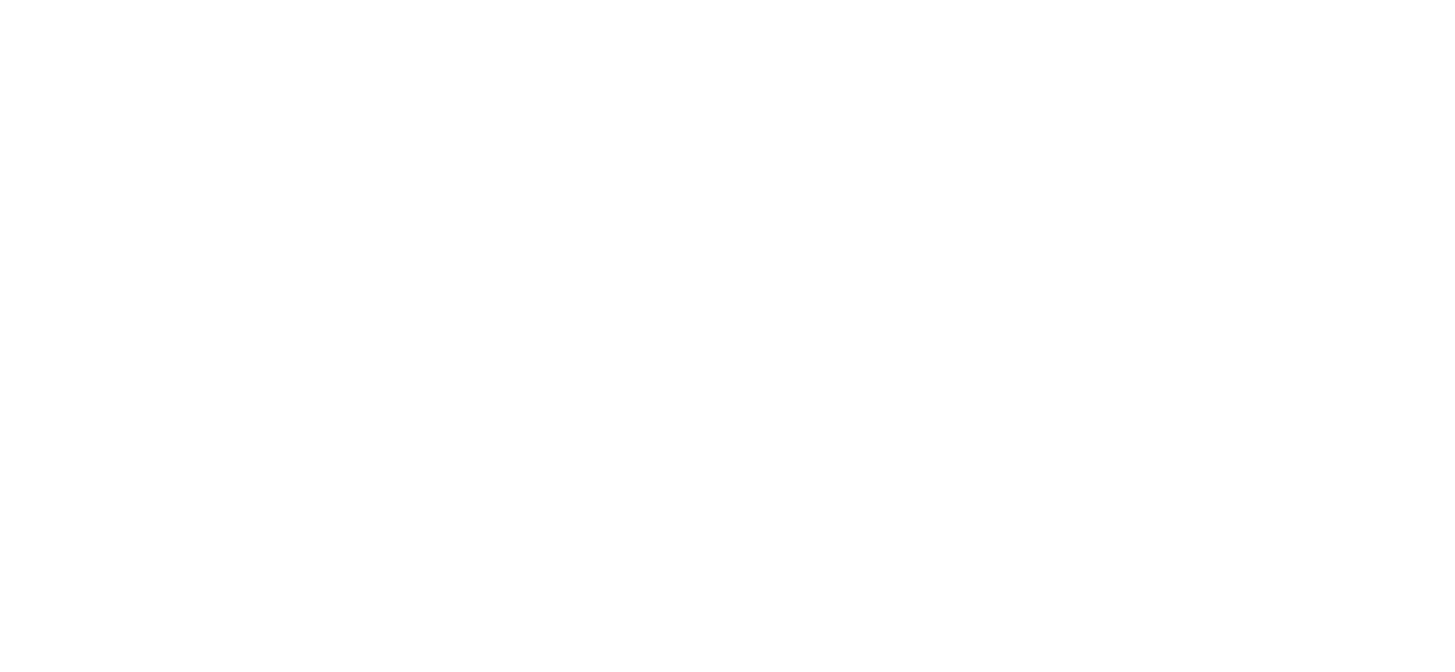 scroll, scrollTop: 0, scrollLeft: 0, axis: both 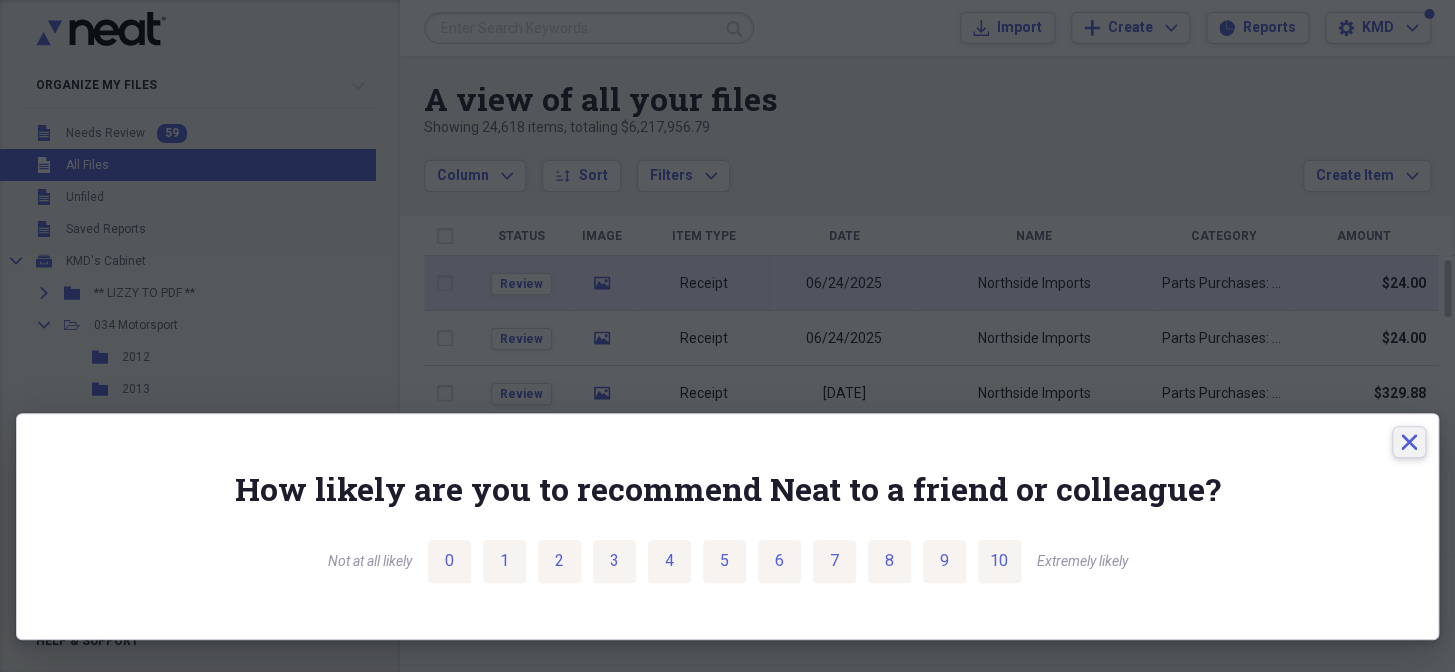 drag, startPoint x: 1405, startPoint y: 436, endPoint x: 1223, endPoint y: 264, distance: 250.41565 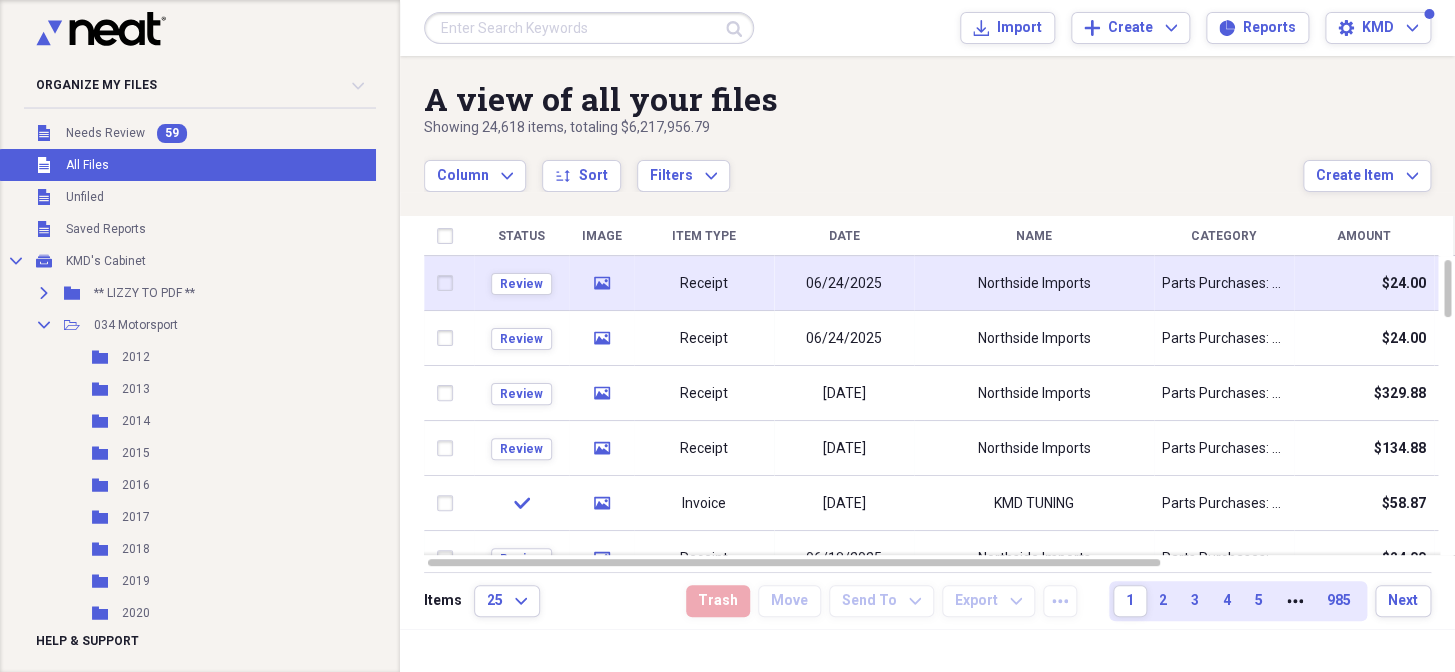 click on "06/24/2025" at bounding box center (844, 283) 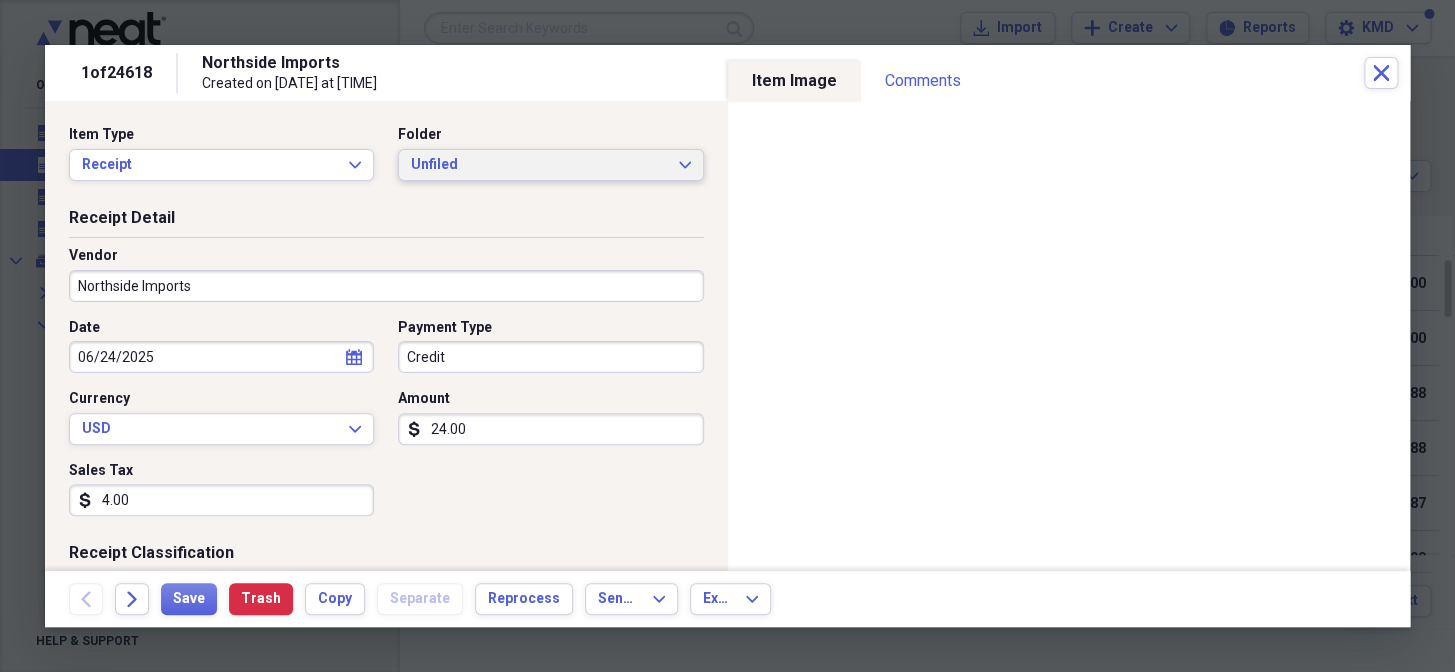 click on "Unfiled" at bounding box center (538, 165) 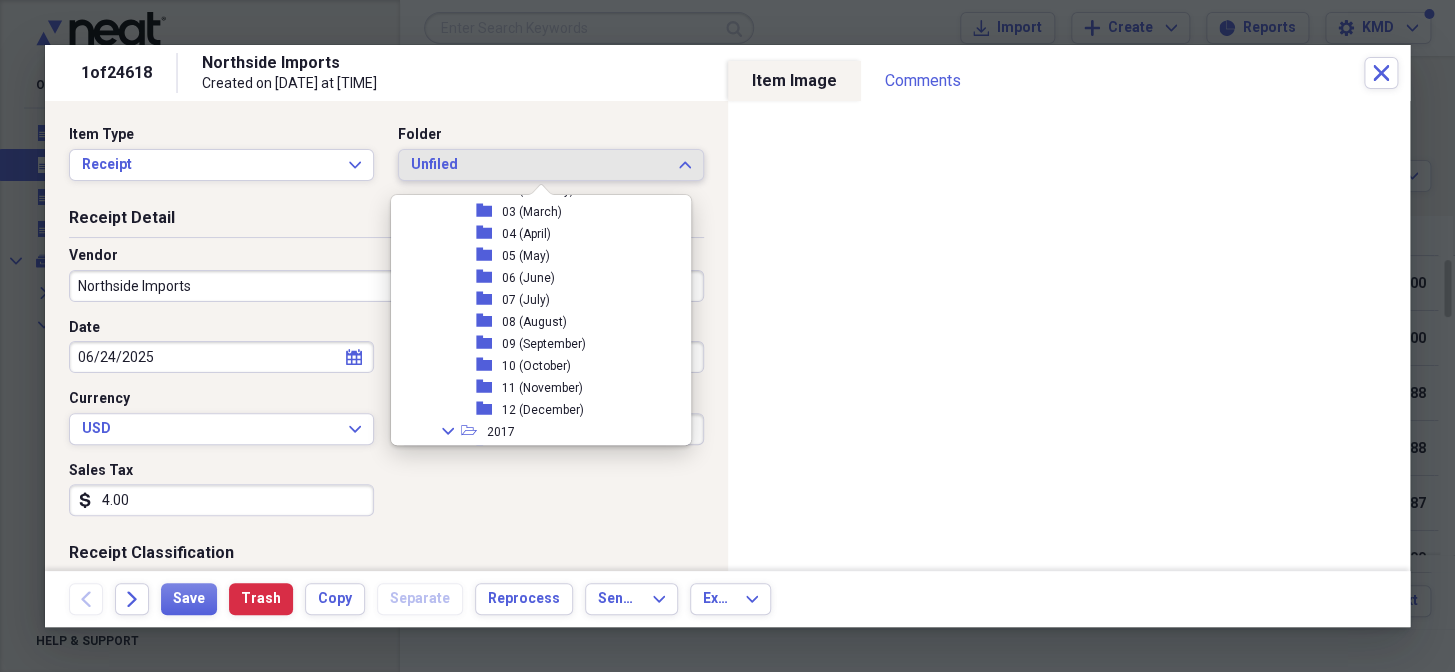 scroll, scrollTop: 19108, scrollLeft: 0, axis: vertical 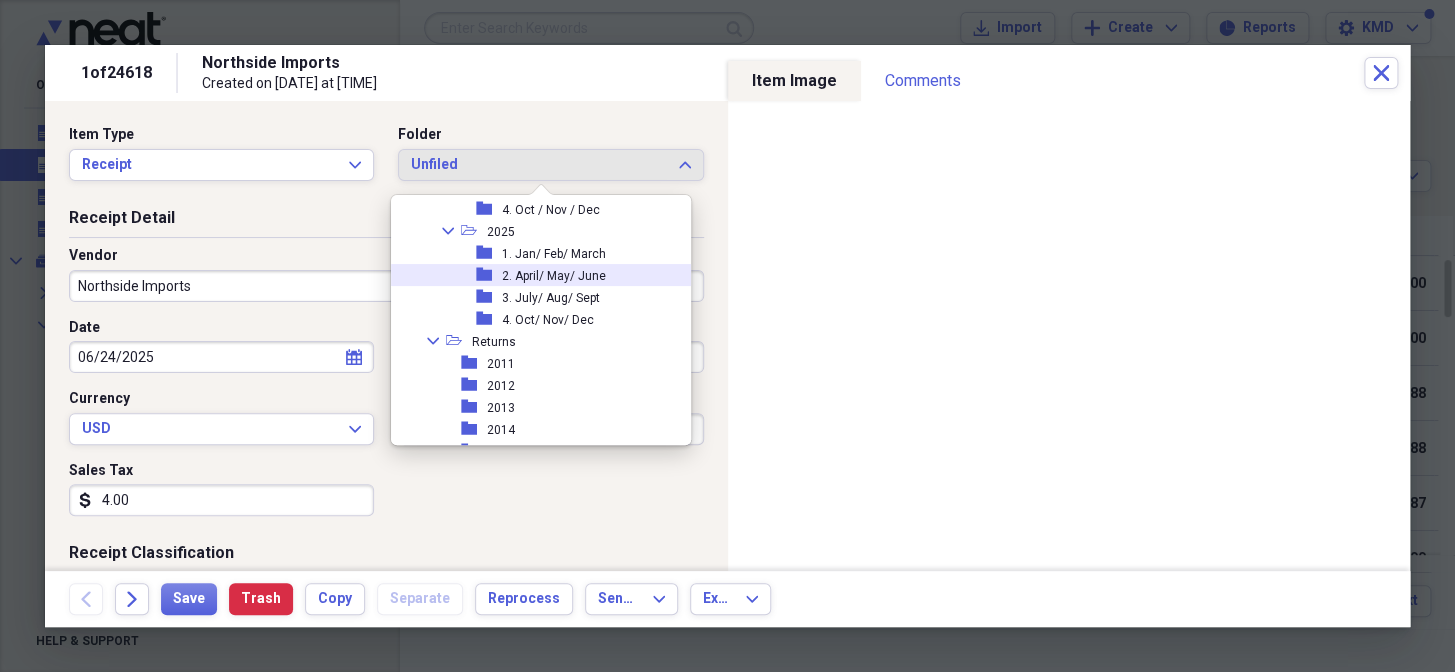click on "2.  April/ May/ June" at bounding box center [554, 276] 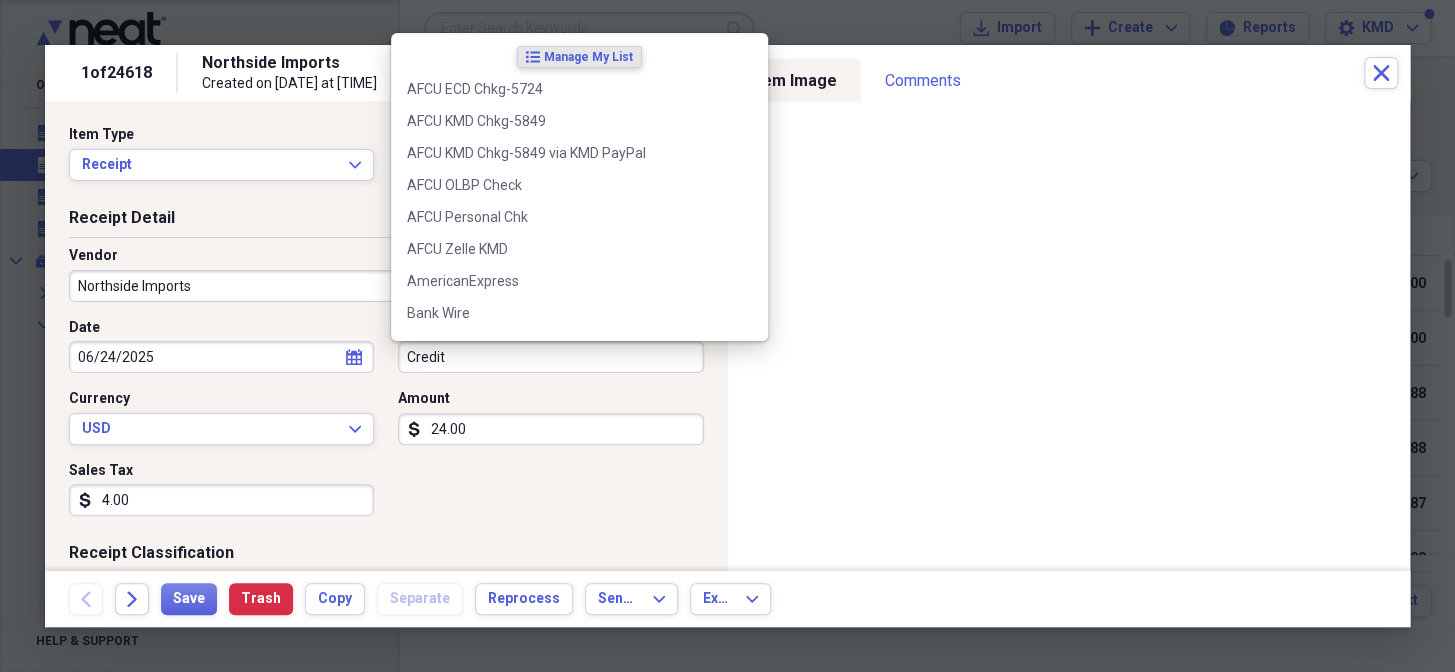 click on "Credit" at bounding box center [550, 357] 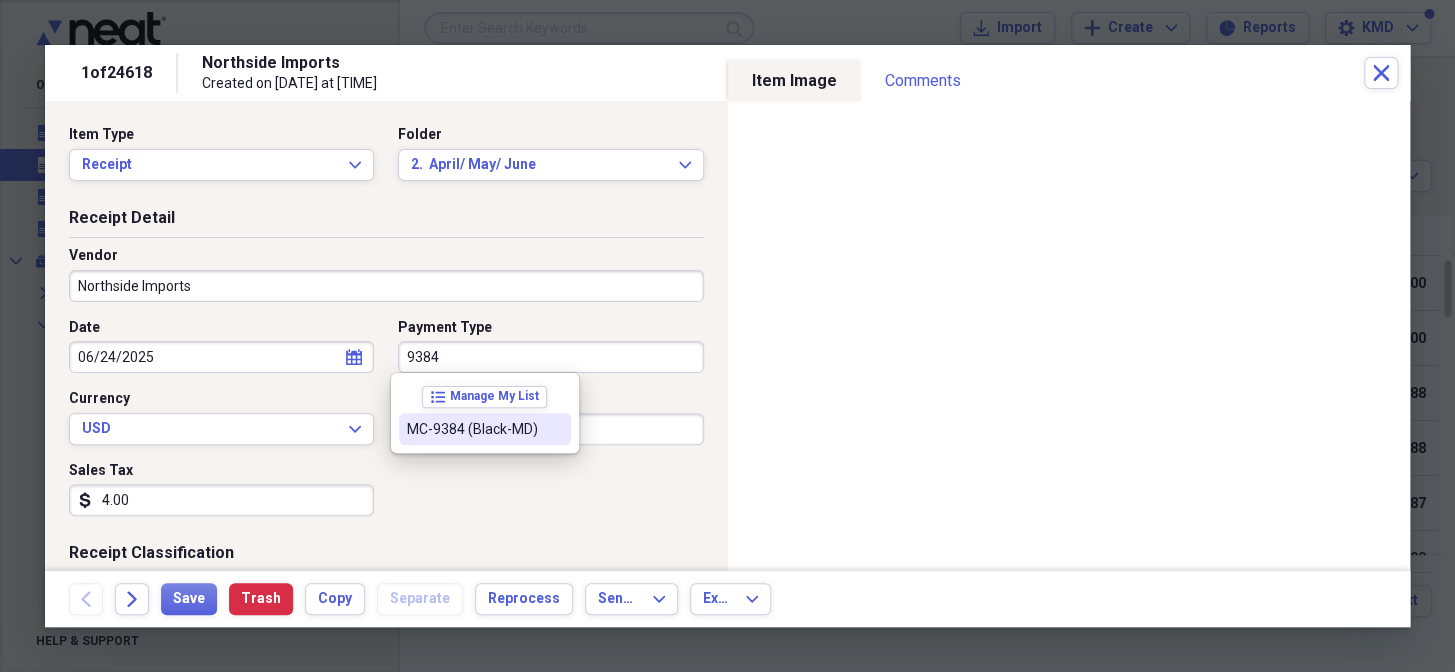 click on "MC-9384 (Black-MD)" at bounding box center (473, 429) 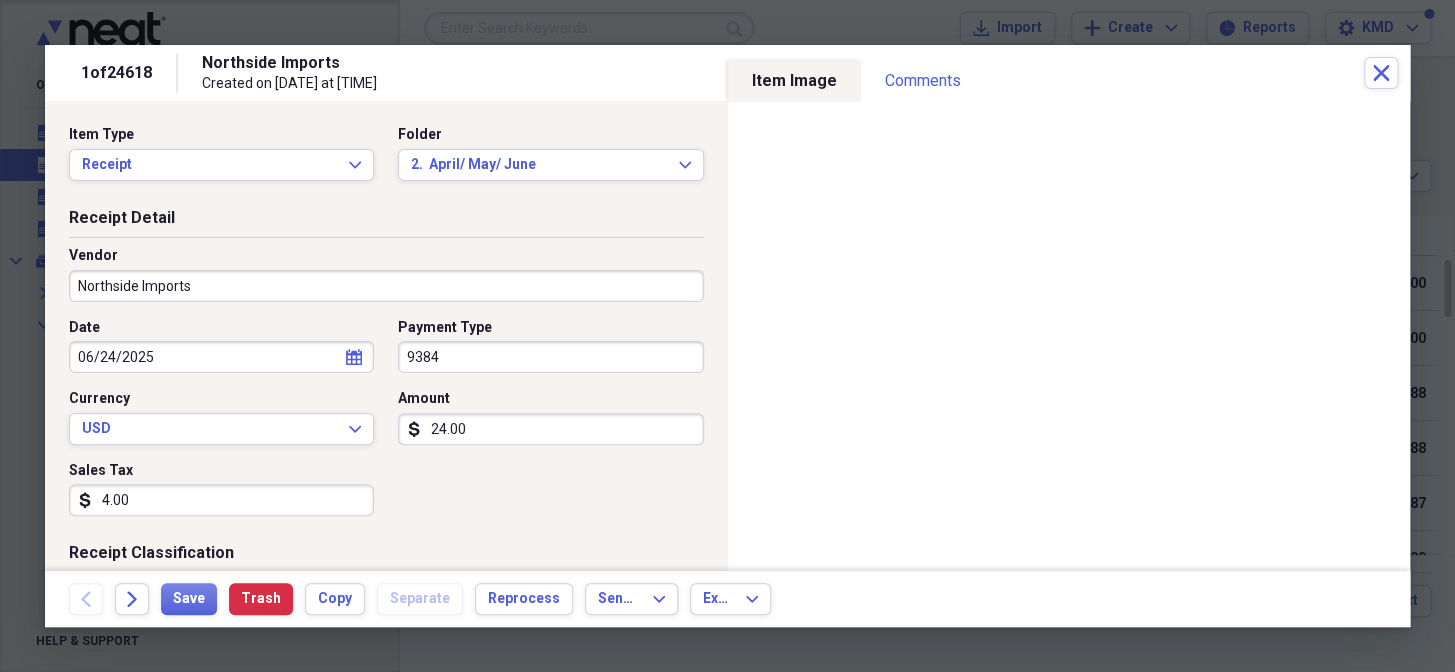 type on "MC-9384 (Black-MD)" 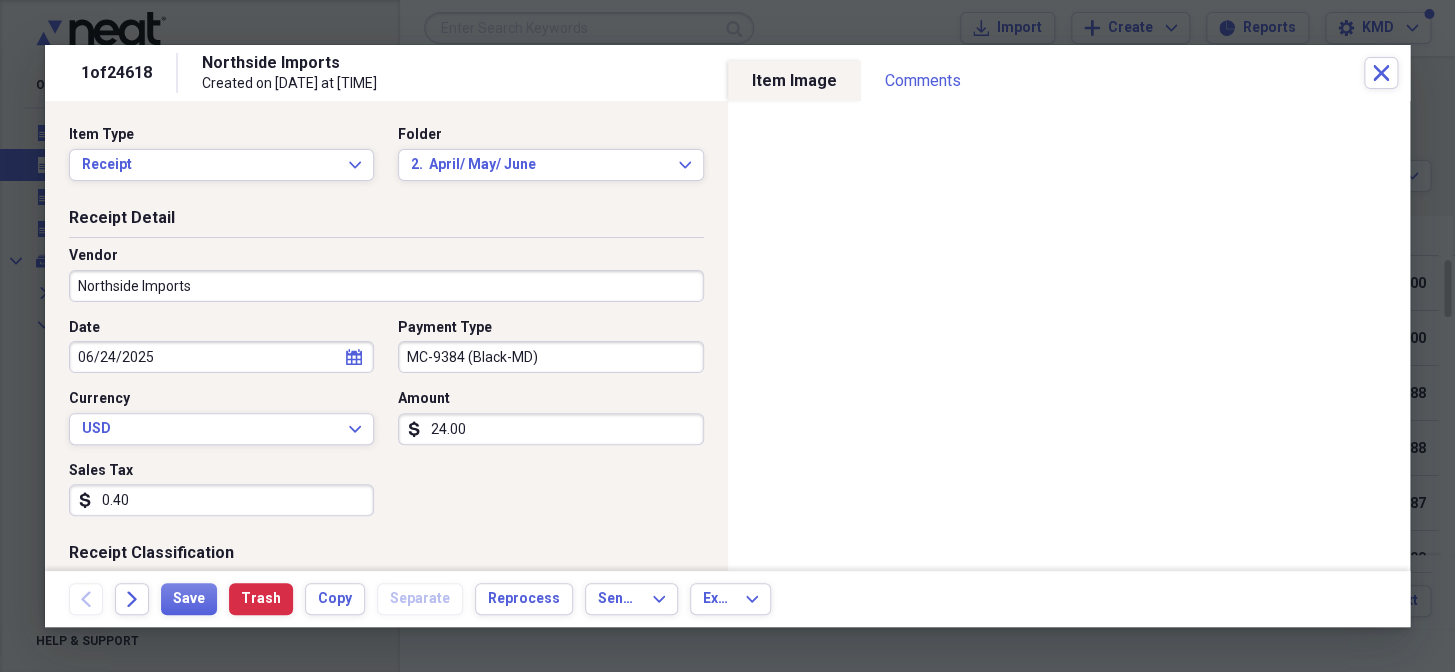 type on "0.04" 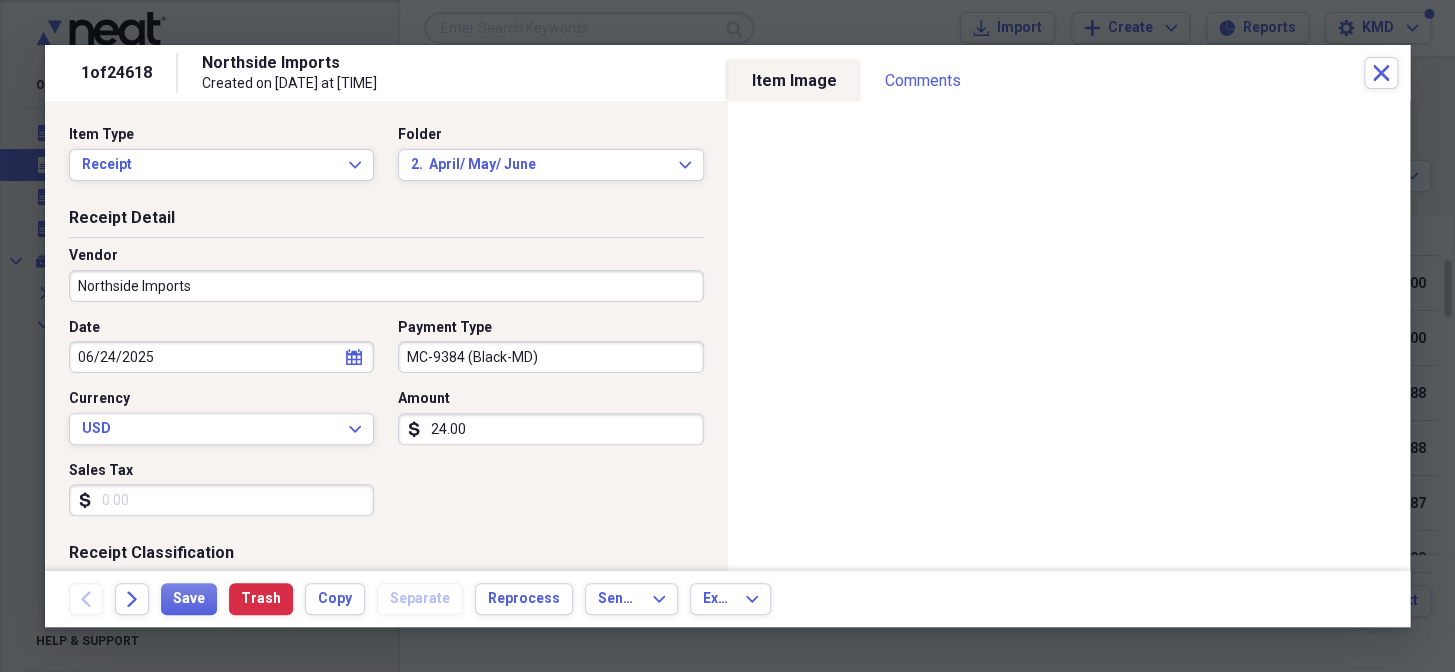 type 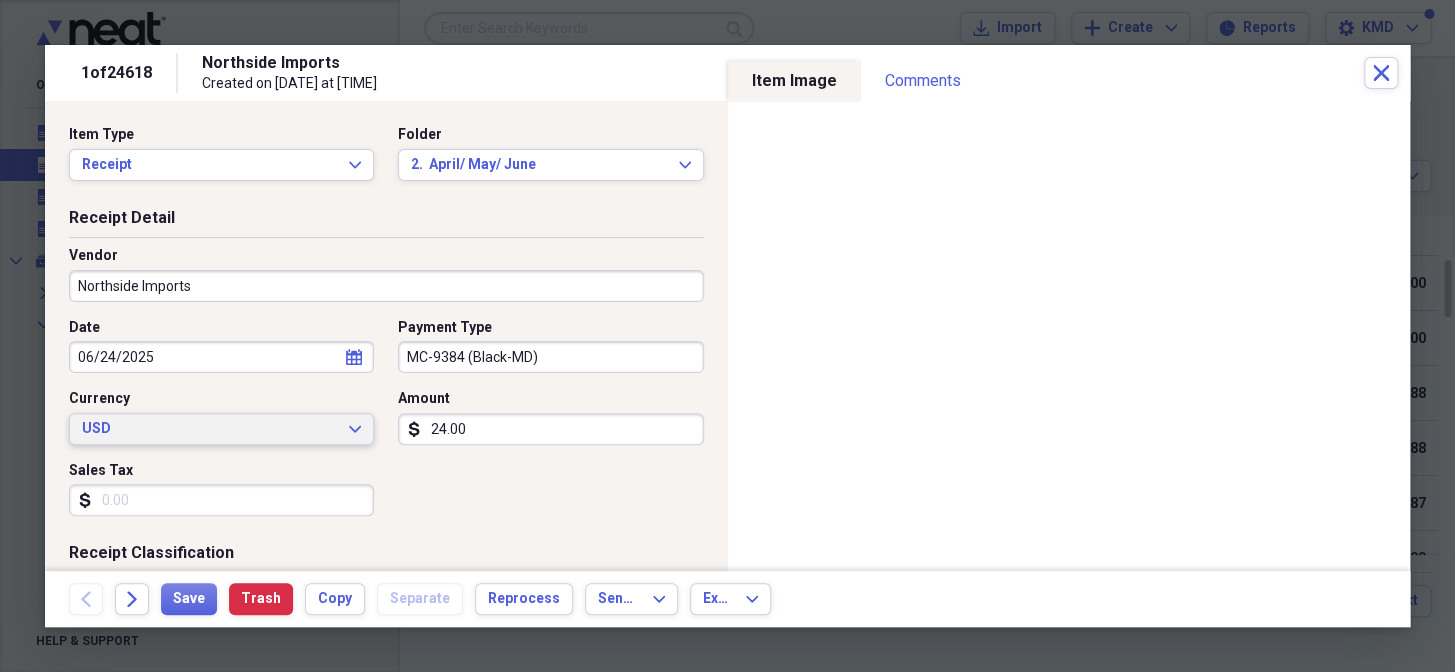 drag, startPoint x: 472, startPoint y: 428, endPoint x: 365, endPoint y: 414, distance: 107.912 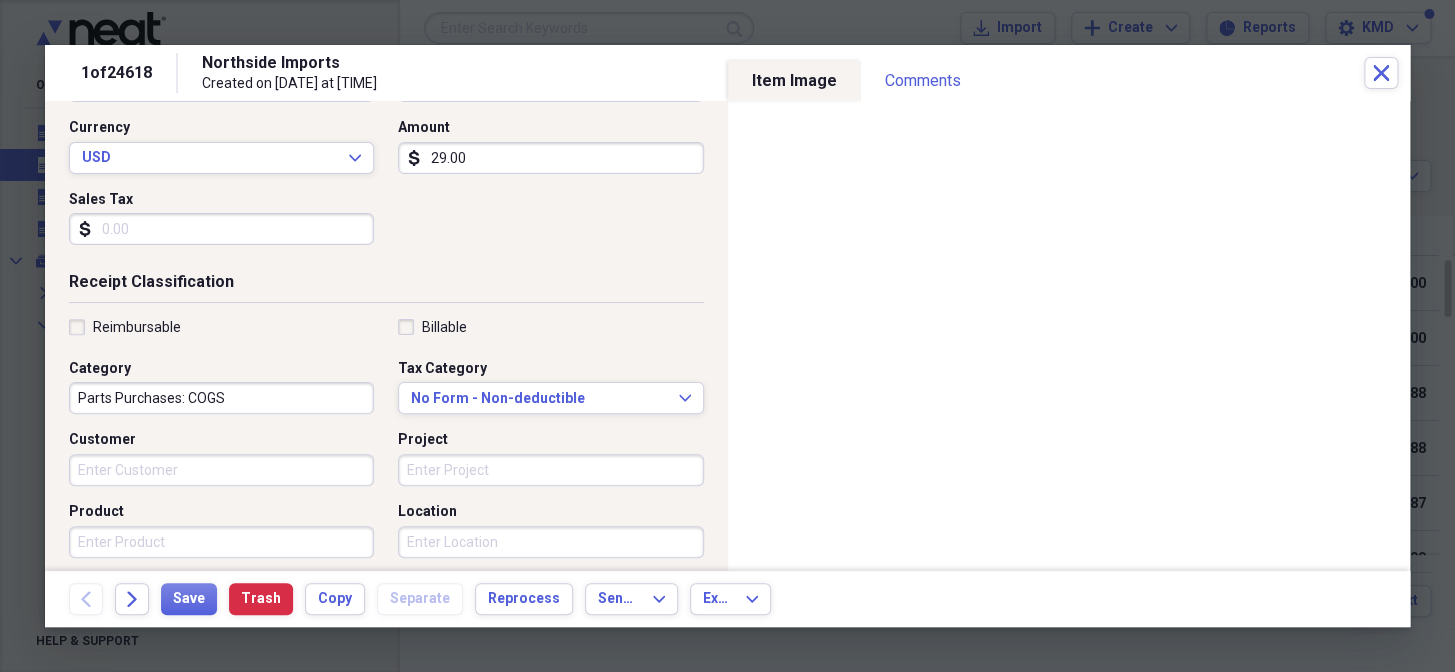 scroll, scrollTop: 272, scrollLeft: 0, axis: vertical 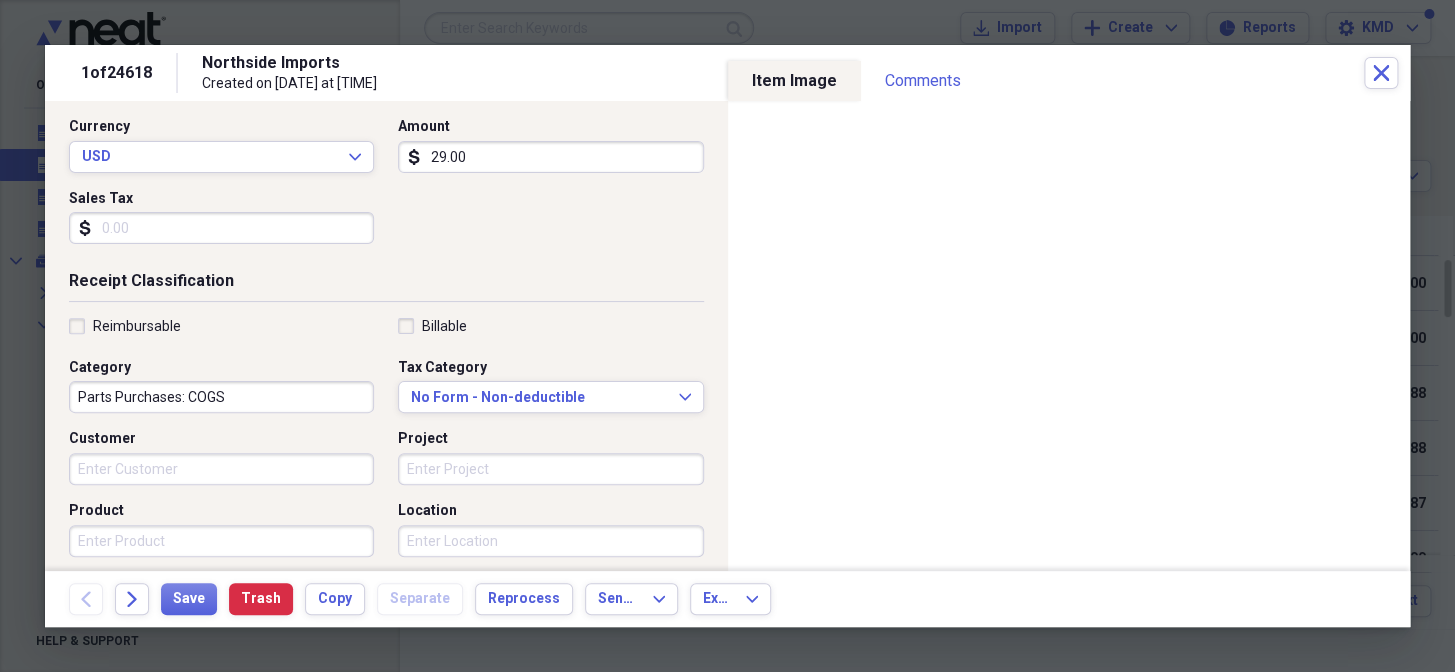 type on "29.00" 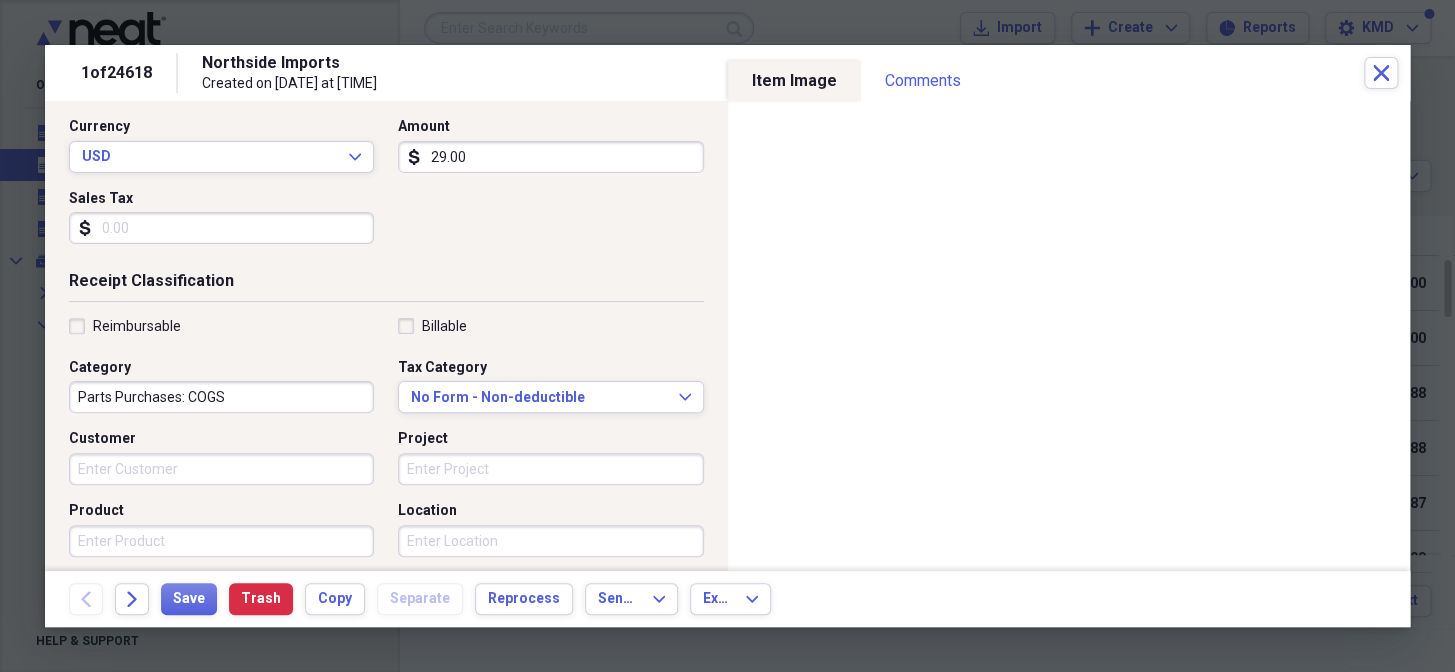 click on "Project" at bounding box center (550, 469) 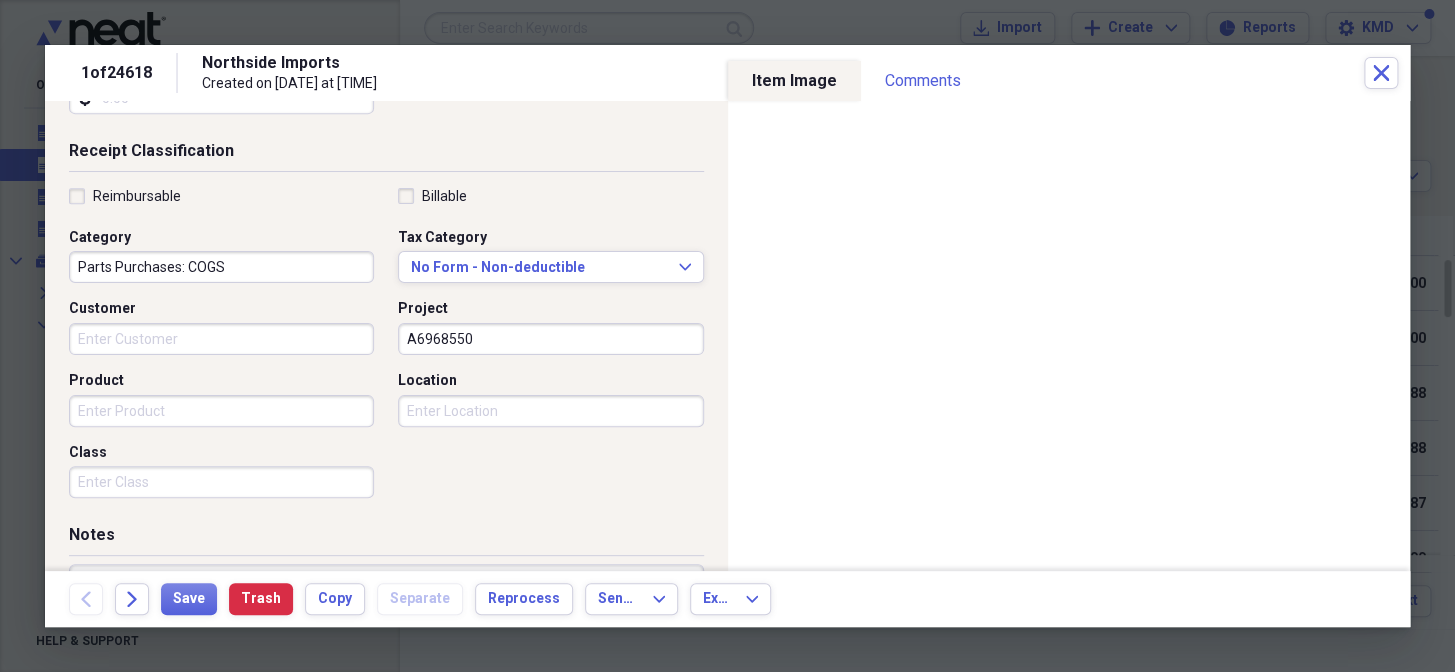 scroll, scrollTop: 550, scrollLeft: 0, axis: vertical 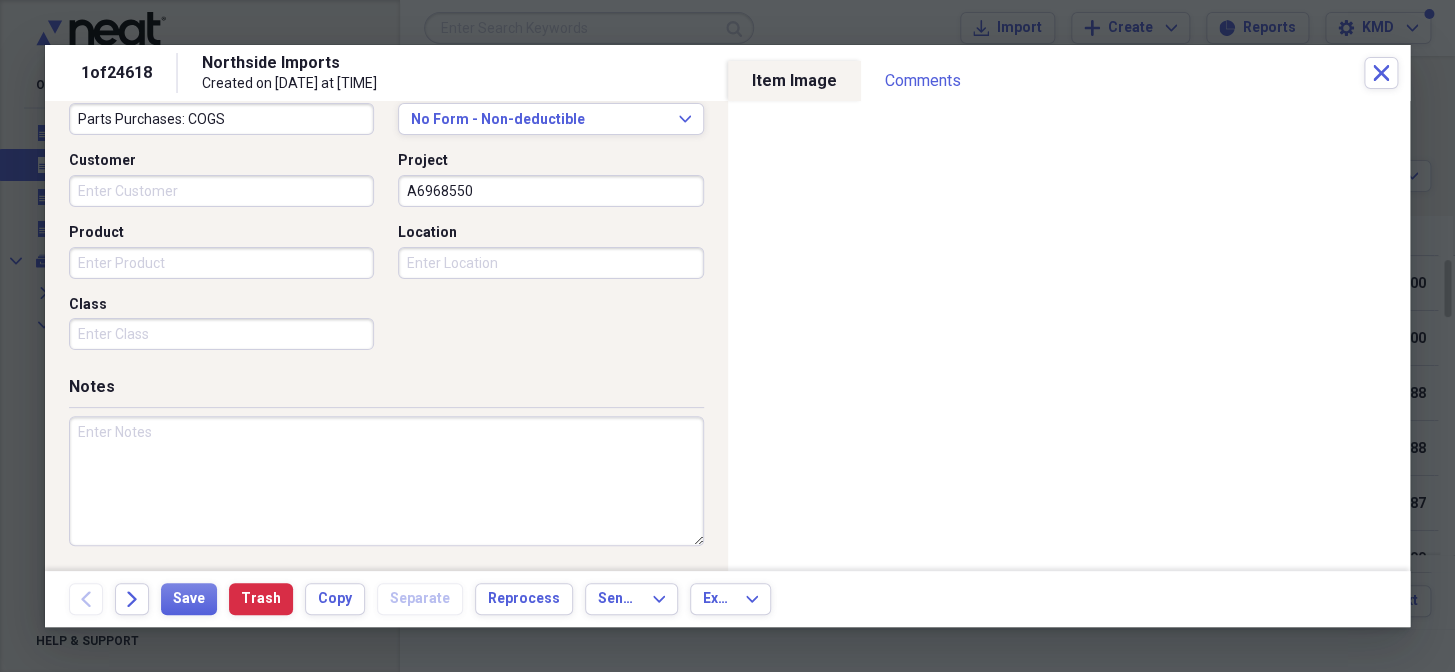 type on "A6968550" 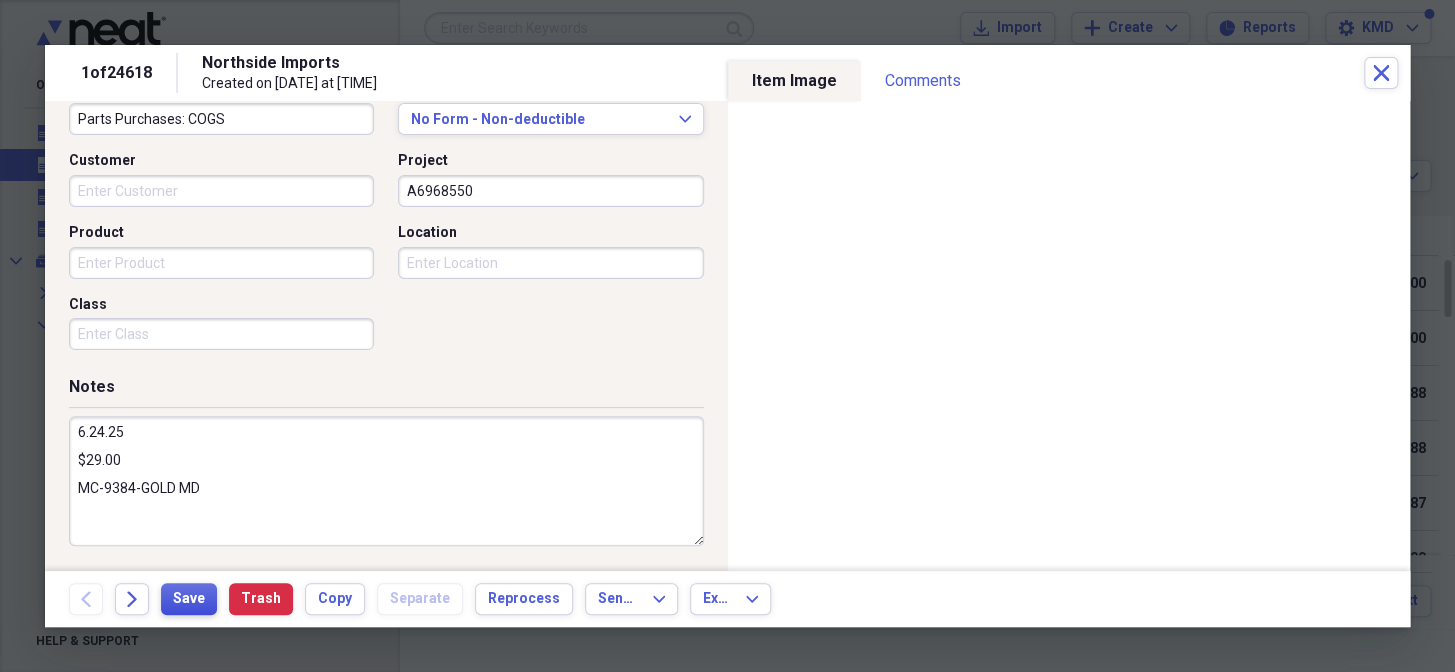 type on "6.24.25
$29.00
MC-9384-GOLD MD" 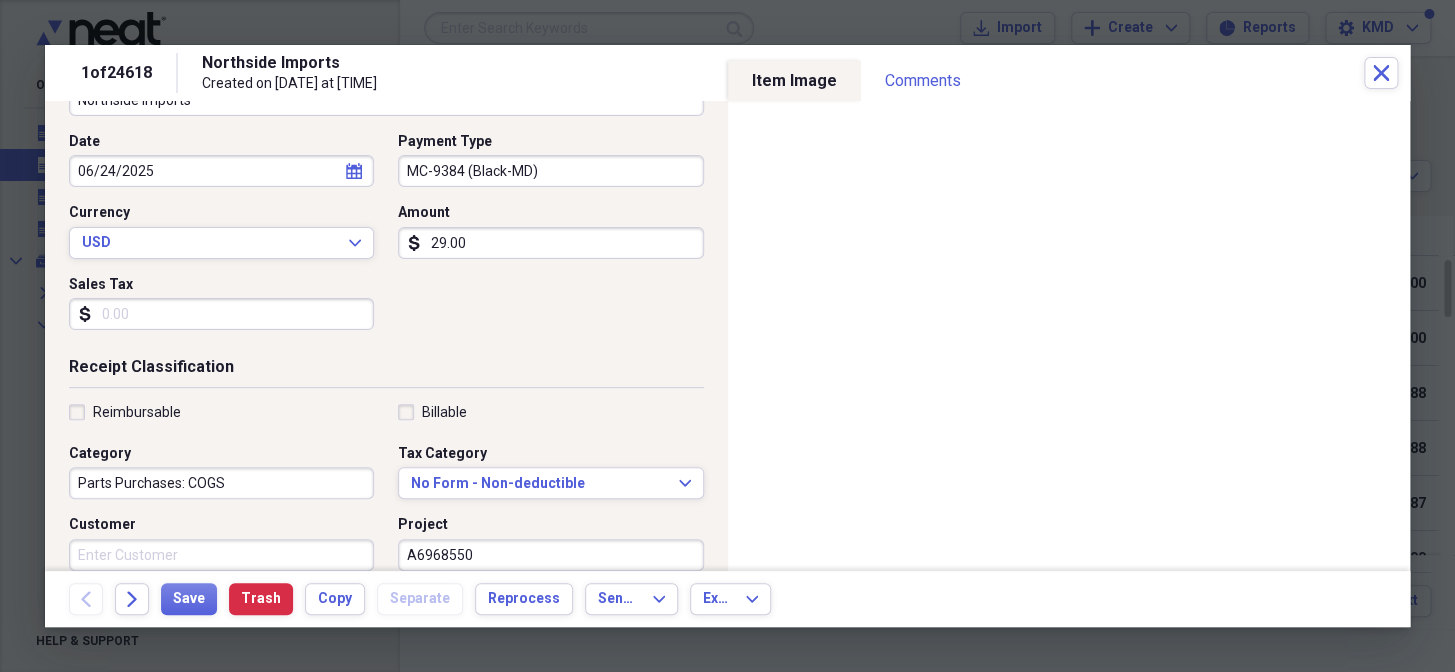 scroll, scrollTop: 277, scrollLeft: 0, axis: vertical 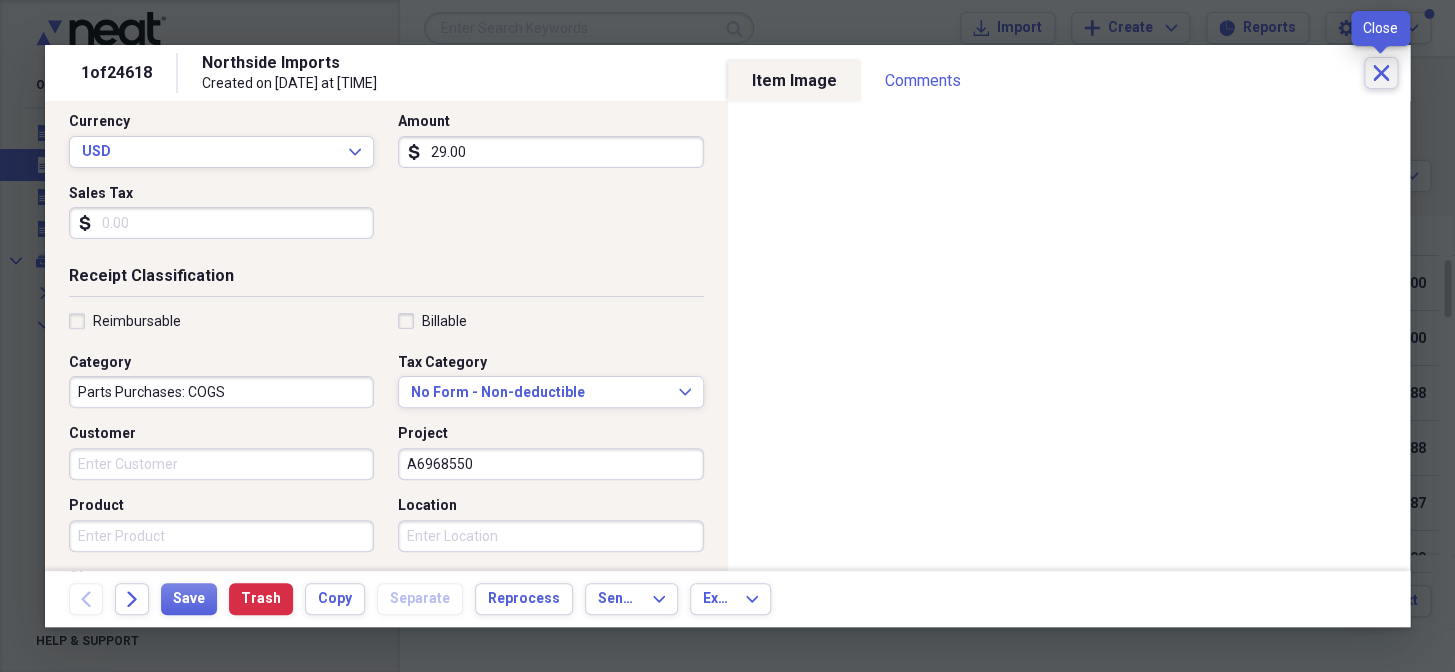 click on "Close" at bounding box center [1381, 73] 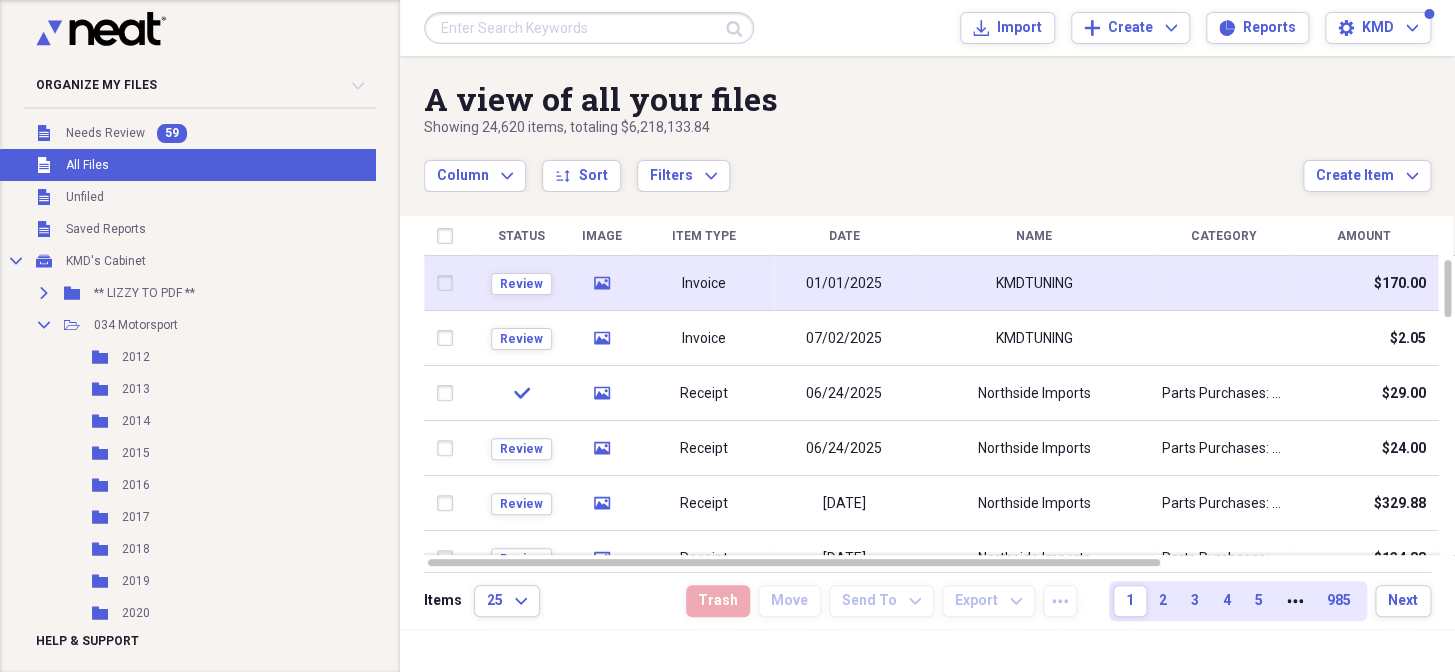 click on "KMDTUNING" at bounding box center [1034, 283] 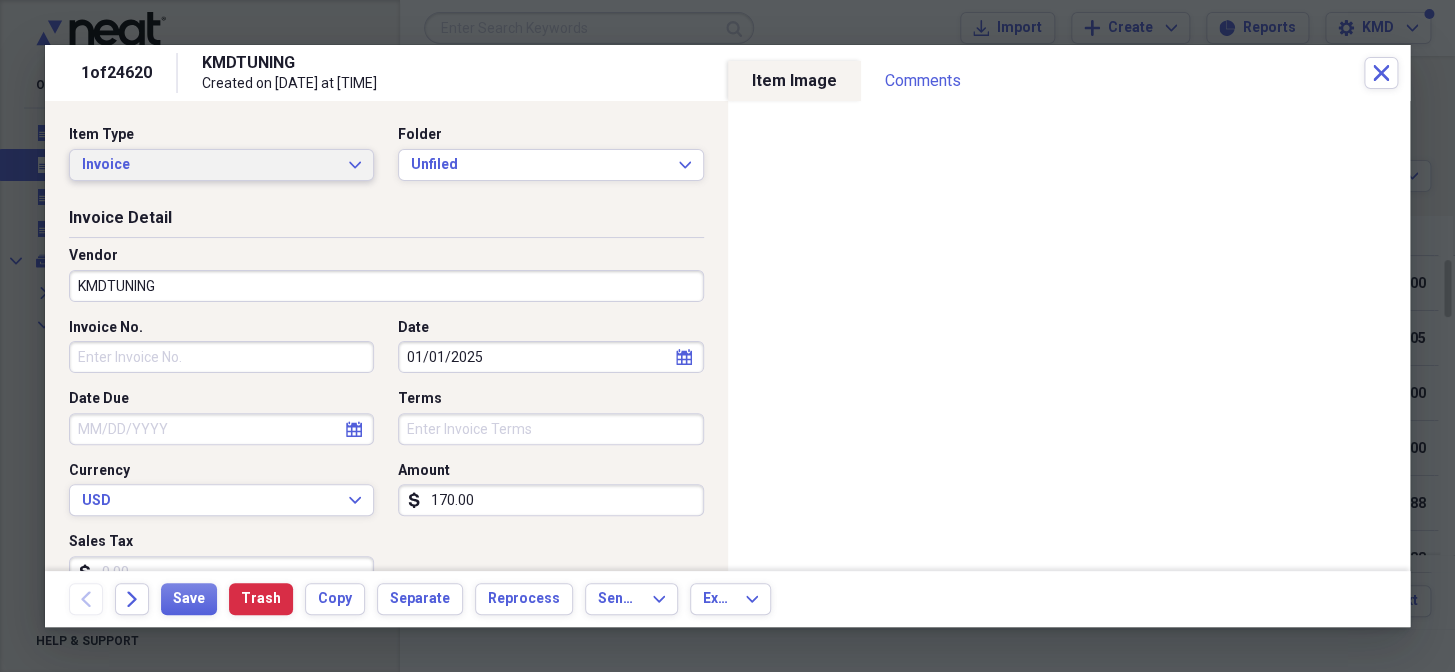 click on "Invoice Expand" at bounding box center (221, 165) 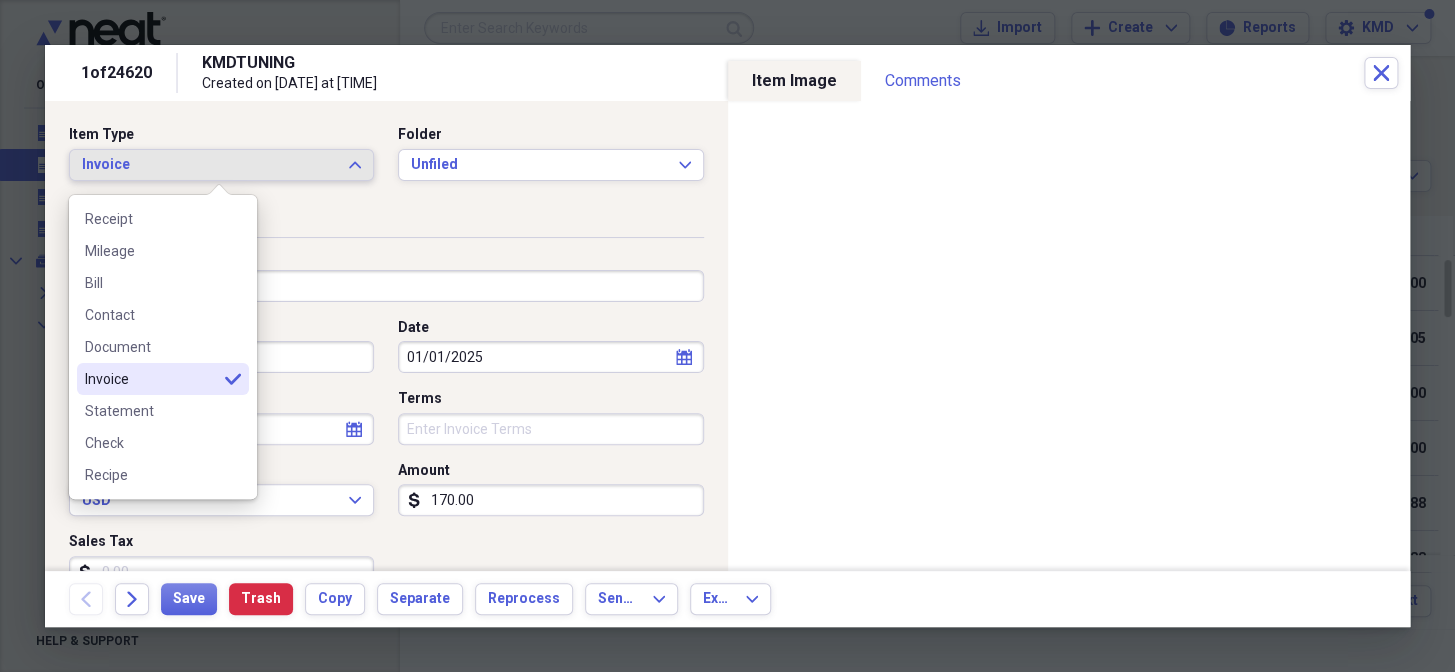 click on "Invoice Expand" at bounding box center [221, 165] 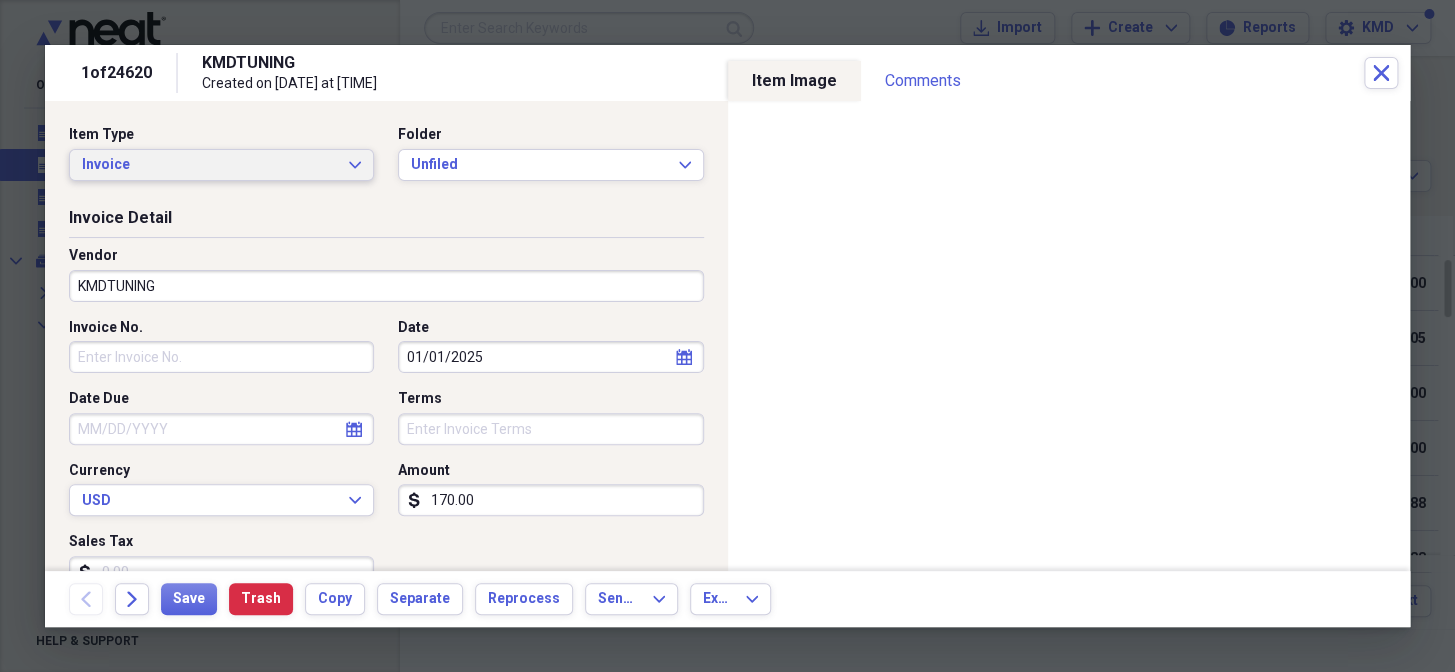 click on "Invoice" at bounding box center (209, 165) 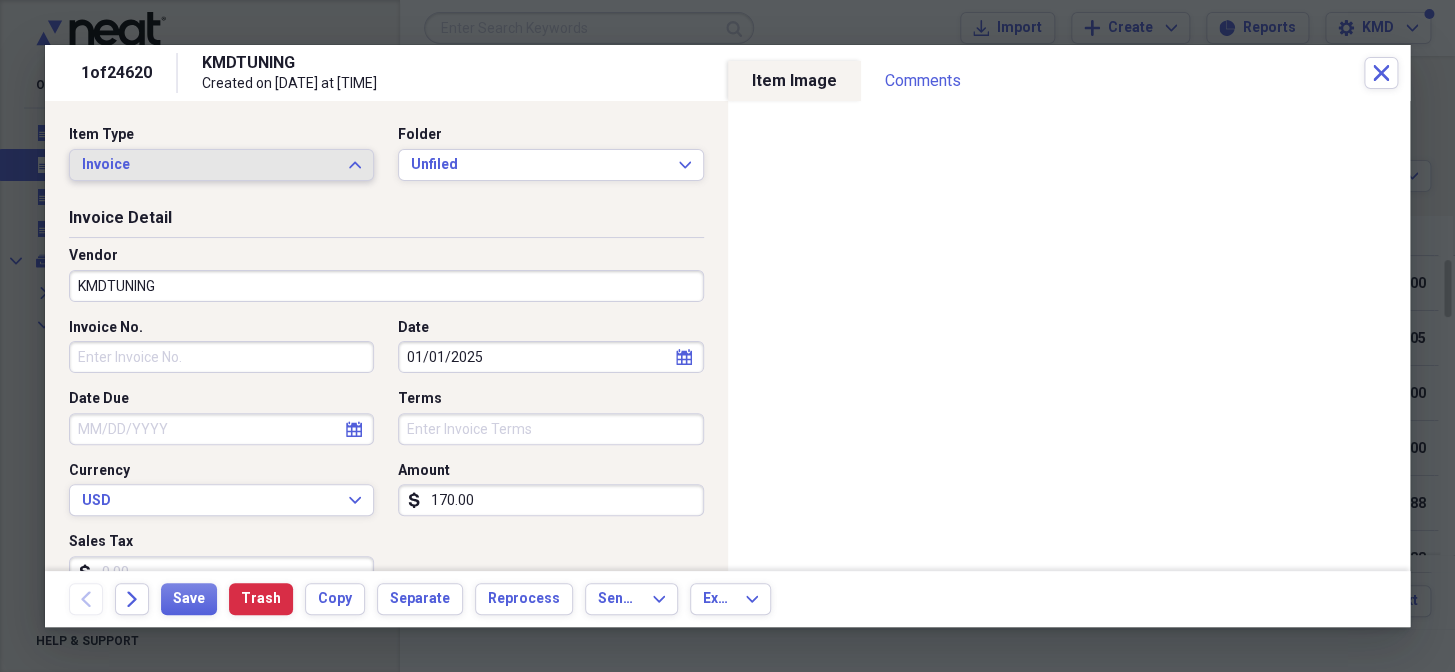 click on "Invoice" at bounding box center (209, 165) 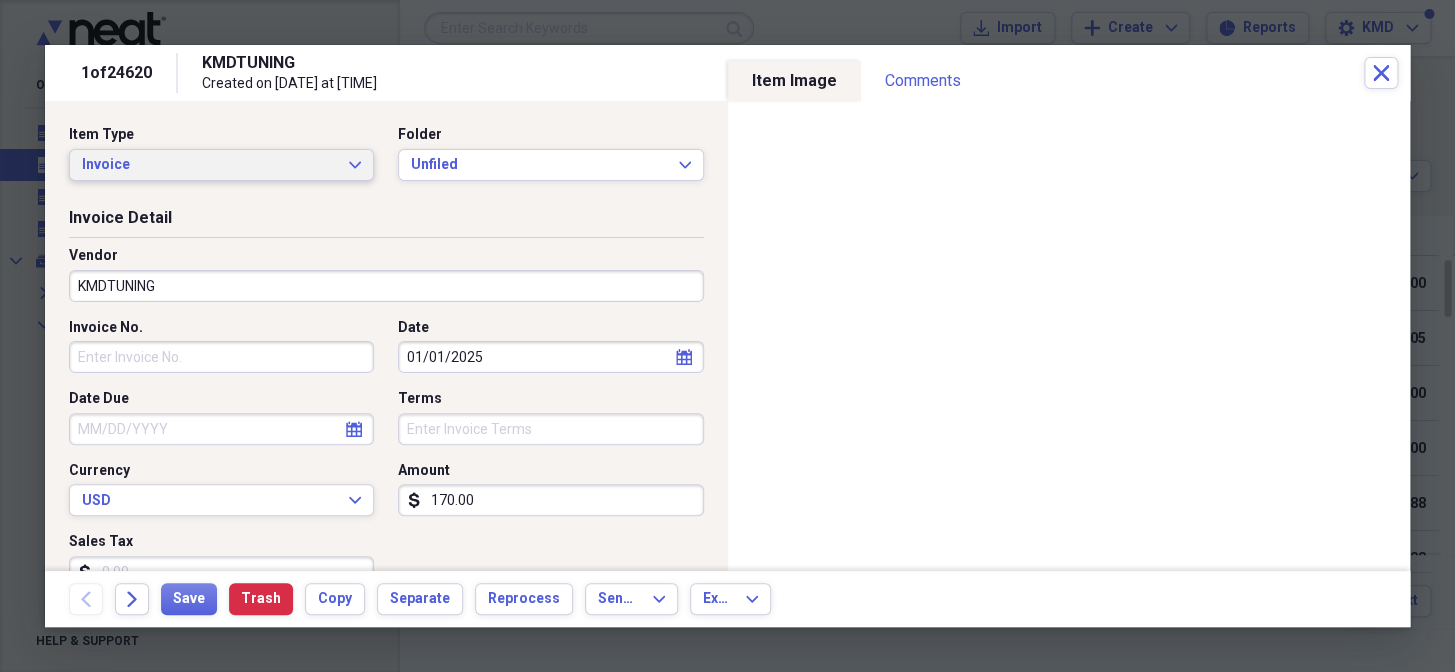 click on "Invoice" at bounding box center [209, 165] 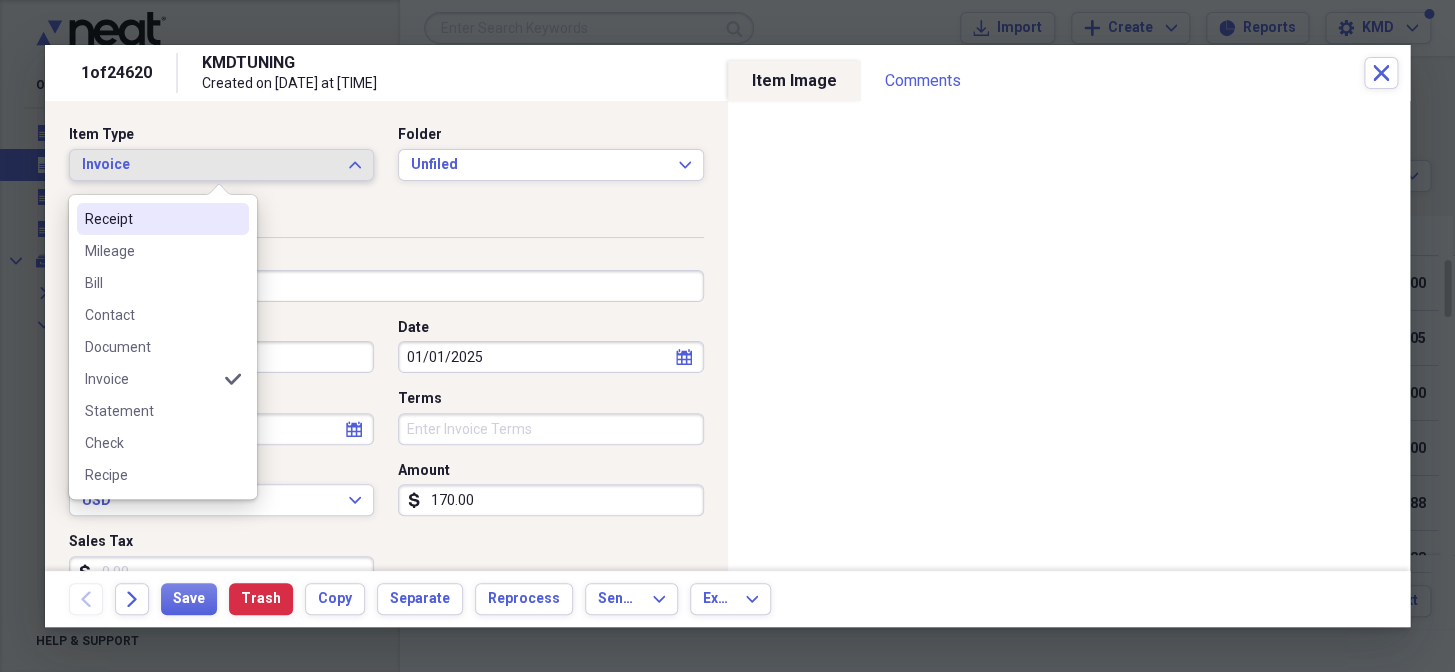 click on "Receipt" at bounding box center [151, 219] 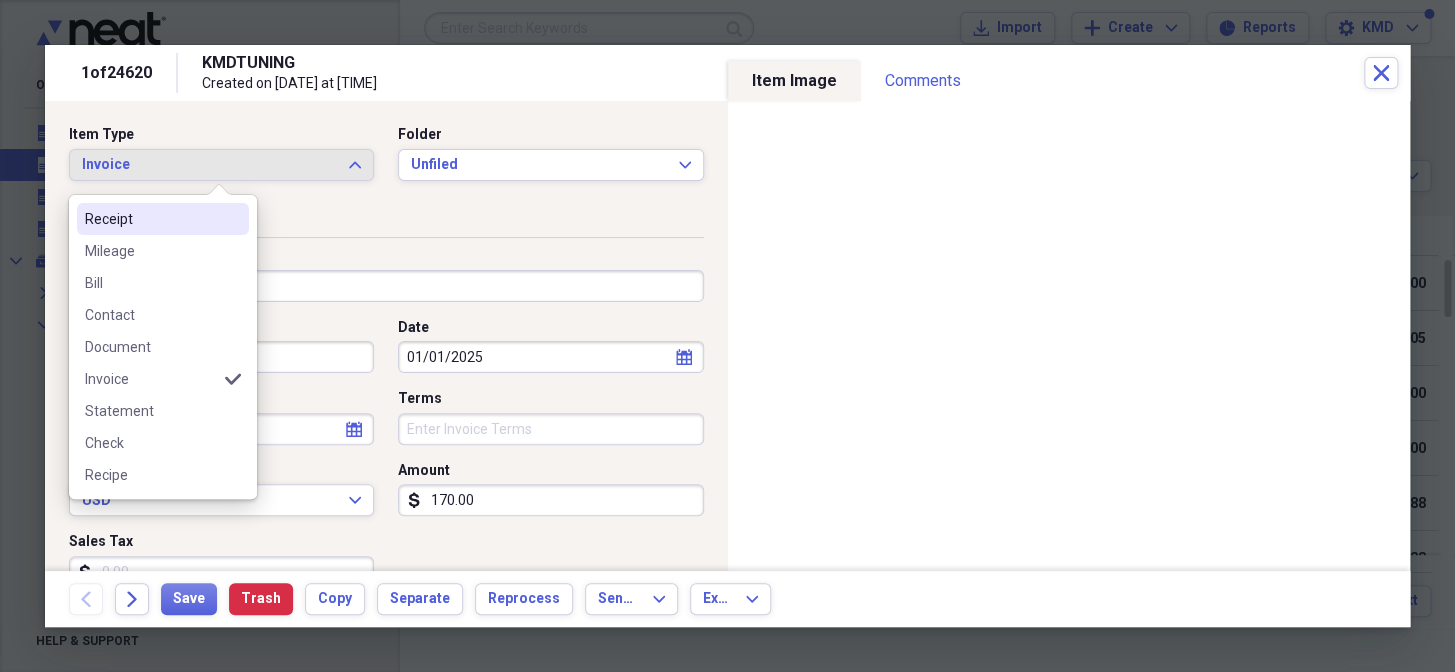 click on "Receipt" at bounding box center (151, 219) 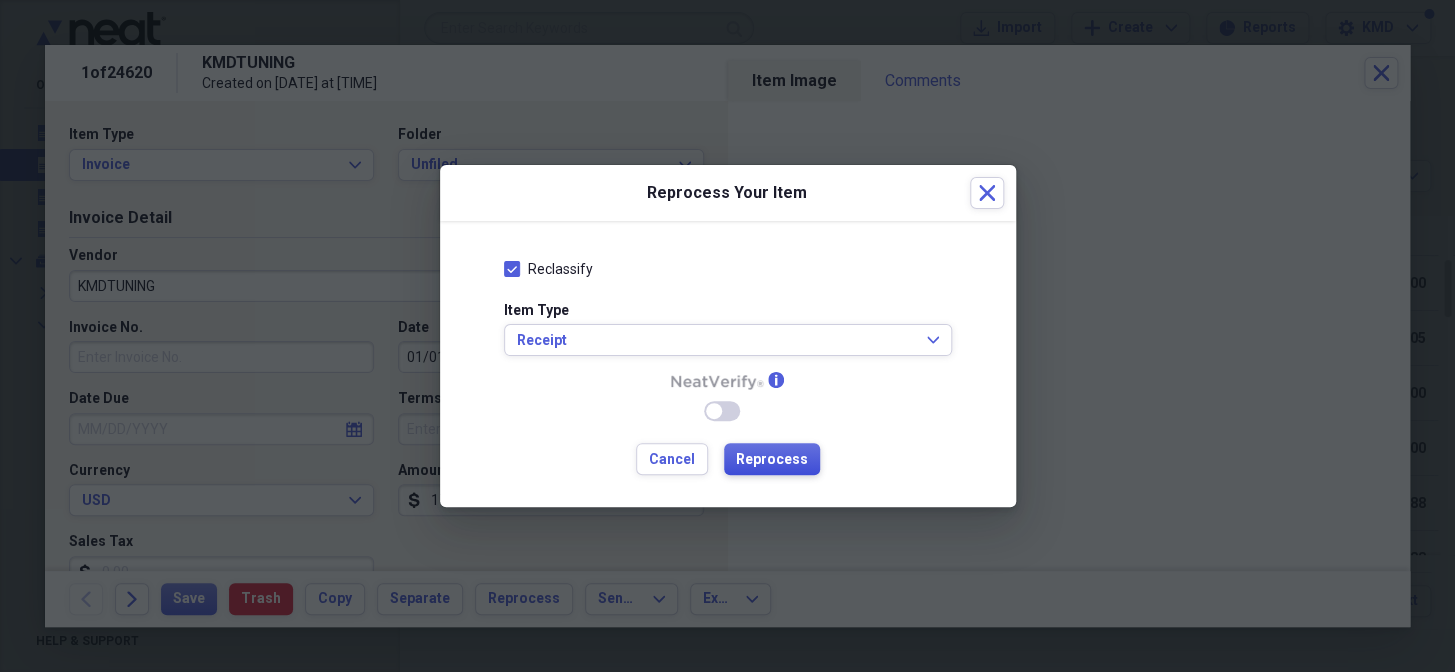 click on "Reprocess" at bounding box center (772, 460) 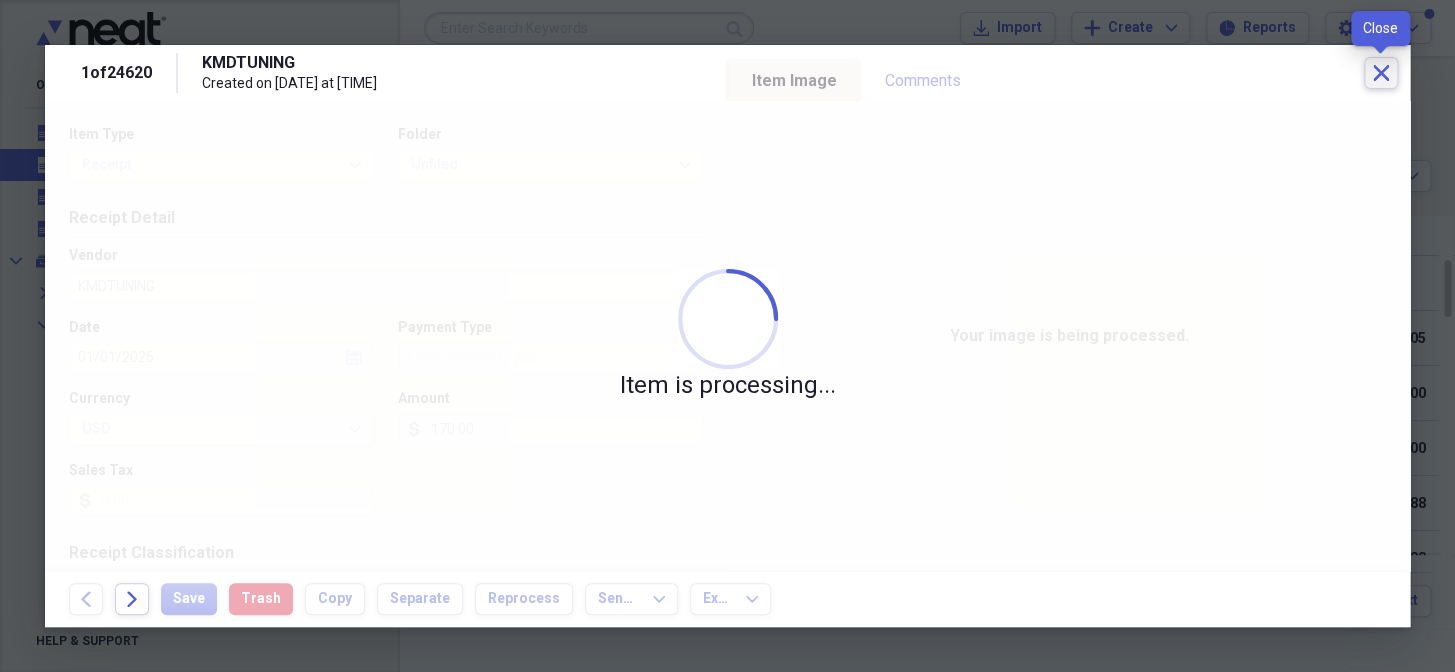 click 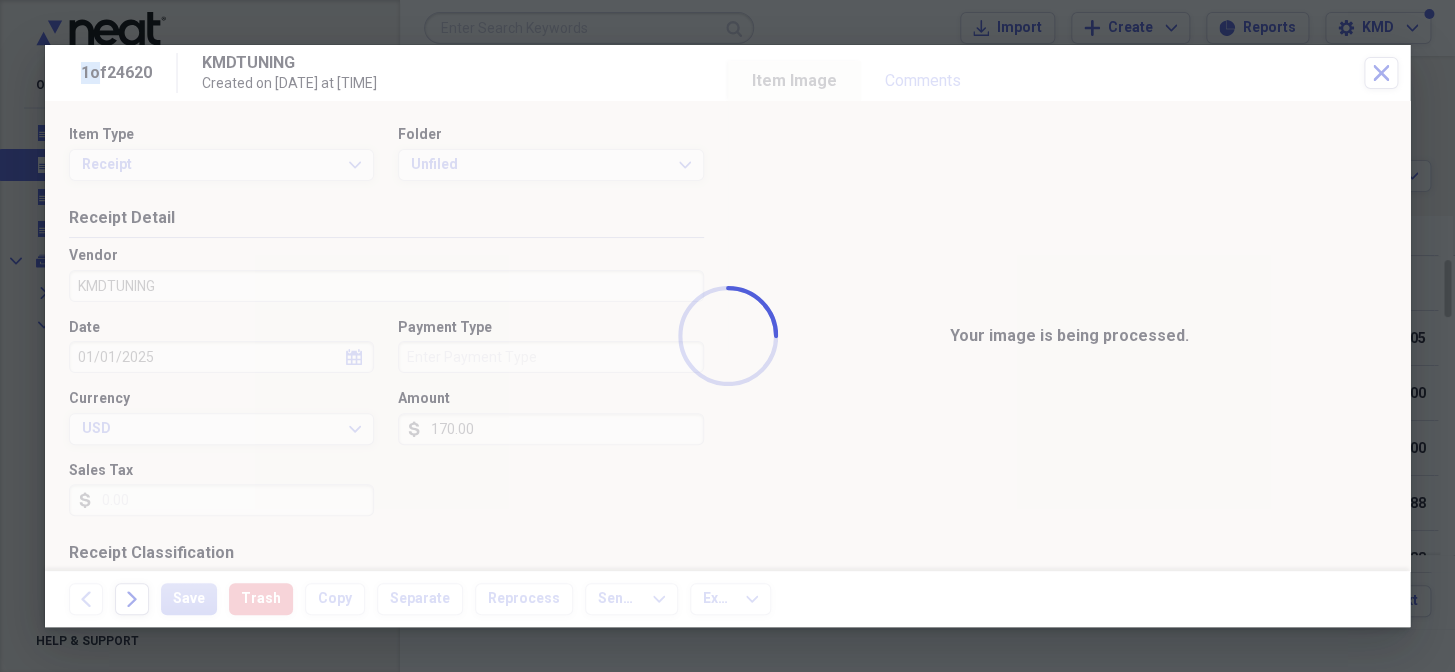 click on "A view of all your files Showing 24,620 items , totaling $6,218,133.84 Column Expand sort Sort Filters  Expand Create Item Expand" at bounding box center [927, 124] 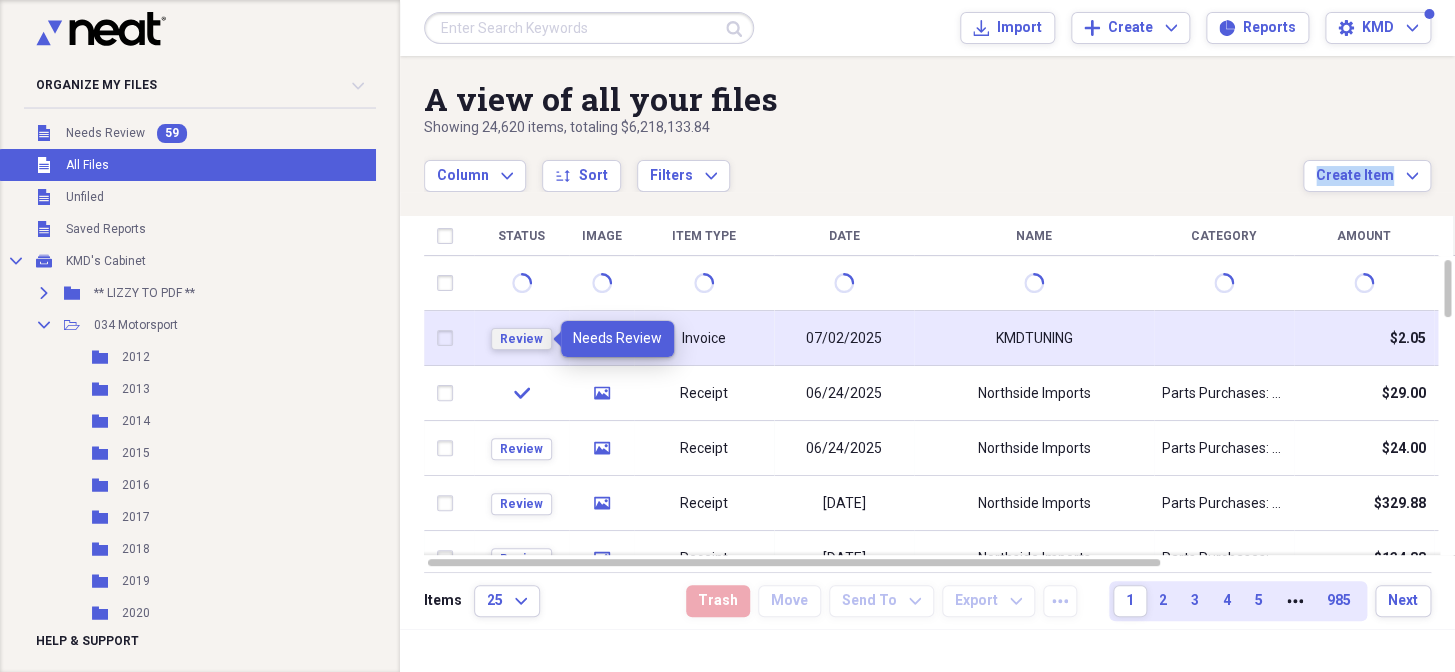 click on "Review" at bounding box center [521, 339] 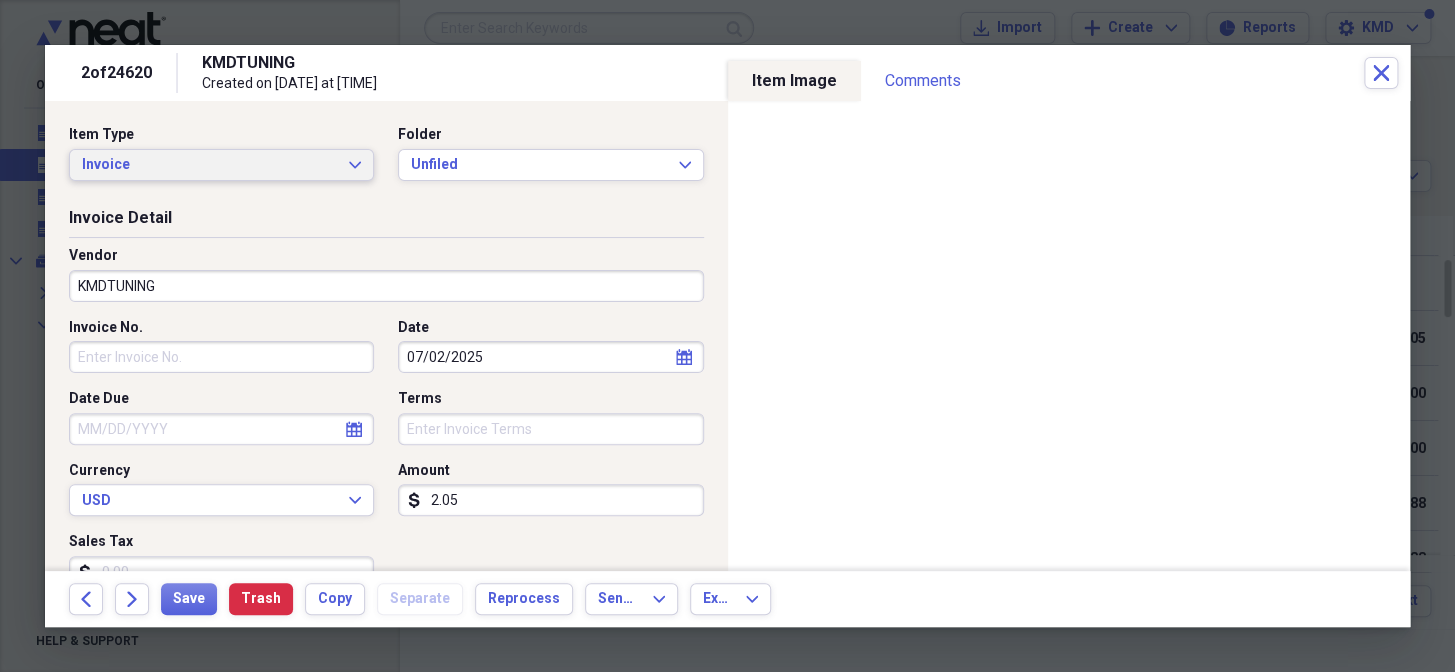 click on "Invoice" at bounding box center (209, 165) 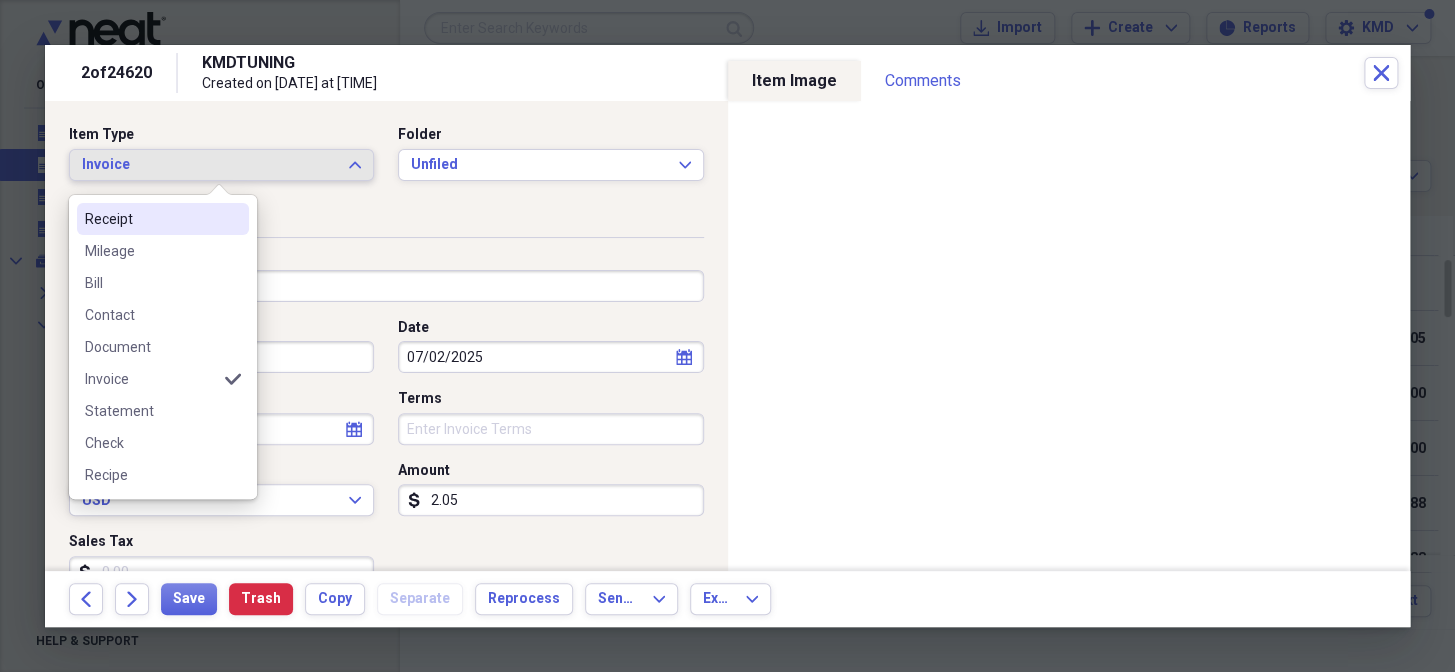 click on "Receipt" at bounding box center [151, 219] 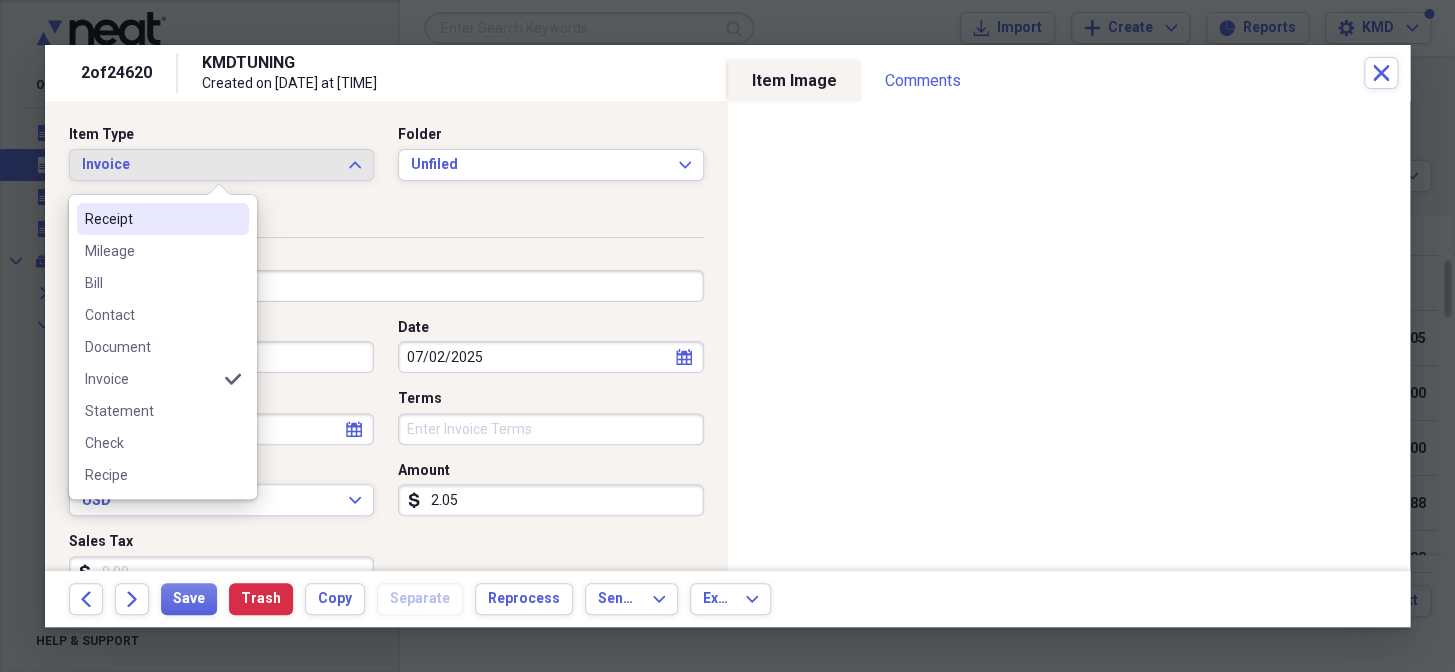 click on "Receipt" at bounding box center (151, 219) 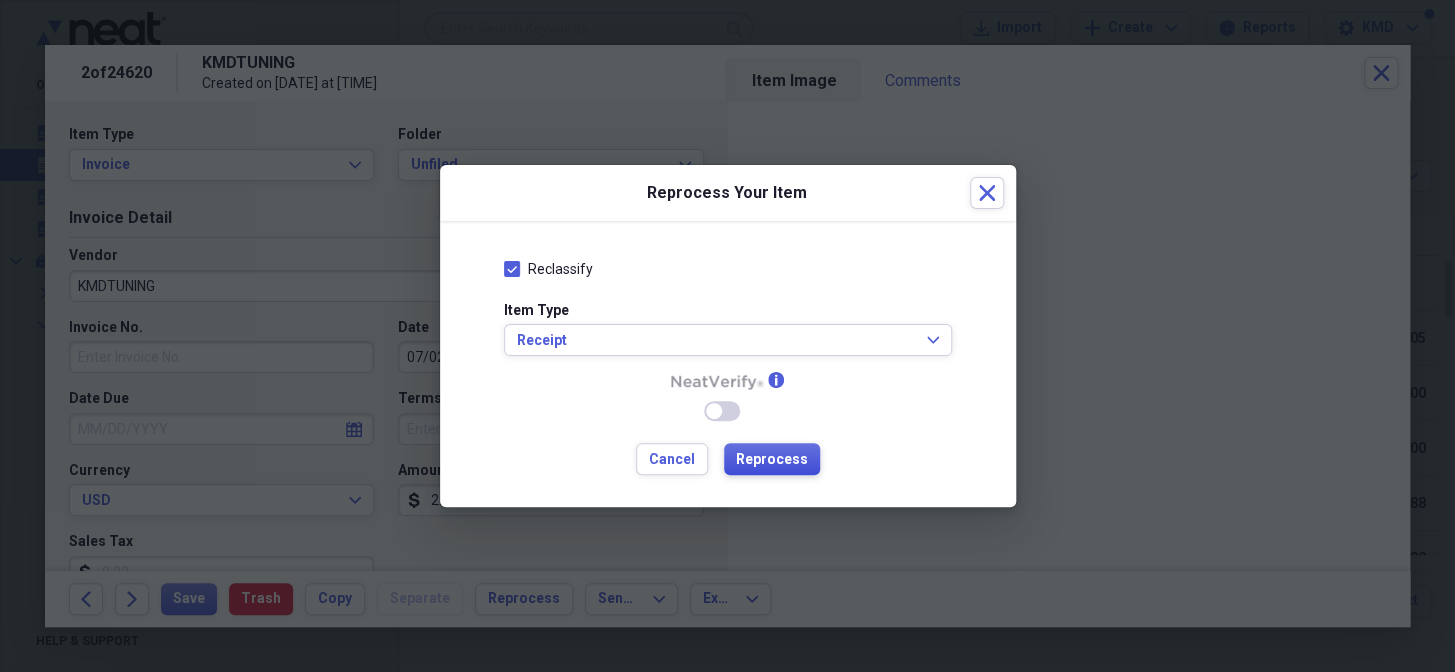 click on "Reprocess" at bounding box center [772, 460] 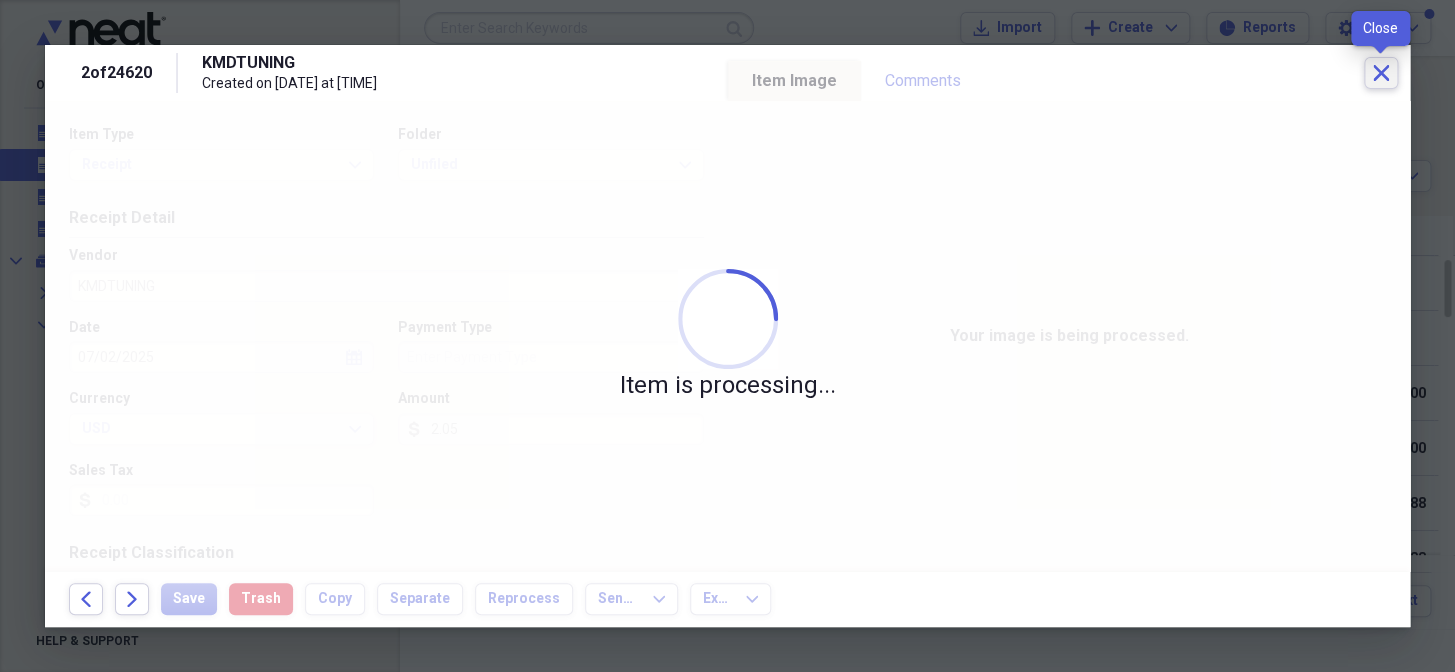 click on "Close" 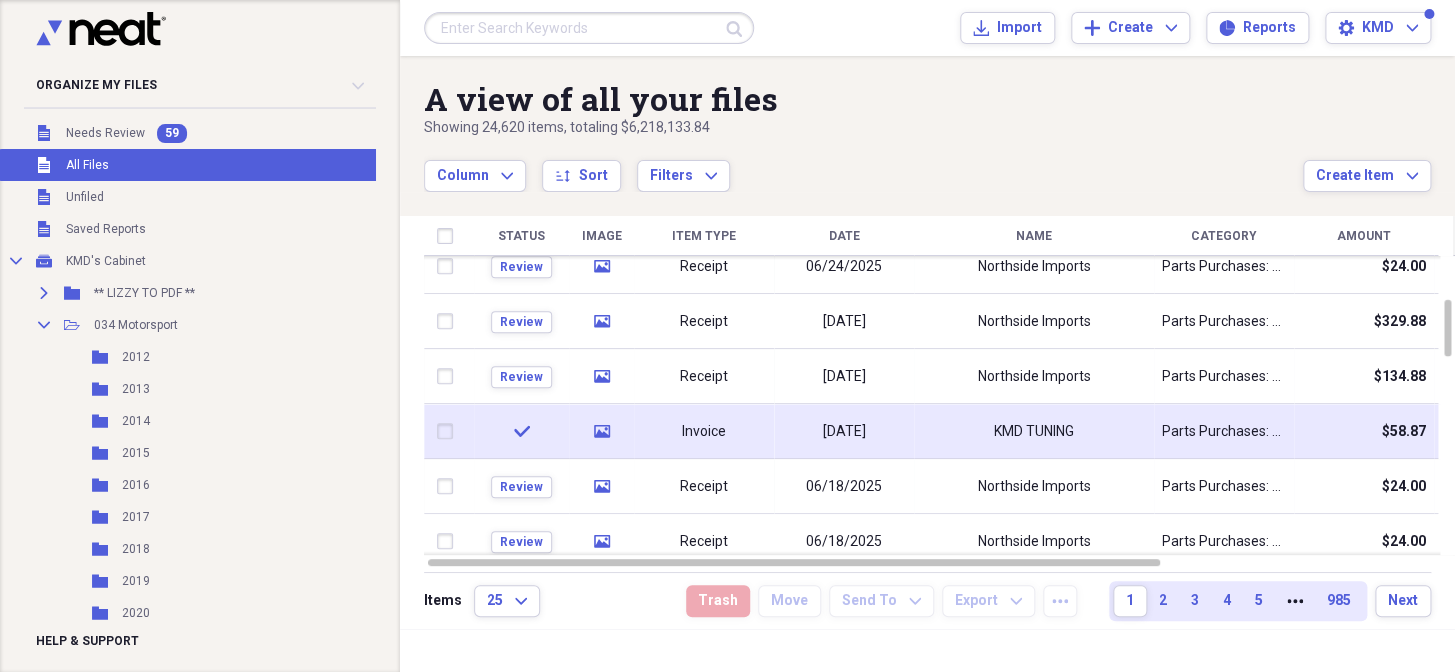 click on "Invoice" at bounding box center [704, 431] 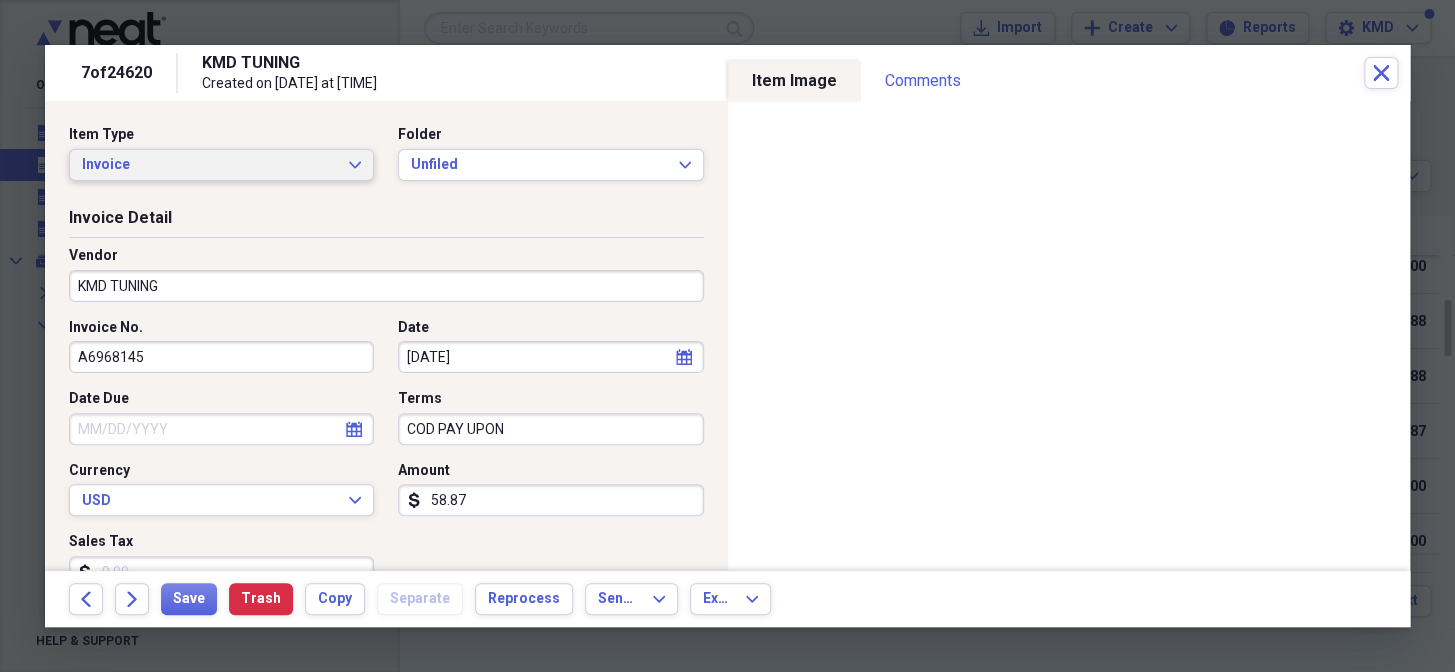 click on "Invoice" at bounding box center [209, 165] 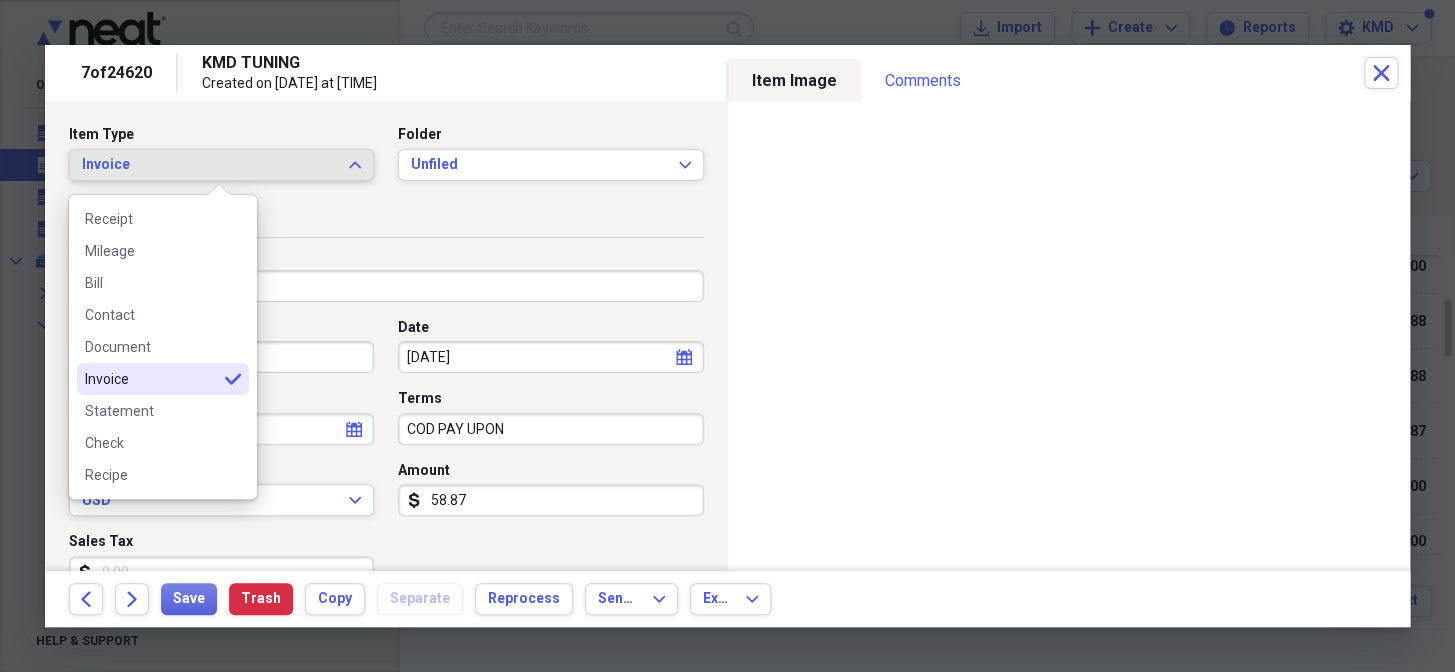 click on "Invoice" at bounding box center (209, 165) 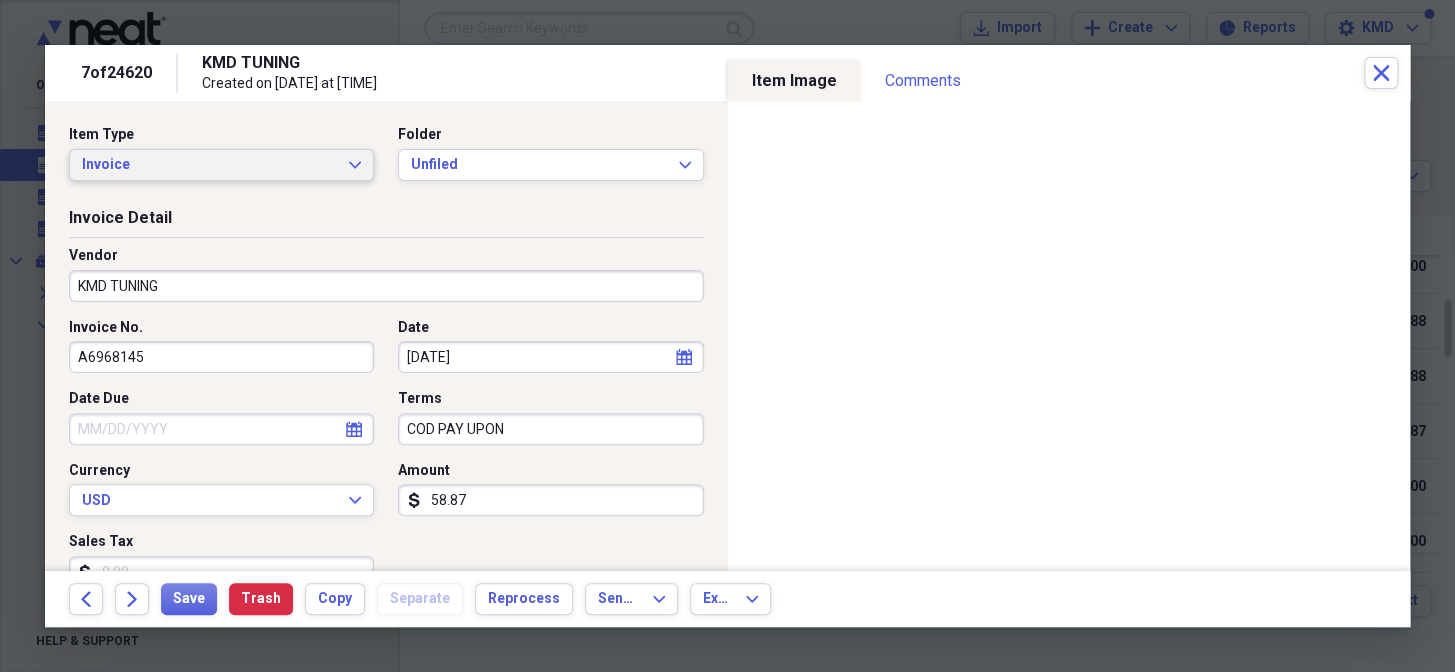 click on "Invoice" at bounding box center (209, 165) 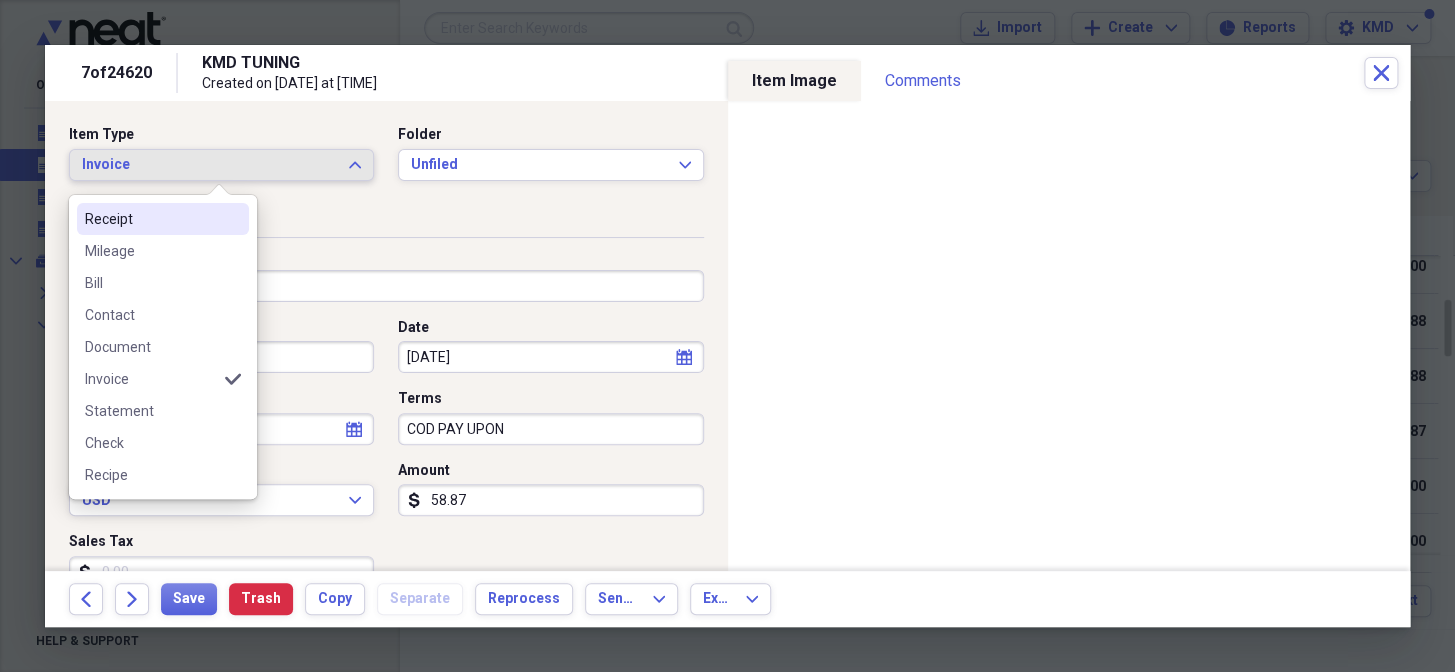 click on "Receipt" at bounding box center [151, 219] 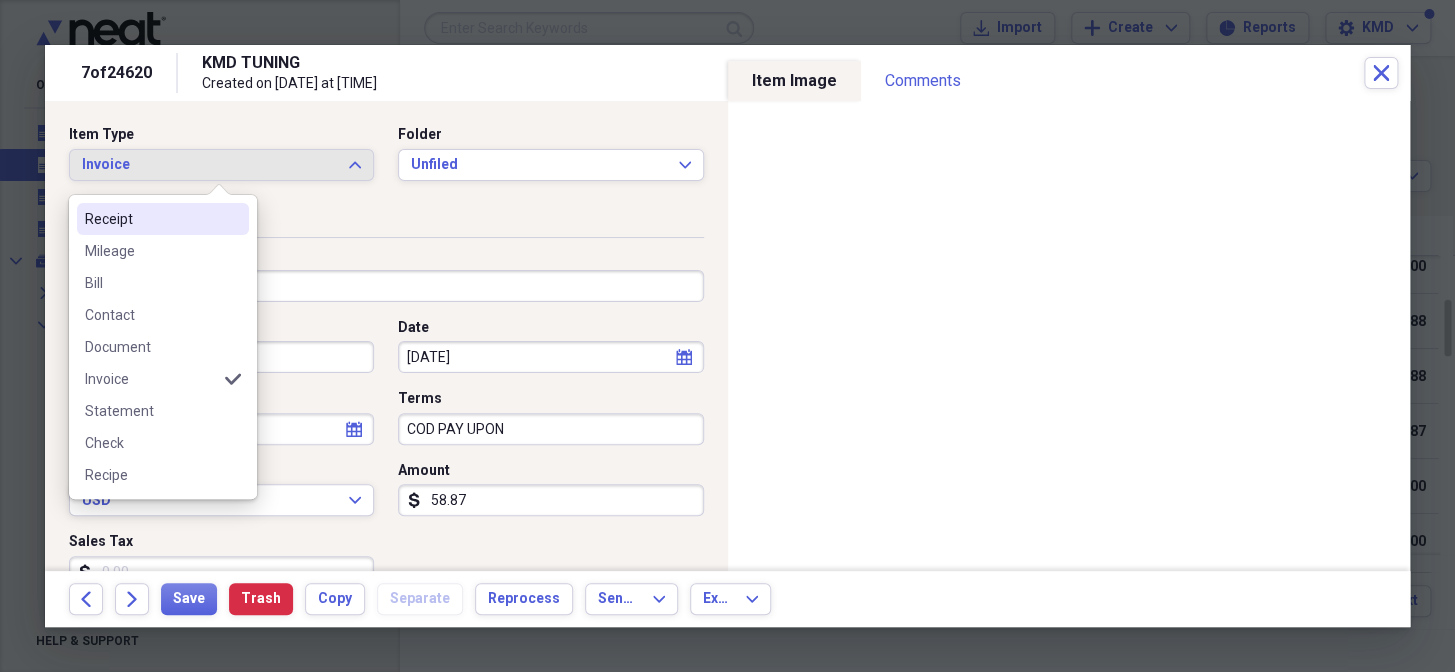 click on "Receipt" at bounding box center (151, 219) 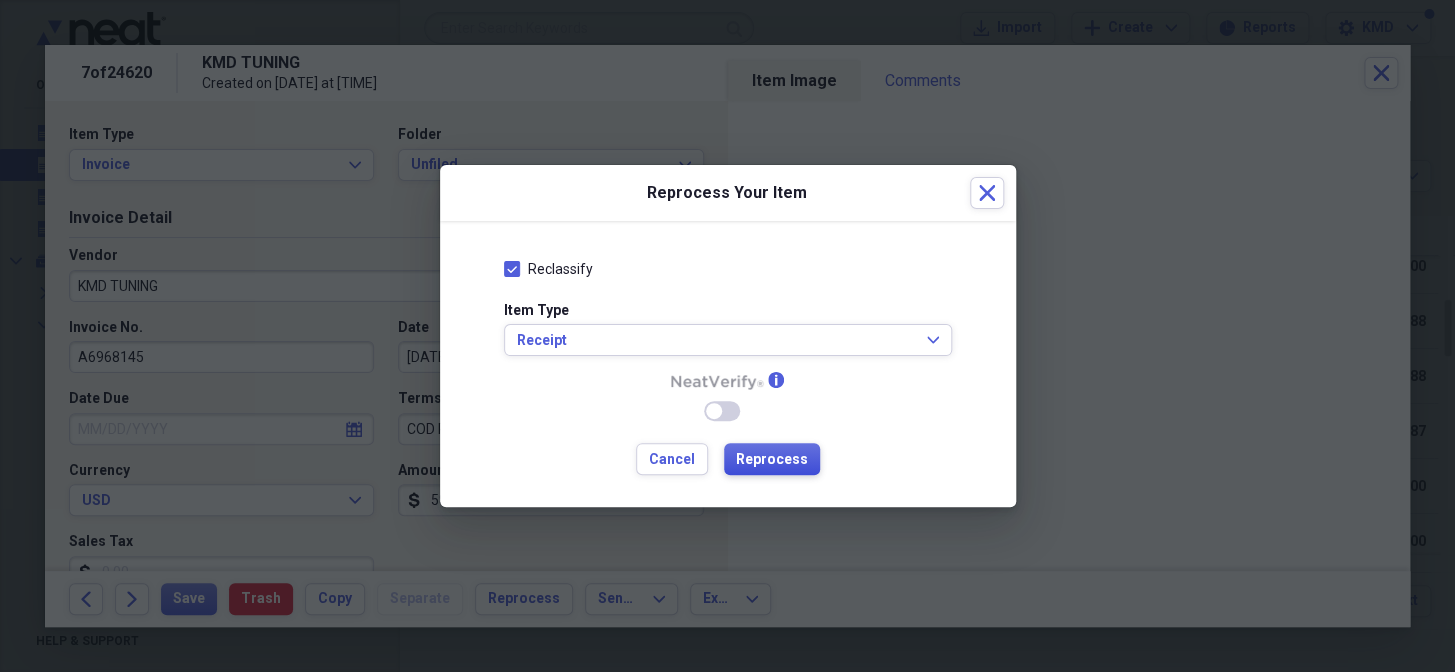 click on "Reprocess" at bounding box center [772, 460] 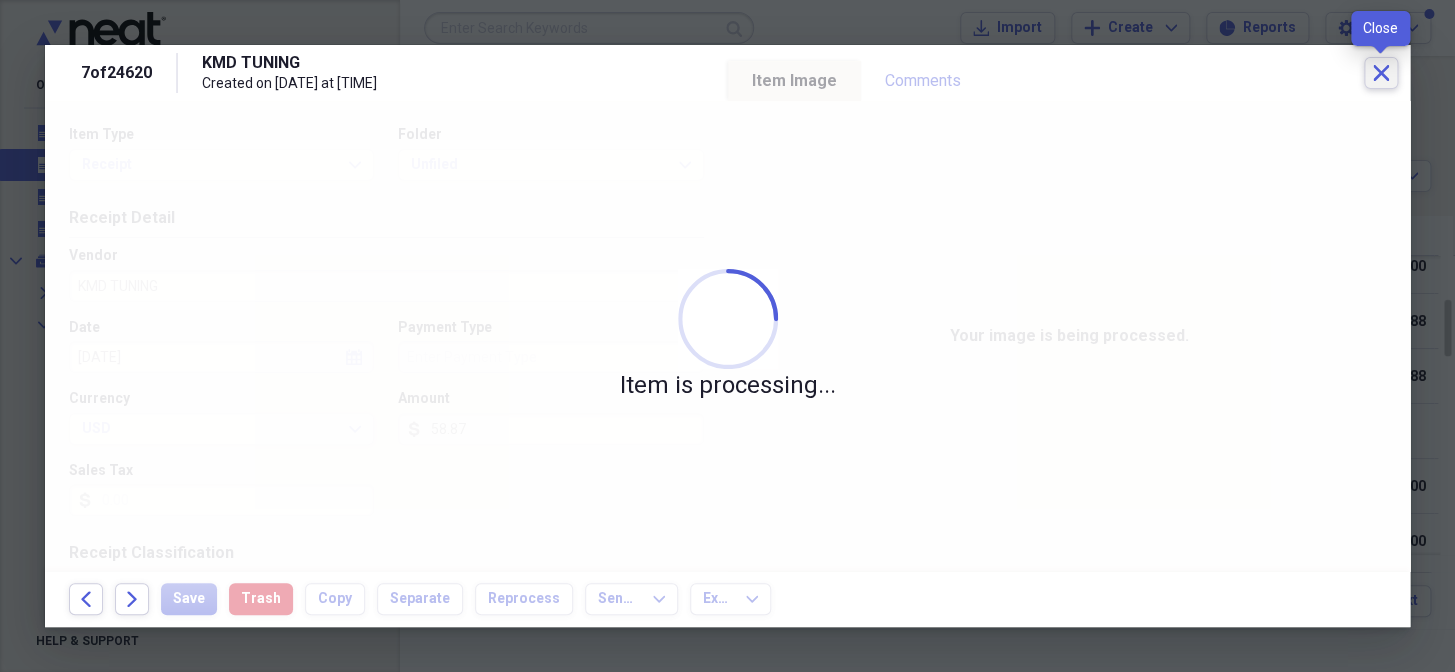 click on "Close" at bounding box center (1381, 73) 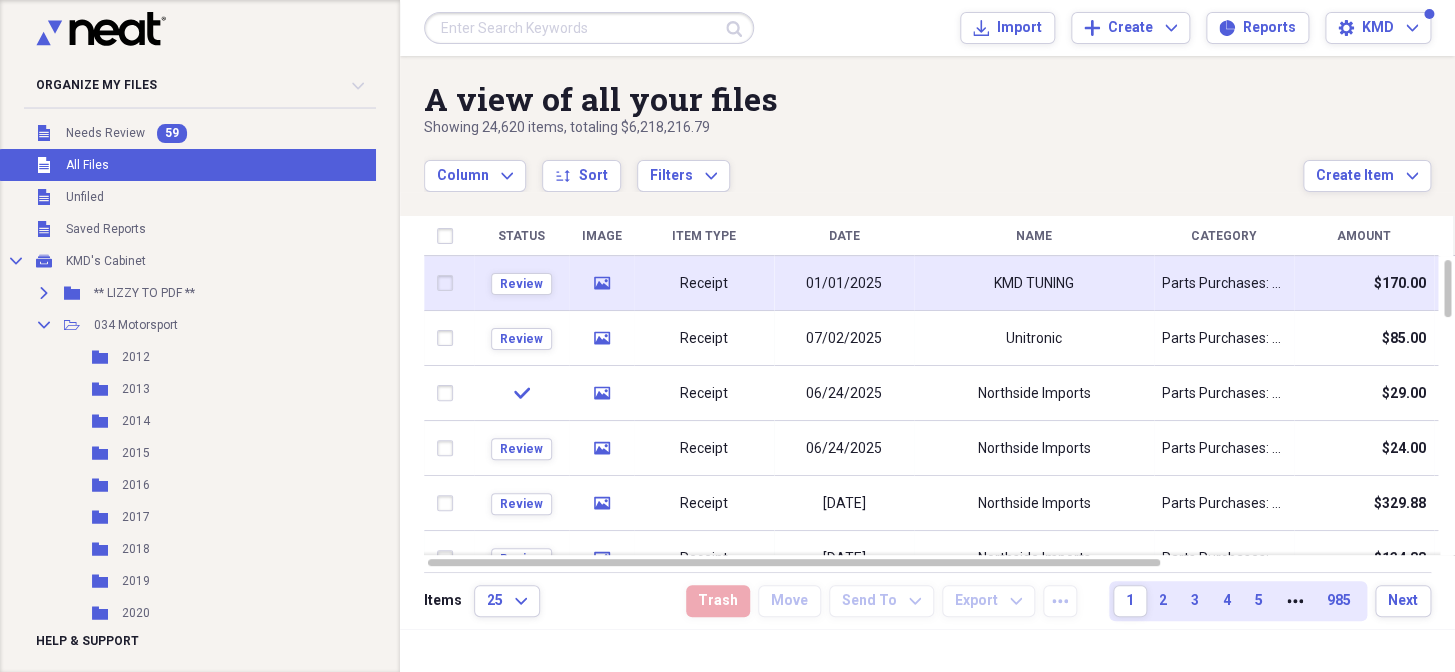click on "Receipt" at bounding box center (704, 283) 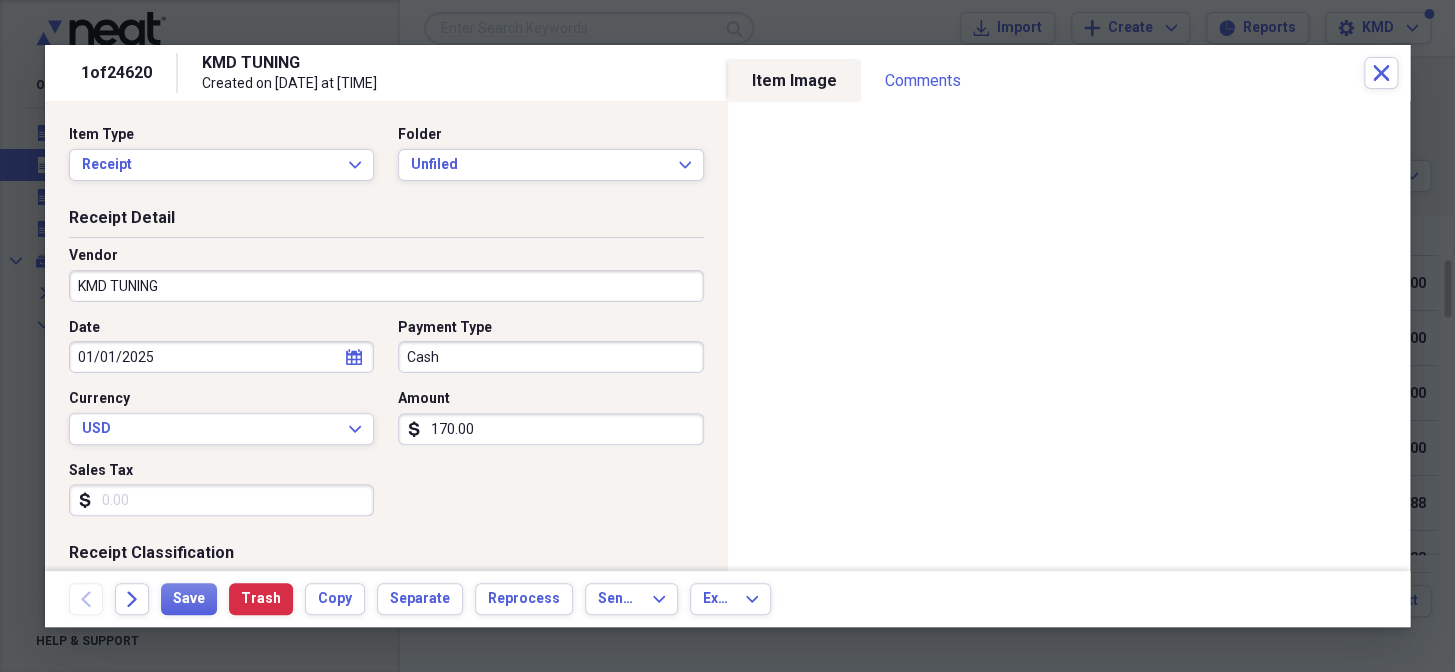 click on "KMD TUNING" at bounding box center (386, 286) 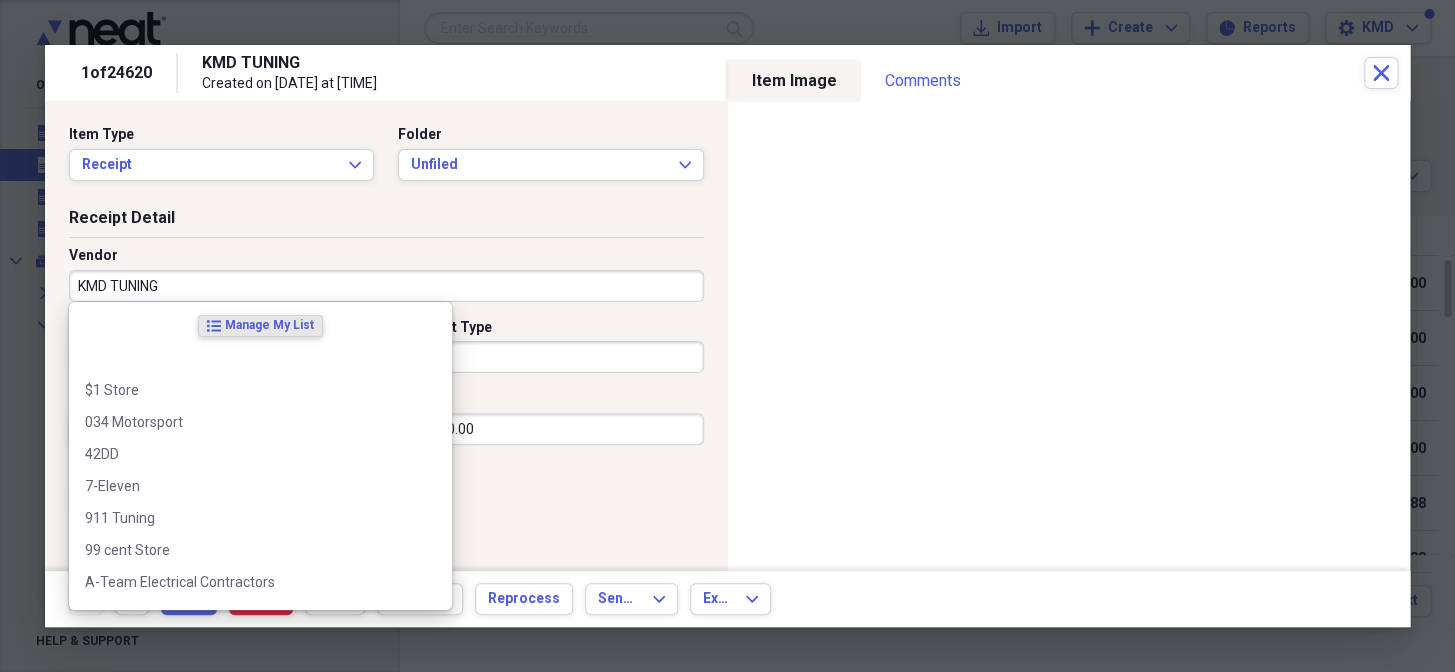 type on "M" 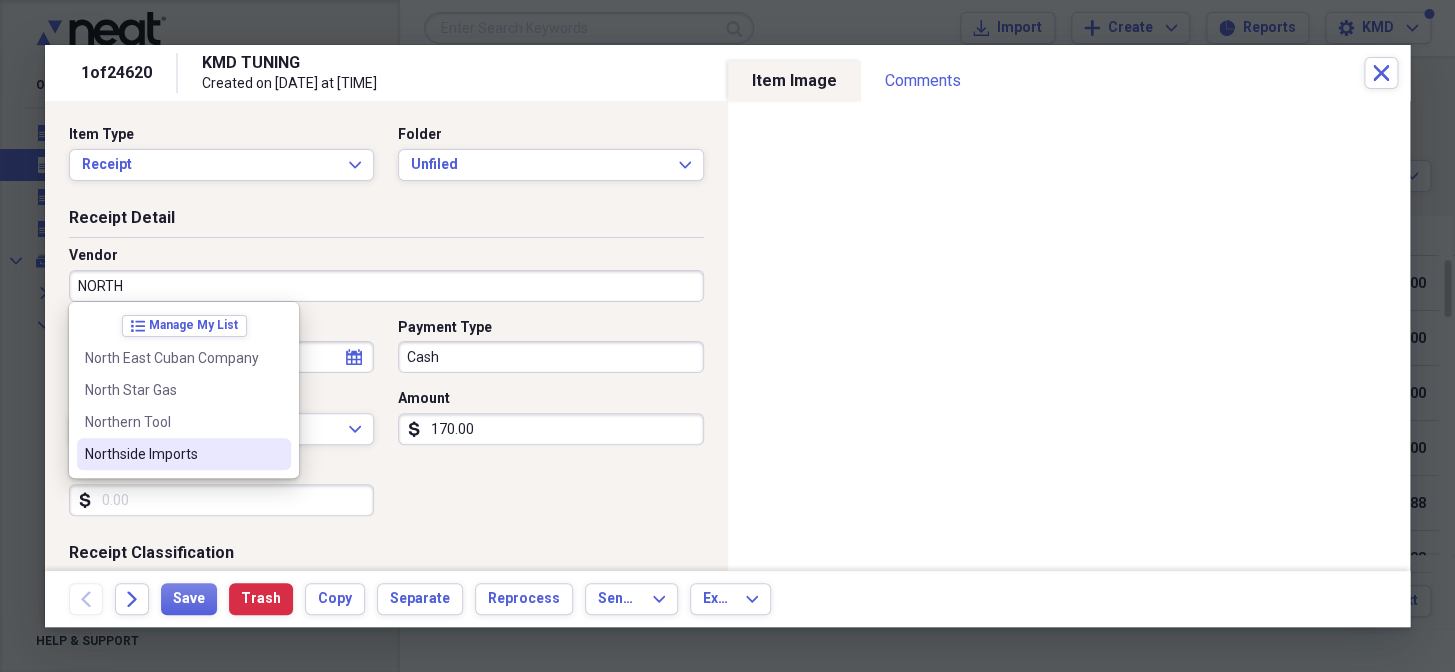 click on "Northside Imports" at bounding box center [172, 454] 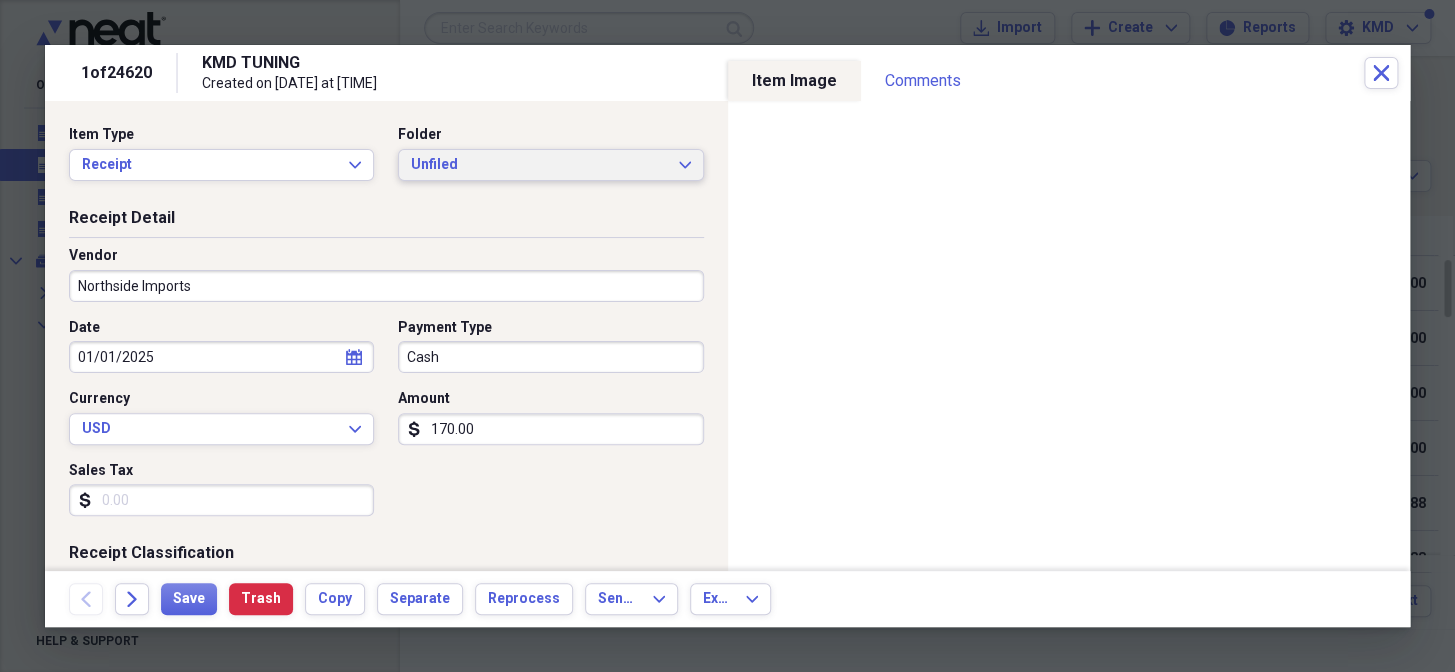 click on "Unfiled" at bounding box center [538, 165] 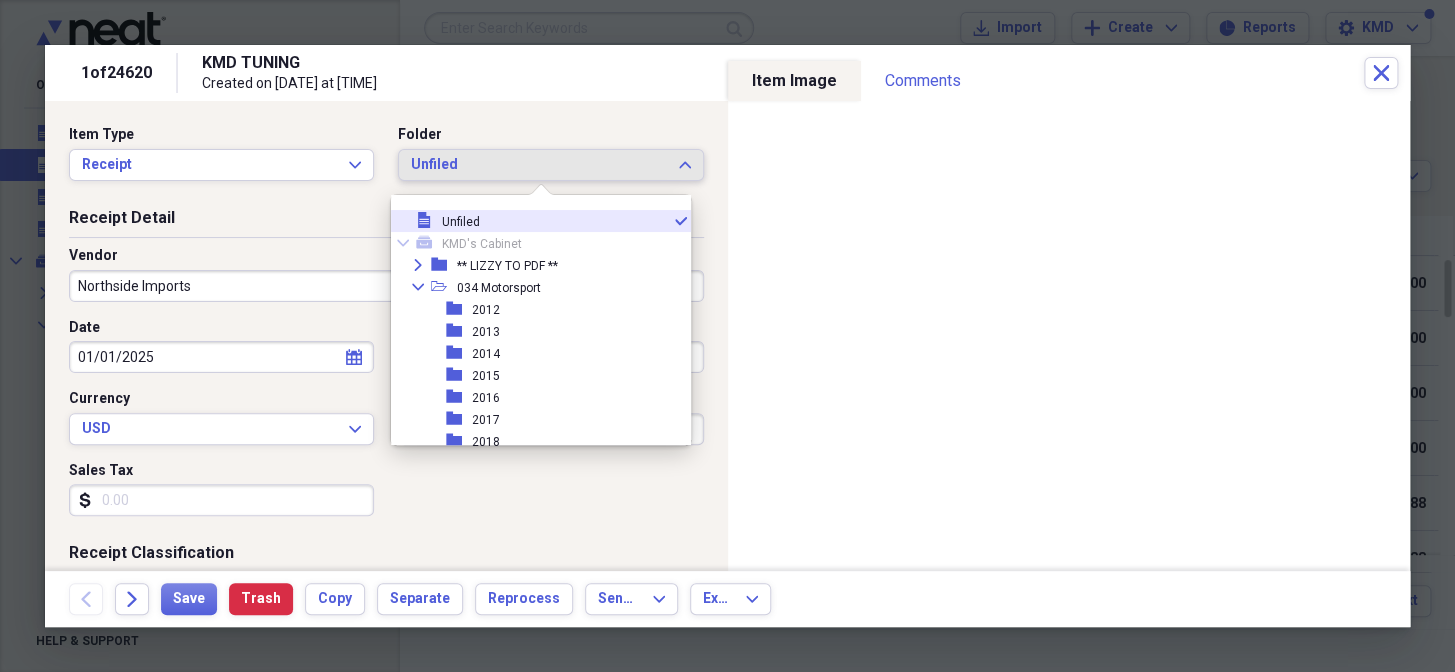 scroll, scrollTop: 2818, scrollLeft: 0, axis: vertical 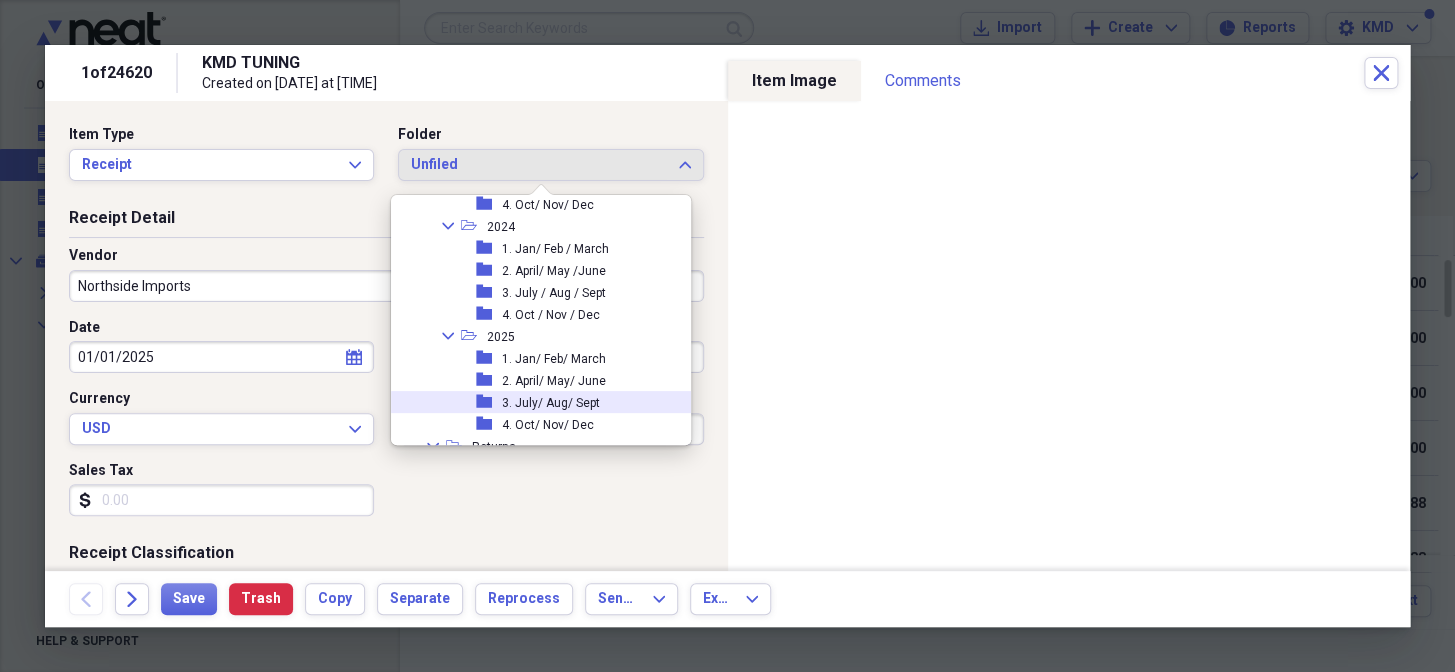 click on "folder 2011" at bounding box center [533, 468] 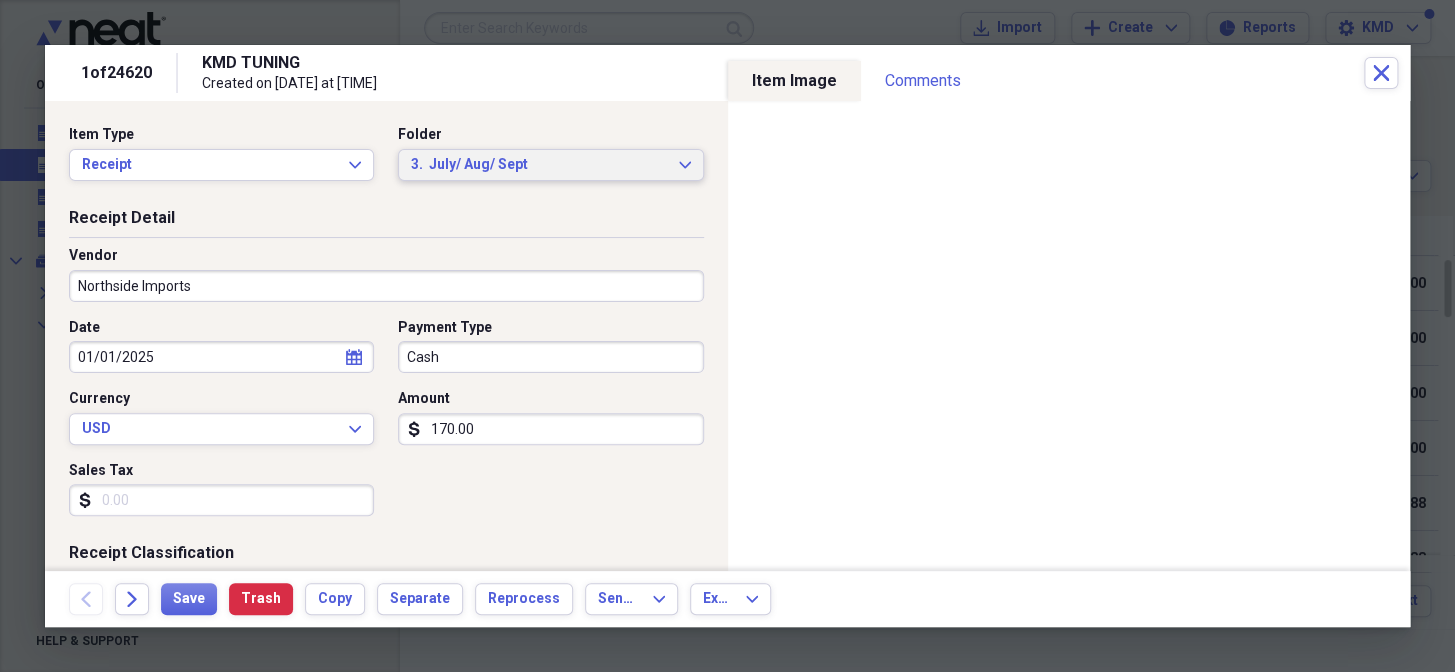 scroll, scrollTop: 19081, scrollLeft: 0, axis: vertical 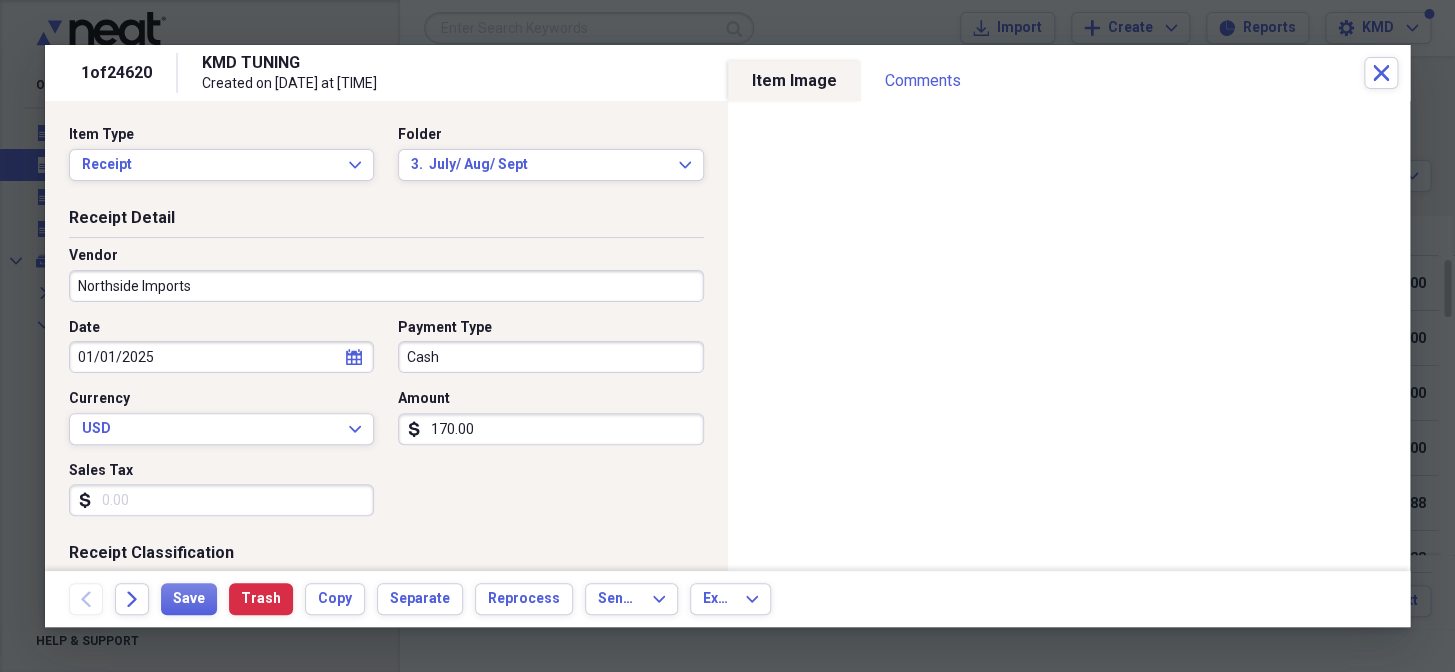 click on "Cash" at bounding box center [550, 357] 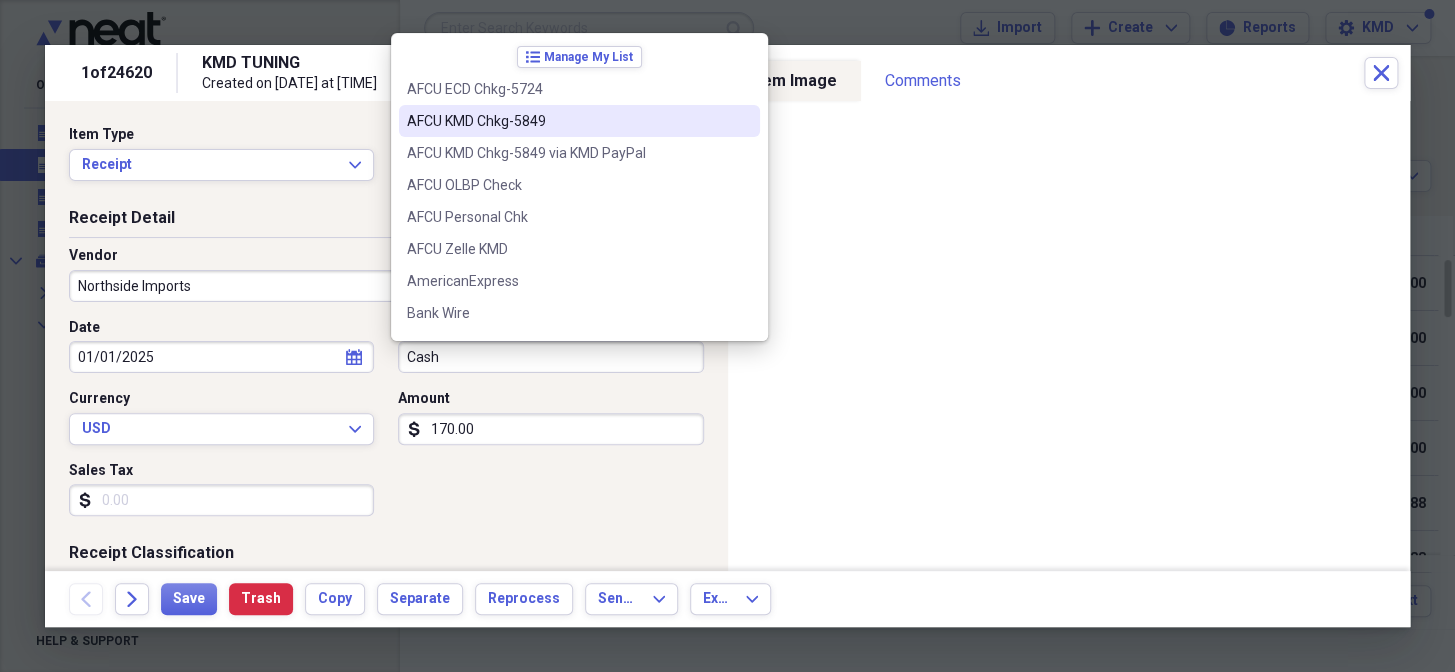 click on "KMD TUNING Created on 08/04/2025 at 9:26 am" at bounding box center (783, 73) 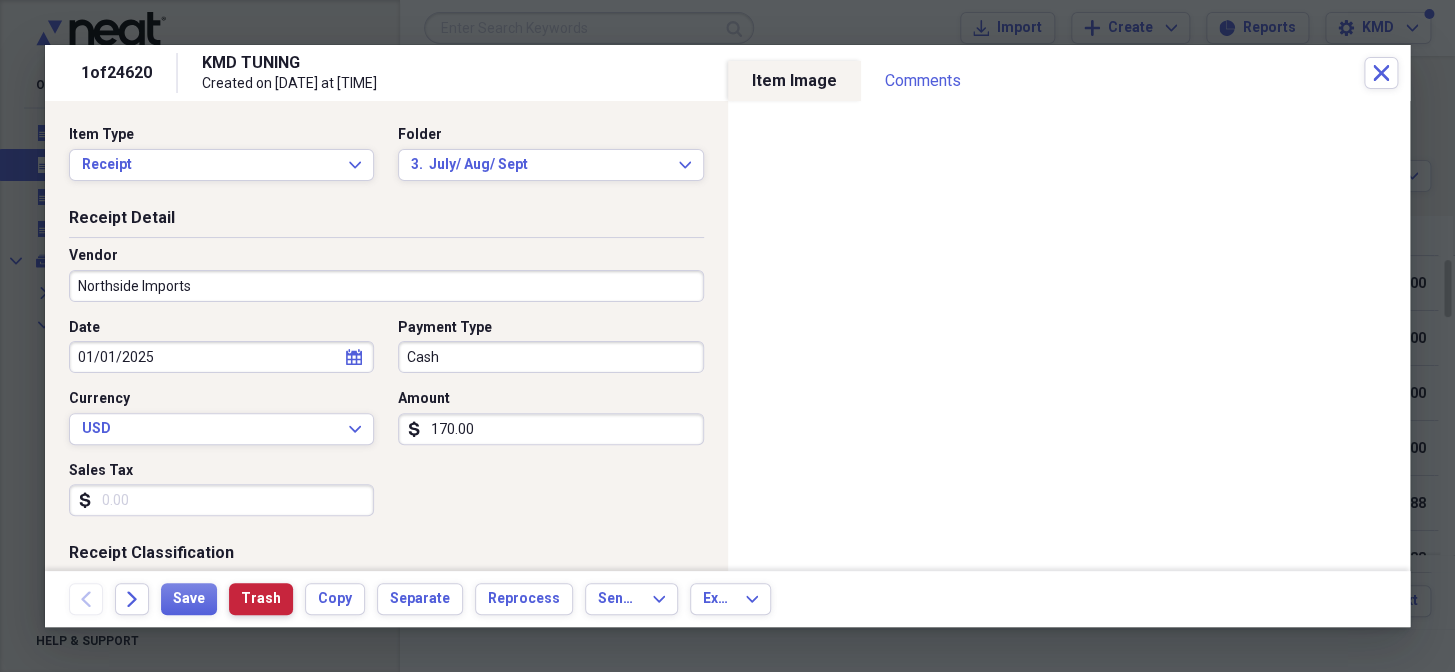click on "Trash" at bounding box center [261, 599] 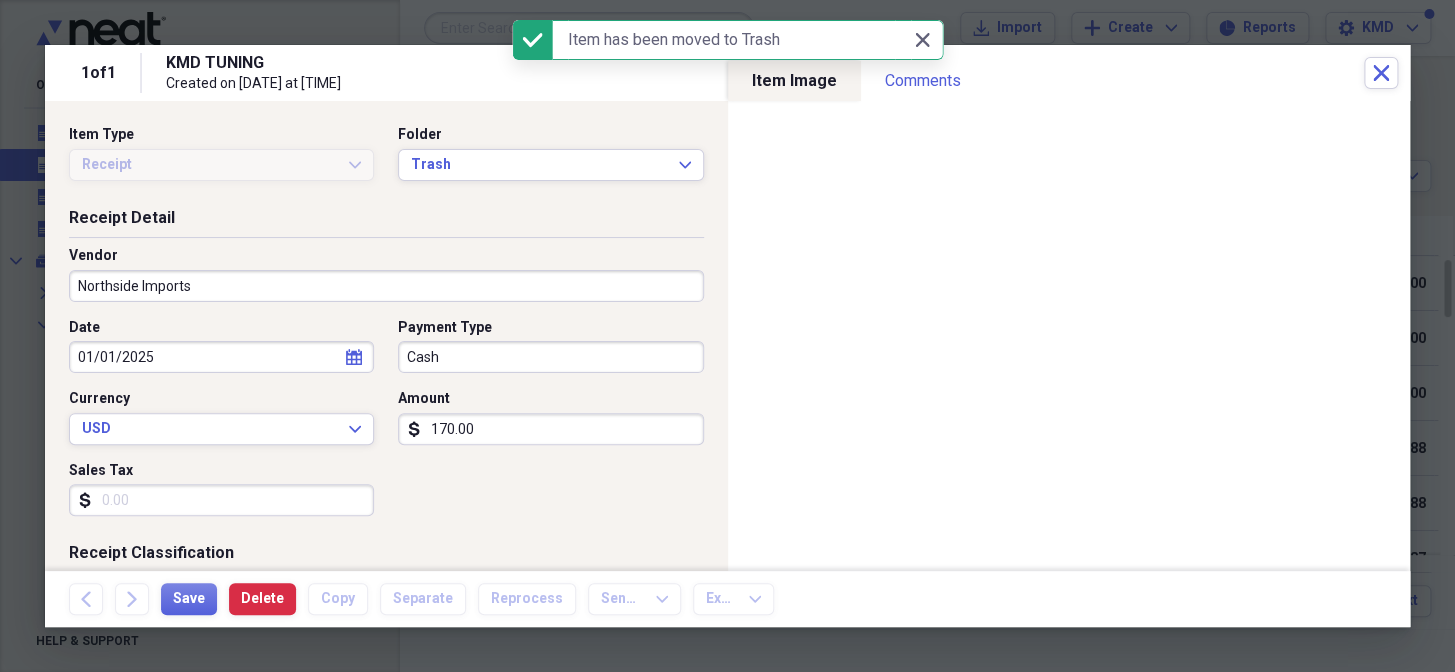 type on "KMD TUNING" 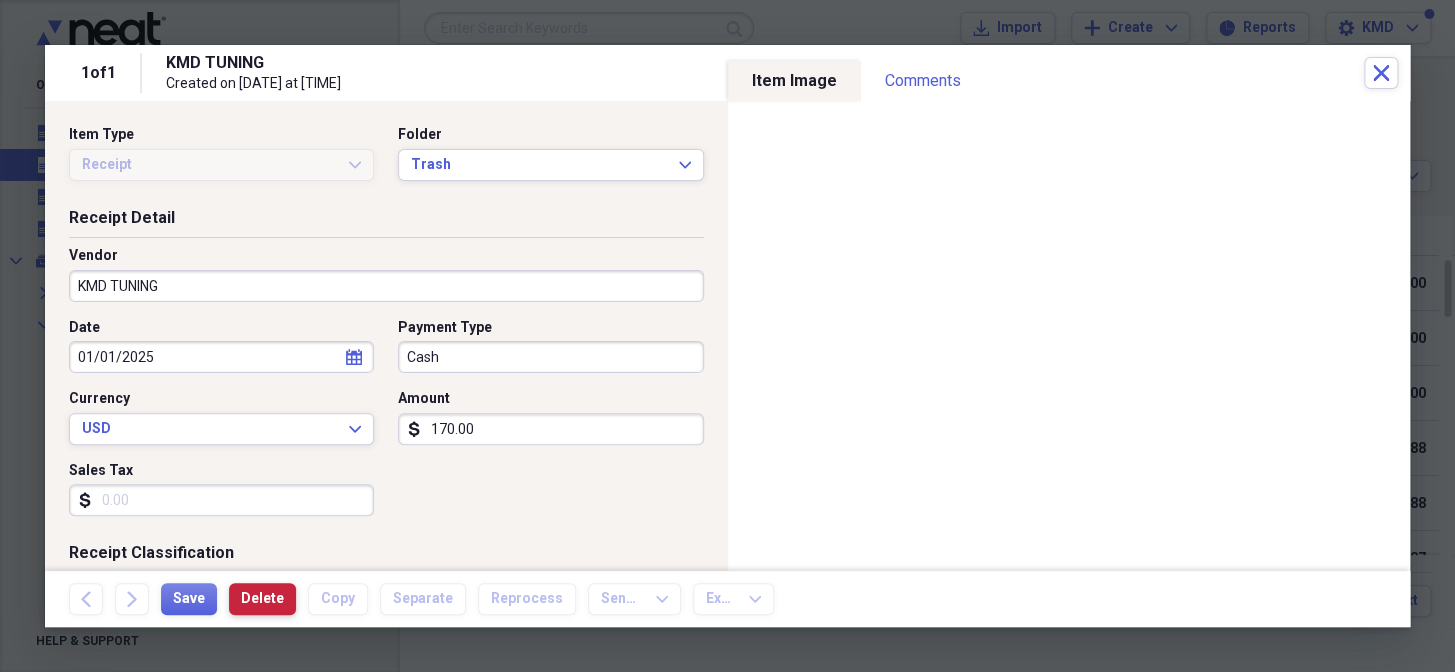 click on "Delete" at bounding box center (262, 599) 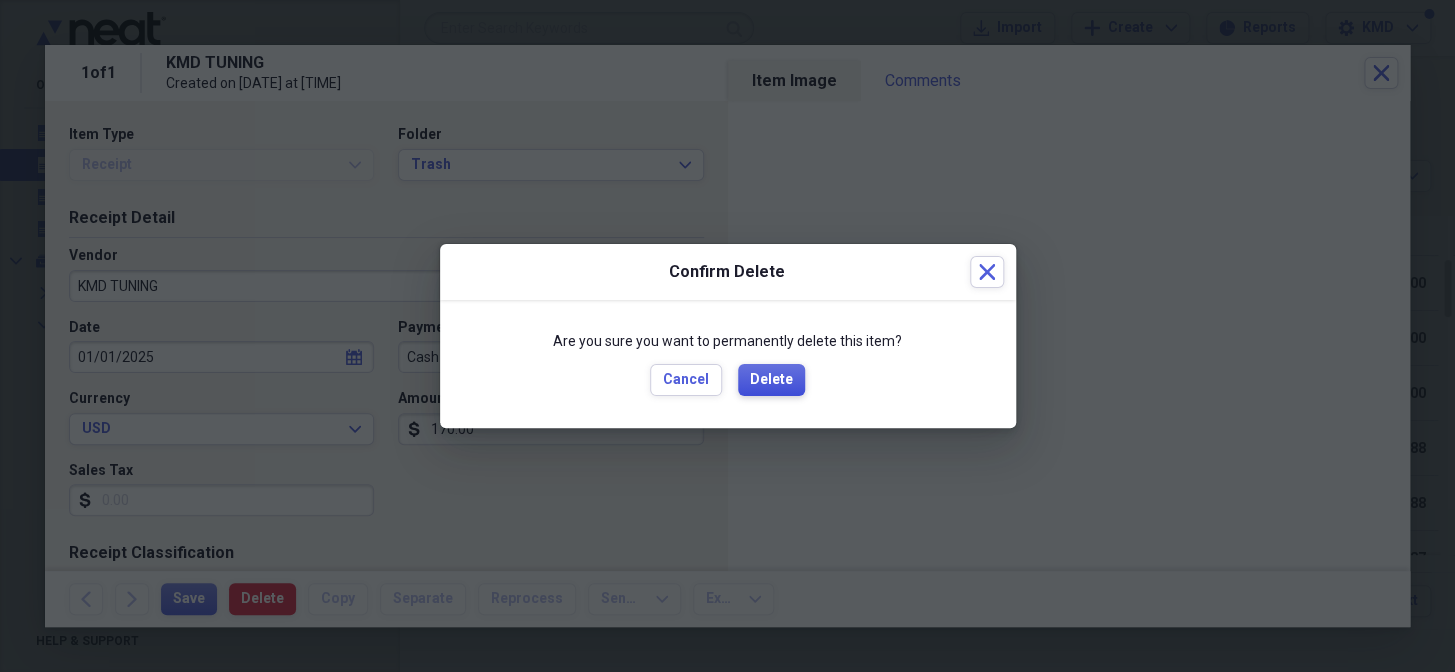 drag, startPoint x: 778, startPoint y: 381, endPoint x: 785, endPoint y: 371, distance: 12.206555 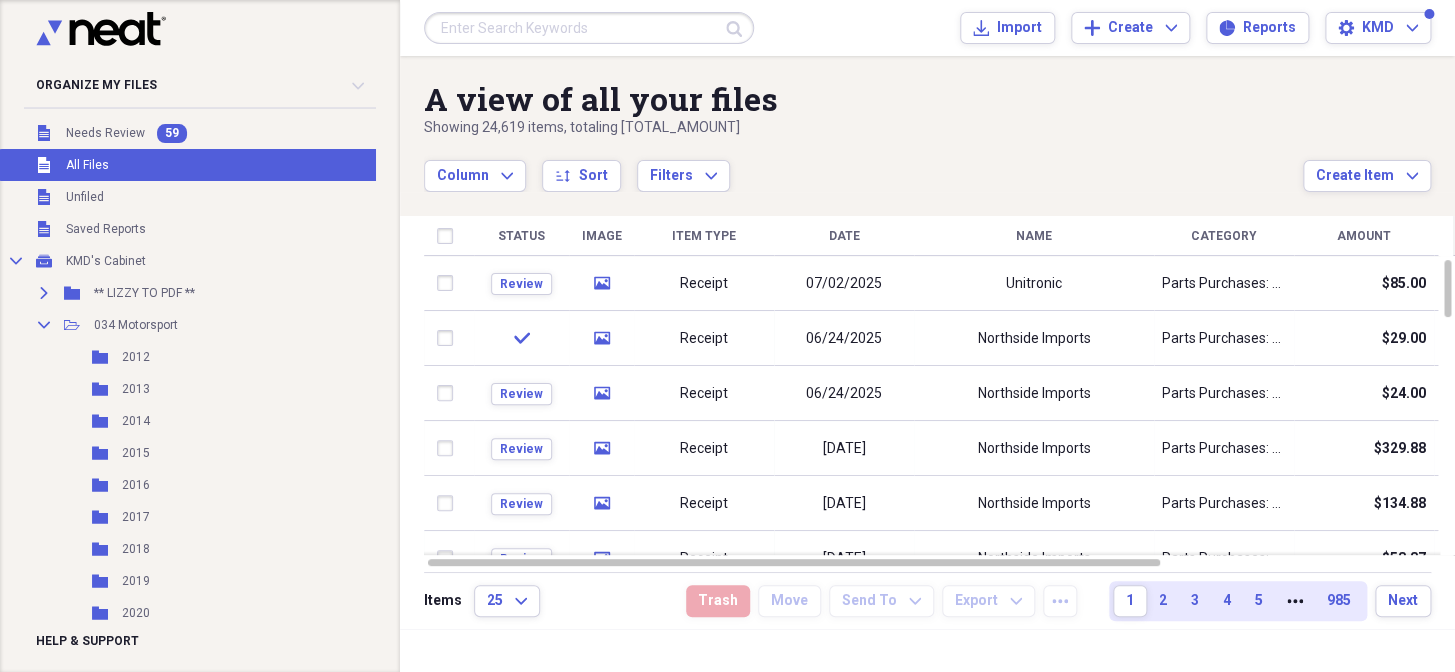 click on "07/02/2025" at bounding box center [844, 283] 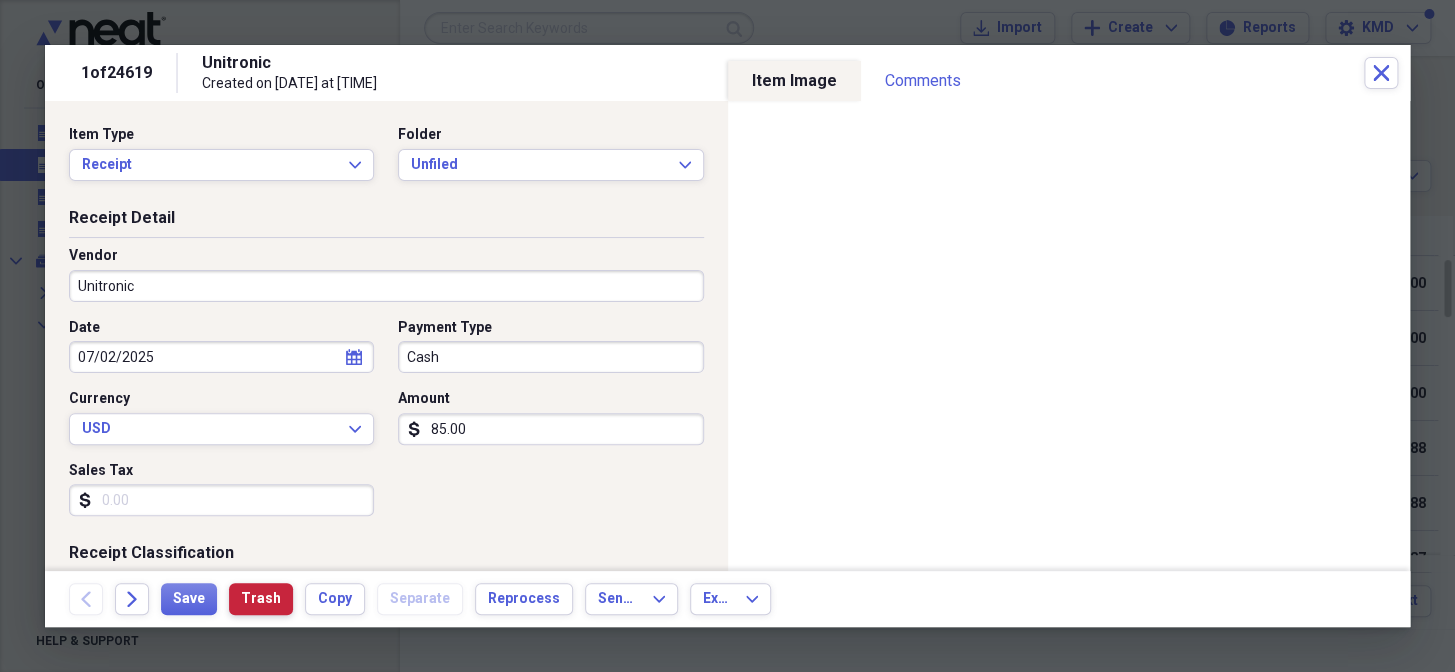 click on "Trash" at bounding box center [261, 599] 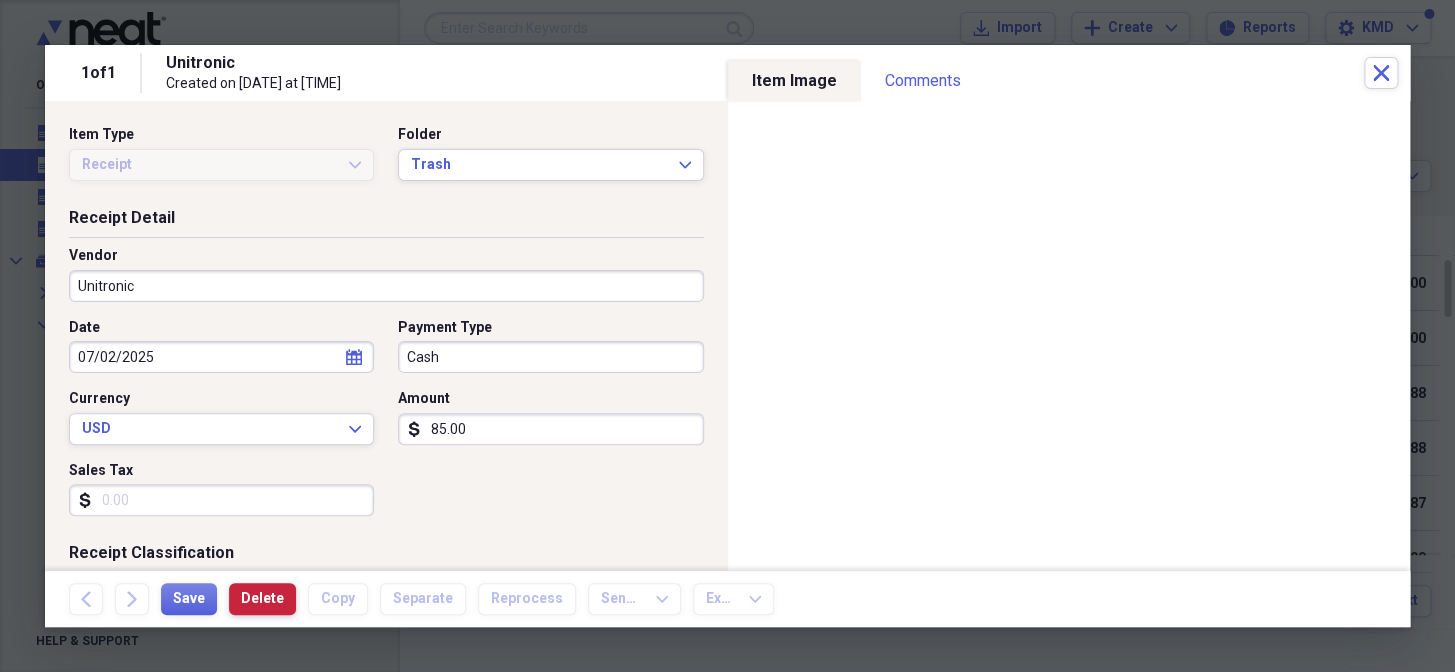click on "Delete" at bounding box center [262, 599] 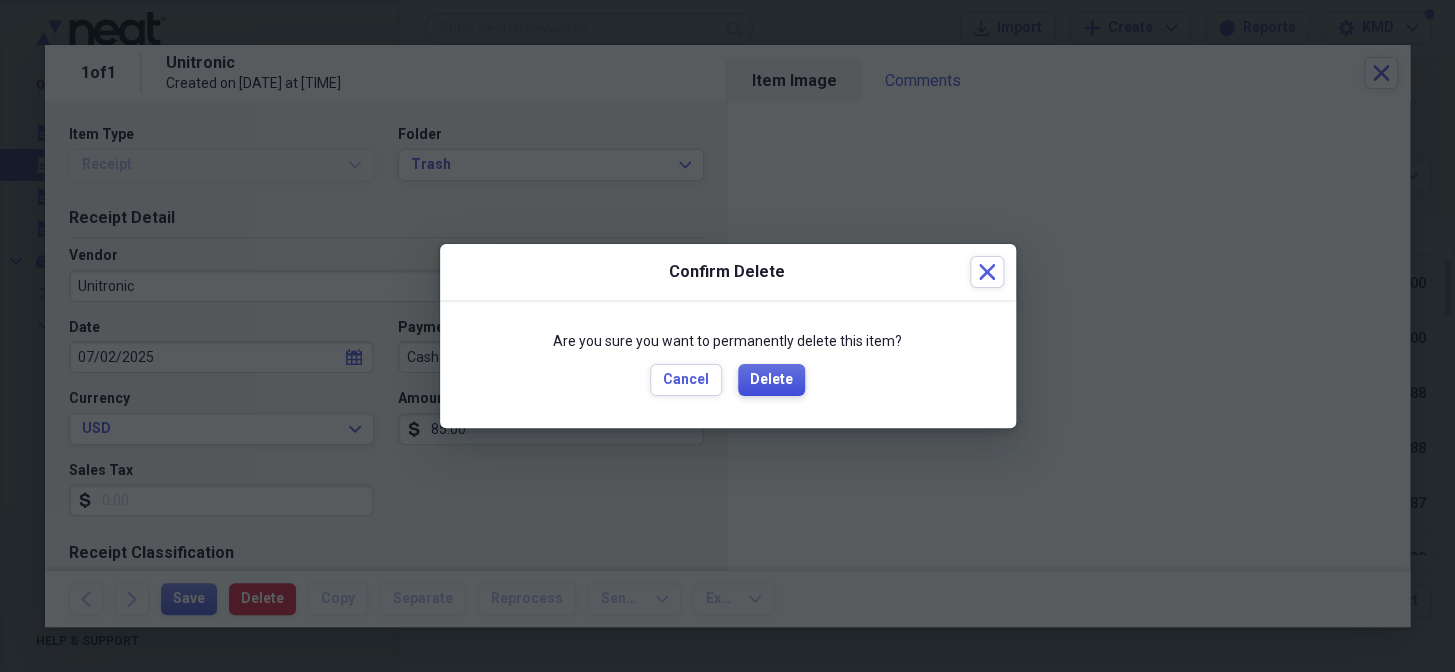 click on "Delete" at bounding box center [771, 380] 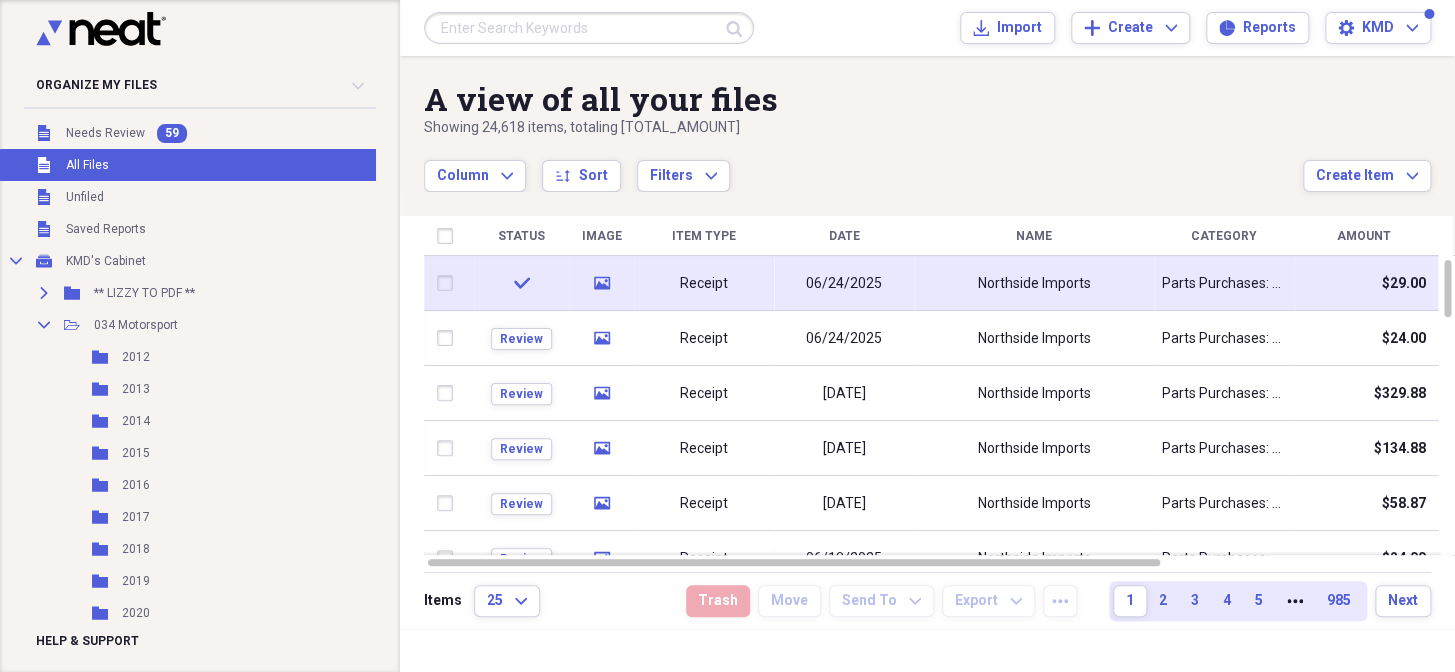 click on "06/24/2025" at bounding box center (844, 284) 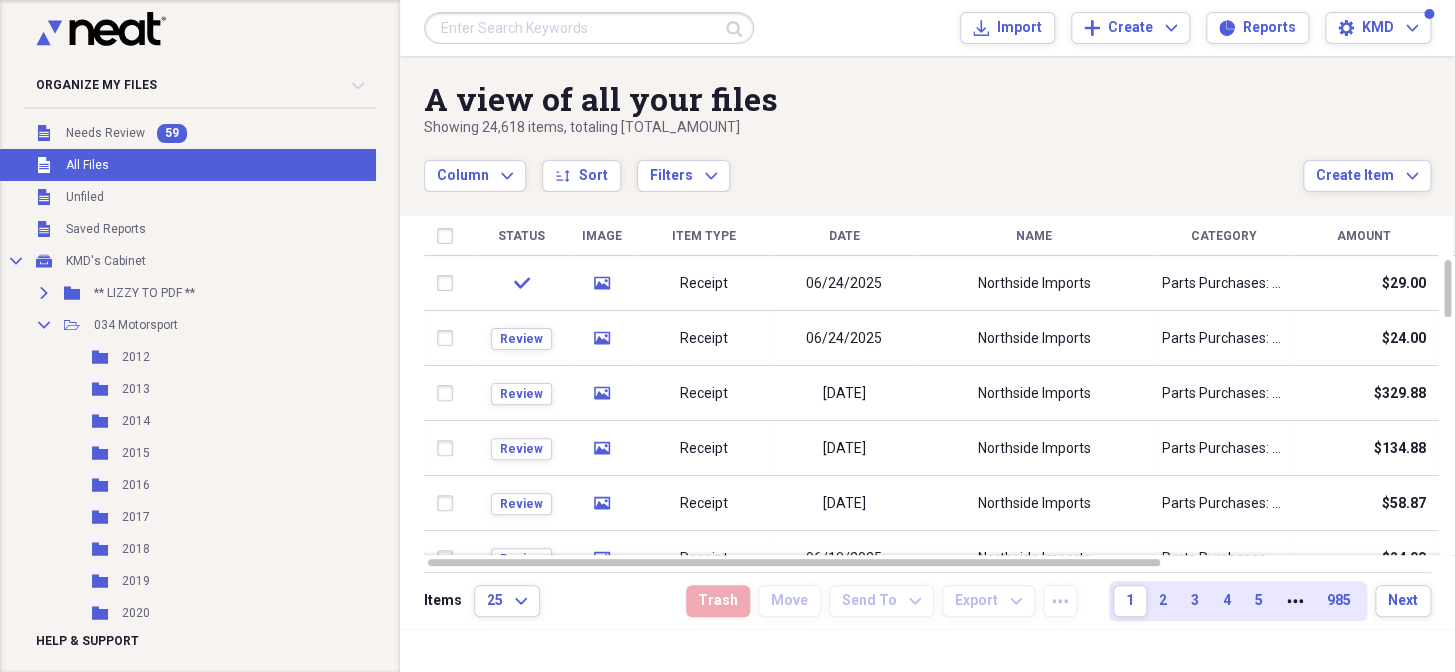 click on "06/24/2025" at bounding box center (844, 284) 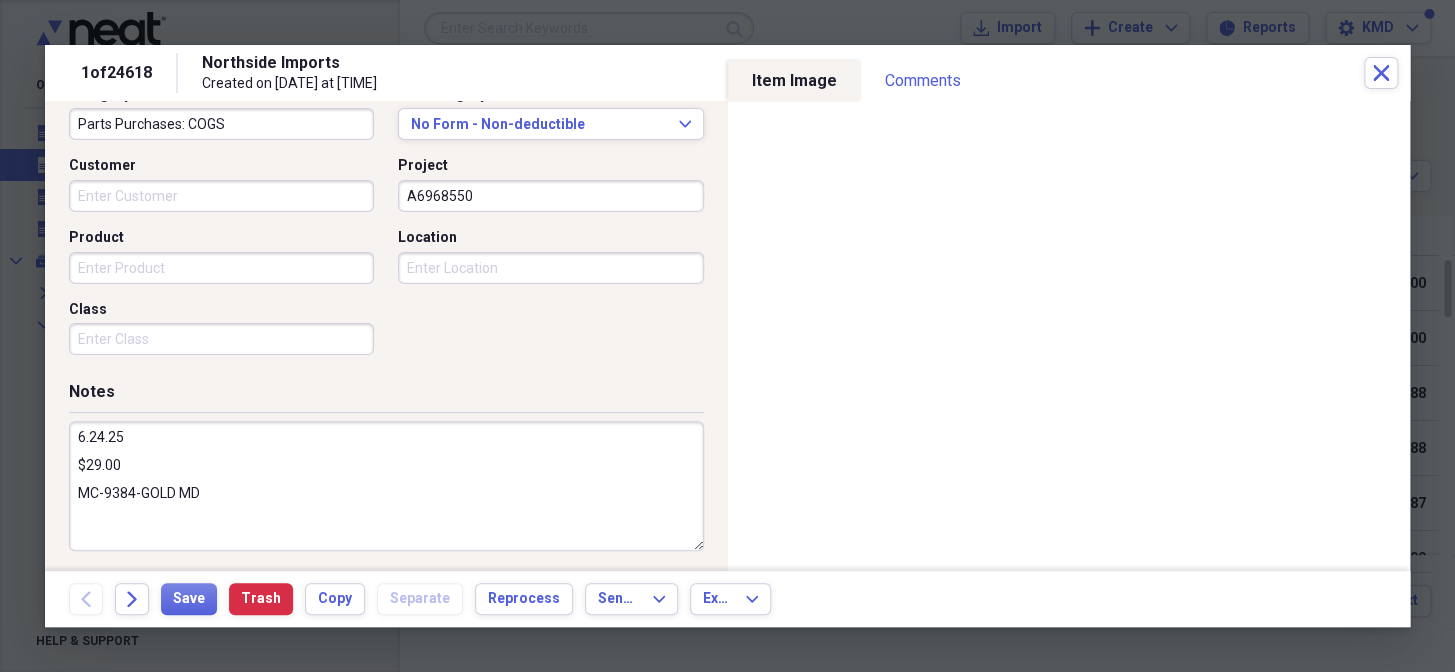 scroll, scrollTop: 550, scrollLeft: 0, axis: vertical 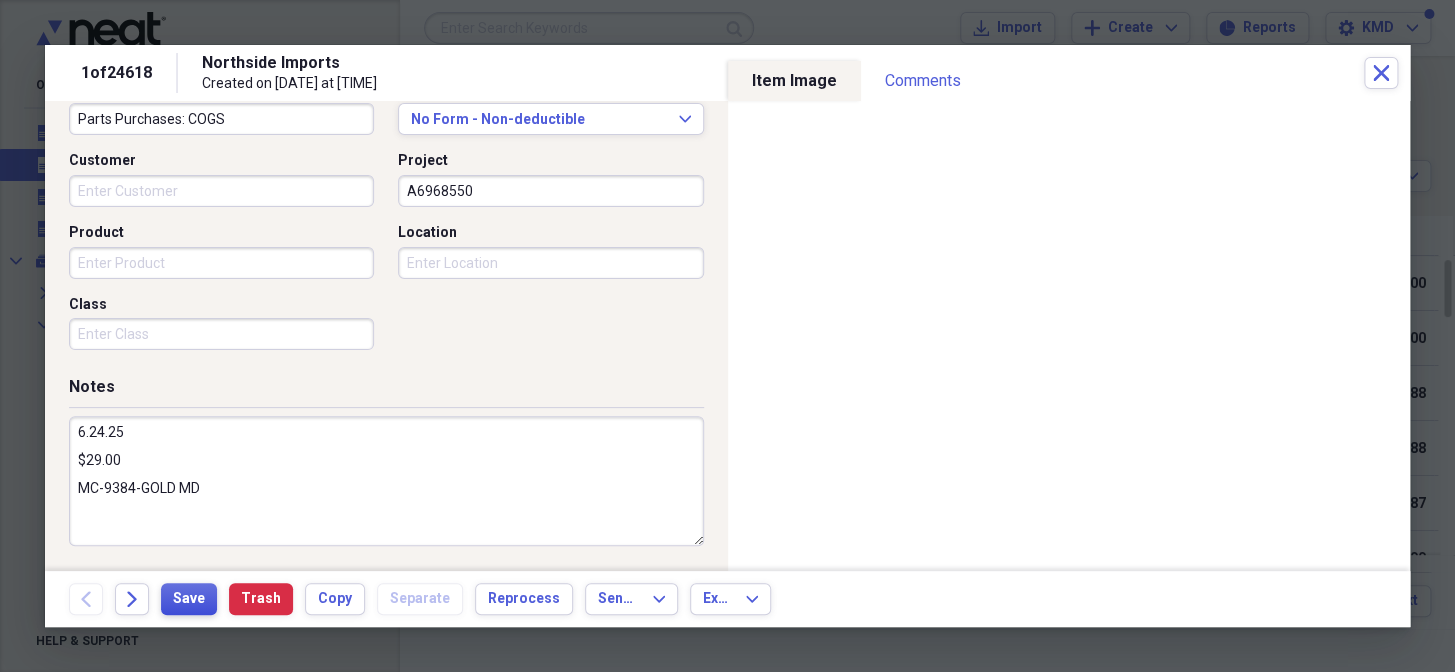 click on "Save" at bounding box center (189, 599) 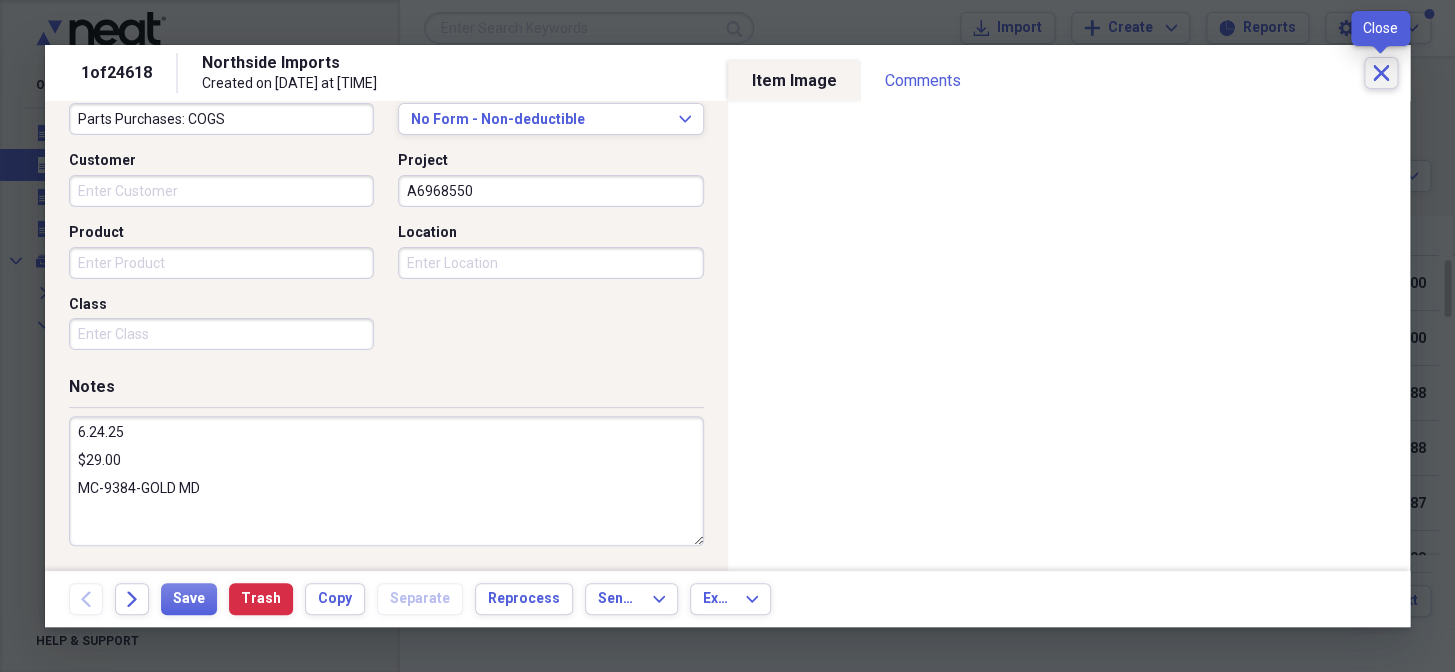 click on "Close" 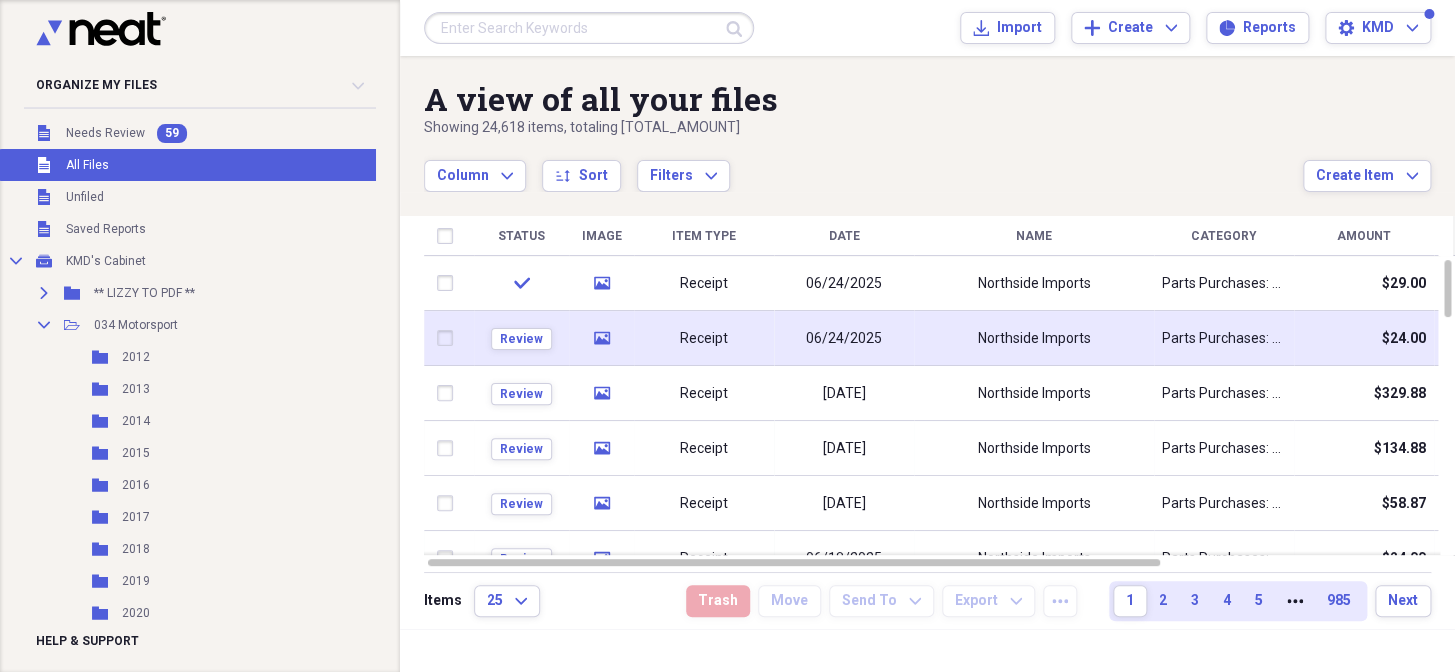 click on "06/24/2025" at bounding box center (844, 338) 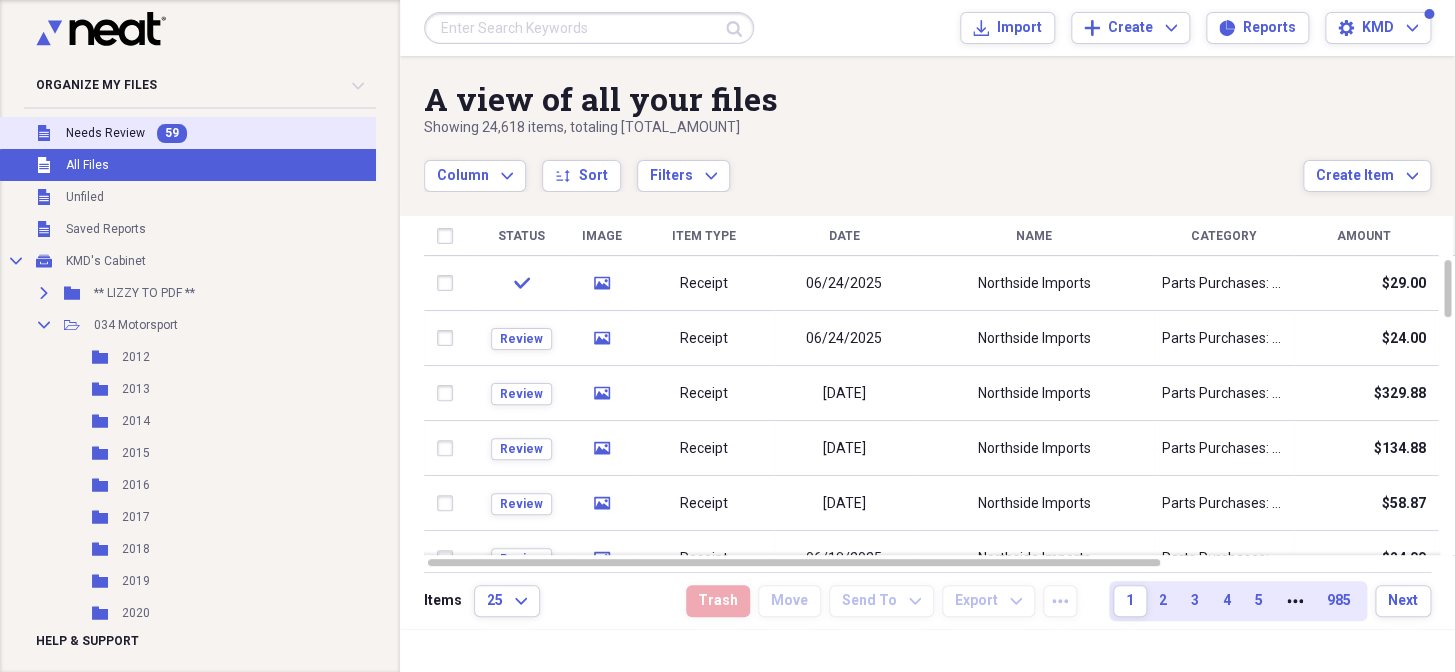 click on "Needs Review" at bounding box center (105, 133) 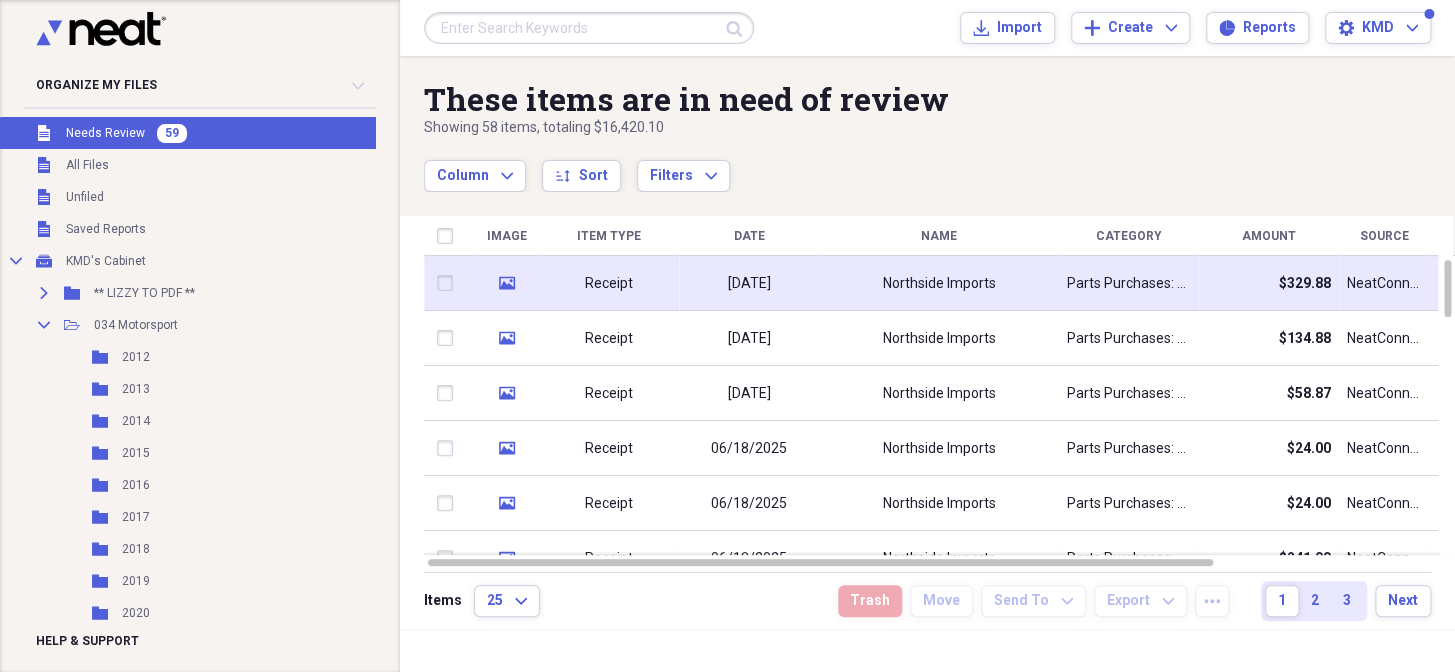 click on "Northside Imports" at bounding box center [939, 283] 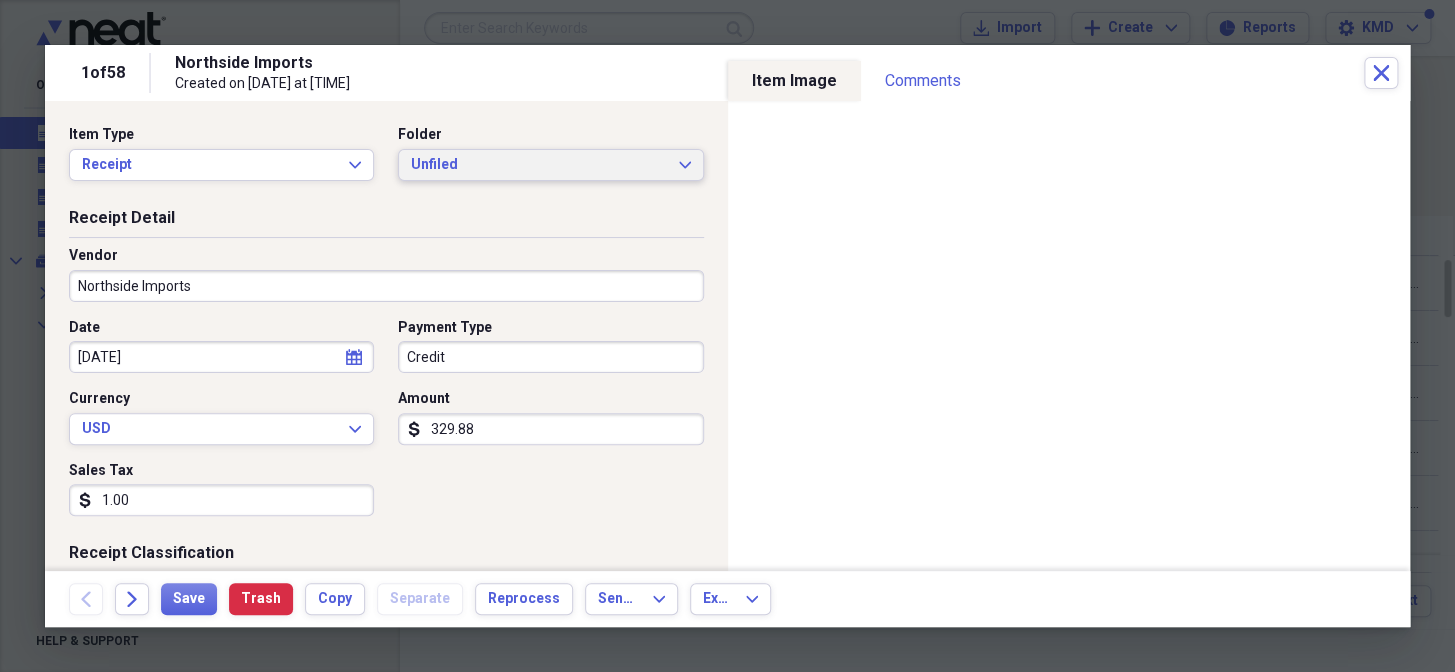 click on "Unfiled" at bounding box center [538, 165] 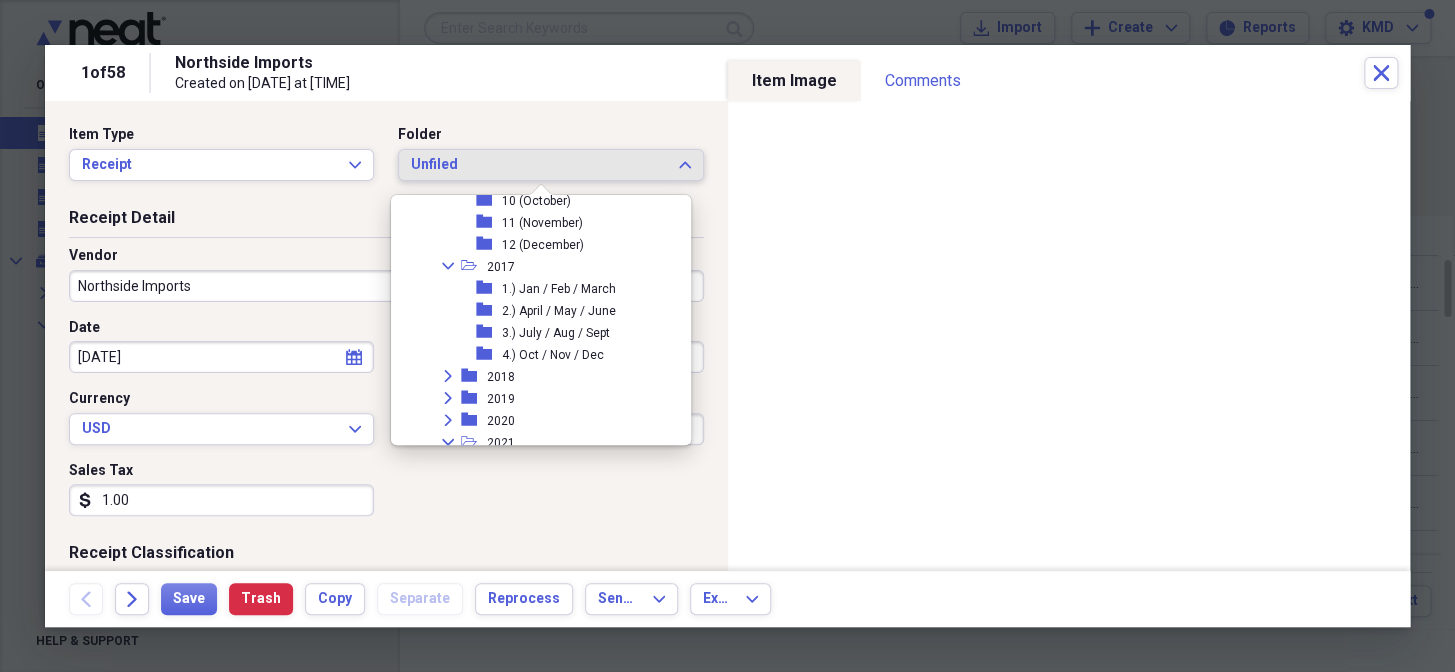 scroll, scrollTop: 19000, scrollLeft: 0, axis: vertical 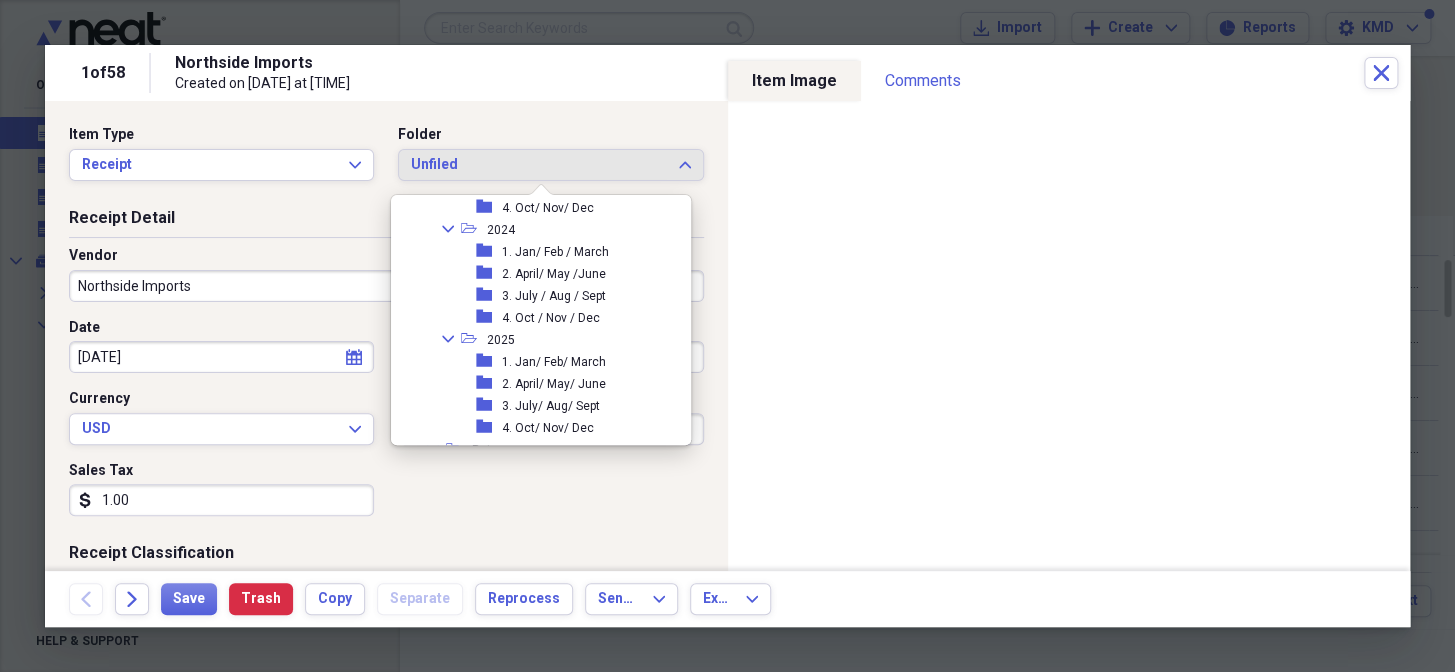 click on "2.  April/ May/ June" at bounding box center [554, 384] 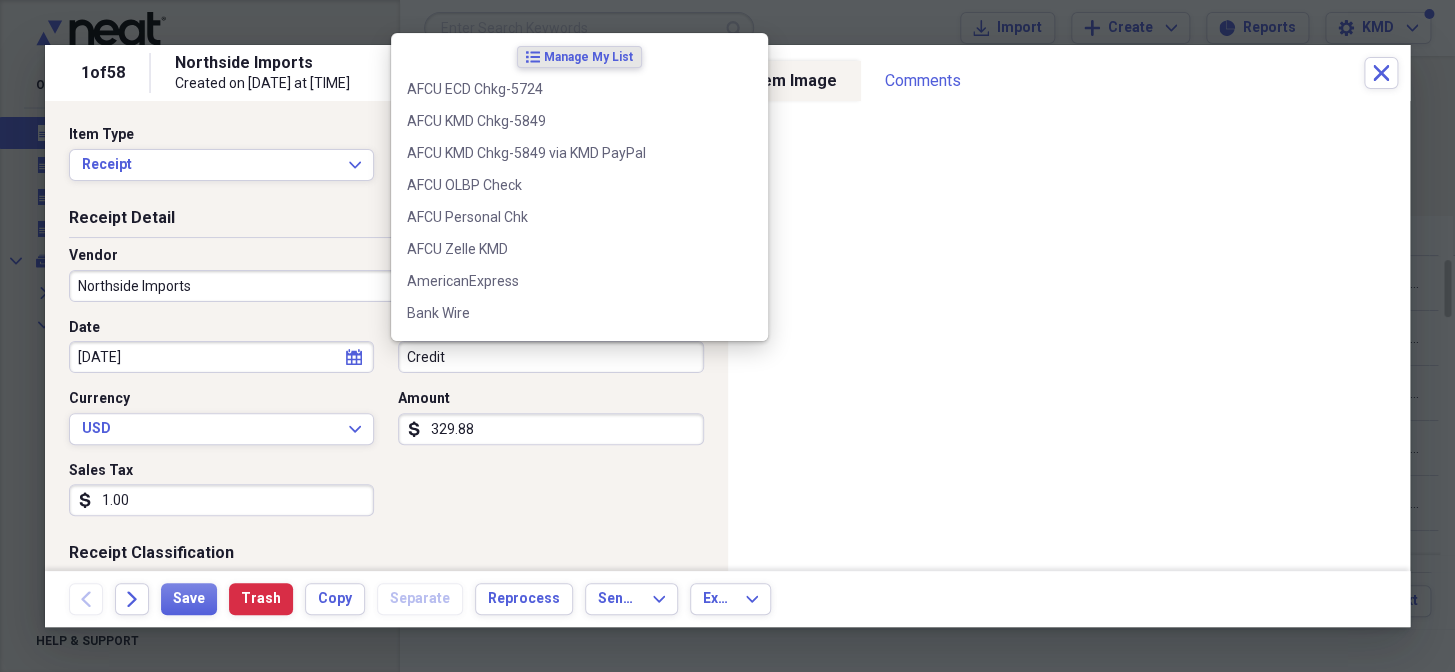 click on "Credit" at bounding box center [550, 357] 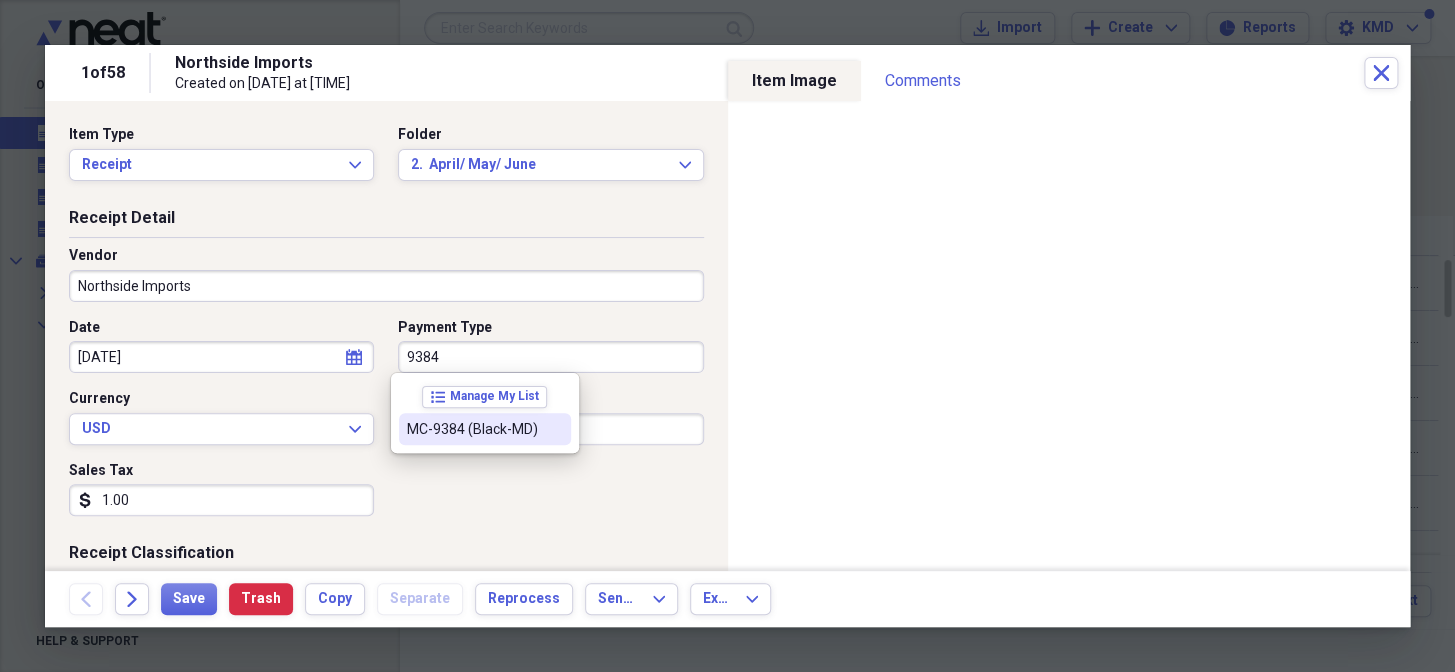 click on "MC-9384 (Black-MD)" at bounding box center (485, 429) 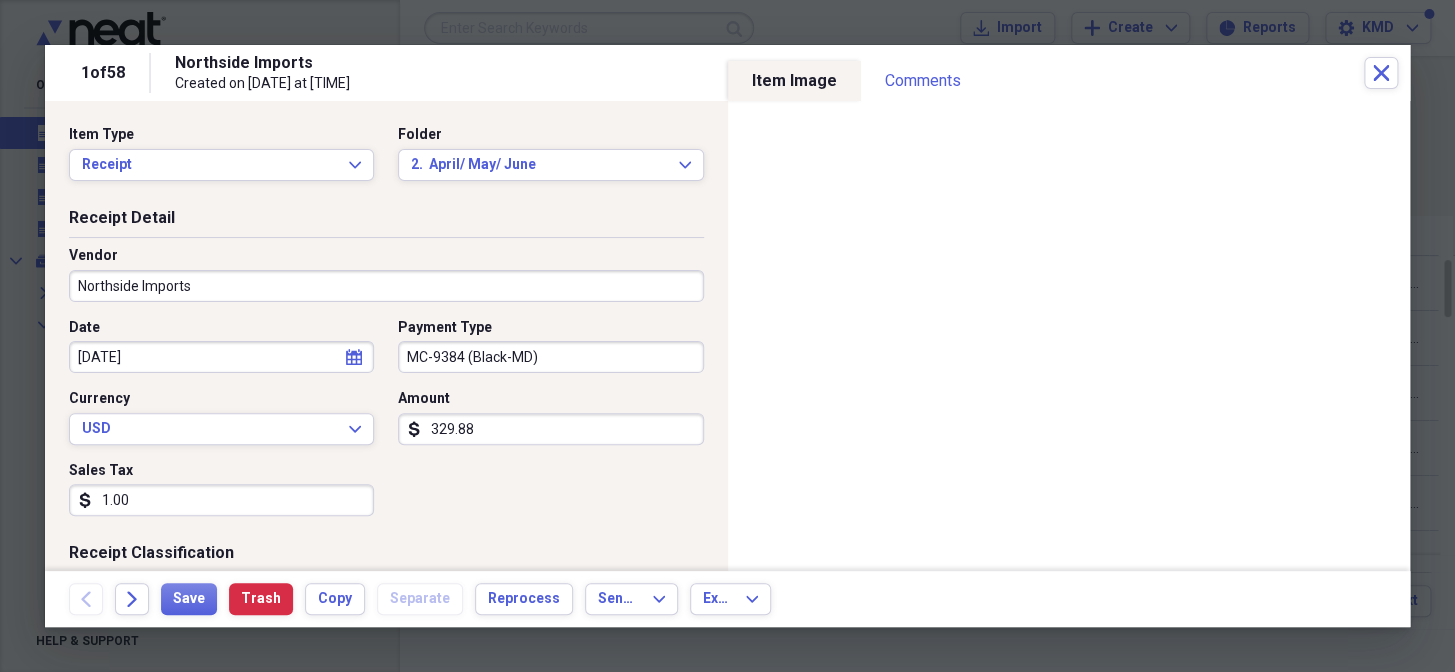 click on "1.00" at bounding box center (221, 500) 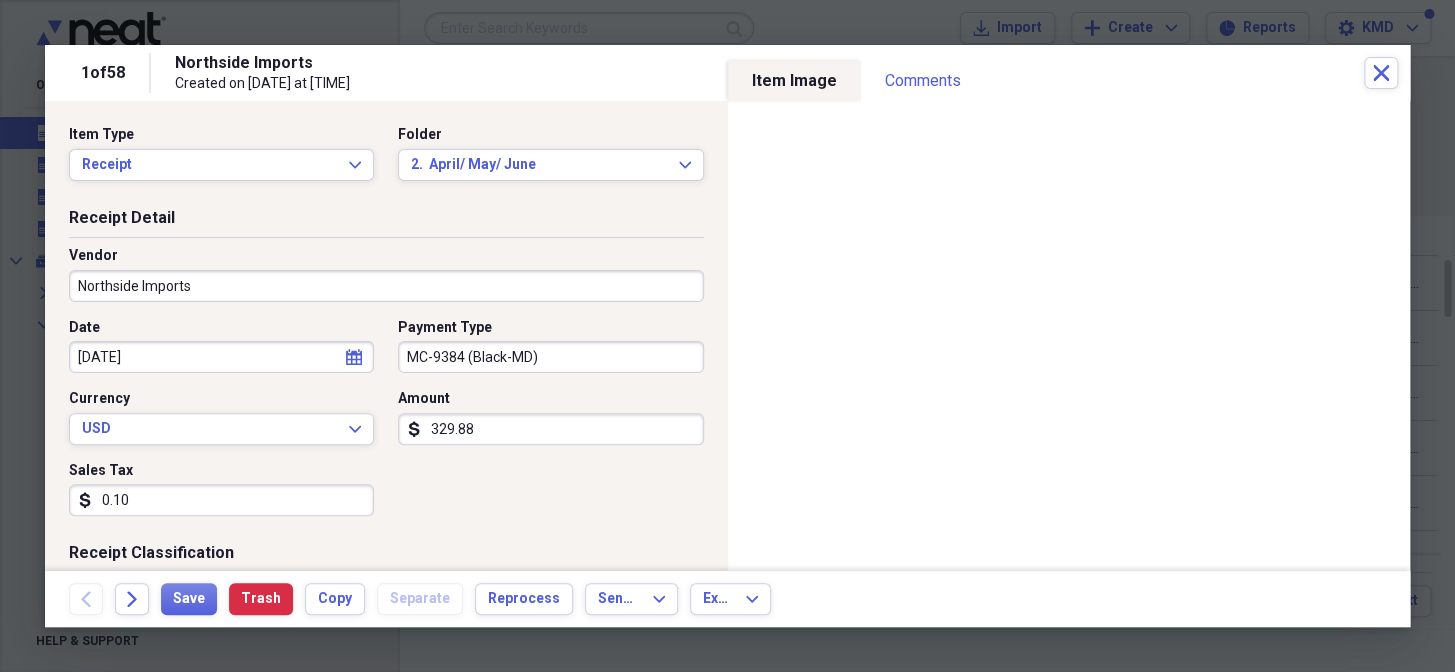 type on "0.01" 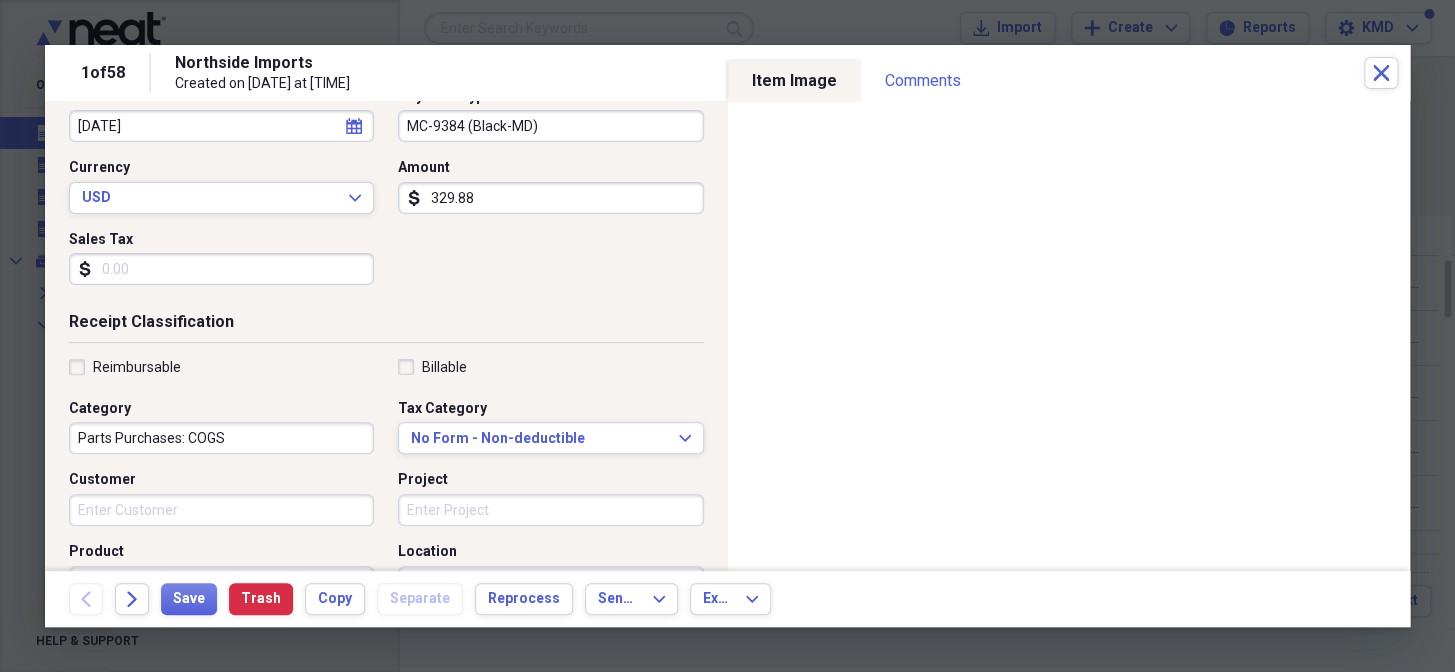 scroll, scrollTop: 272, scrollLeft: 0, axis: vertical 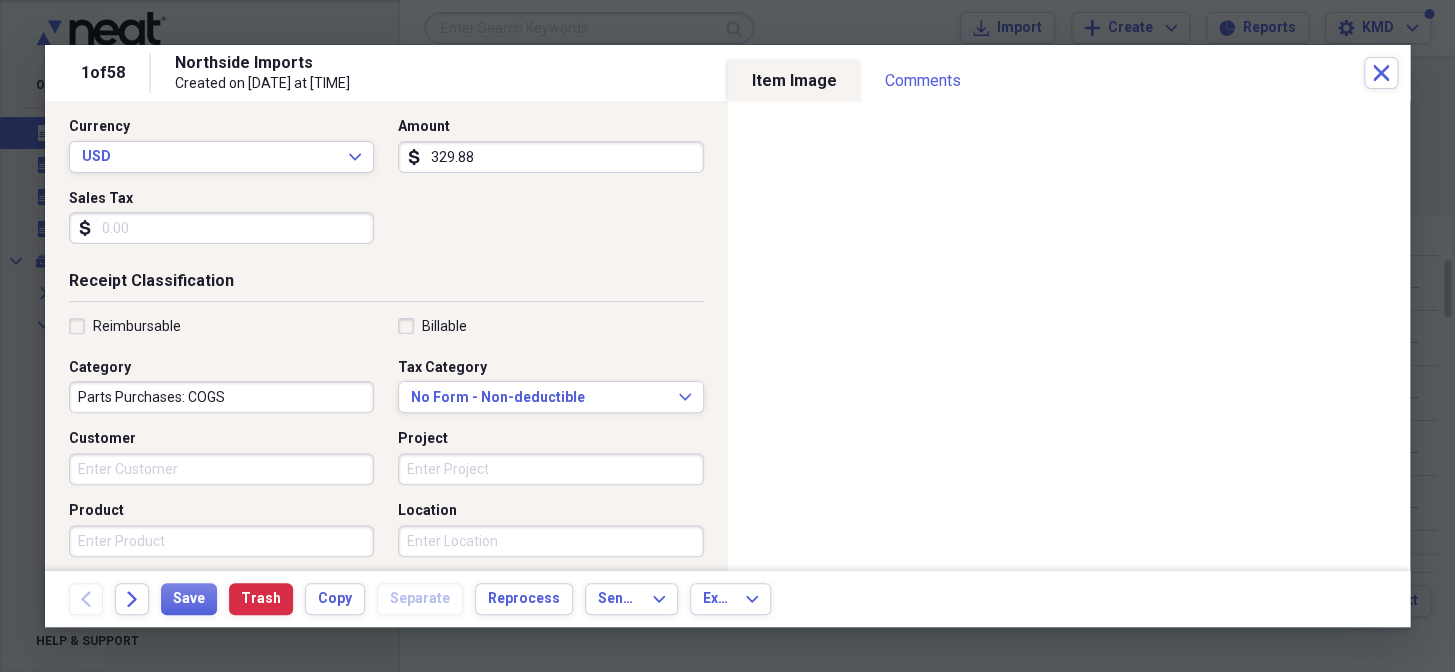 type 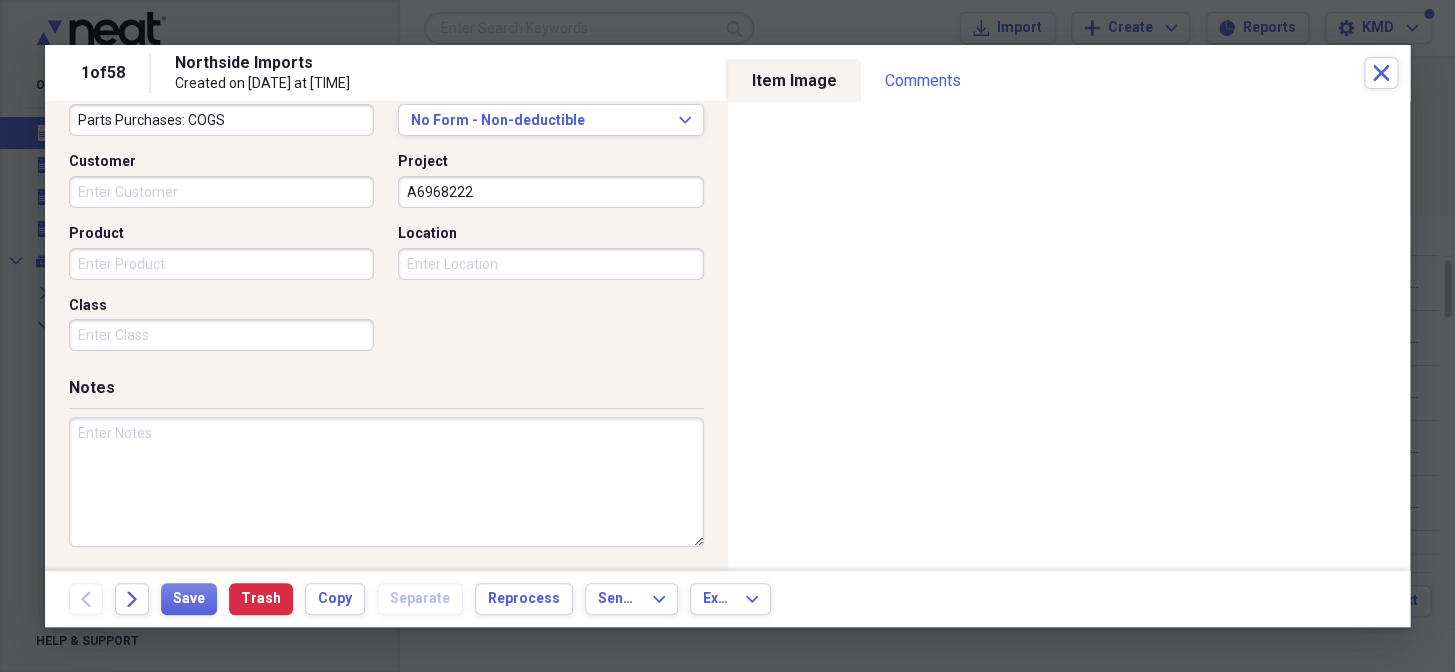 scroll, scrollTop: 550, scrollLeft: 0, axis: vertical 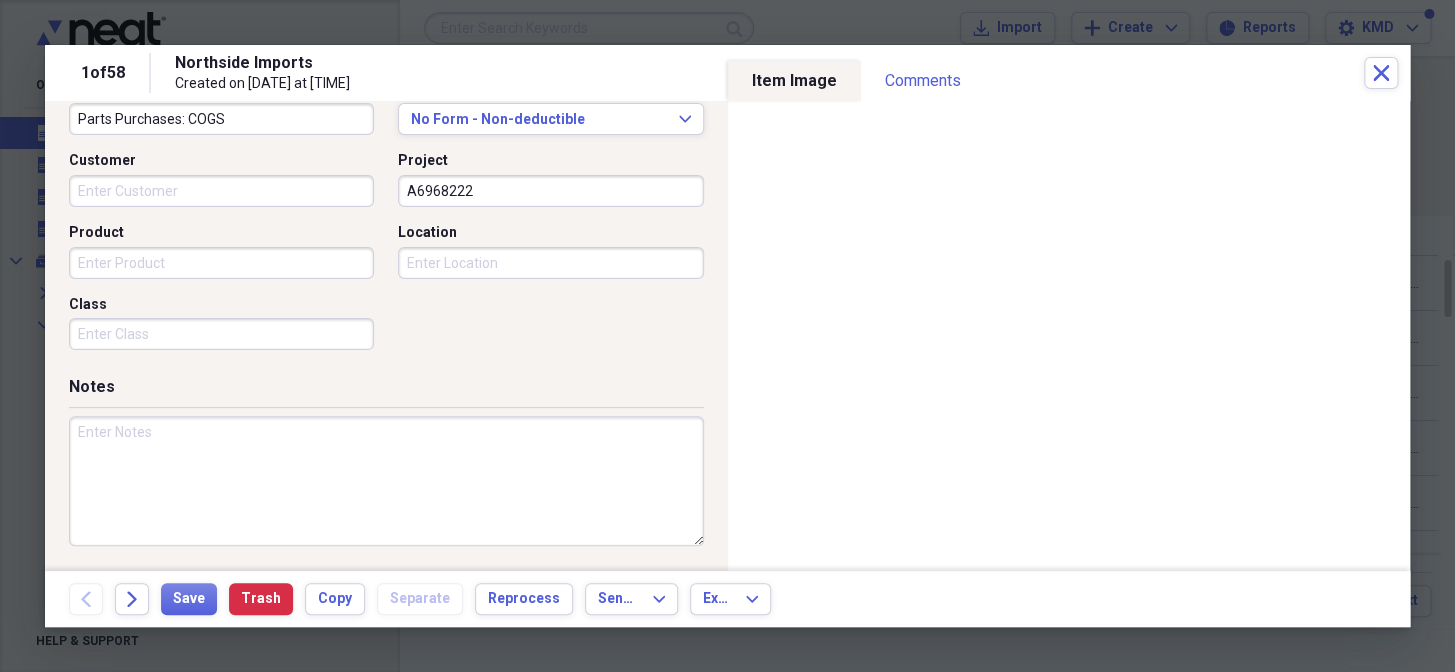 type on "A6968222" 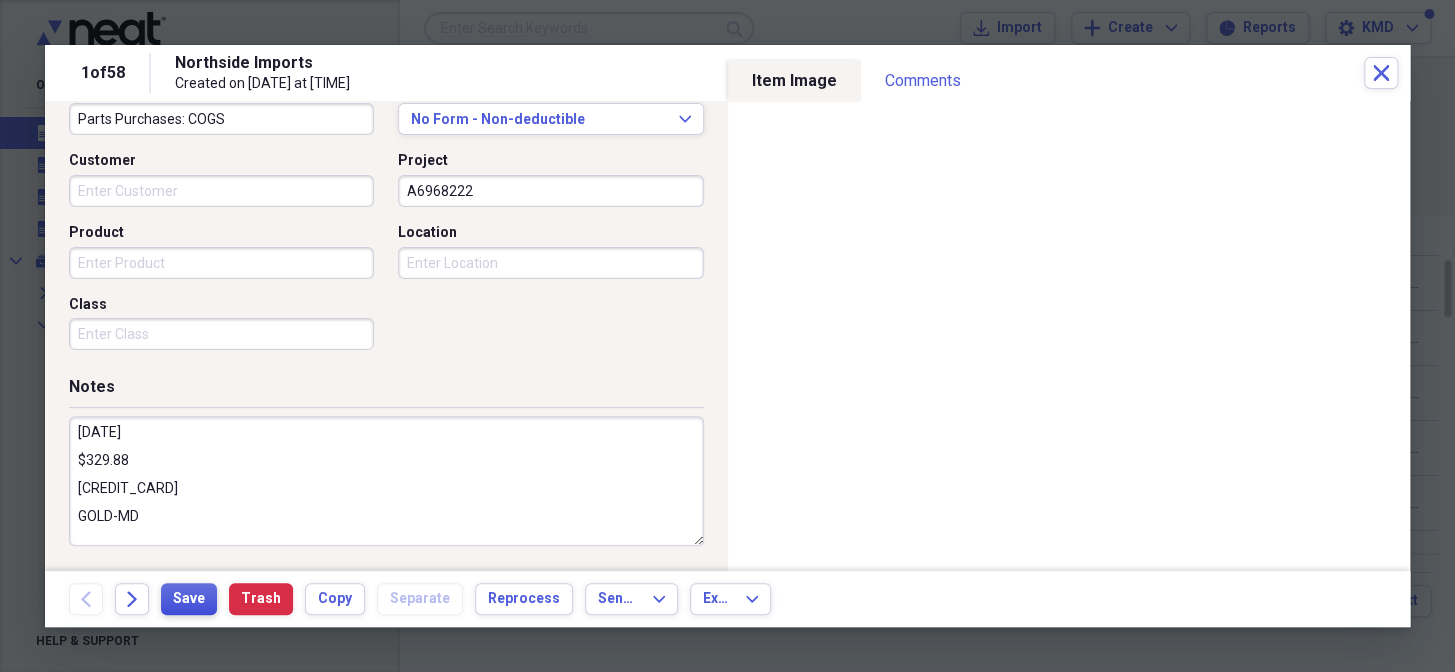 type on "6.28.25
$329.88
MC-9384
GOLD-MD" 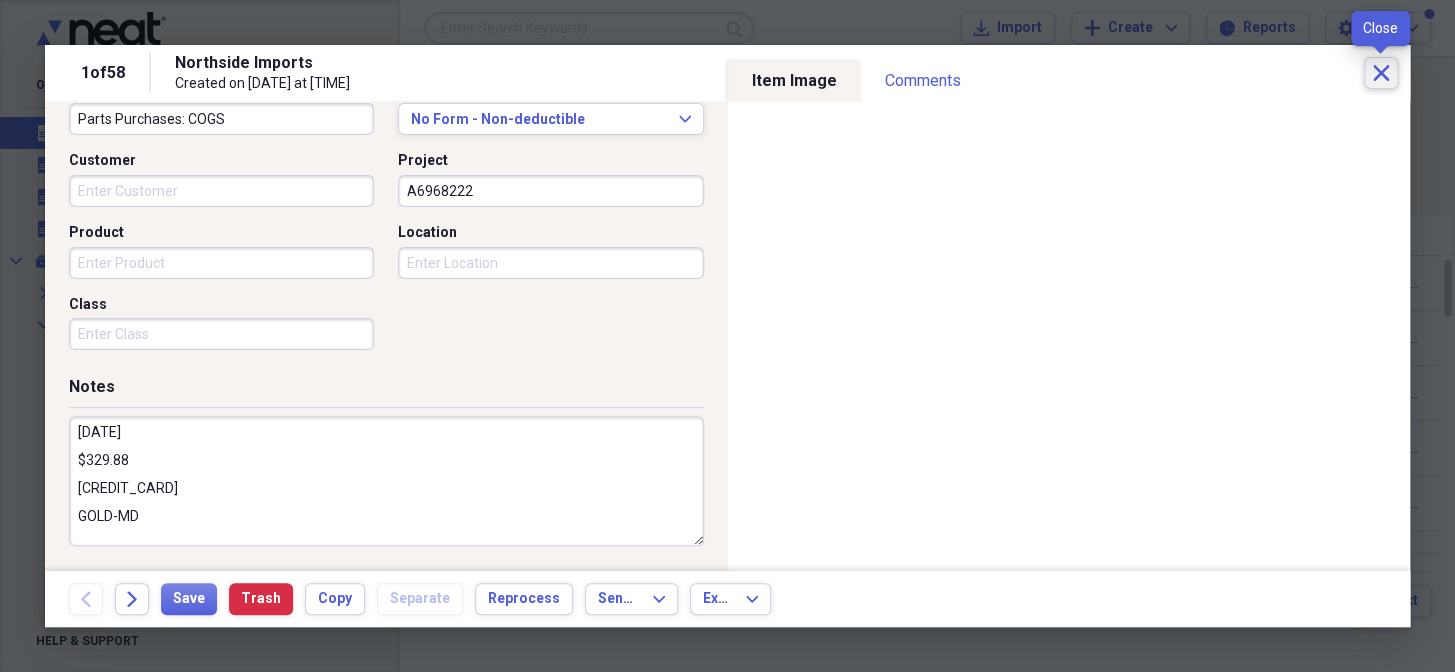 click 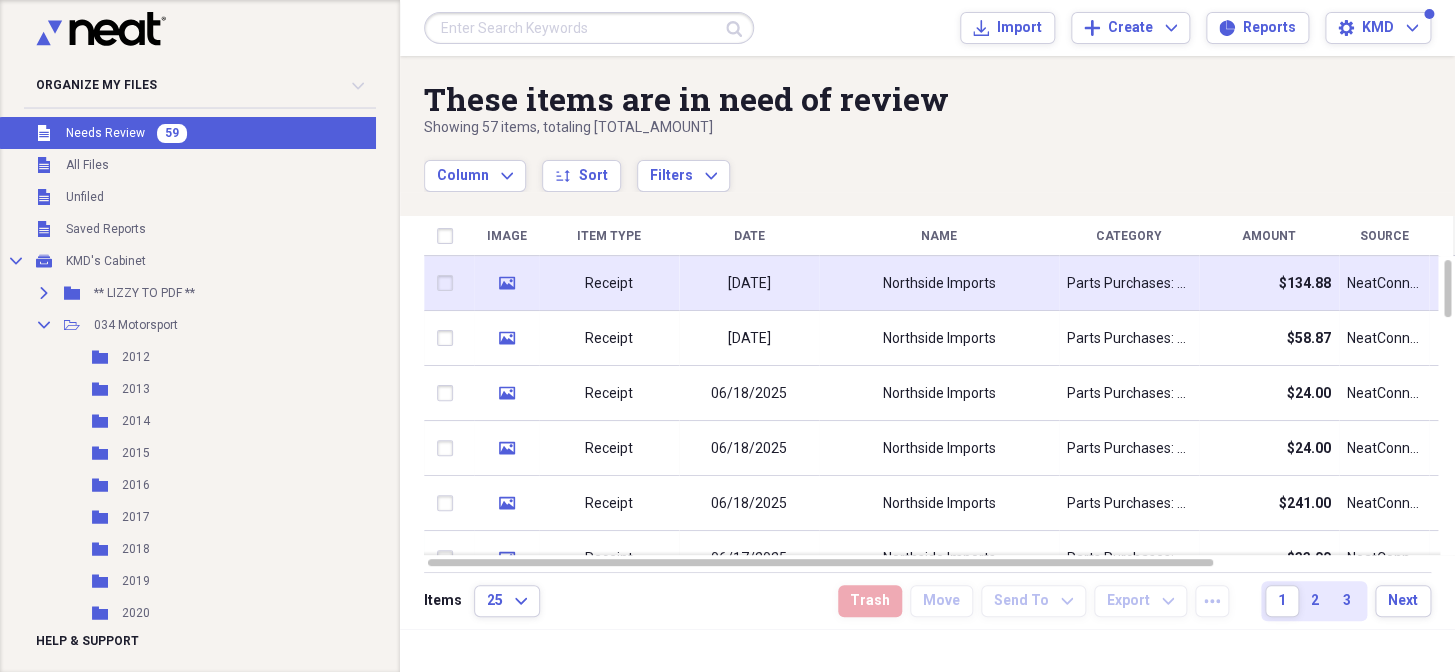 click on "06/23/2025" at bounding box center [749, 283] 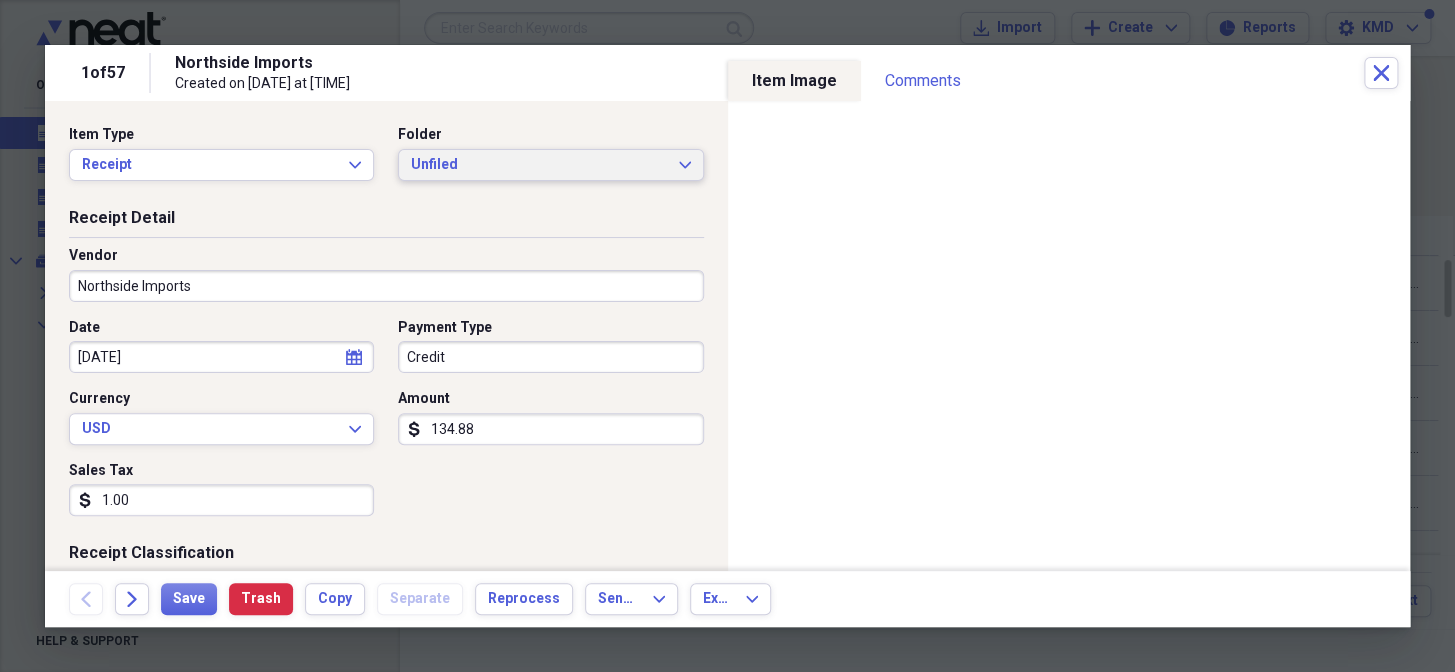 click on "Unfiled Expand" at bounding box center (550, 165) 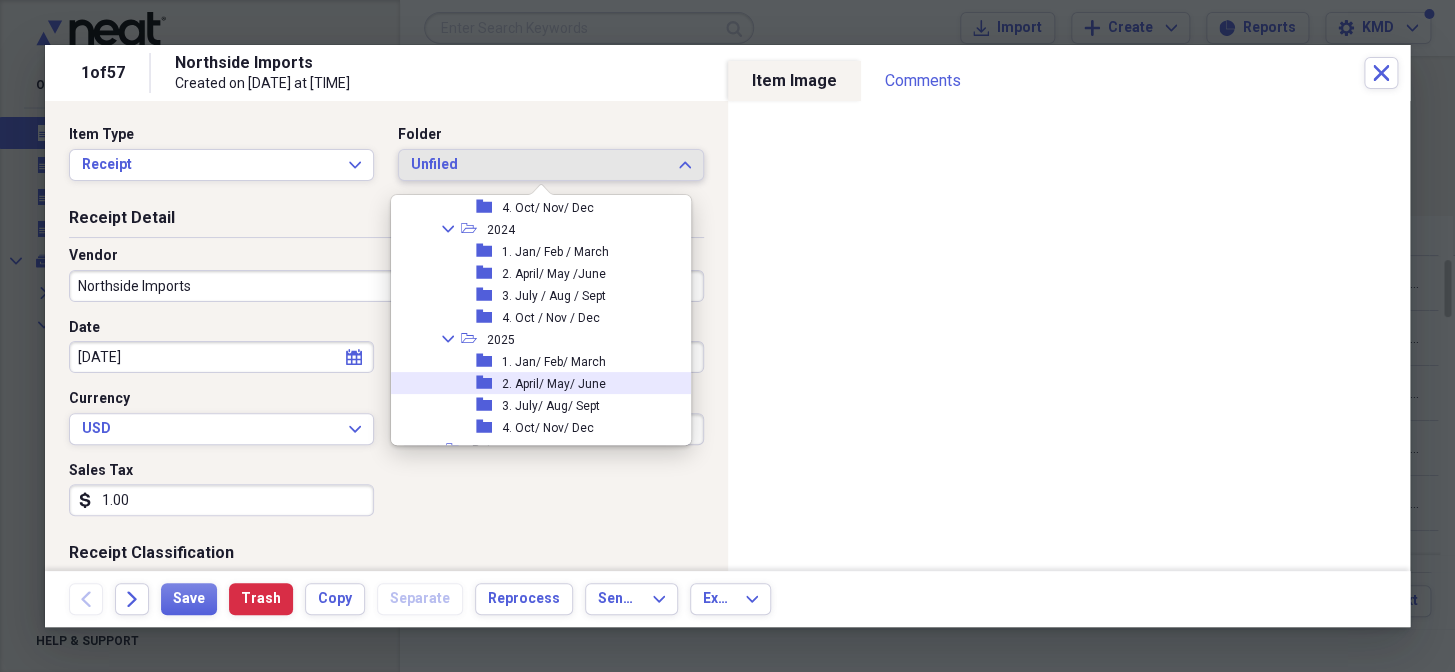 scroll, scrollTop: 19090, scrollLeft: 0, axis: vertical 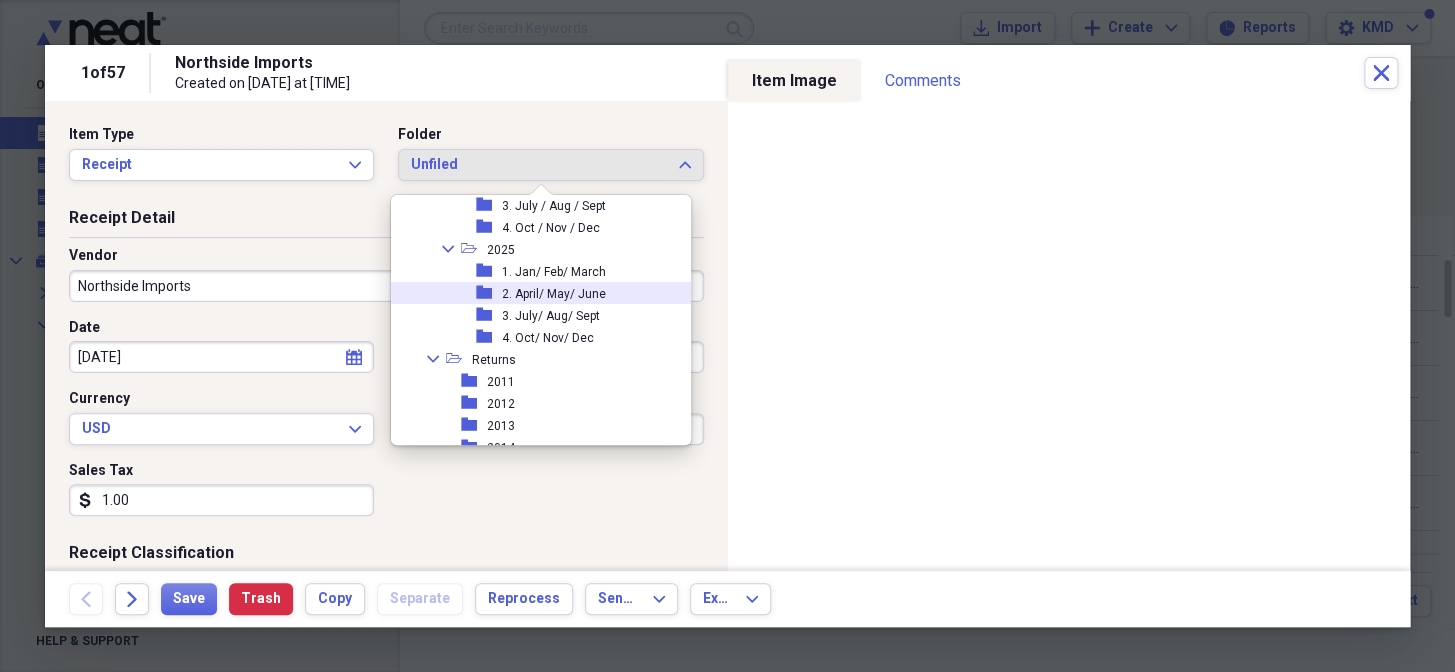 click on "2.  April/ May/ June" at bounding box center [554, 294] 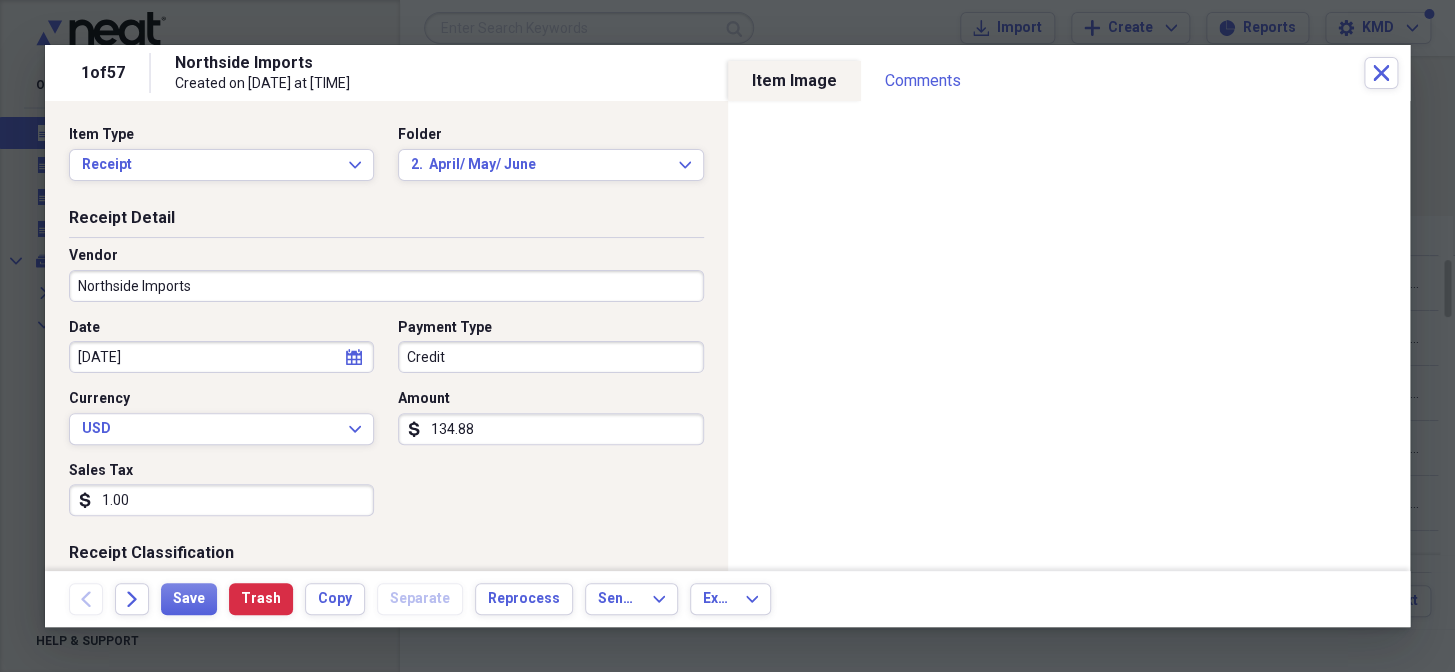 click on "1.00" at bounding box center (221, 500) 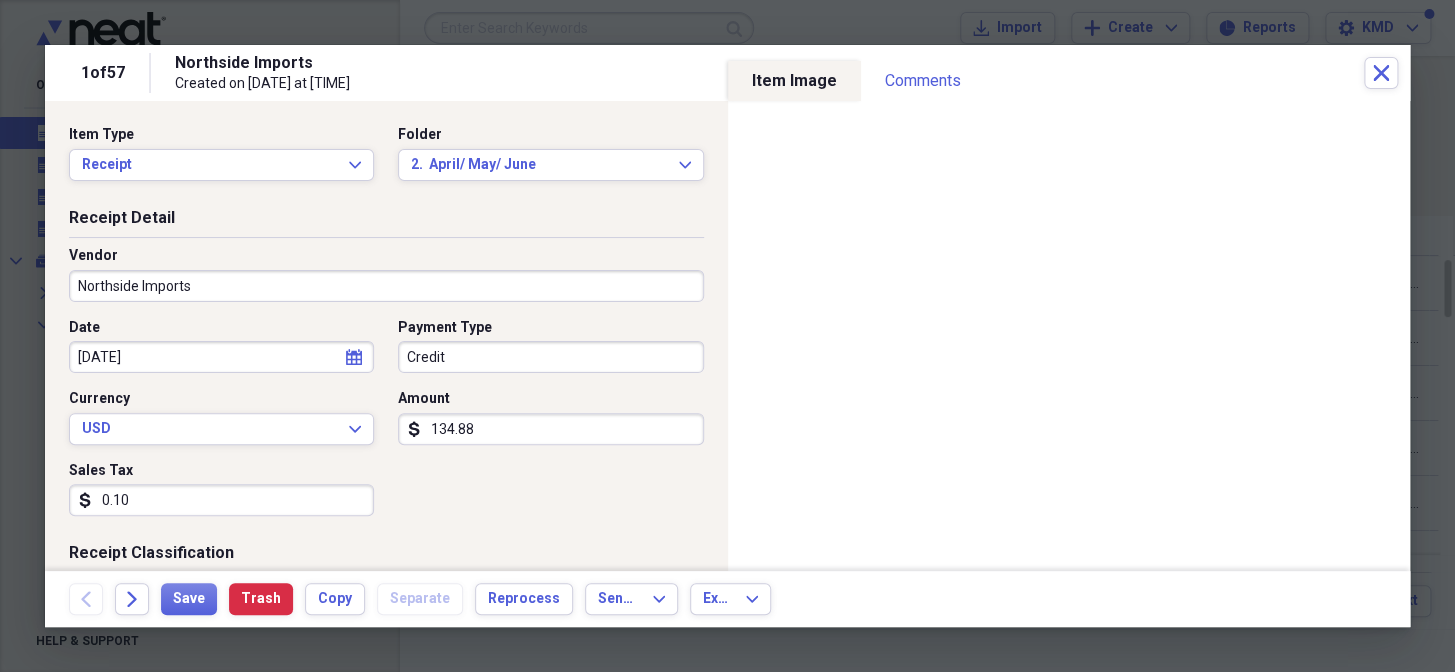 drag, startPoint x: 139, startPoint y: 500, endPoint x: 89, endPoint y: 503, distance: 50.08992 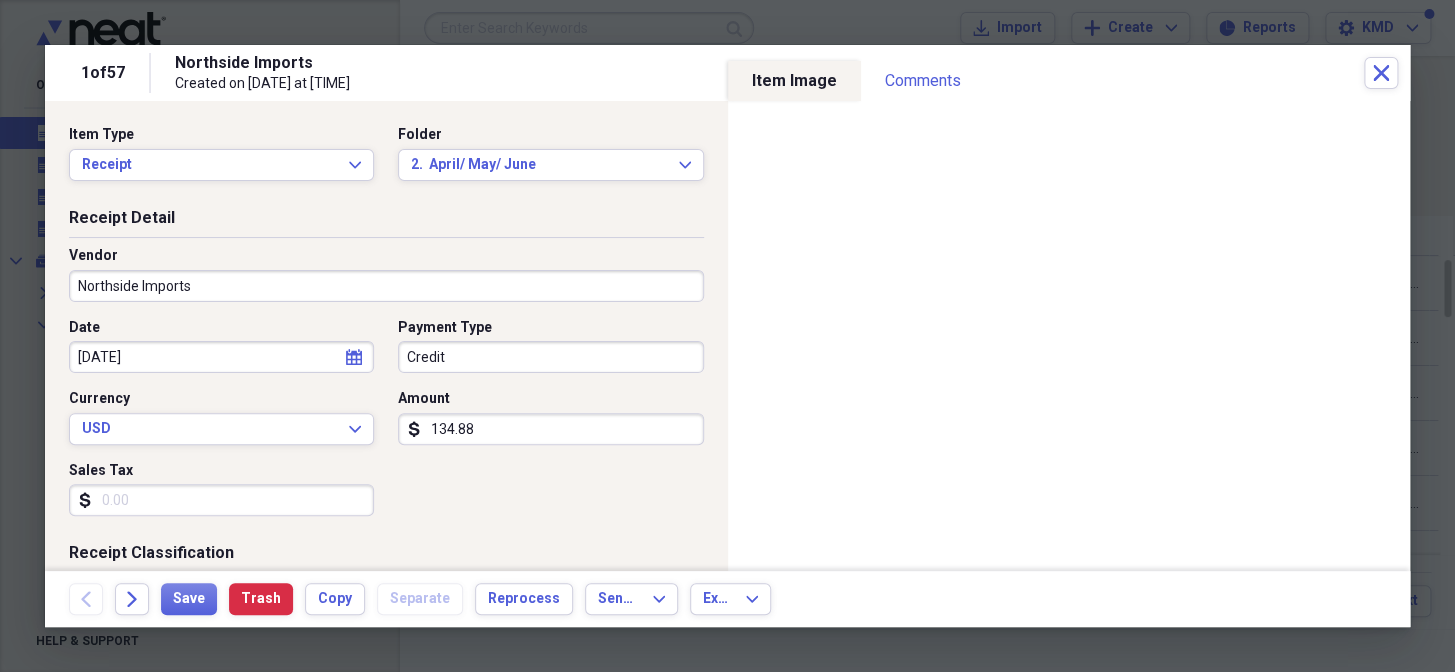 type 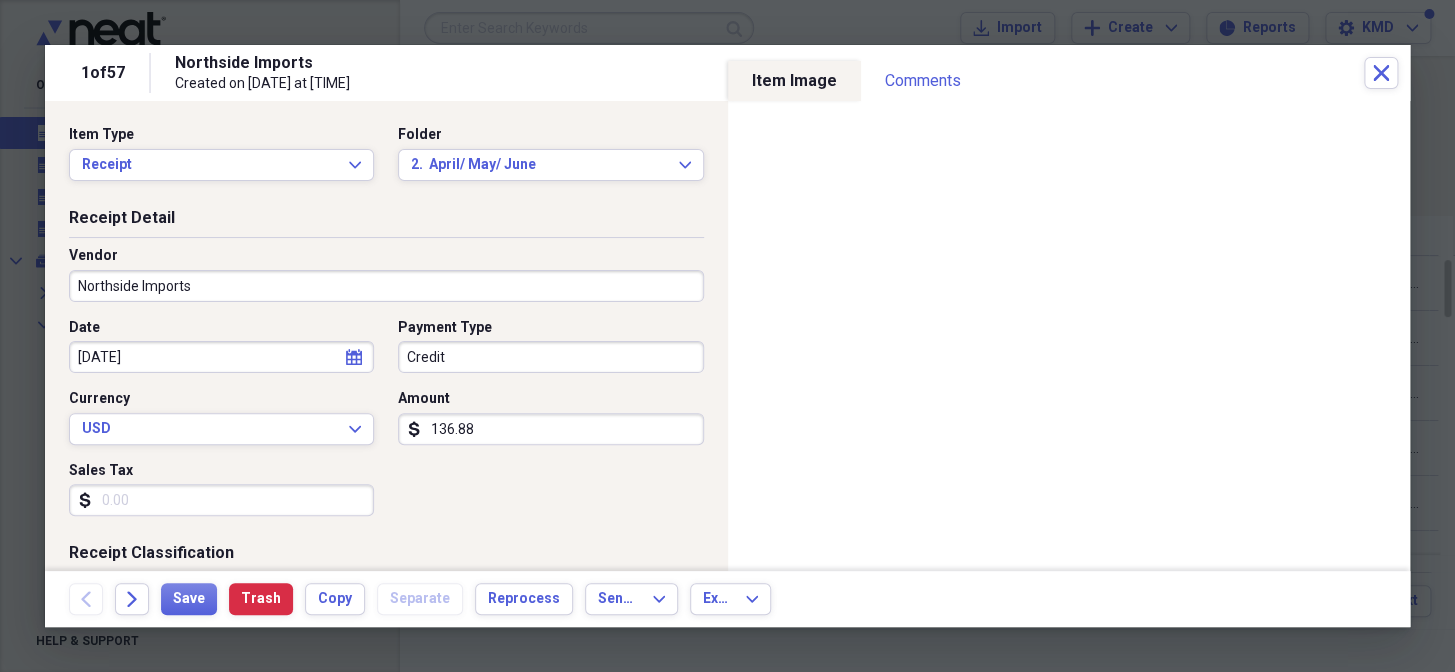 type on "136.88" 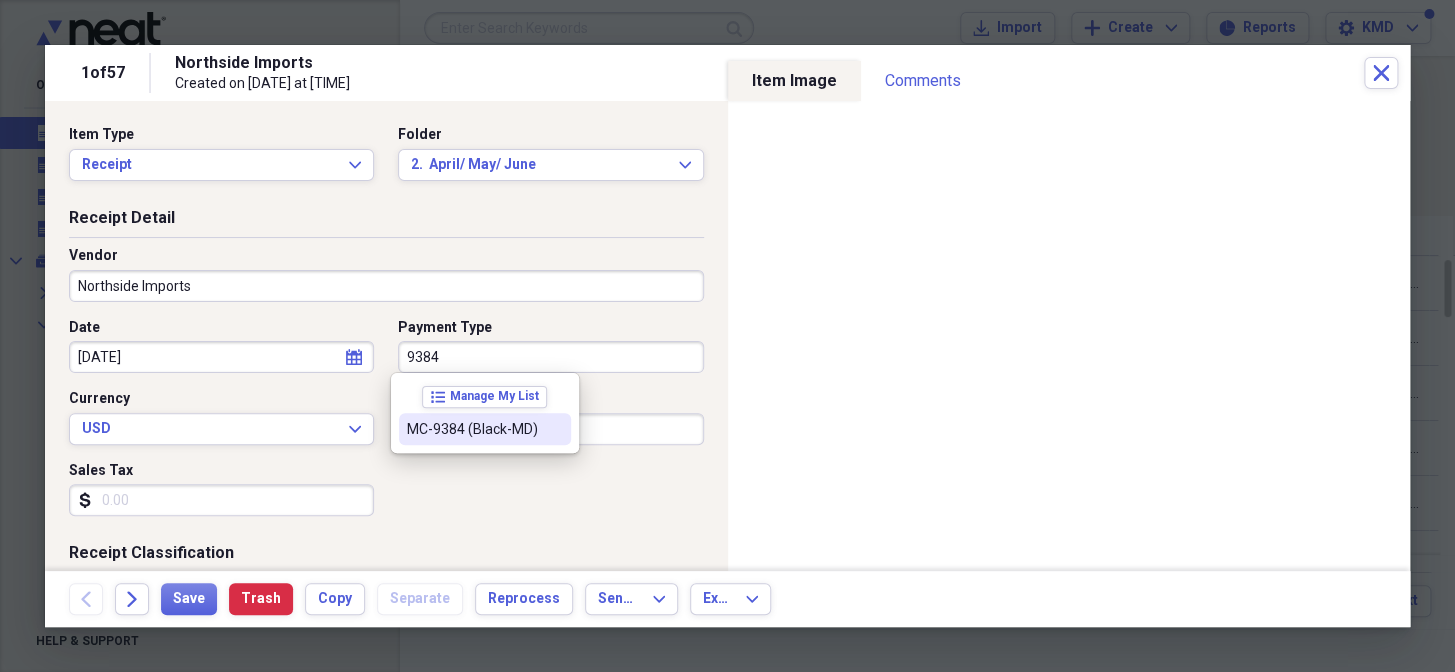 click on "MC-9384 (Black-MD)" at bounding box center (473, 429) 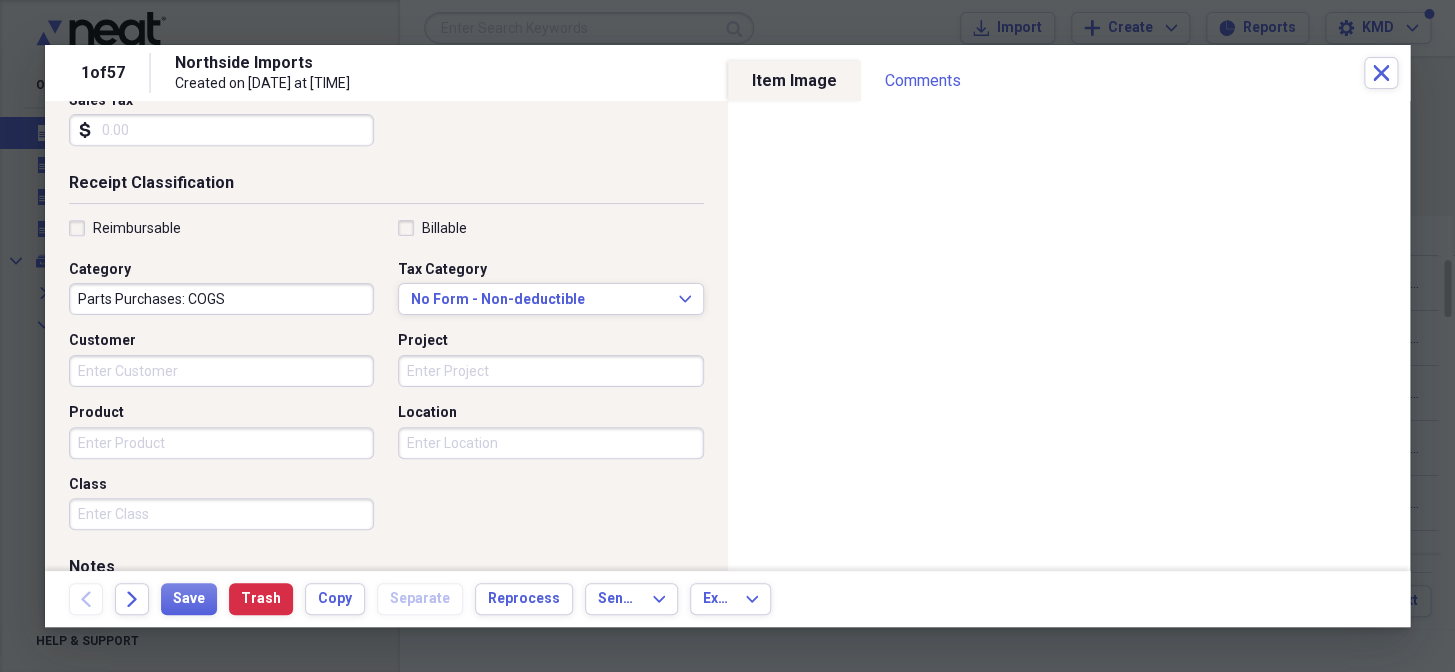scroll, scrollTop: 454, scrollLeft: 0, axis: vertical 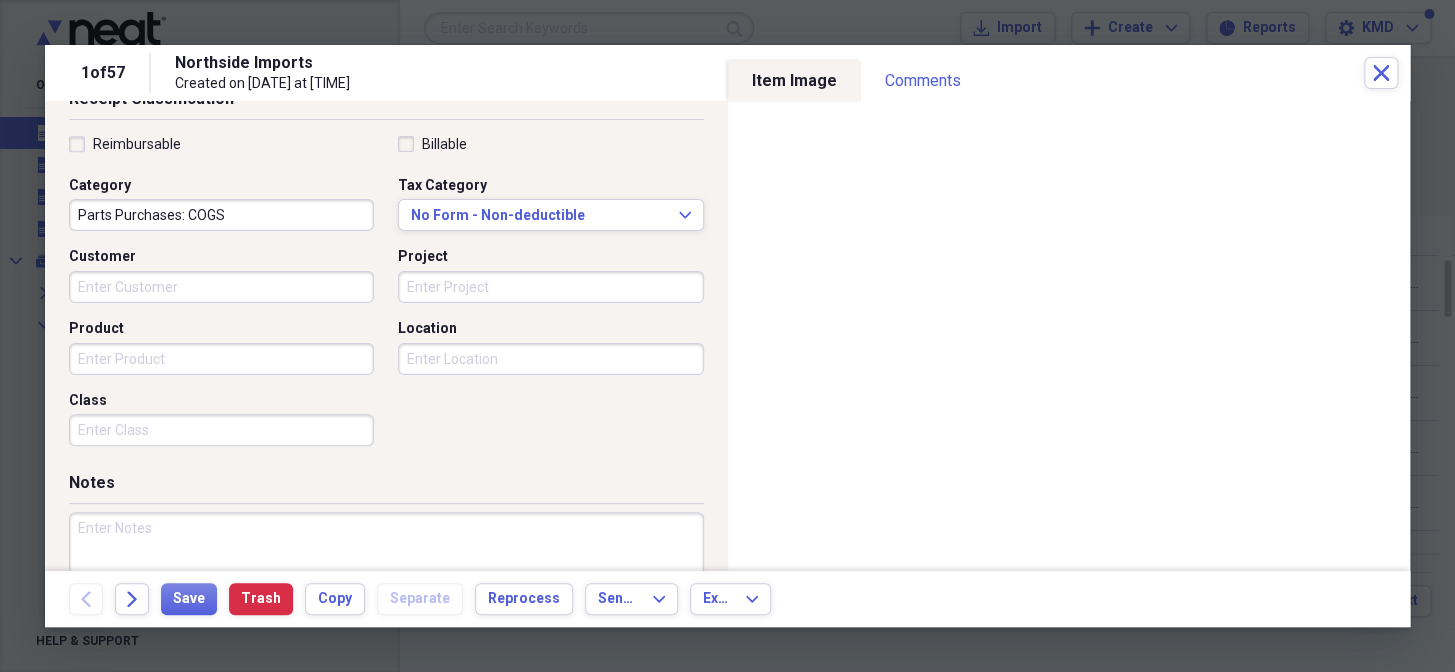 drag, startPoint x: 410, startPoint y: 284, endPoint x: 253, endPoint y: 280, distance: 157.05095 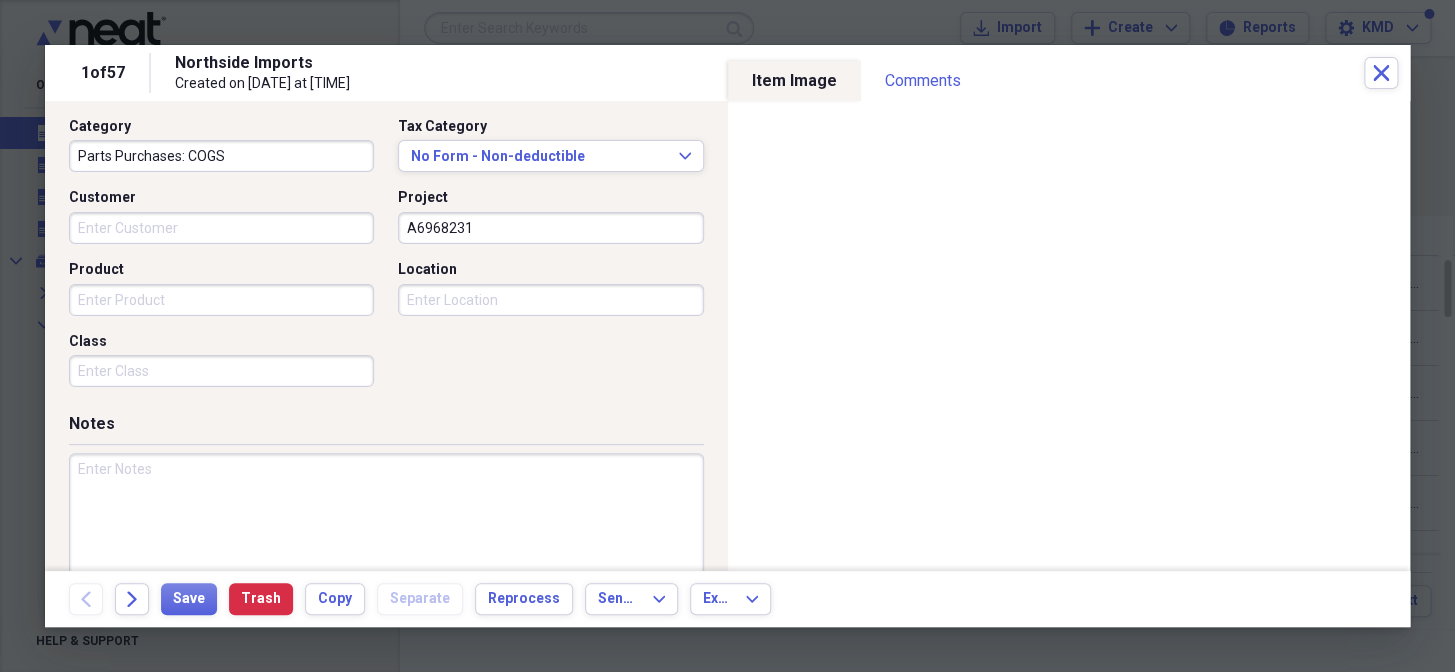 scroll, scrollTop: 550, scrollLeft: 0, axis: vertical 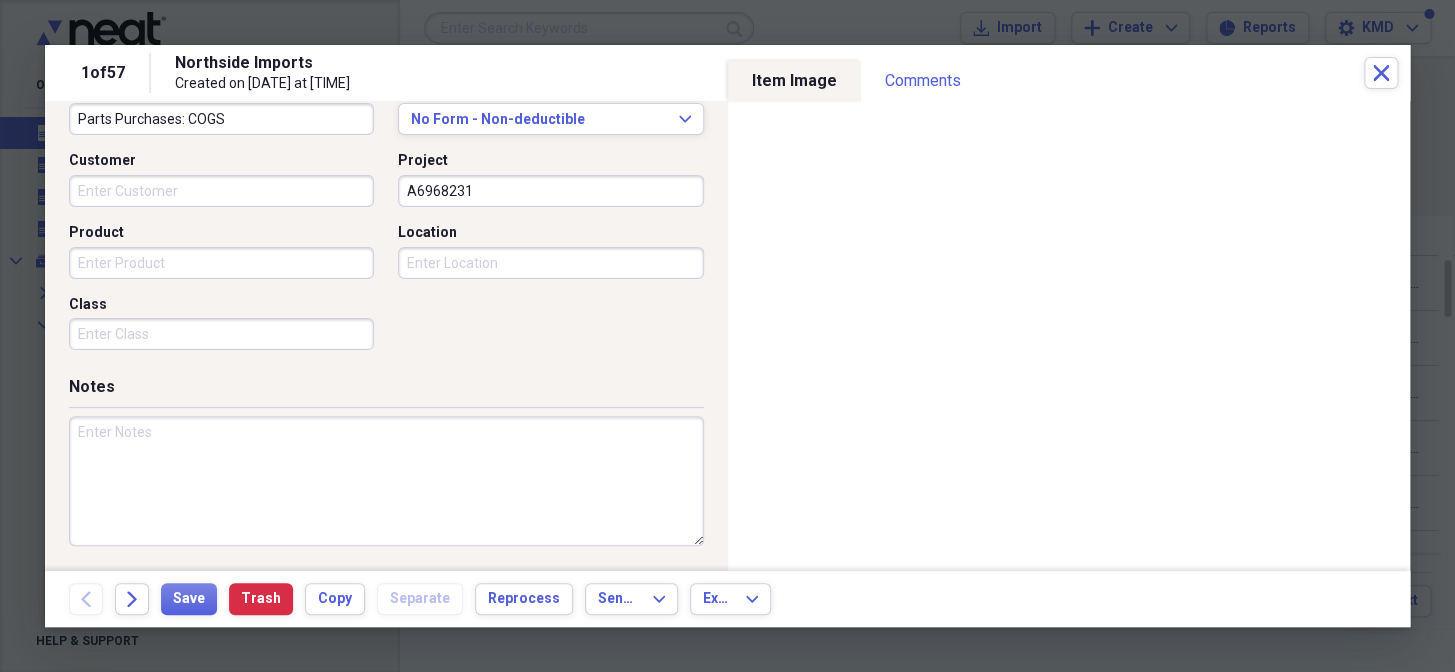 type on "A6968231" 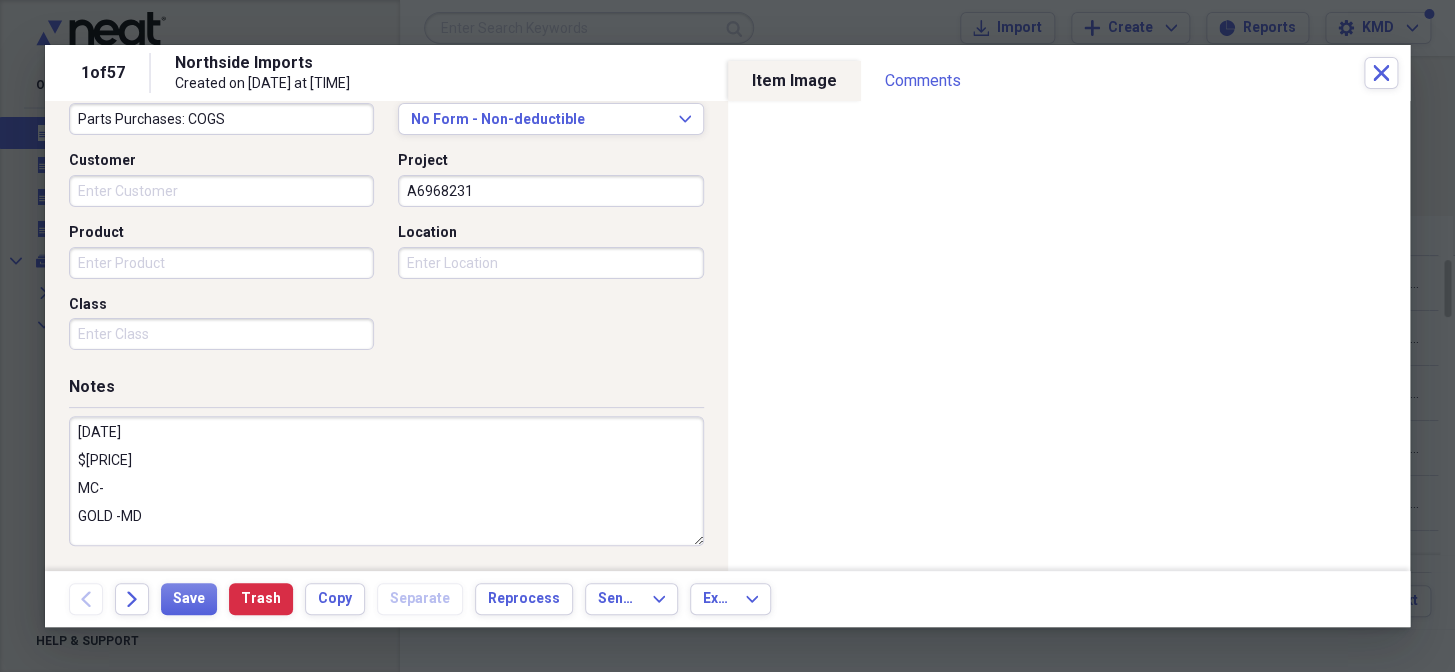 scroll, scrollTop: 8, scrollLeft: 0, axis: vertical 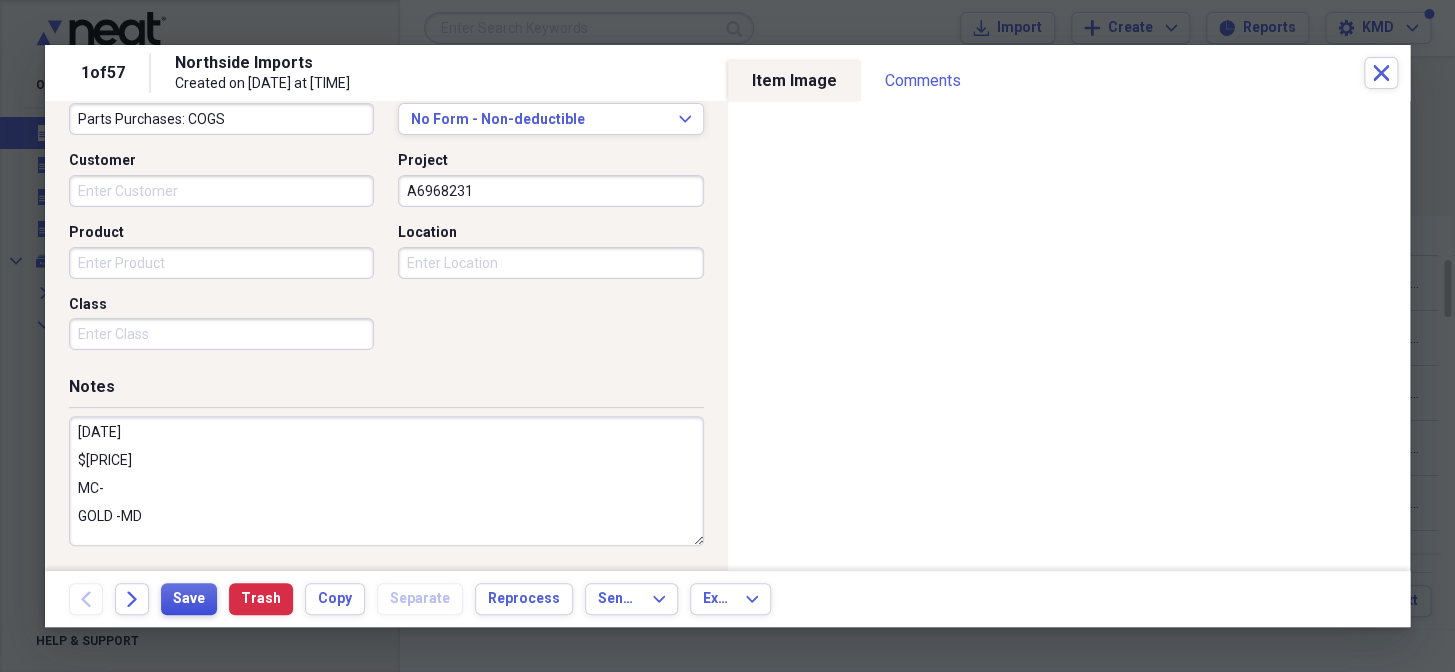 click on "Save" at bounding box center [189, 599] 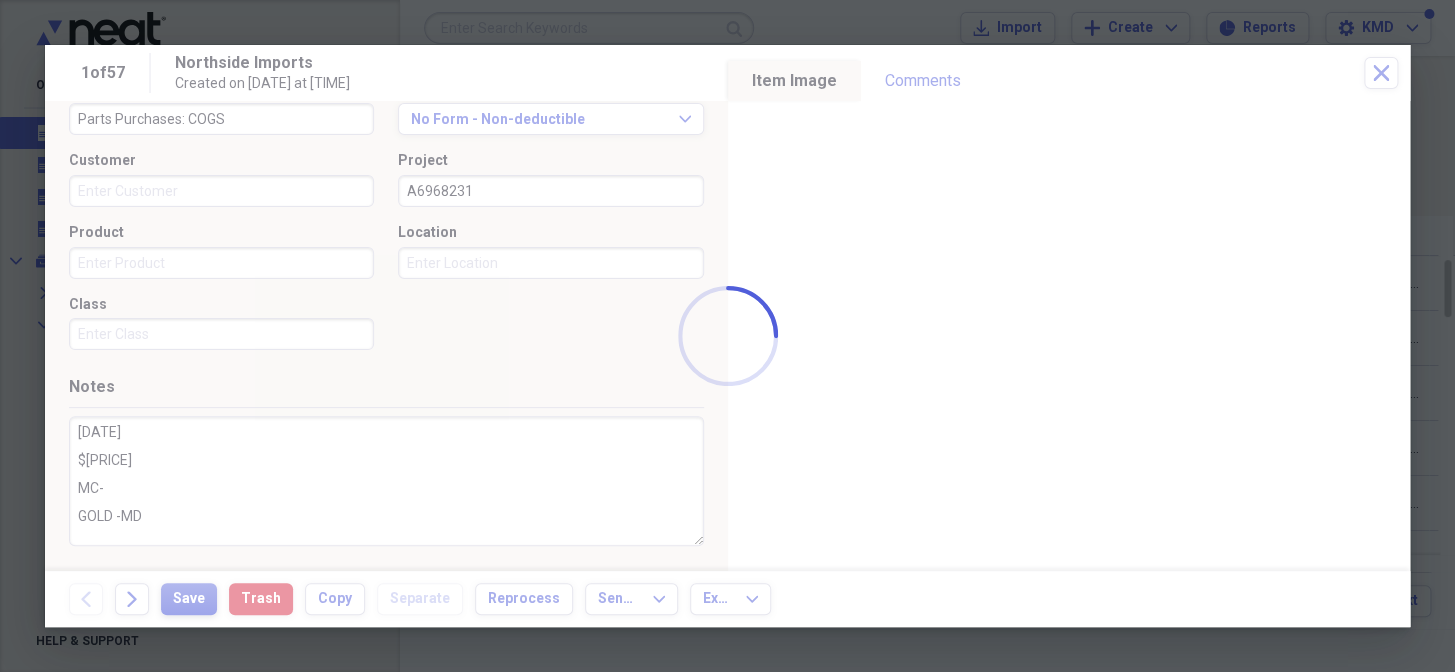 type on "6.23.25
$136.88
MC-9384
GOLD -MD" 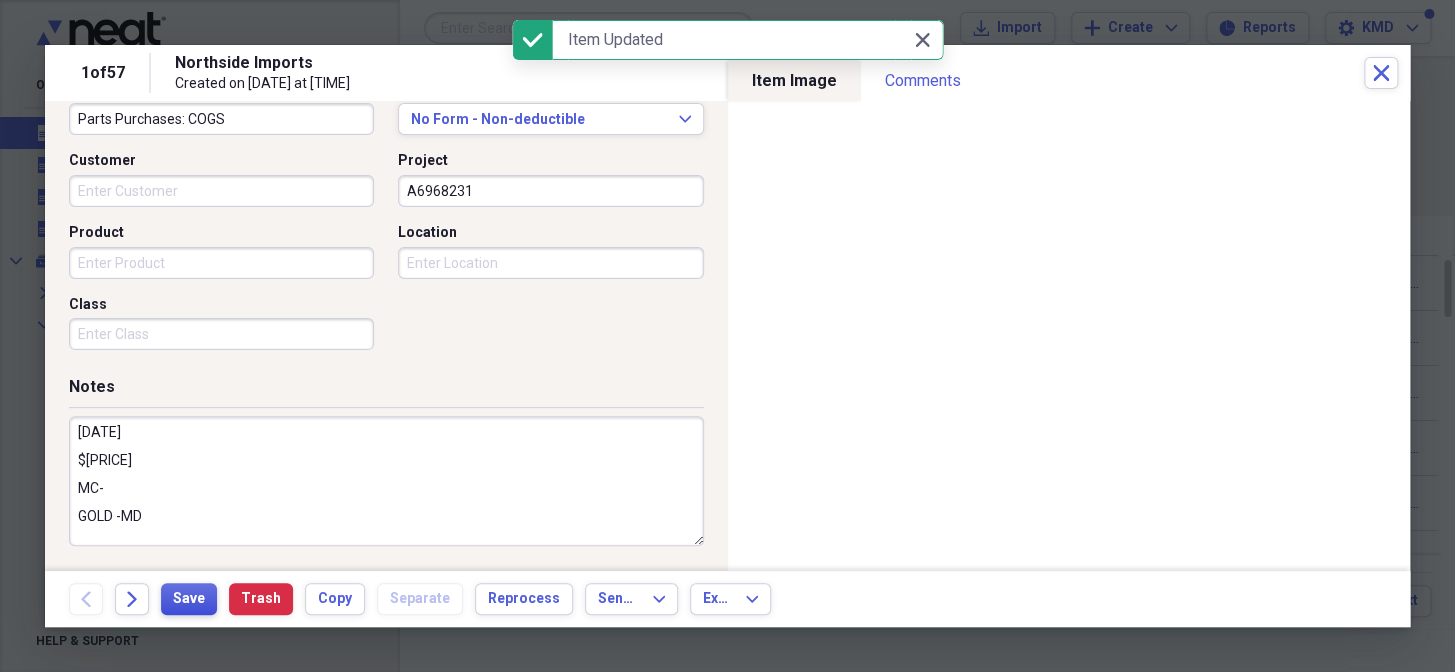 scroll, scrollTop: 0, scrollLeft: 0, axis: both 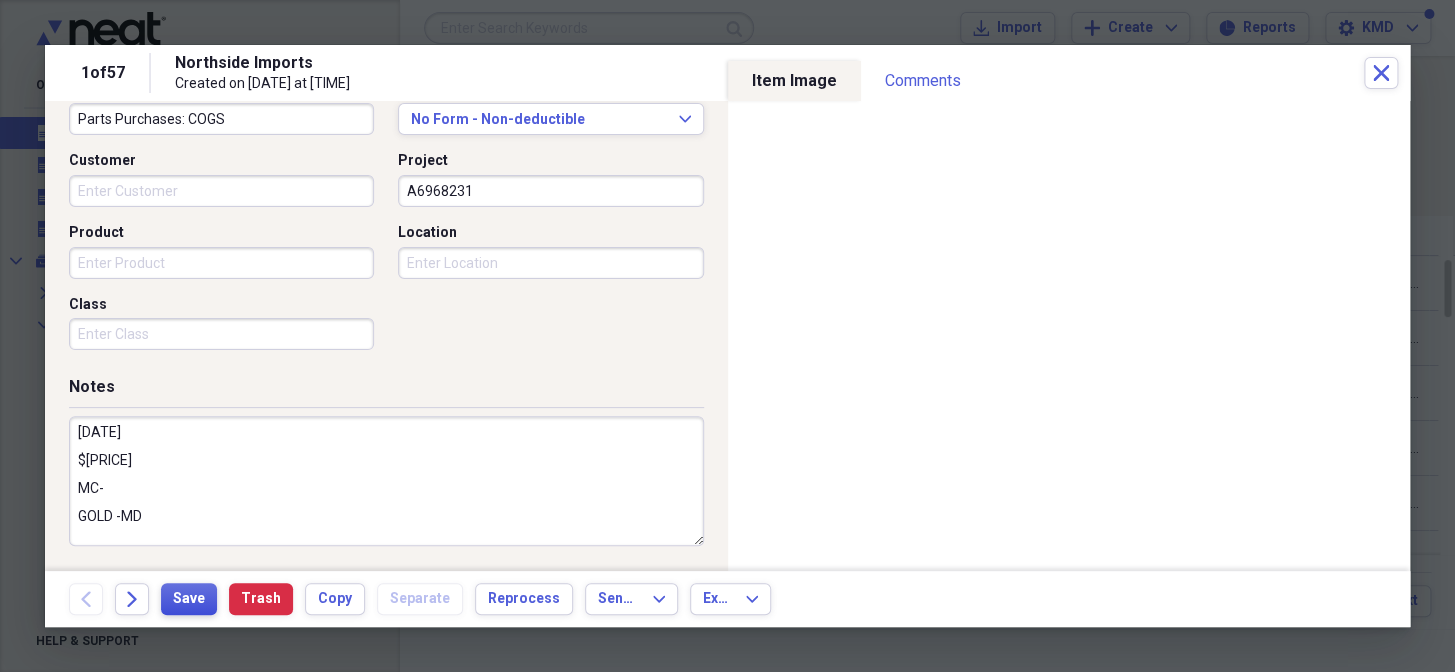 click on "Save" at bounding box center (189, 599) 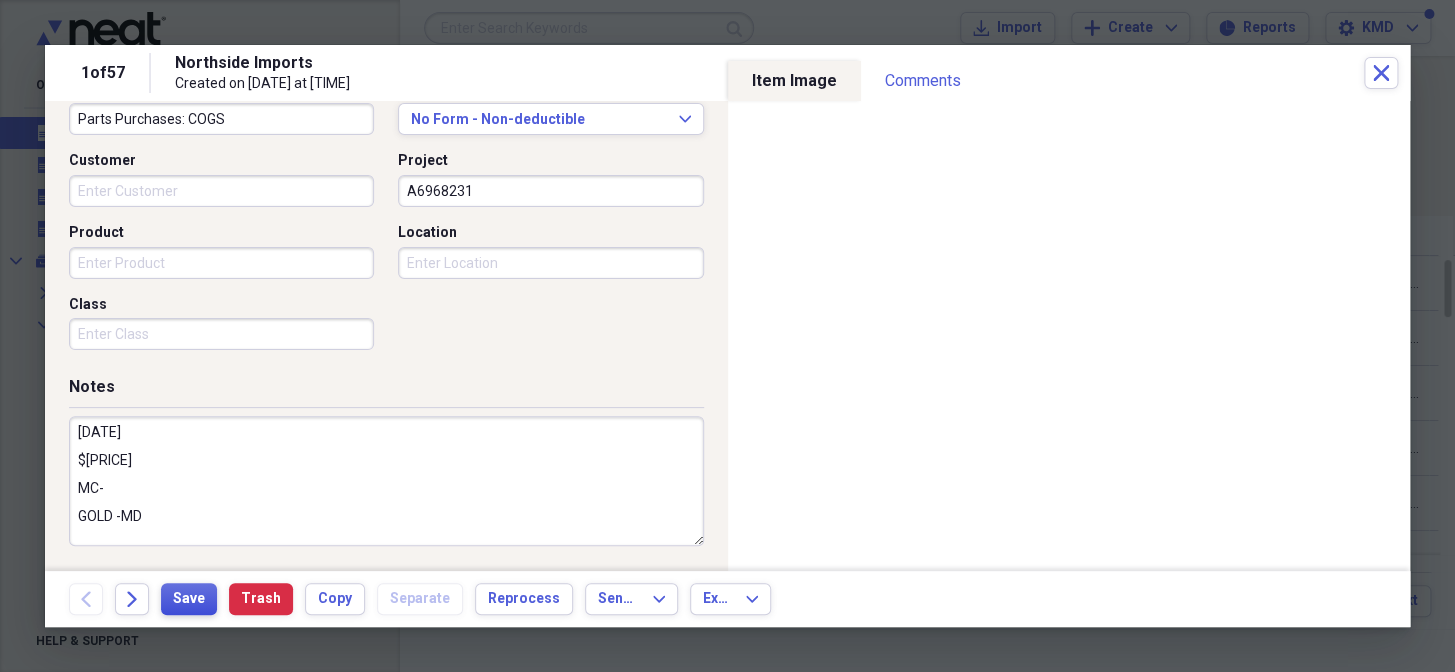click on "Save" at bounding box center [189, 599] 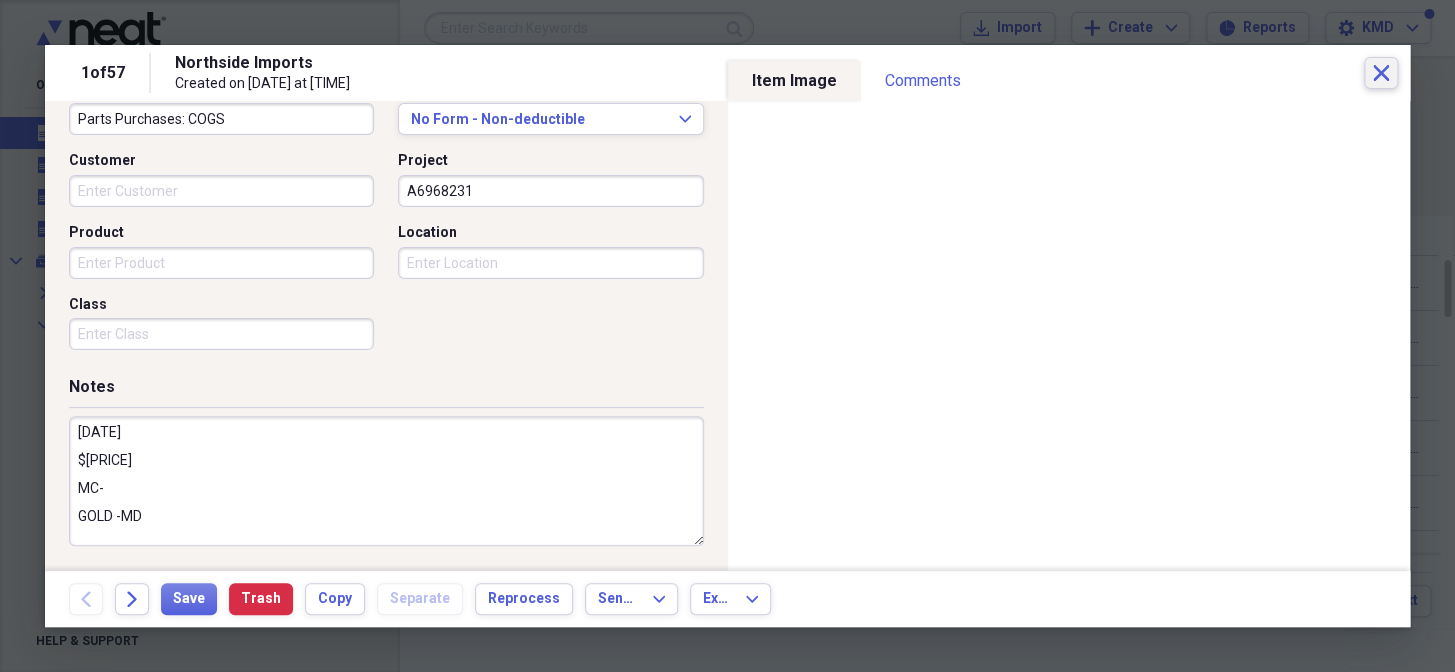 click on "Close" 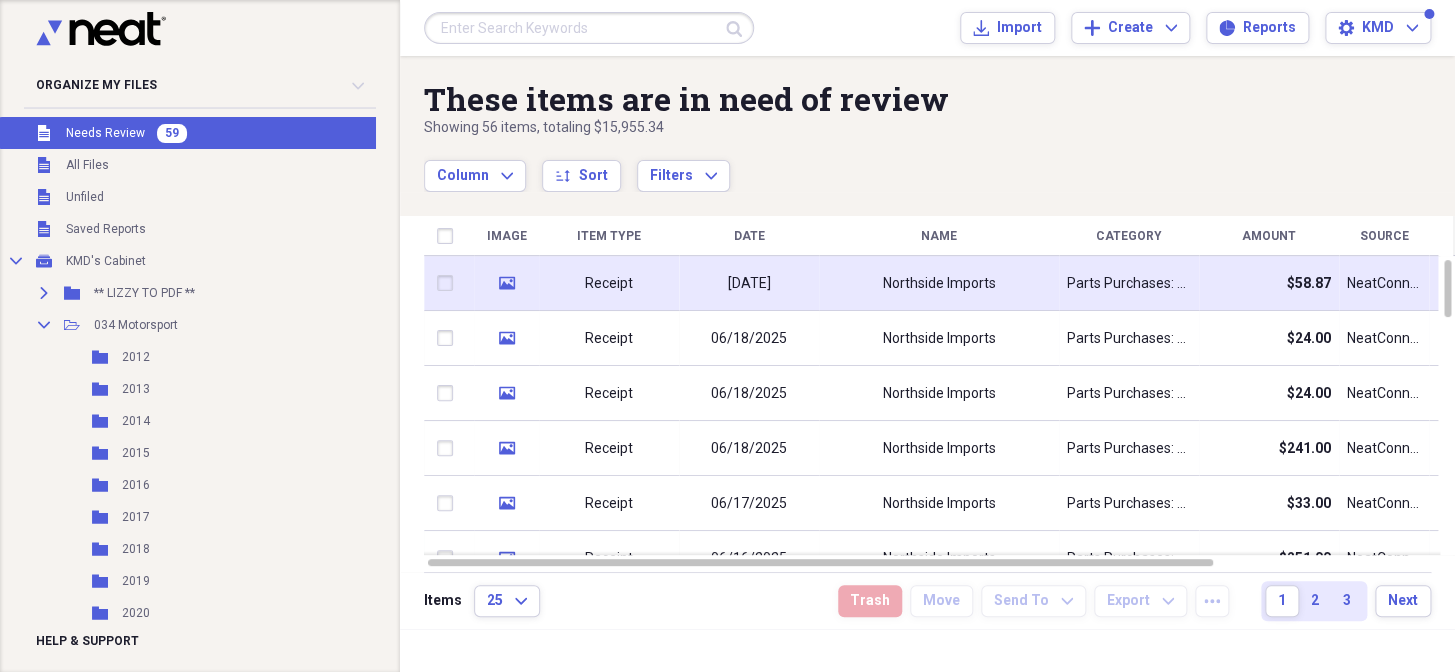 click on "Northside Imports" at bounding box center (939, 284) 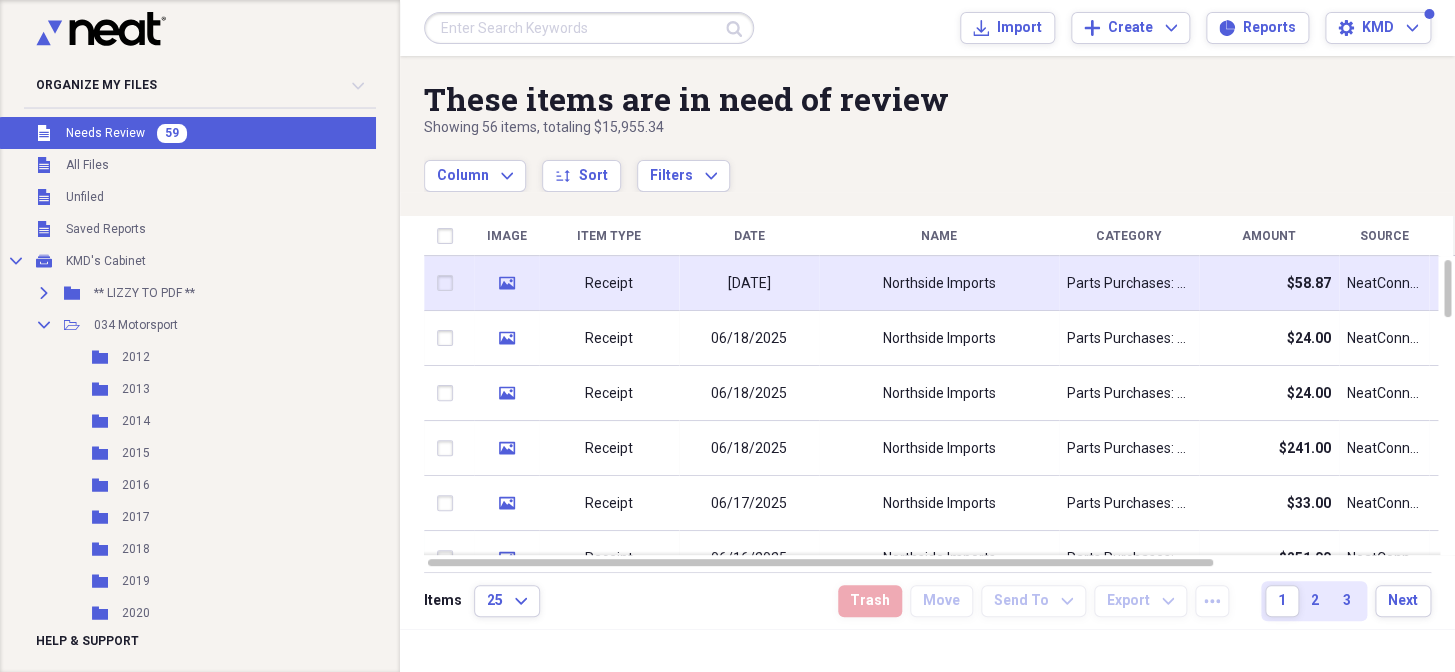 click on "Northside Imports" at bounding box center (939, 284) 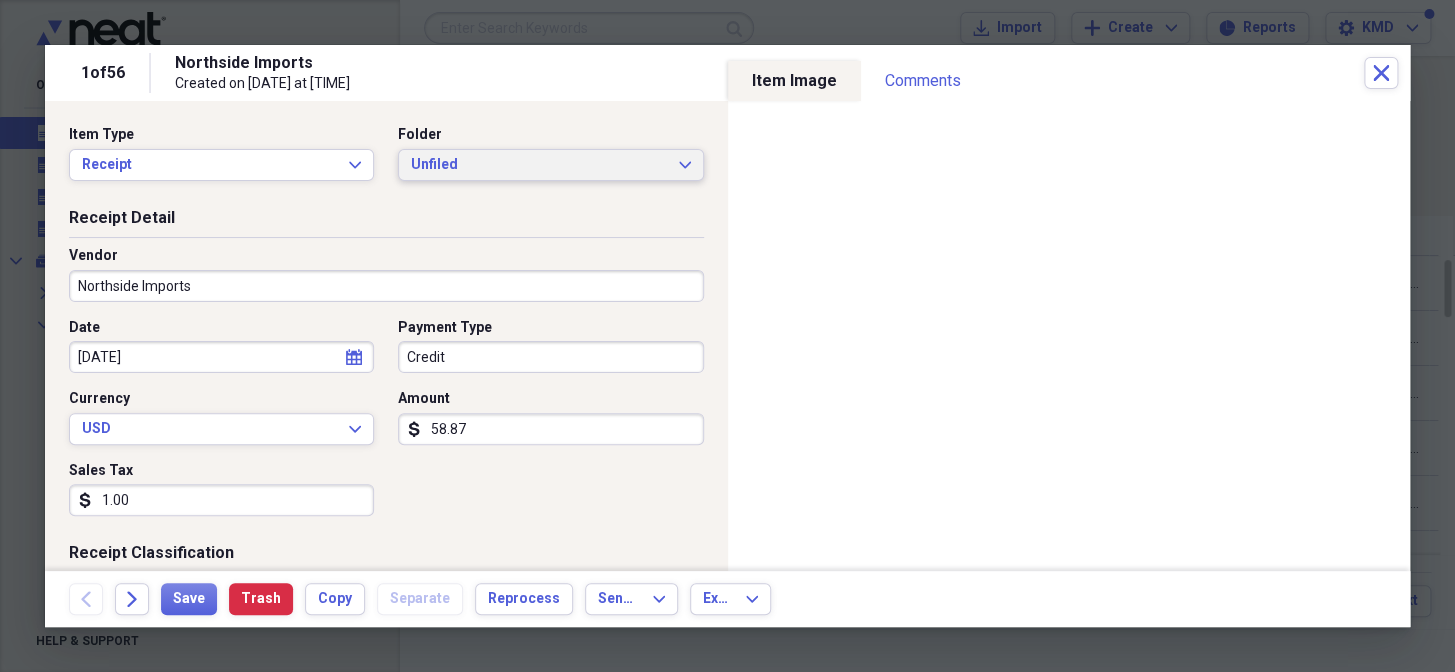 click on "Unfiled" at bounding box center (538, 165) 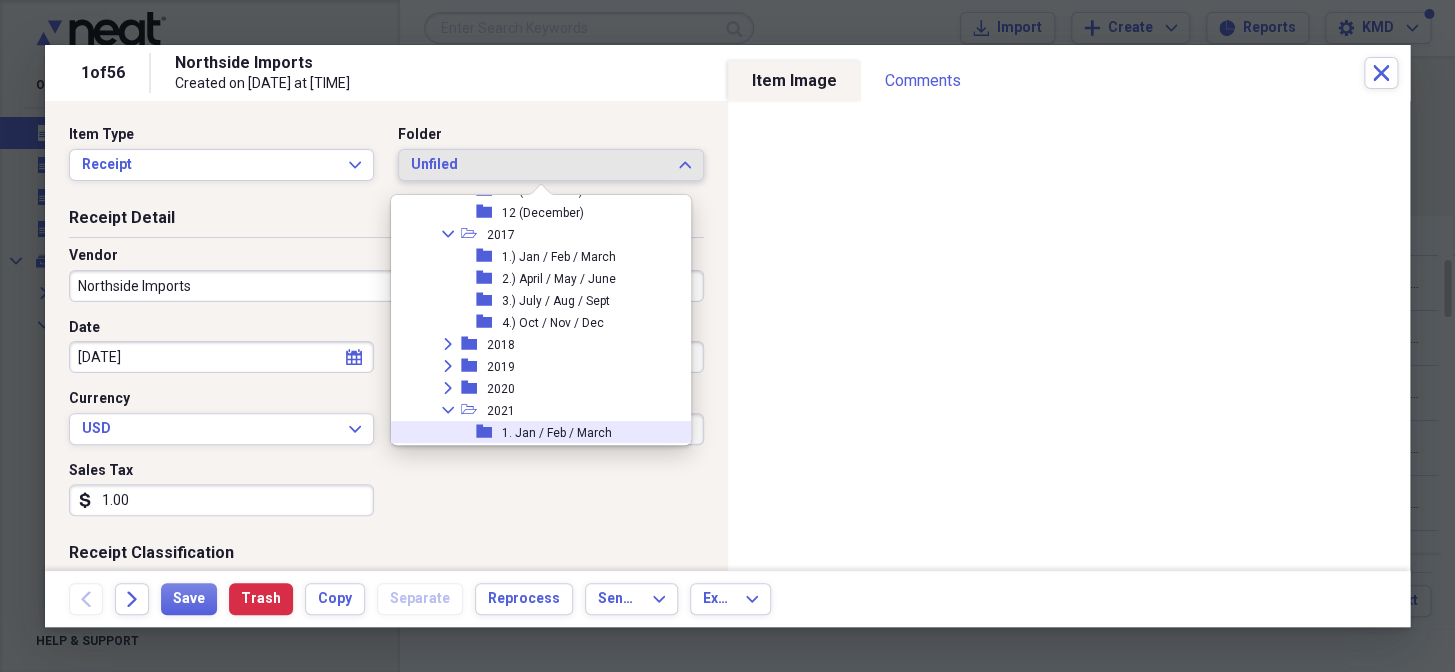 scroll, scrollTop: 19090, scrollLeft: 0, axis: vertical 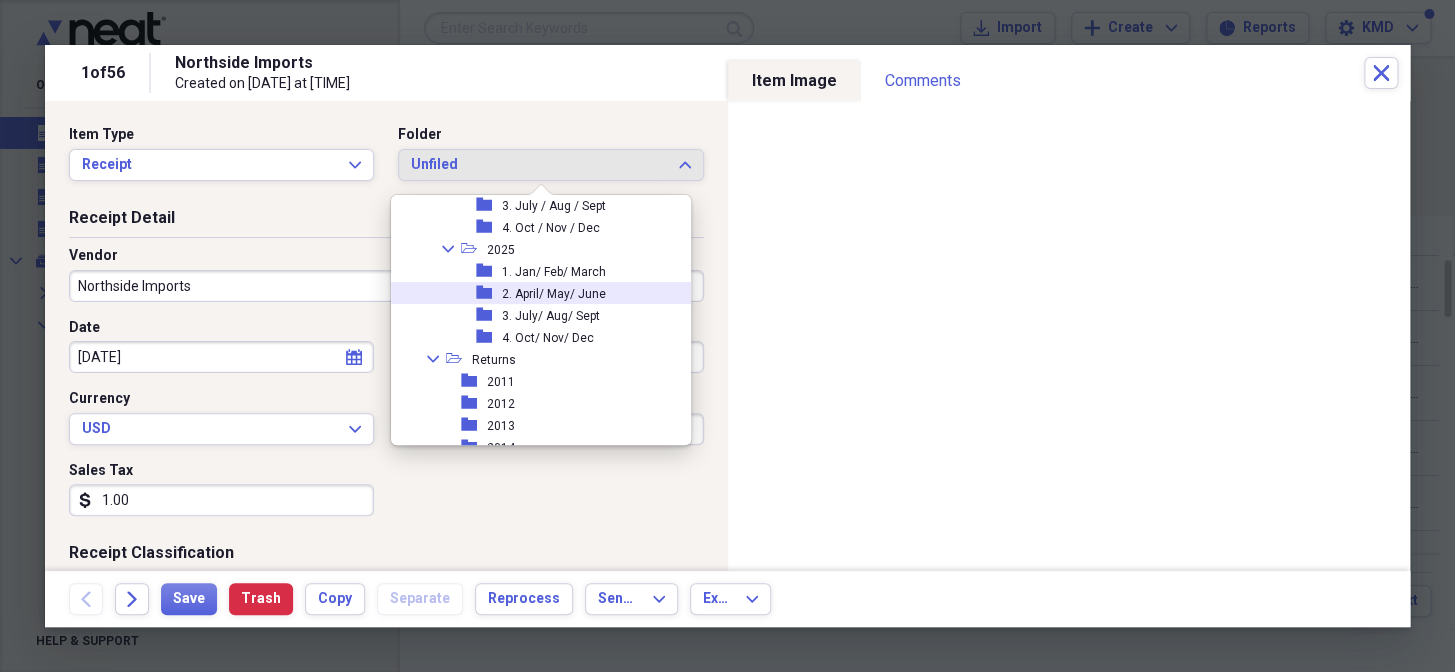 click on "2.  April/ May/ June" at bounding box center (554, 294) 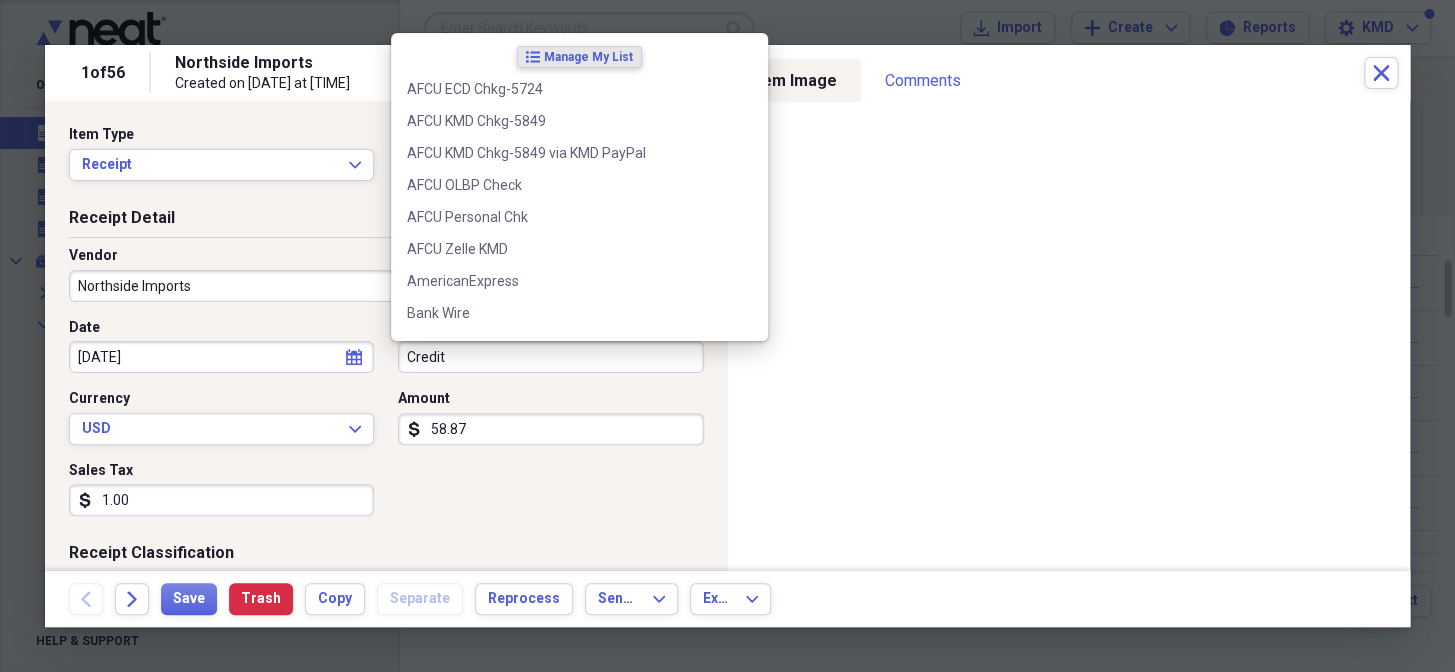 click on "Credit" at bounding box center [550, 357] 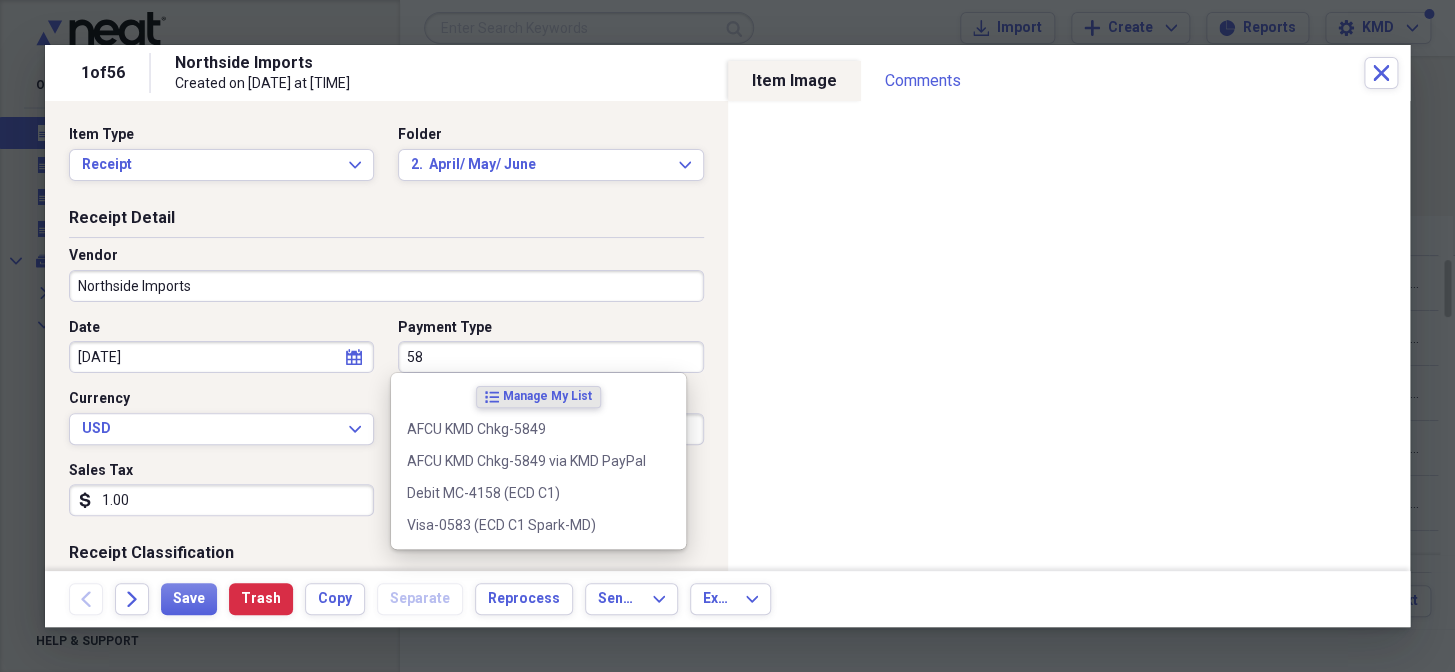 type on "5" 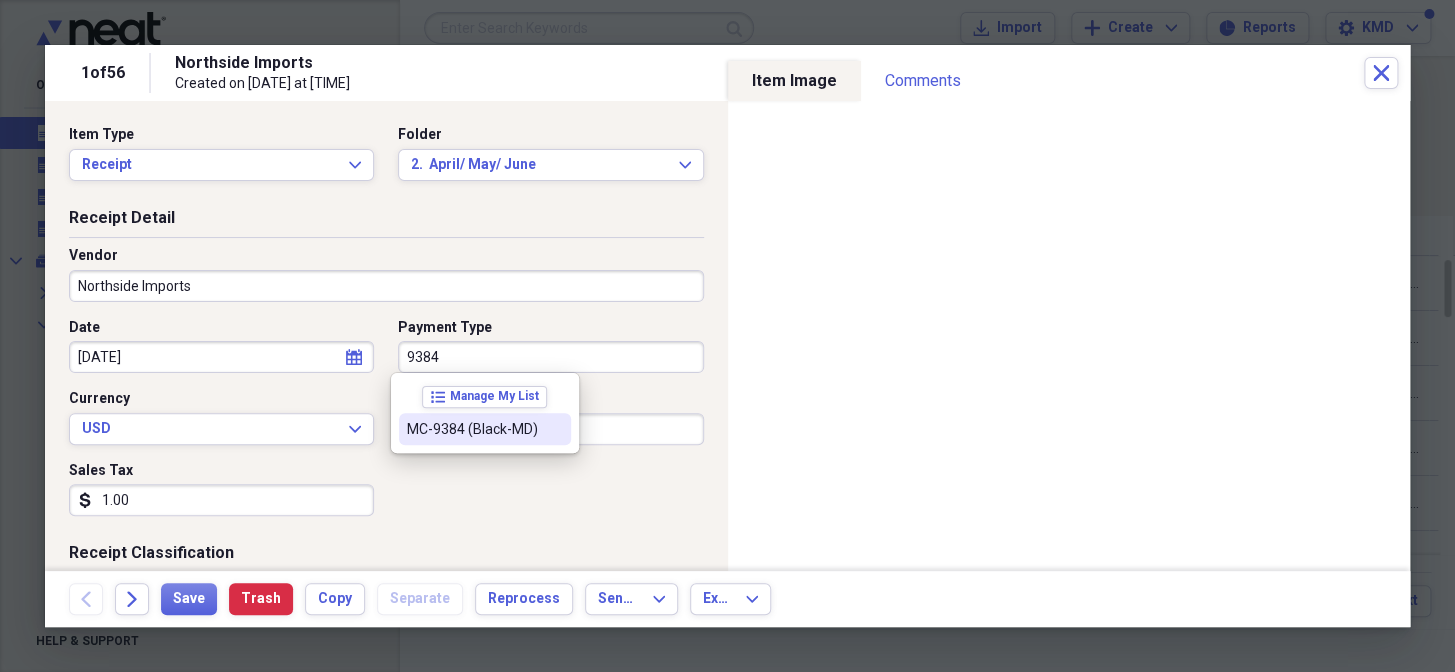 drag, startPoint x: 434, startPoint y: 434, endPoint x: 276, endPoint y: 508, distance: 174.47063 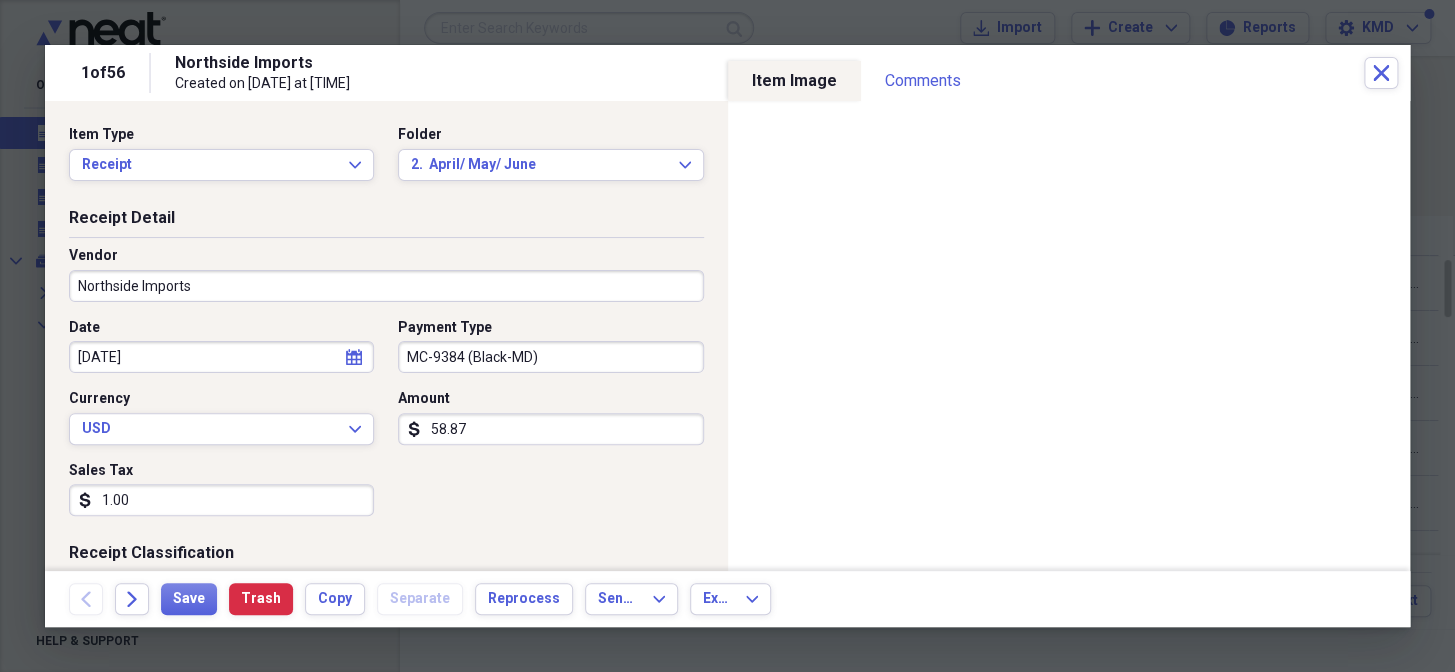 click on "1.00" at bounding box center [221, 500] 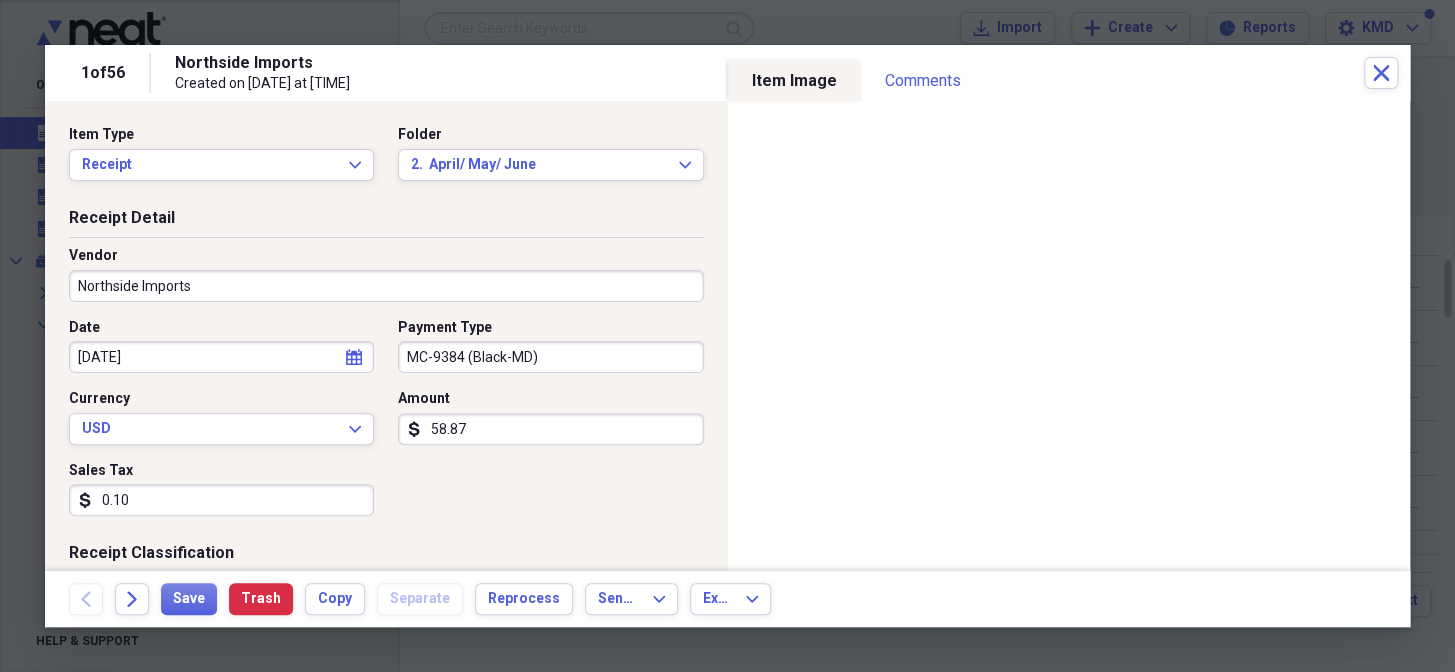 type on "0.01" 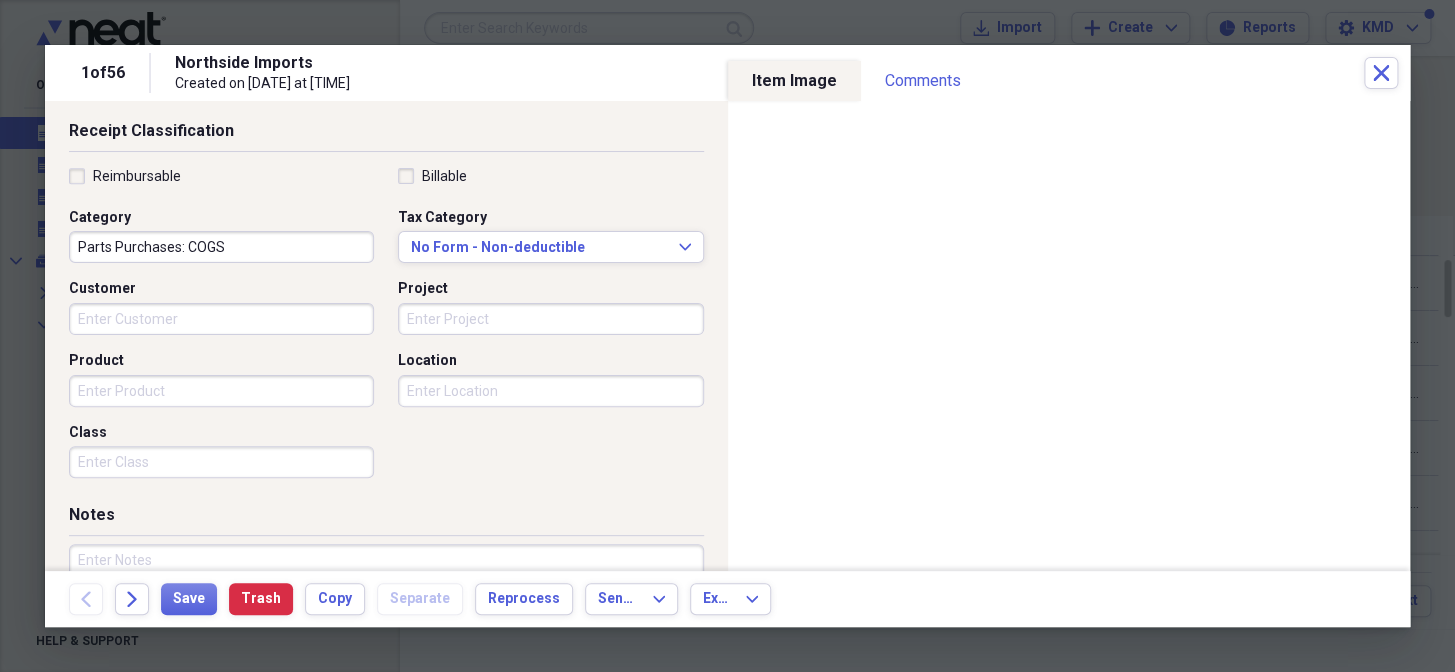 scroll, scrollTop: 454, scrollLeft: 0, axis: vertical 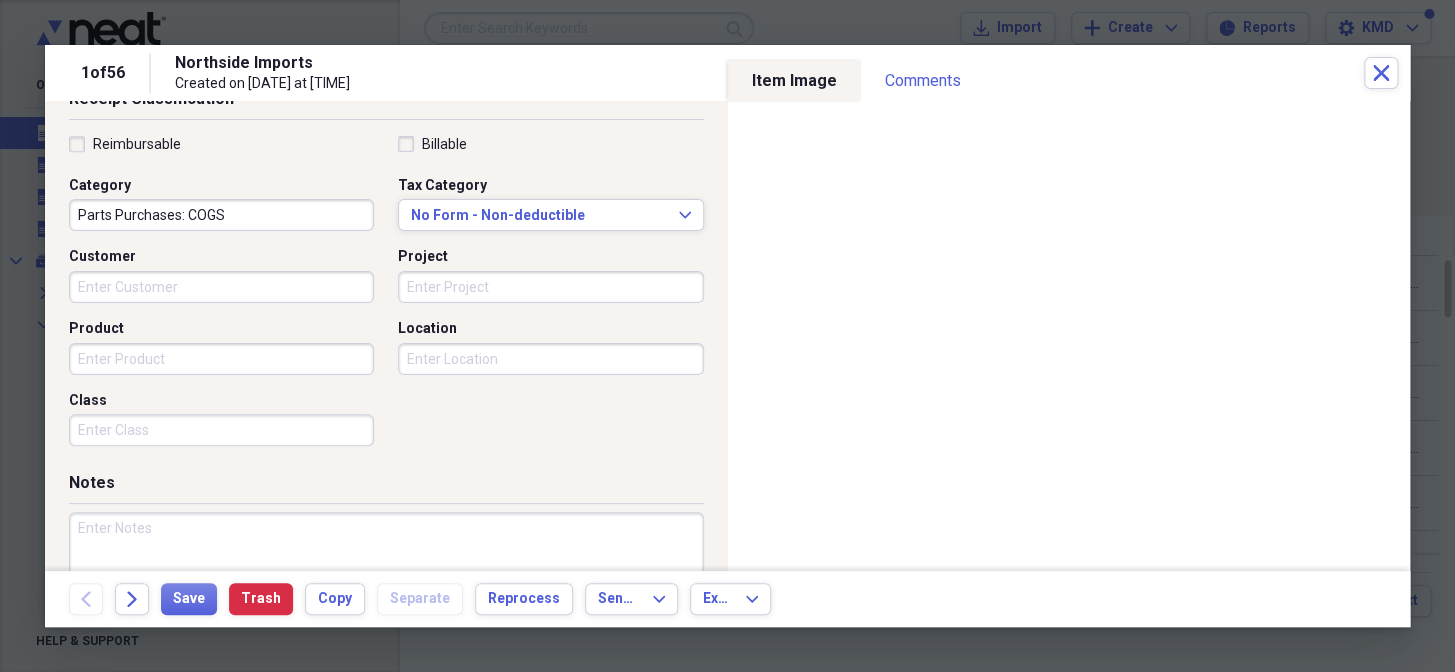 type 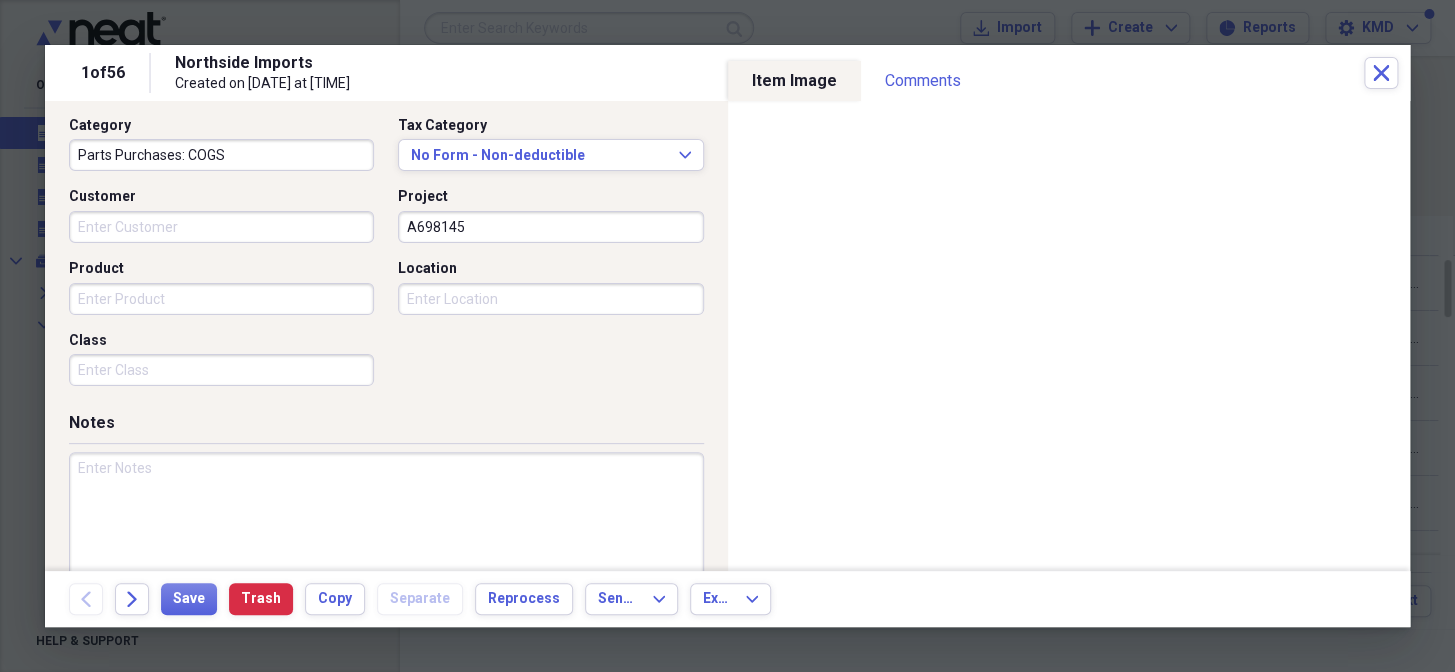 scroll, scrollTop: 550, scrollLeft: 0, axis: vertical 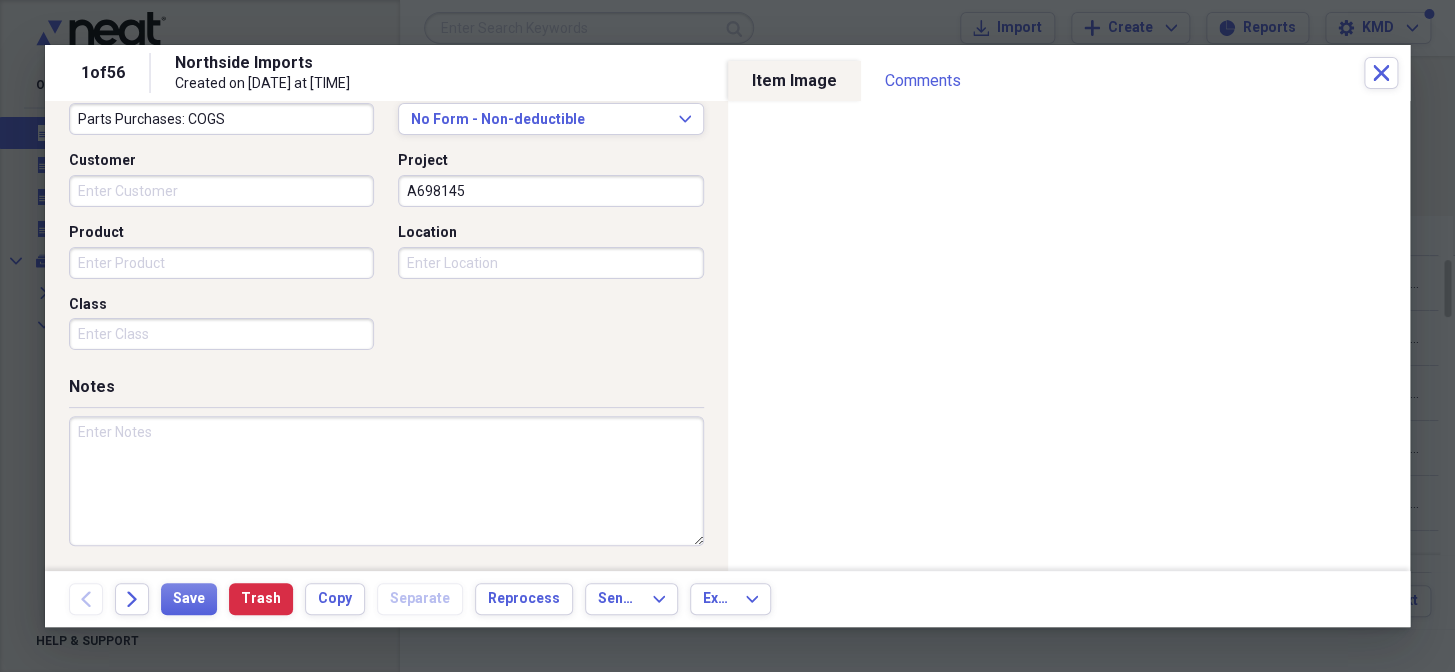 type on "A698145" 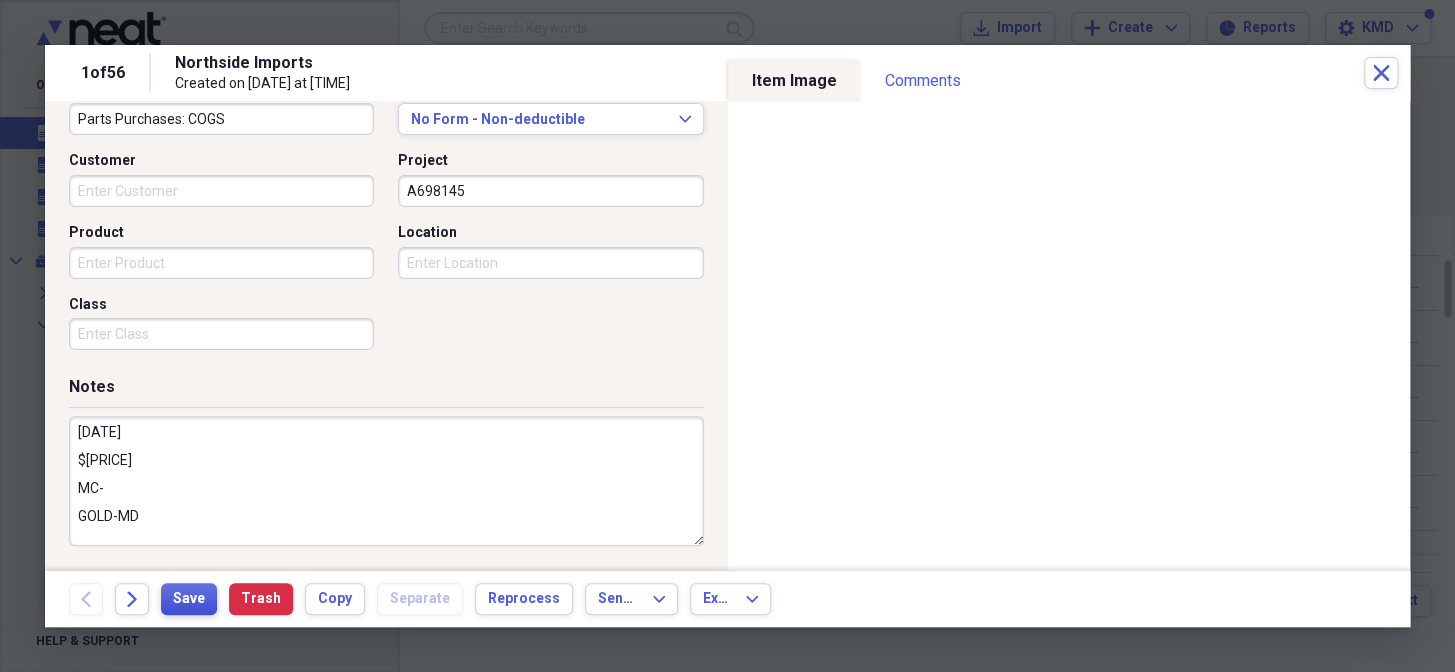 type on "6.23.25
$58.87
MC-9384
GOLD-MD" 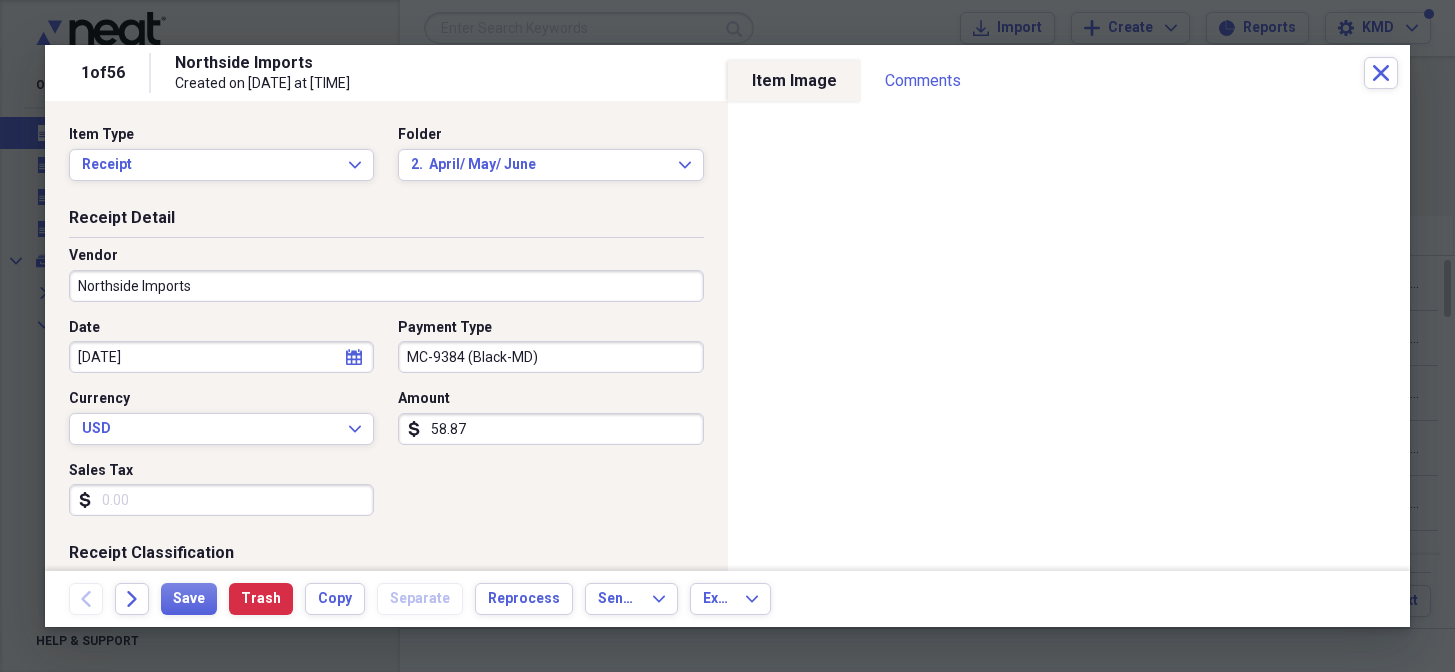 scroll, scrollTop: 0, scrollLeft: 0, axis: both 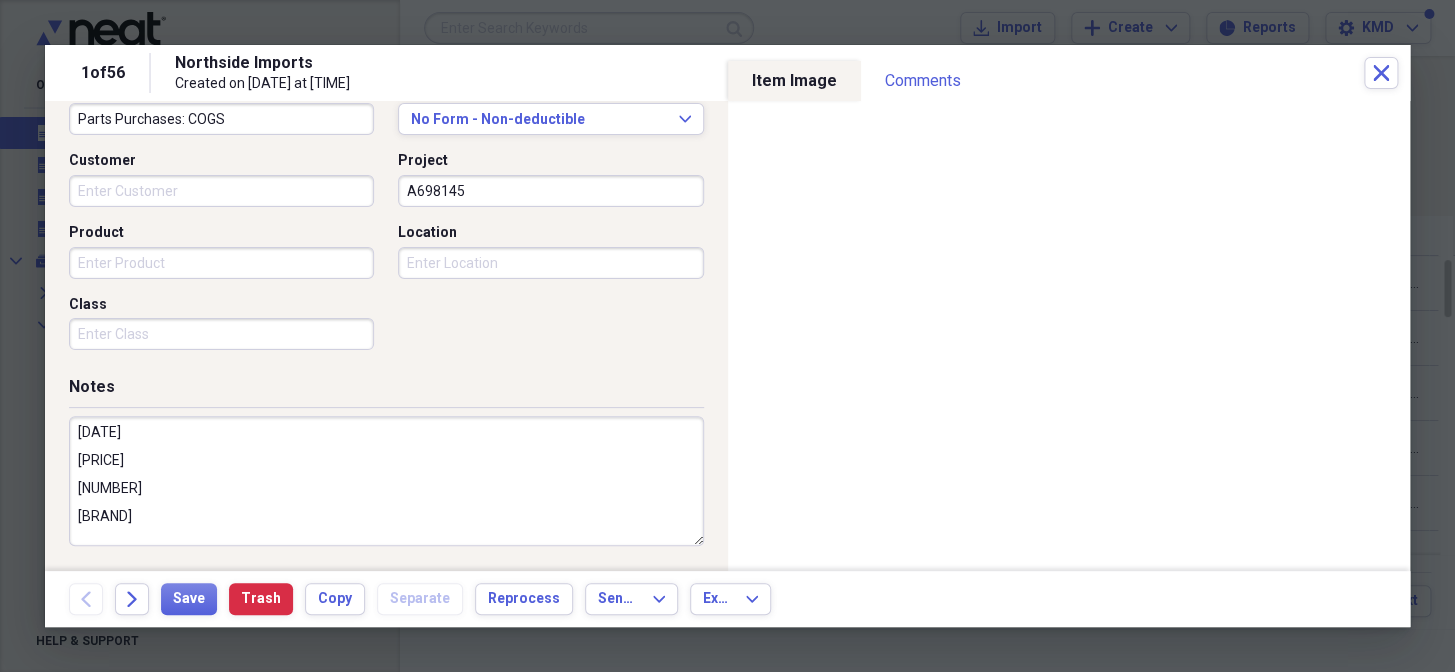 click at bounding box center [727, 336] 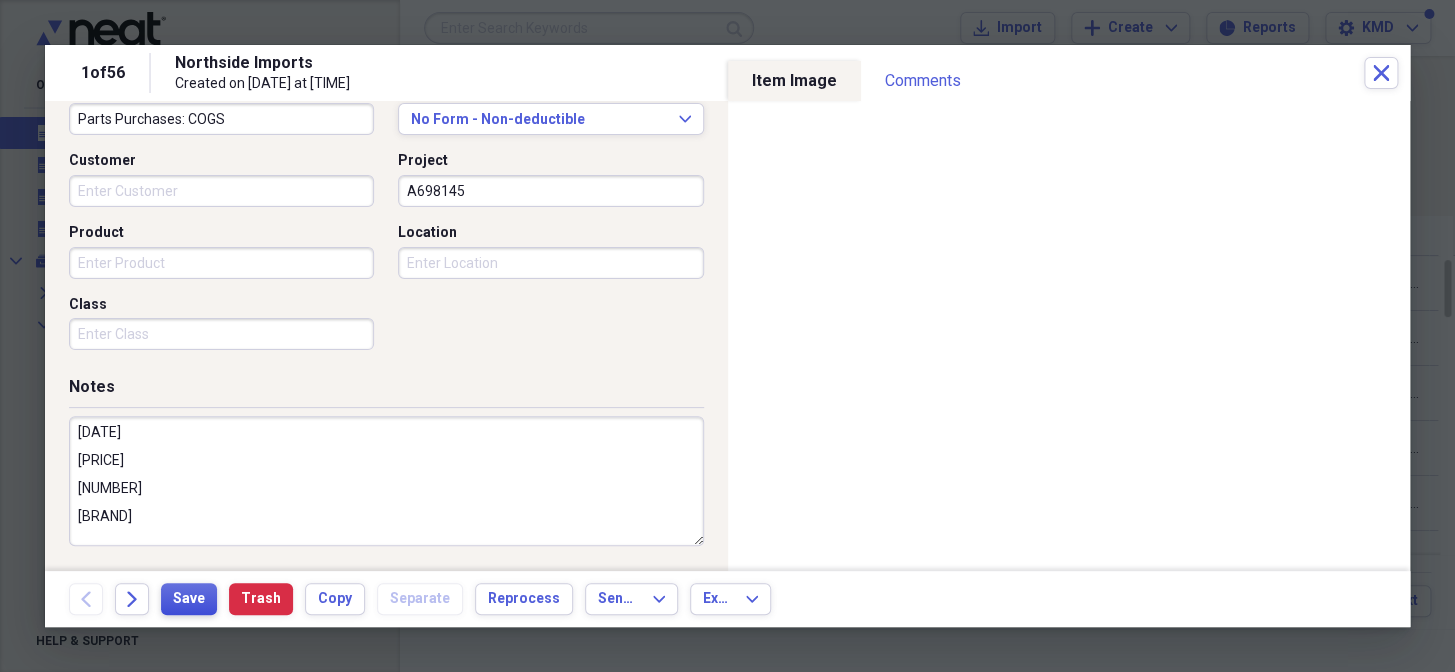 click on "Save" at bounding box center [189, 599] 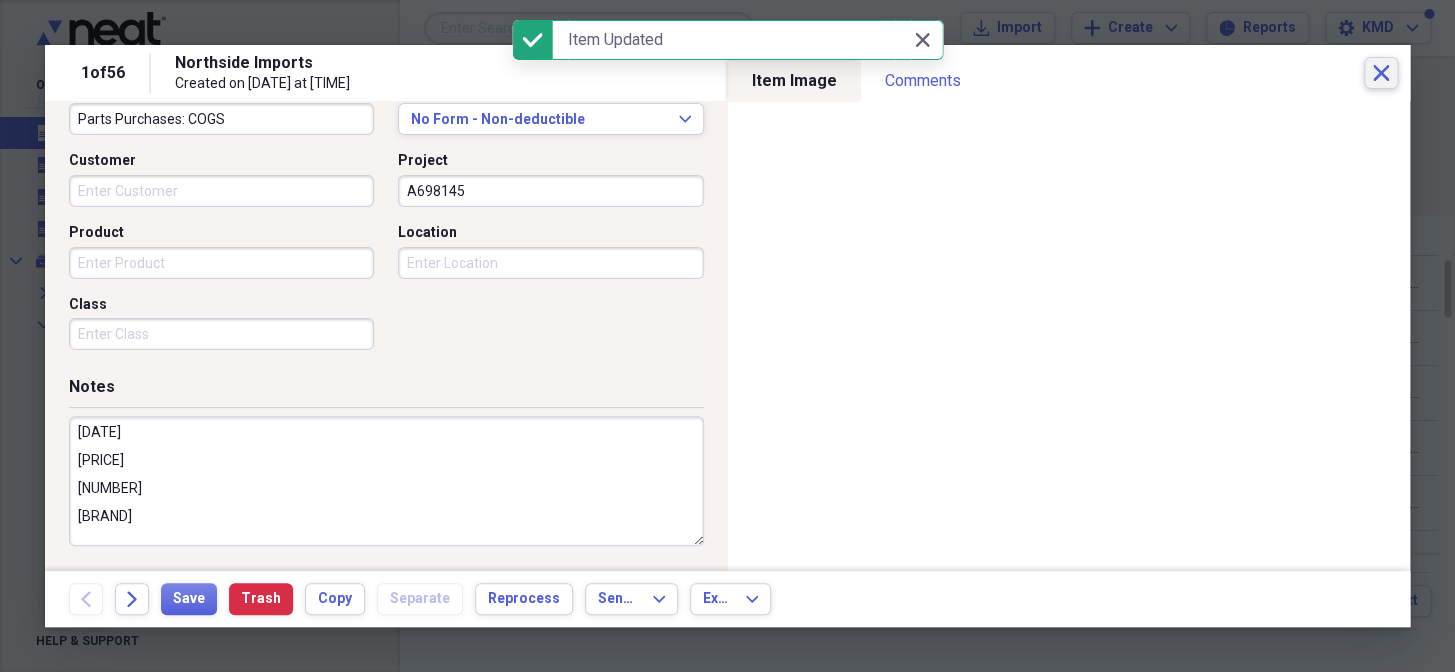 click on "Close" 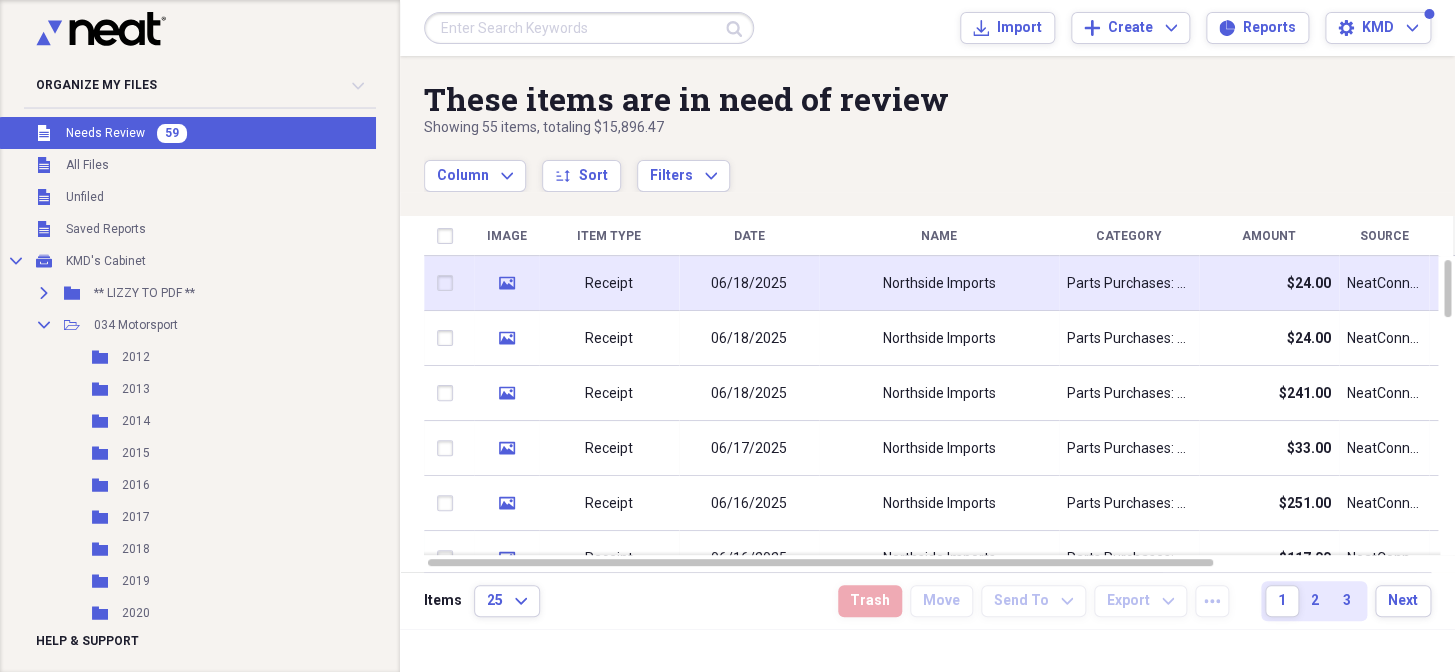 click on "Northside Imports" at bounding box center (939, 283) 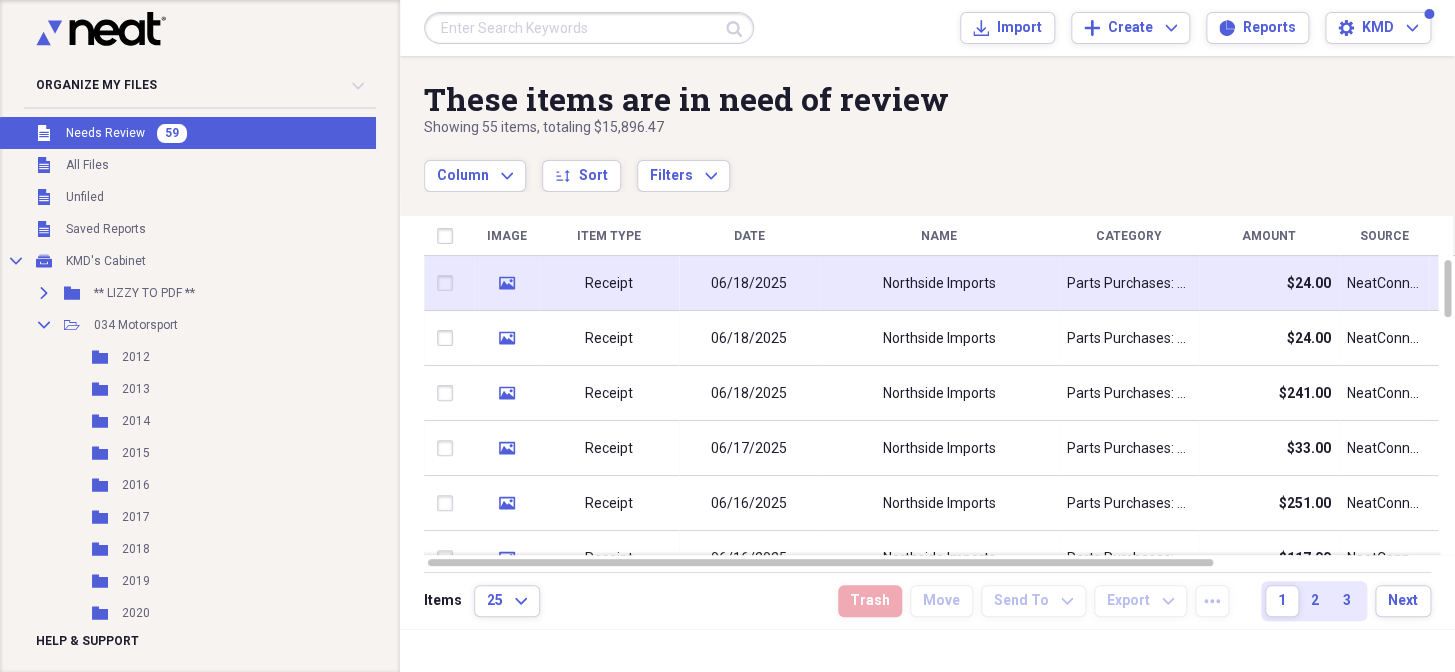 click on "Northside Imports" at bounding box center [939, 283] 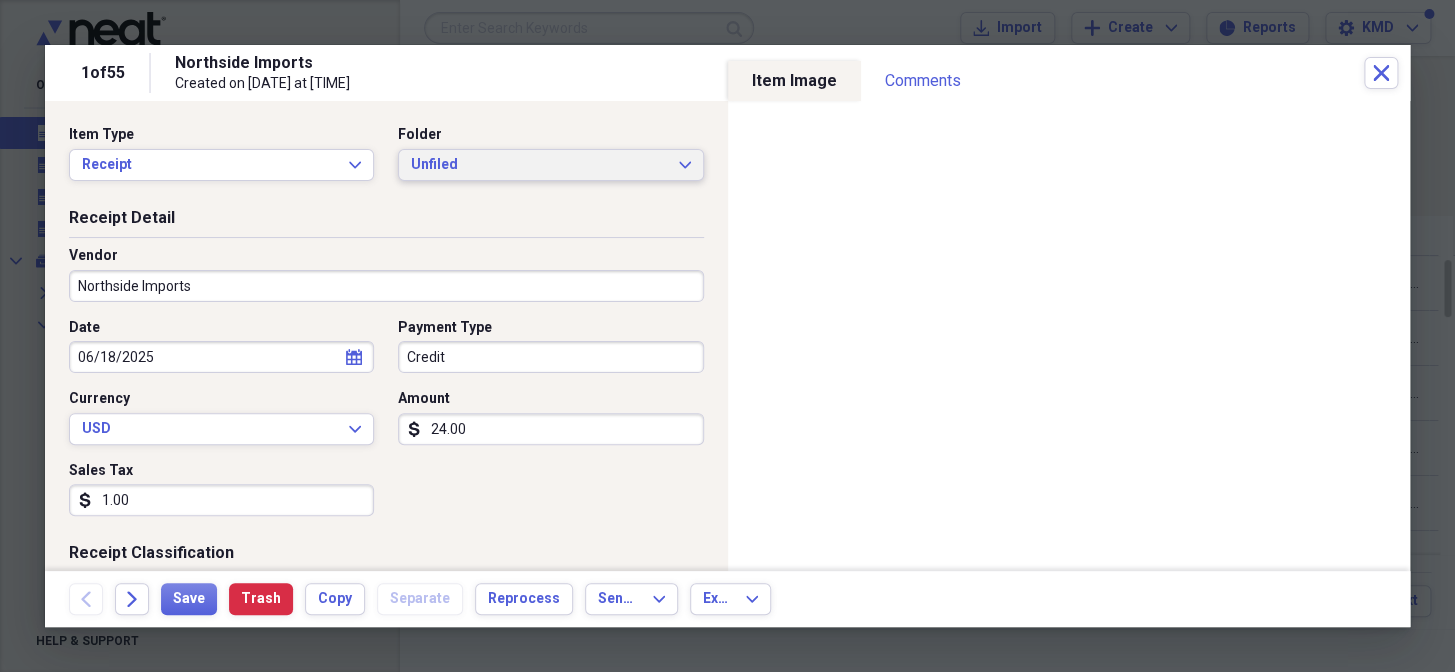click on "Unfiled" at bounding box center (538, 165) 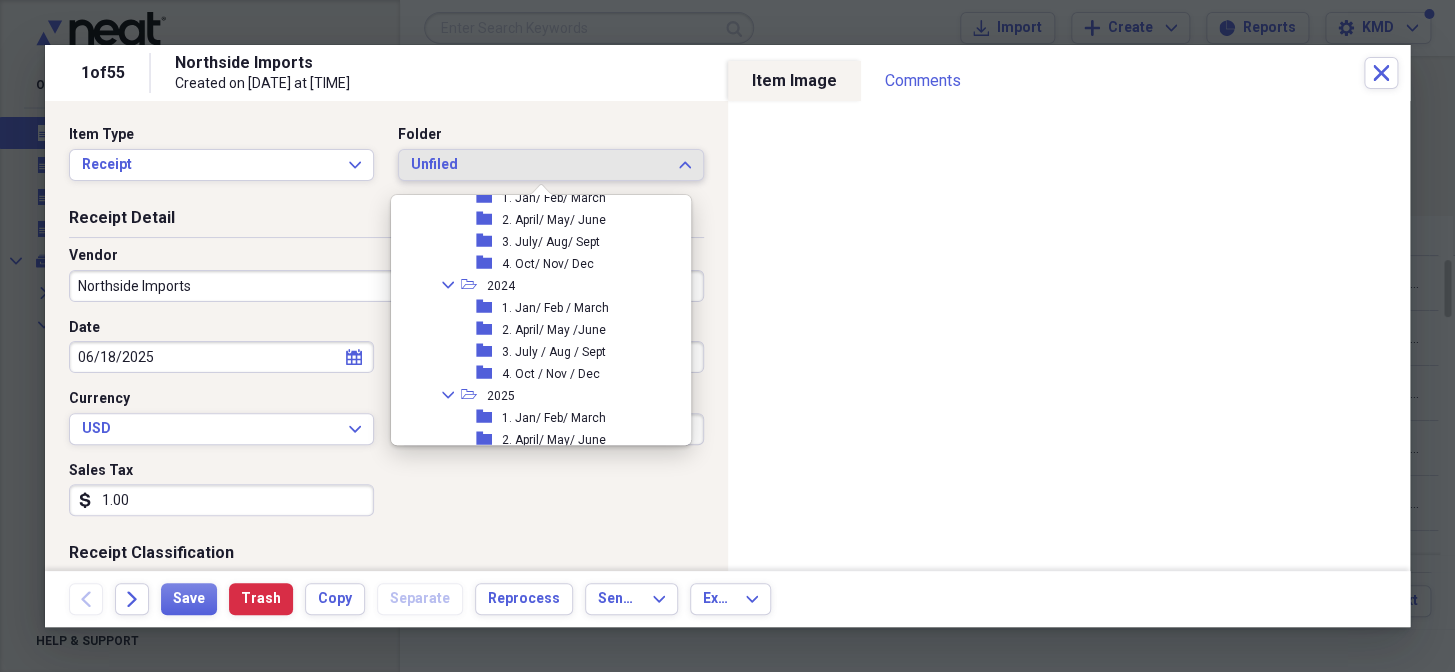 scroll, scrollTop: 19000, scrollLeft: 0, axis: vertical 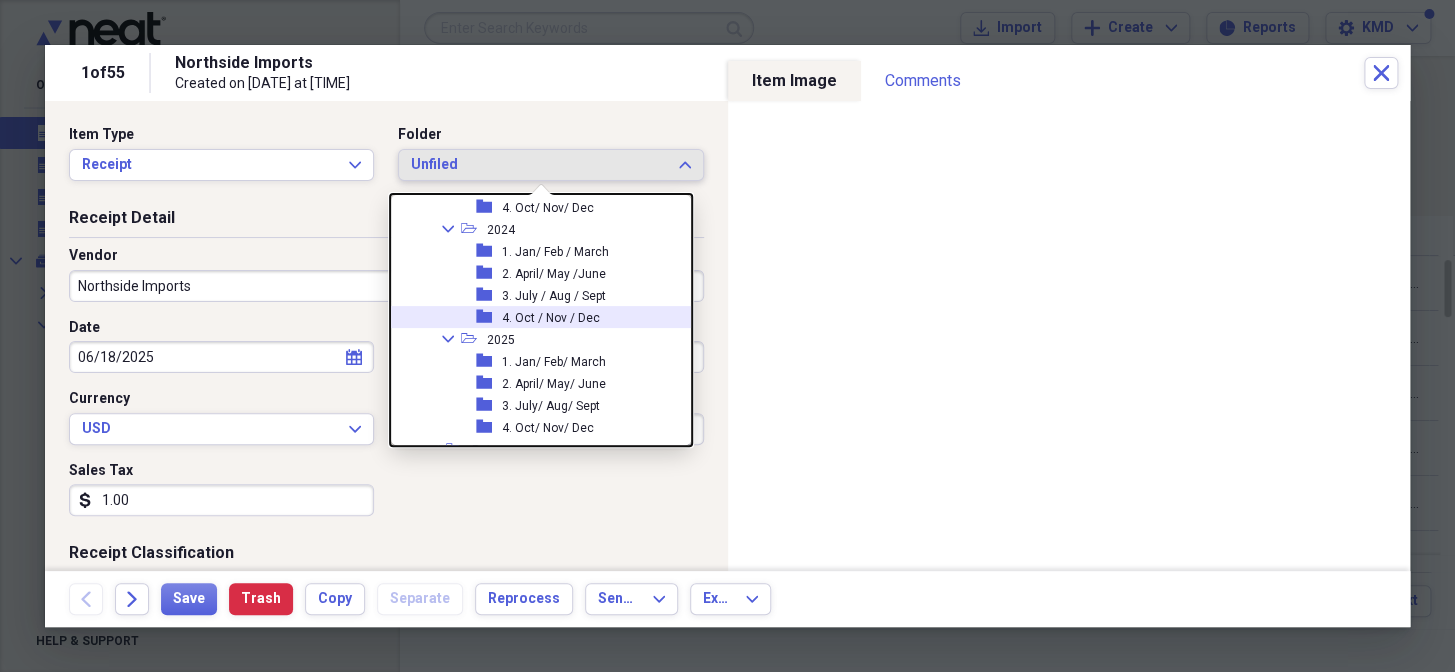 click on "2.  April/ May/ June" at bounding box center [554, 384] 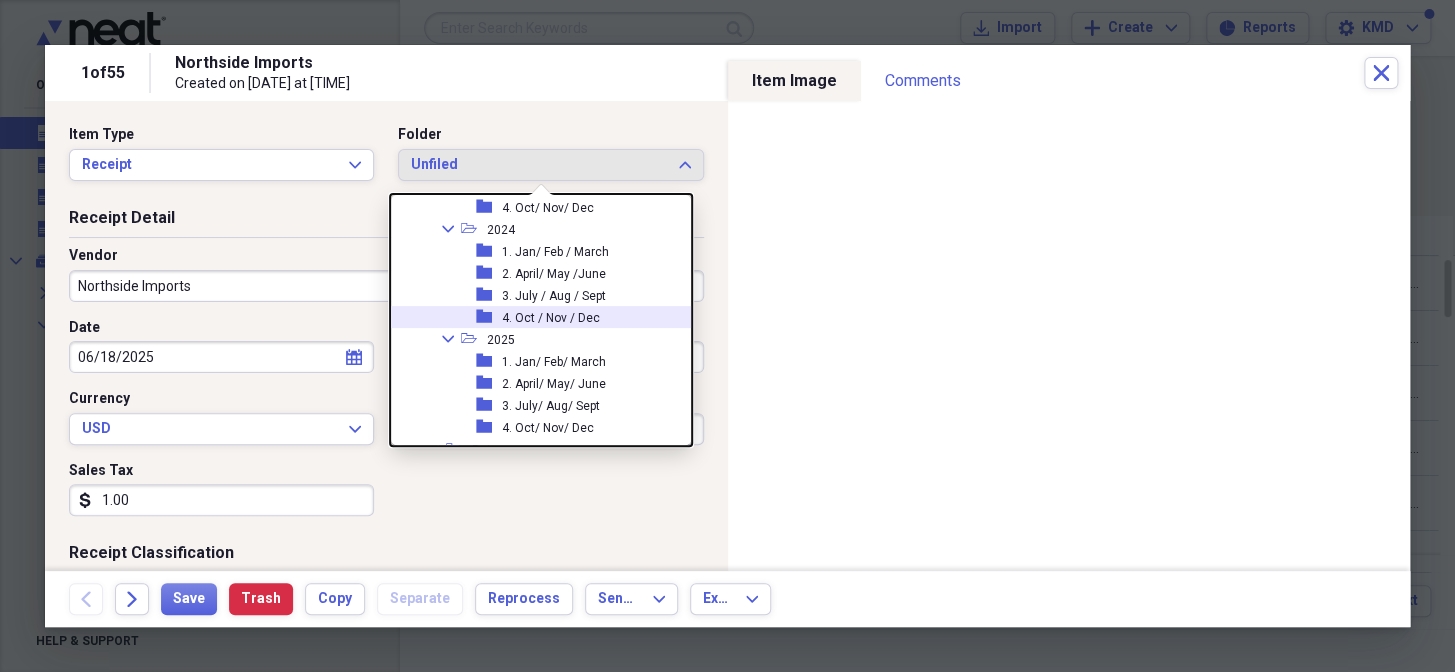 click on "2.  April/ May/ June" at bounding box center [554, 384] 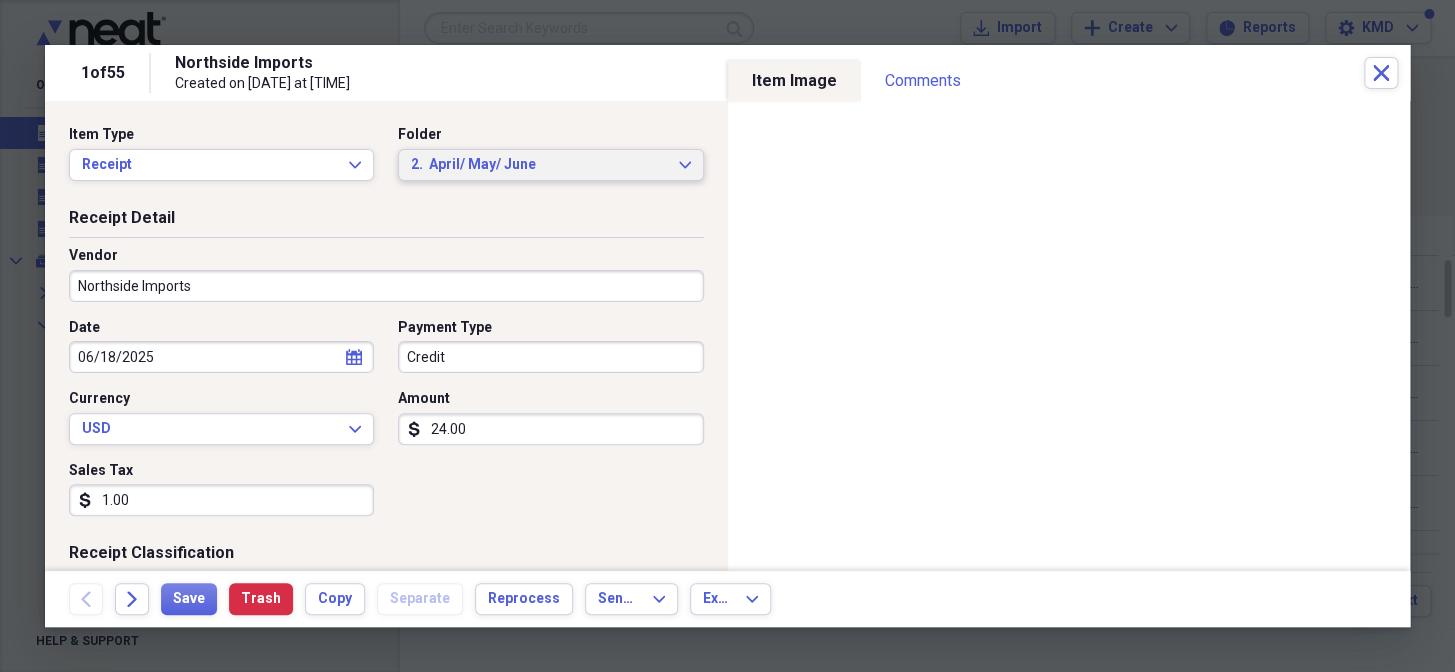 scroll, scrollTop: 19090, scrollLeft: 0, axis: vertical 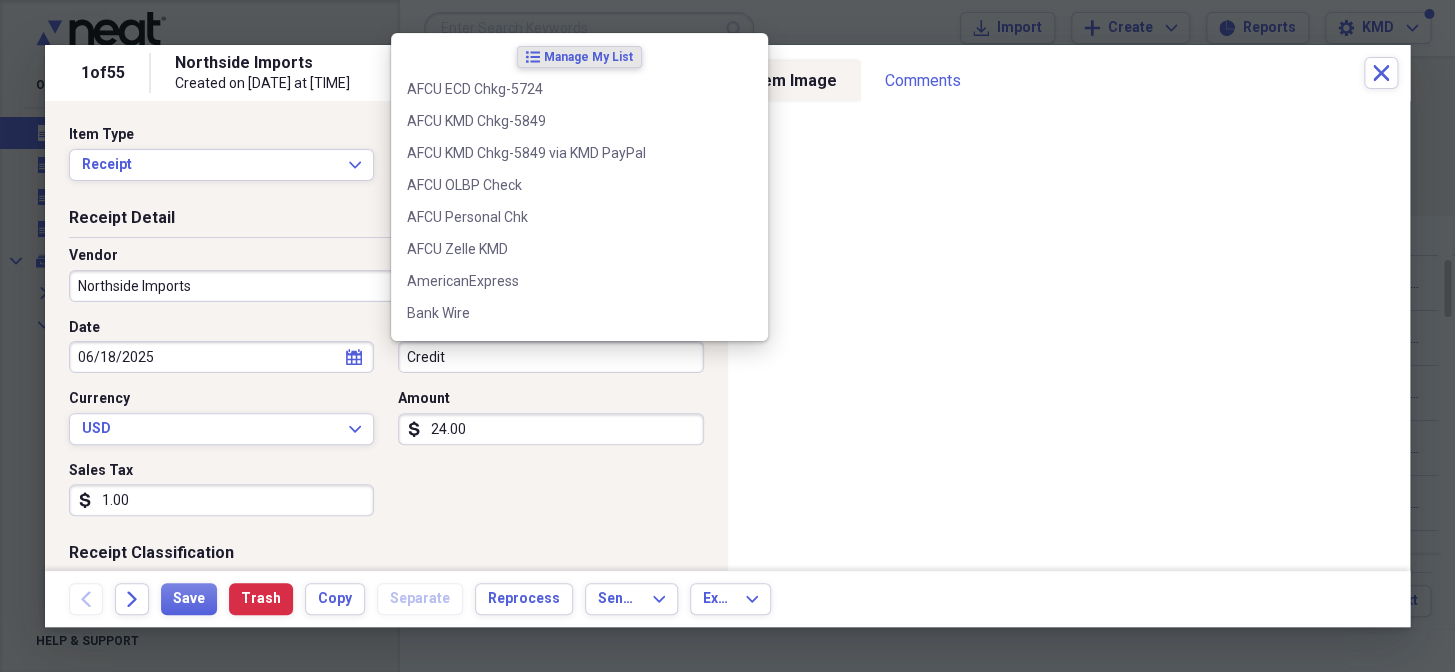 click on "Credit" at bounding box center (550, 357) 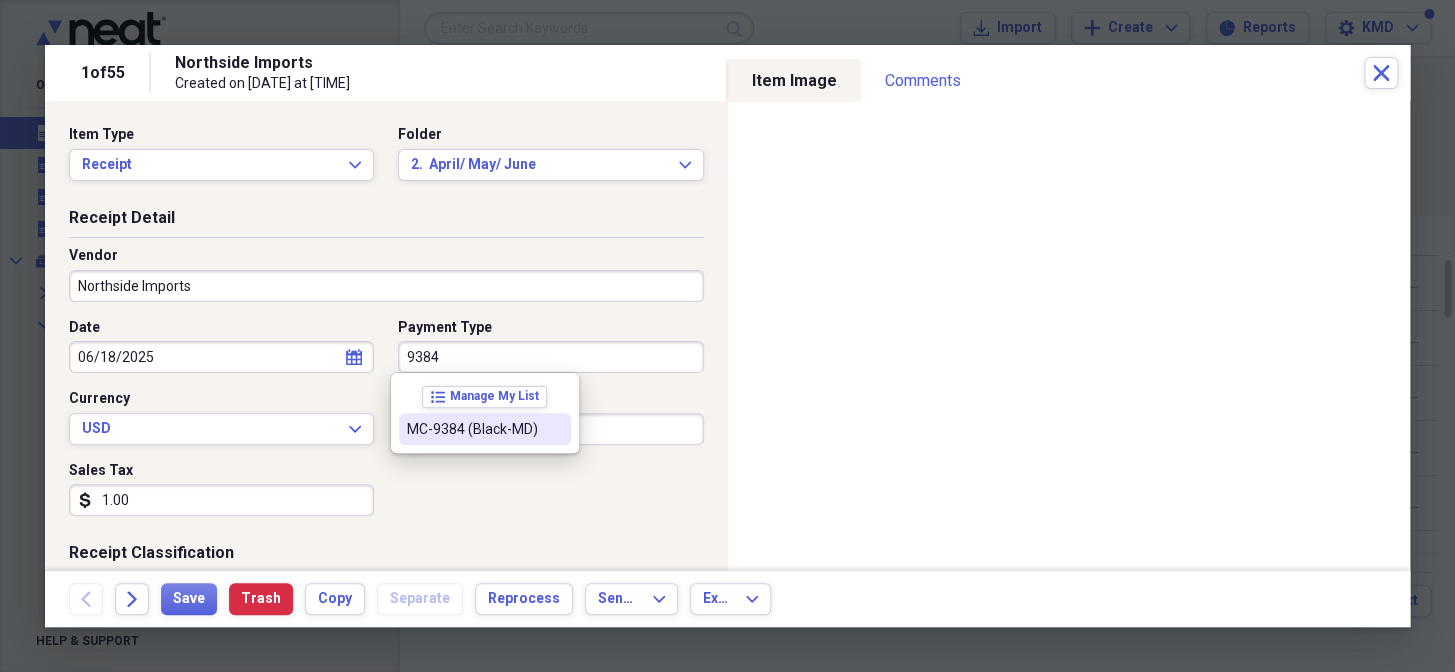 click on "MC-9384 (Black-MD)" at bounding box center [485, 429] 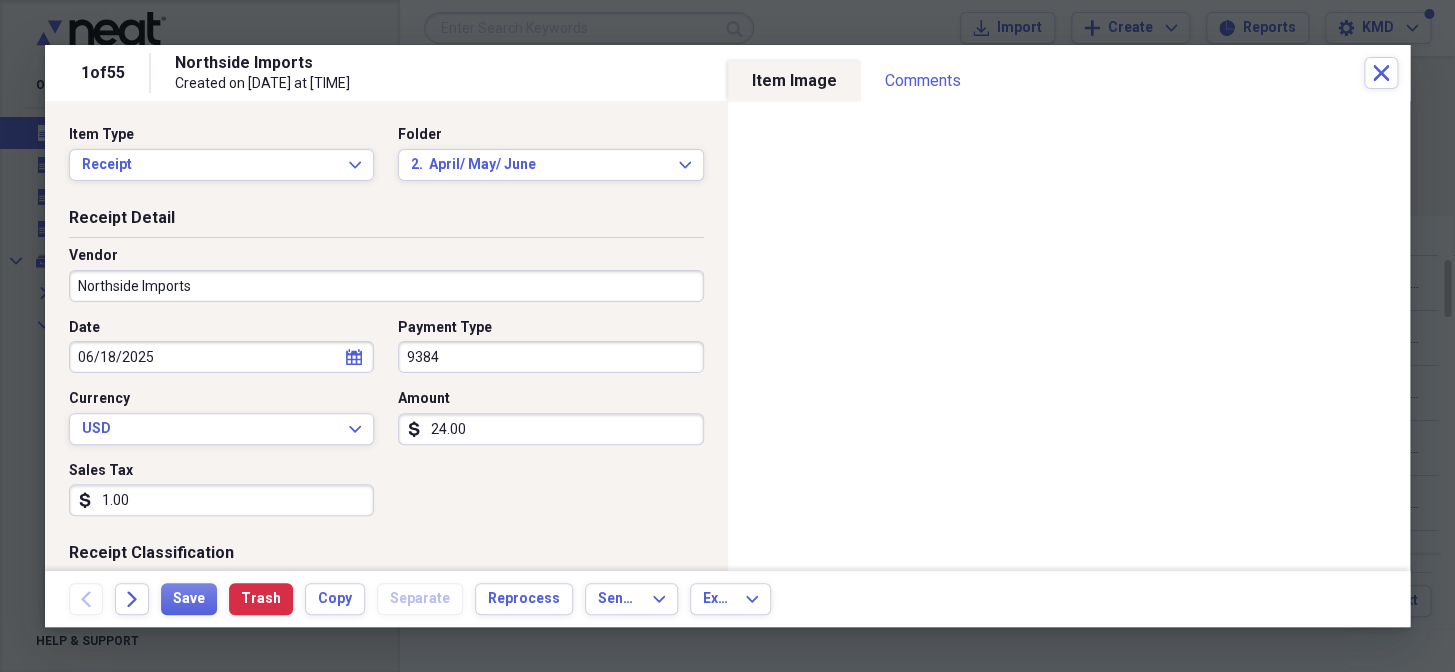 type on "MC-9384 (Black-MD)" 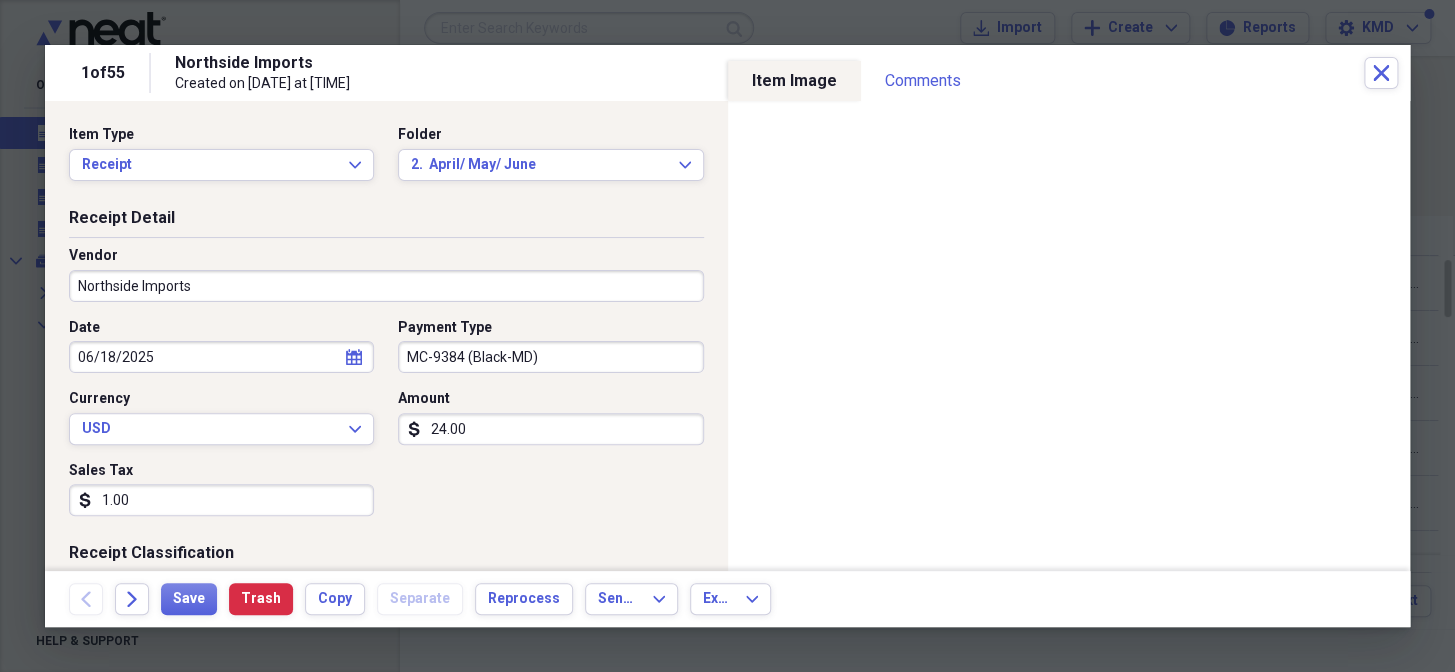 click on "1.00" at bounding box center (221, 500) 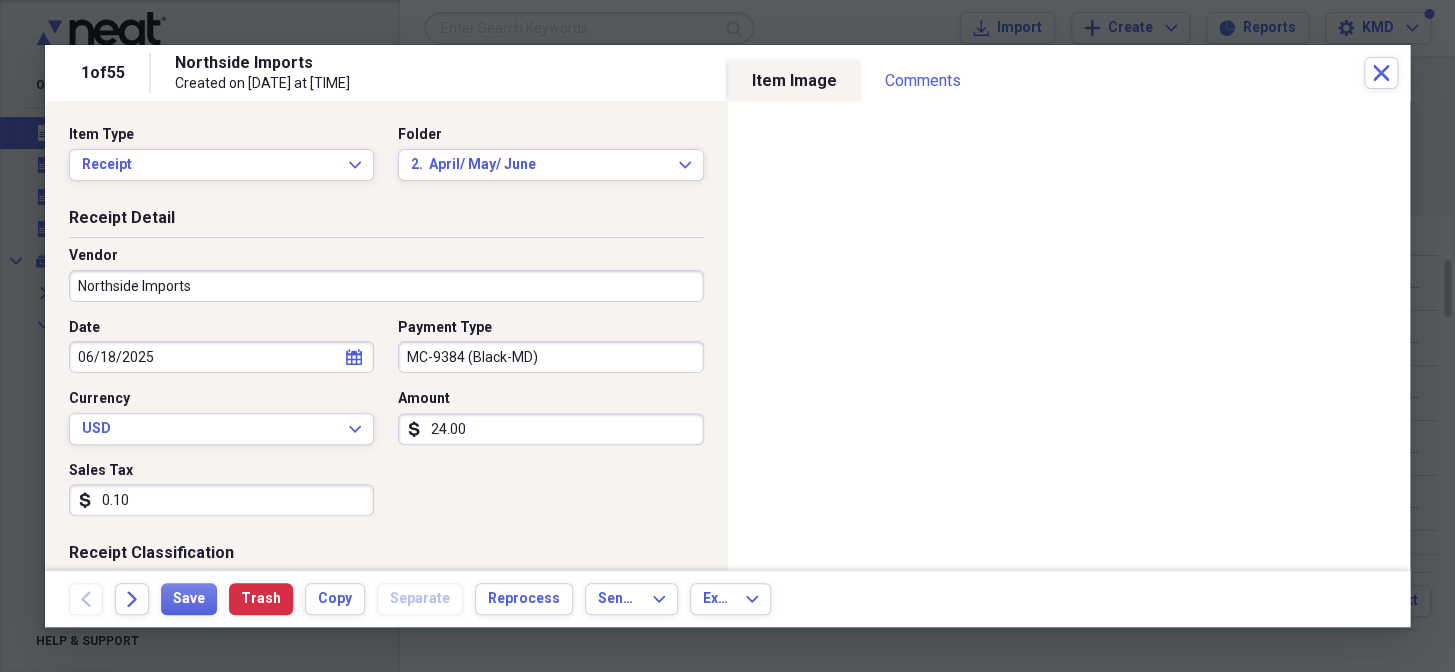 drag, startPoint x: 139, startPoint y: 505, endPoint x: 39, endPoint y: 530, distance: 103.077644 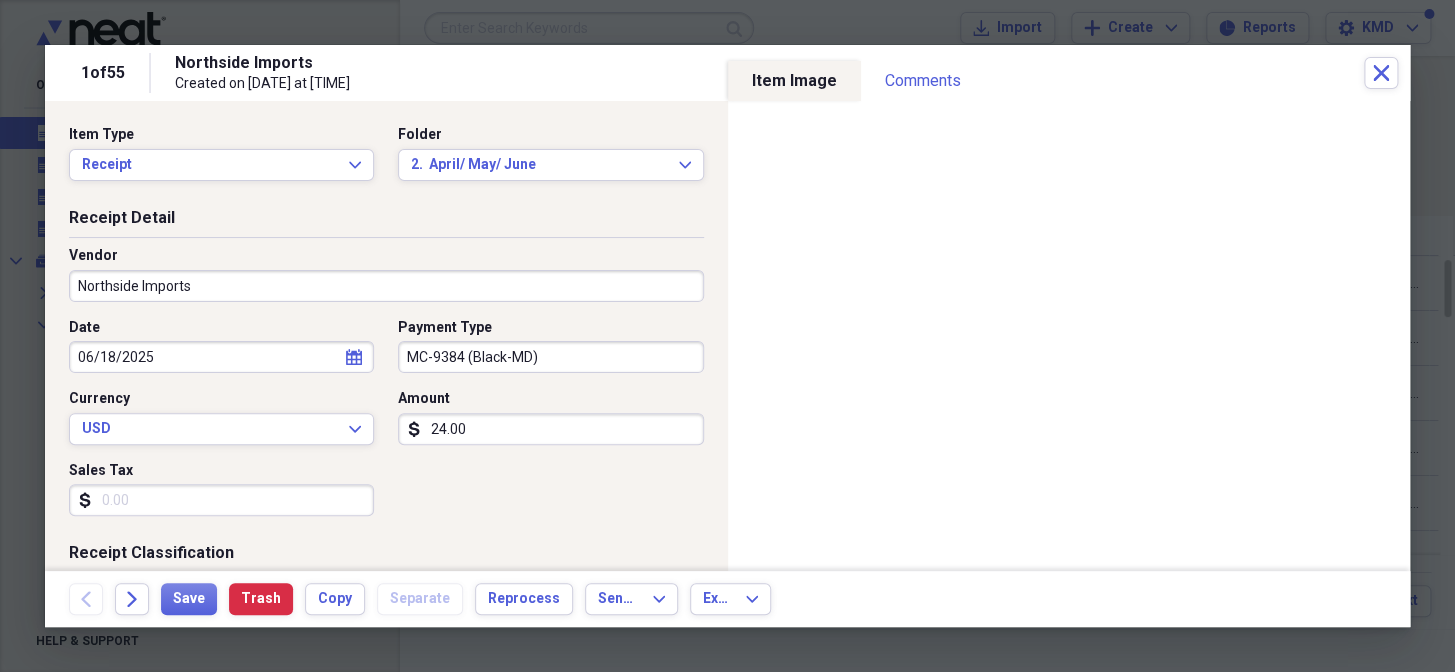 type 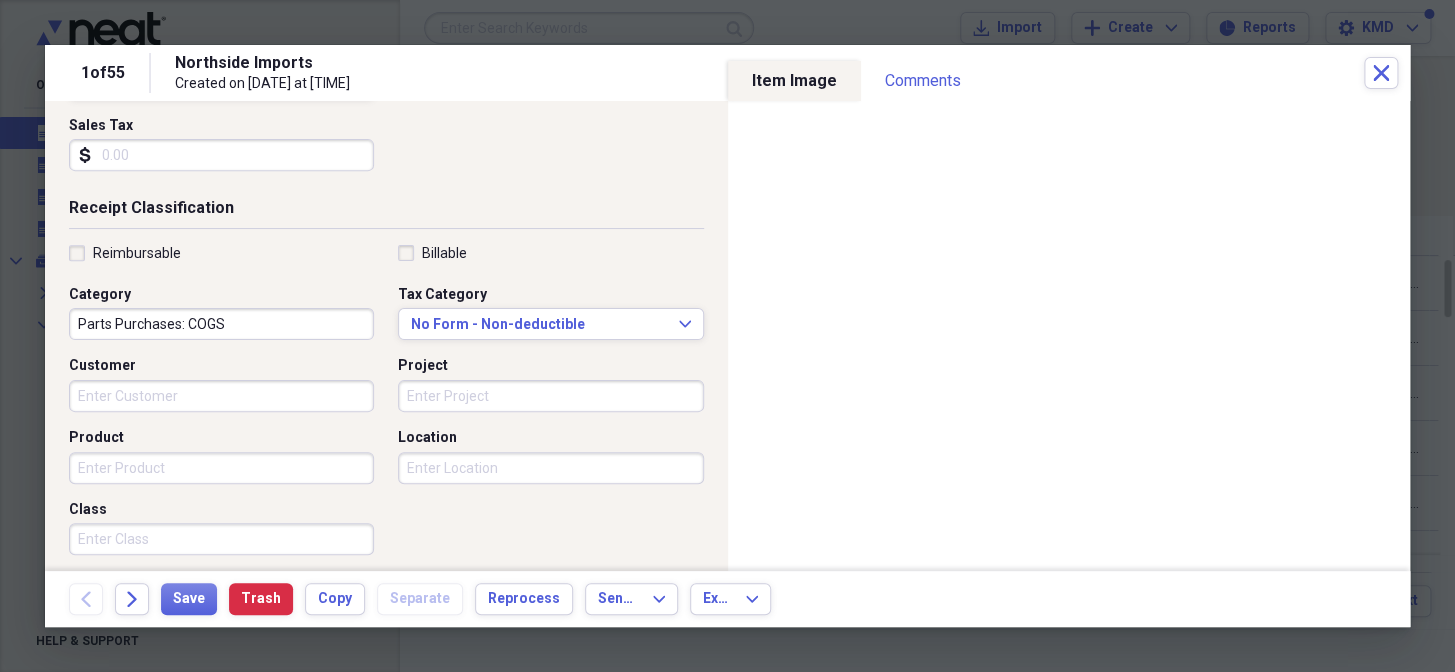 scroll, scrollTop: 363, scrollLeft: 0, axis: vertical 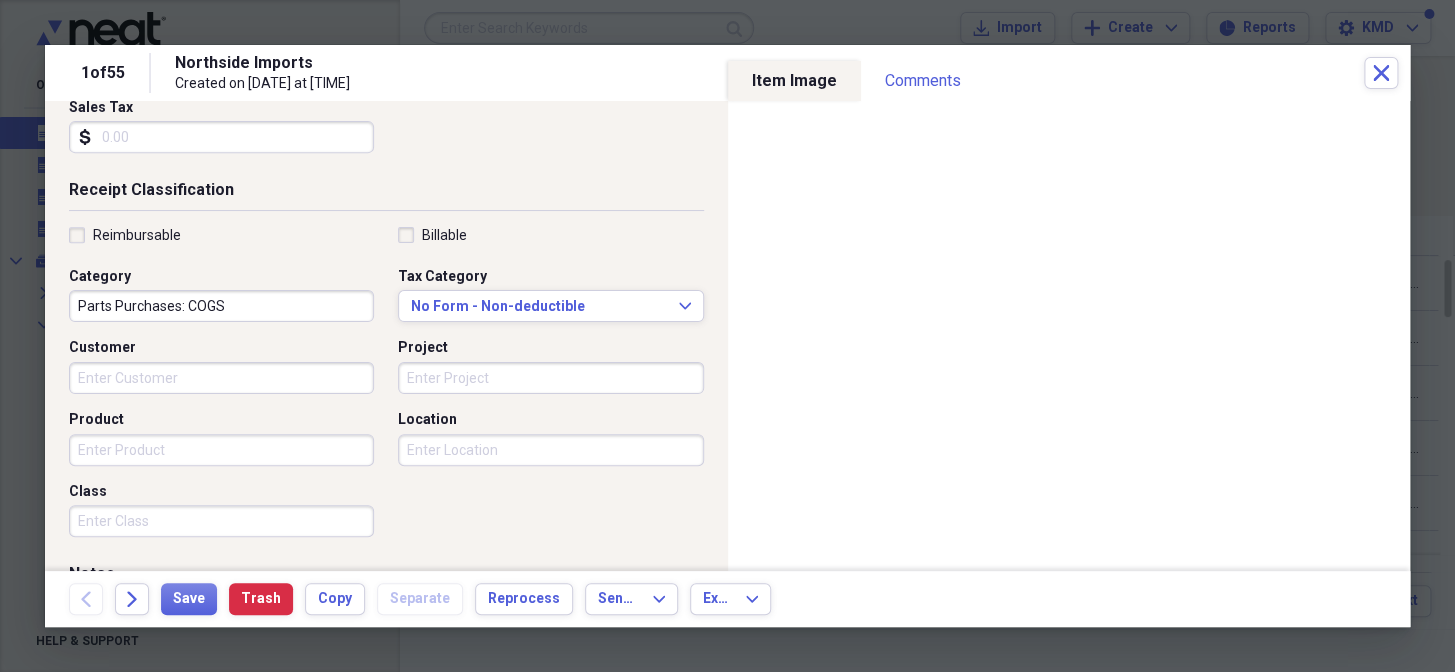 type on "223.99" 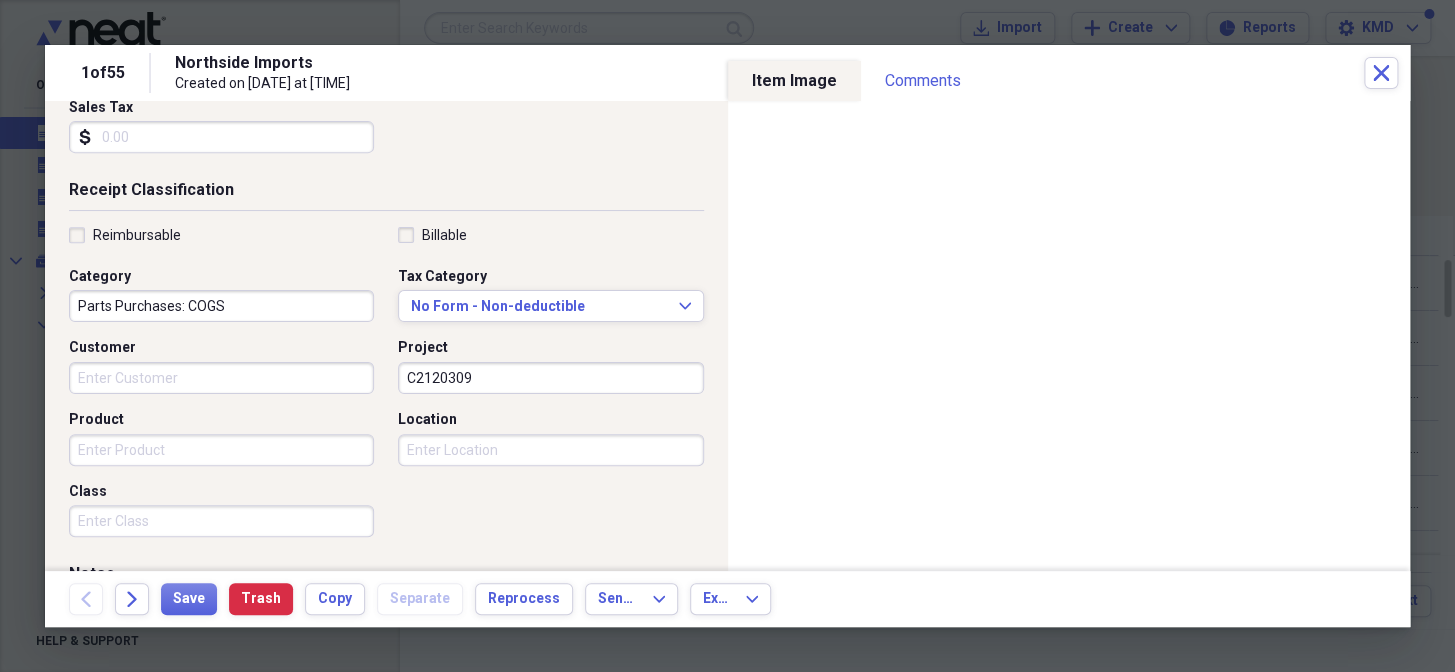 scroll, scrollTop: 550, scrollLeft: 0, axis: vertical 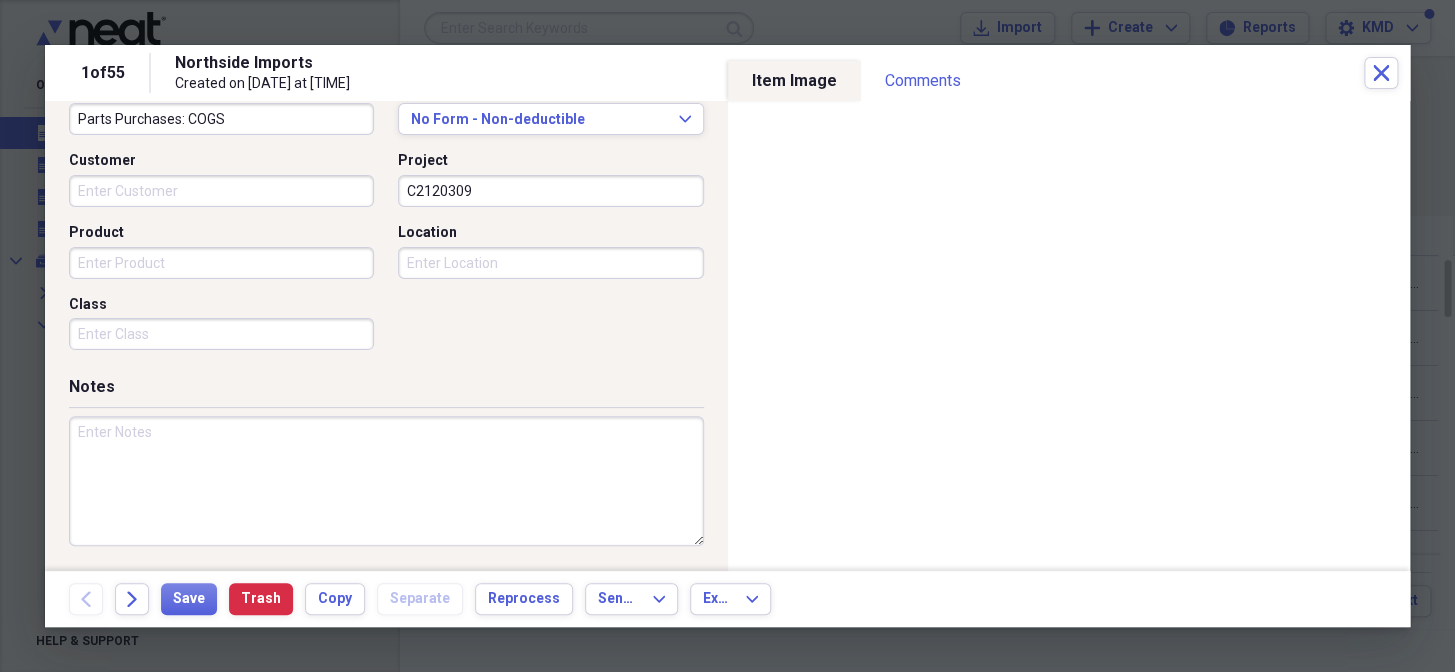 type on "C2120309" 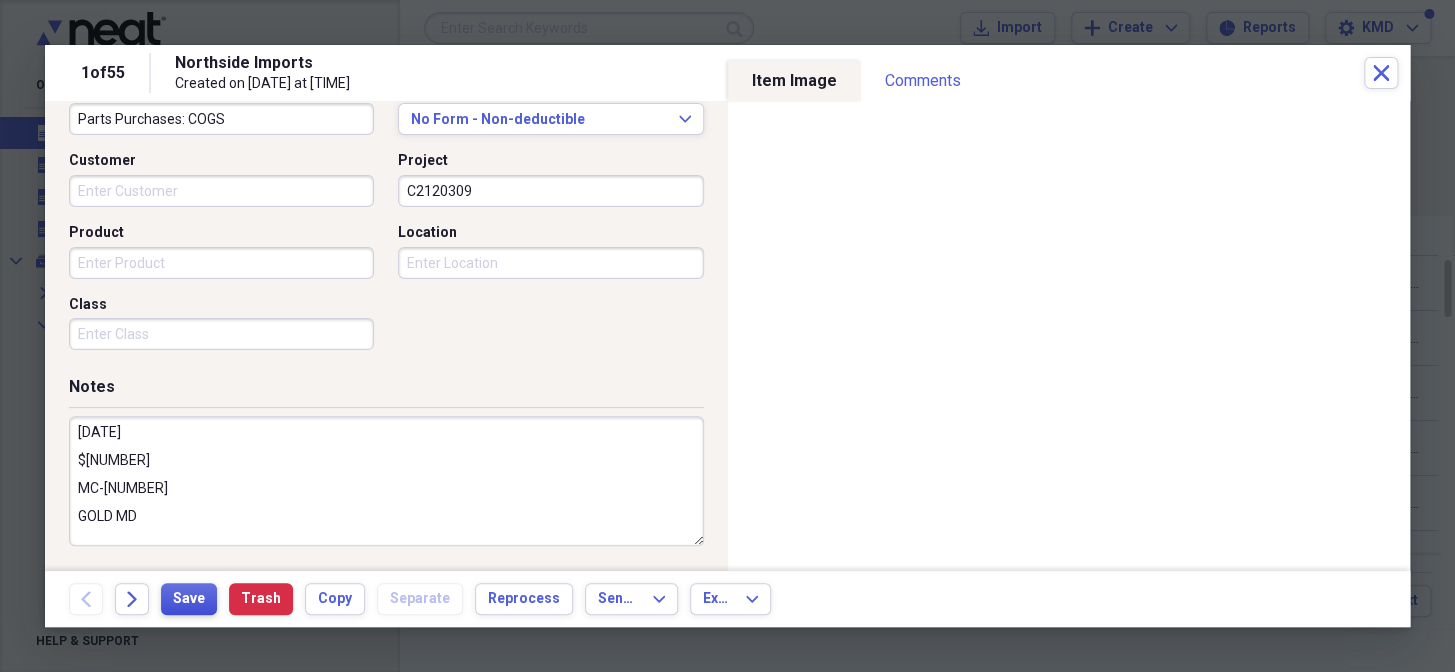 type on "6.18.25
$223.99
MC-9384
GOLD MD" 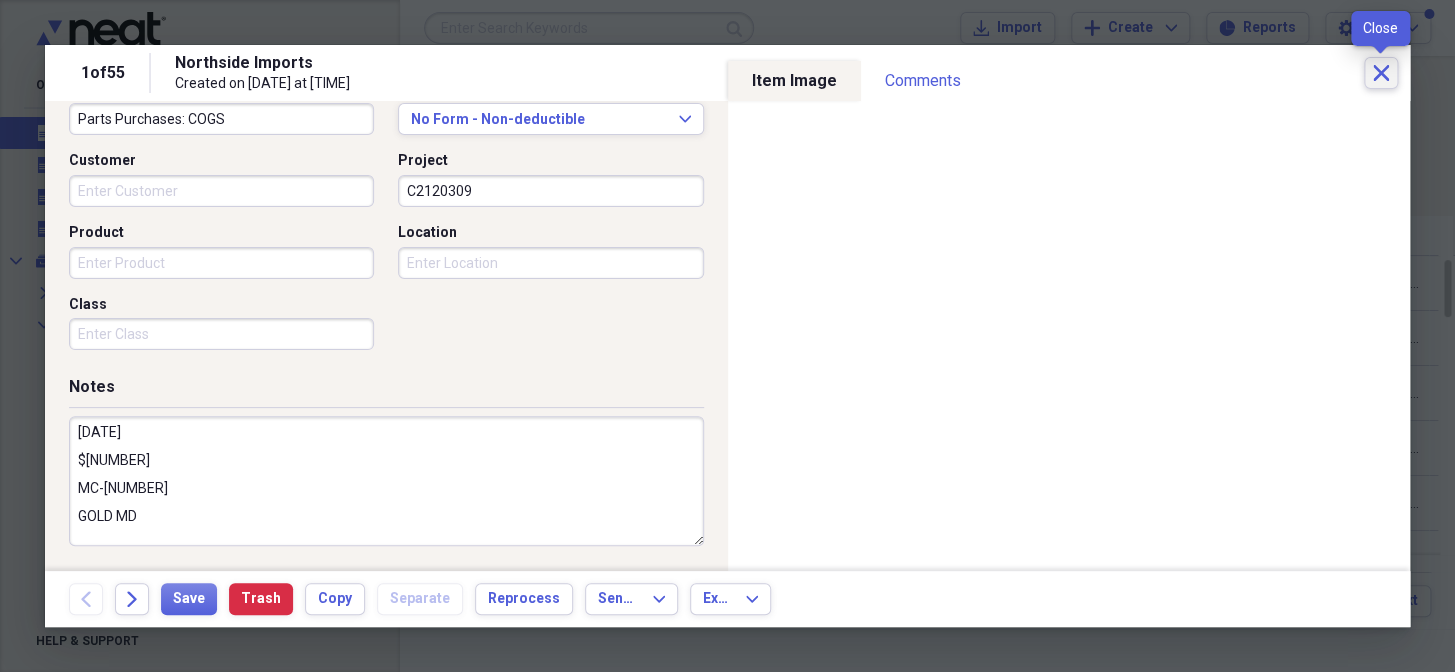 click on "Close" at bounding box center (1381, 73) 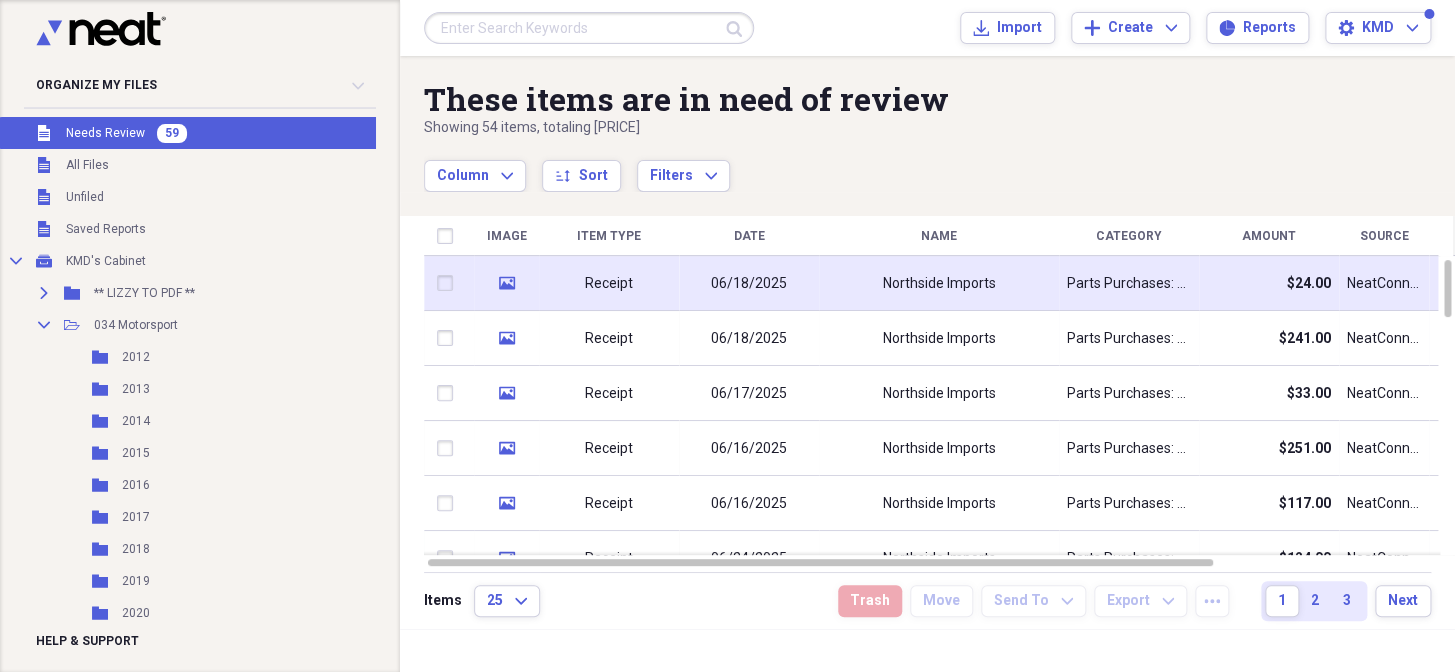 click on "06/18/2025" at bounding box center (749, 284) 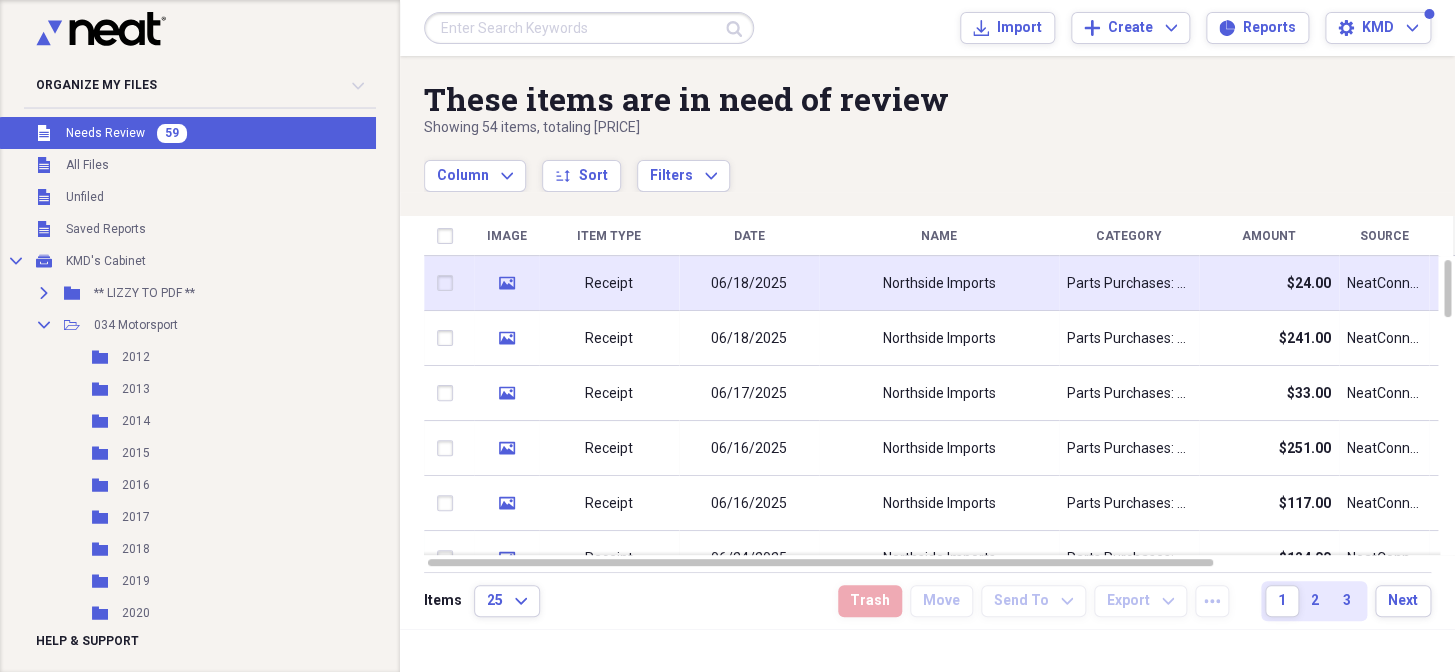click on "06/18/2025" at bounding box center [749, 284] 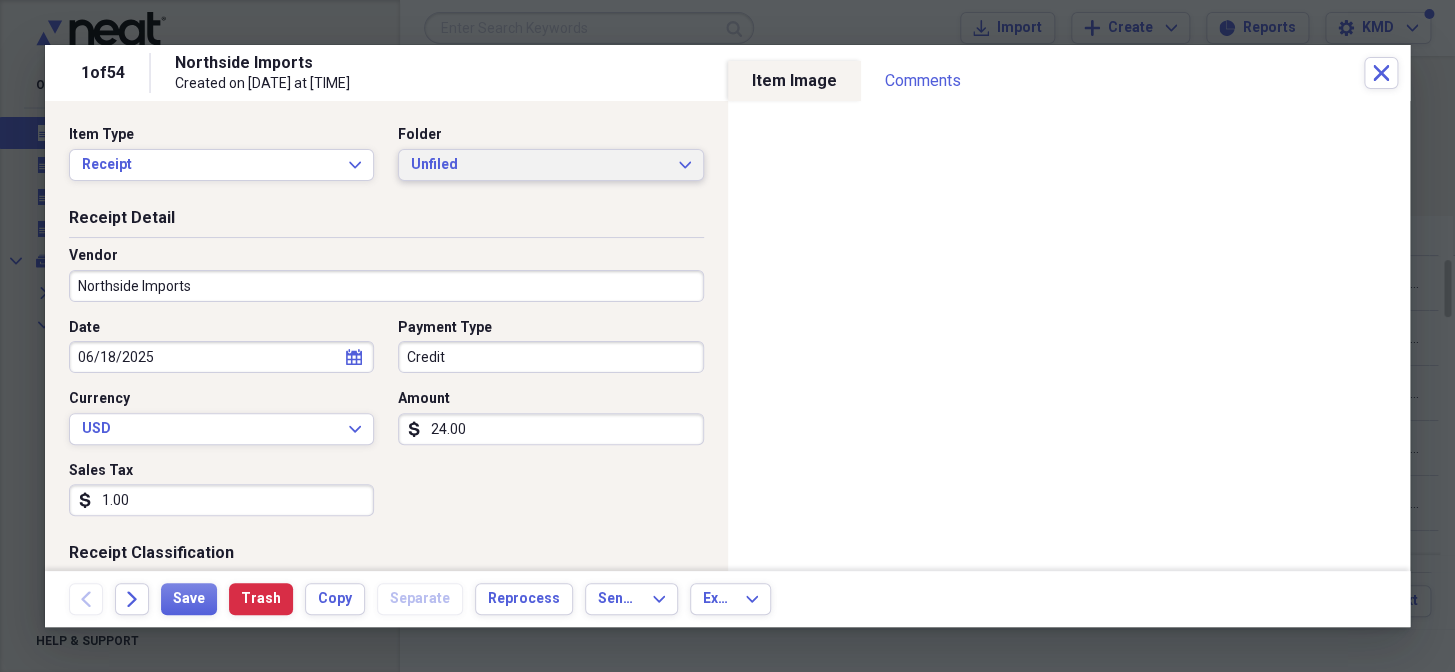 click on "Unfiled" at bounding box center (538, 165) 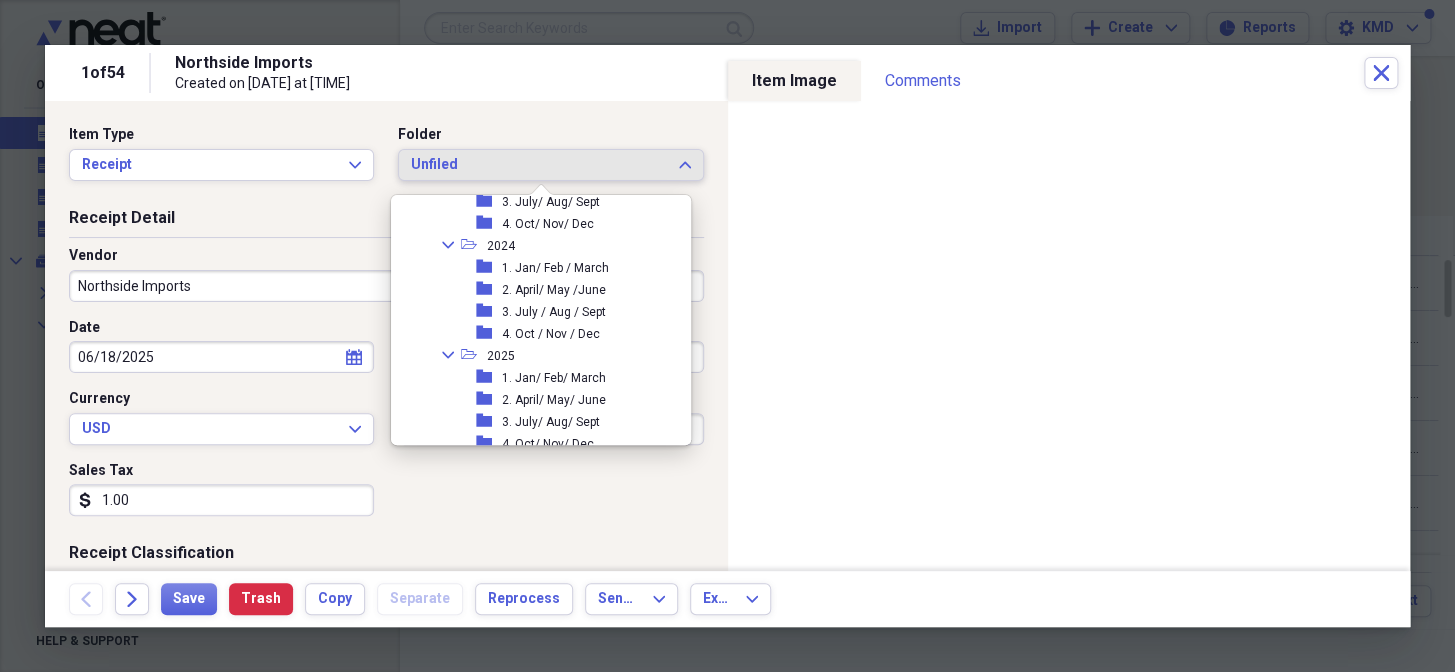 scroll, scrollTop: 19075, scrollLeft: 0, axis: vertical 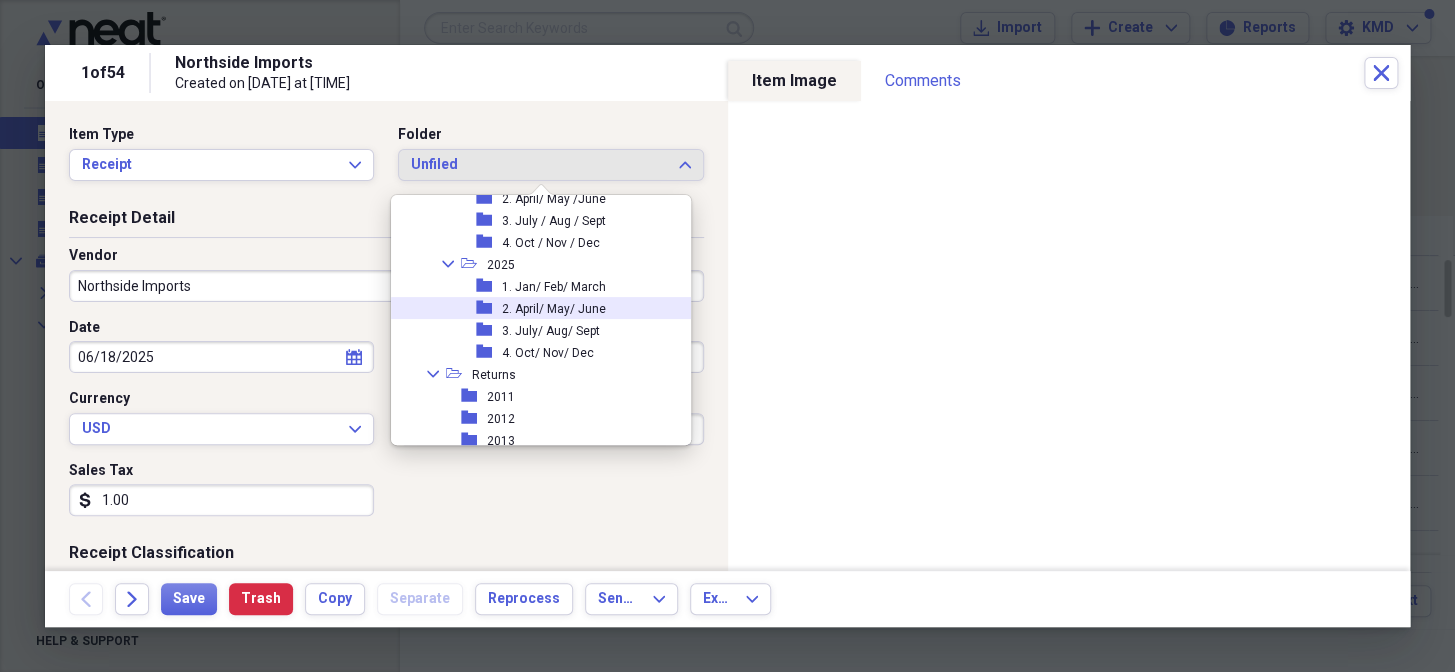 click on "1.  Jan/ Feb/ March" at bounding box center [554, 287] 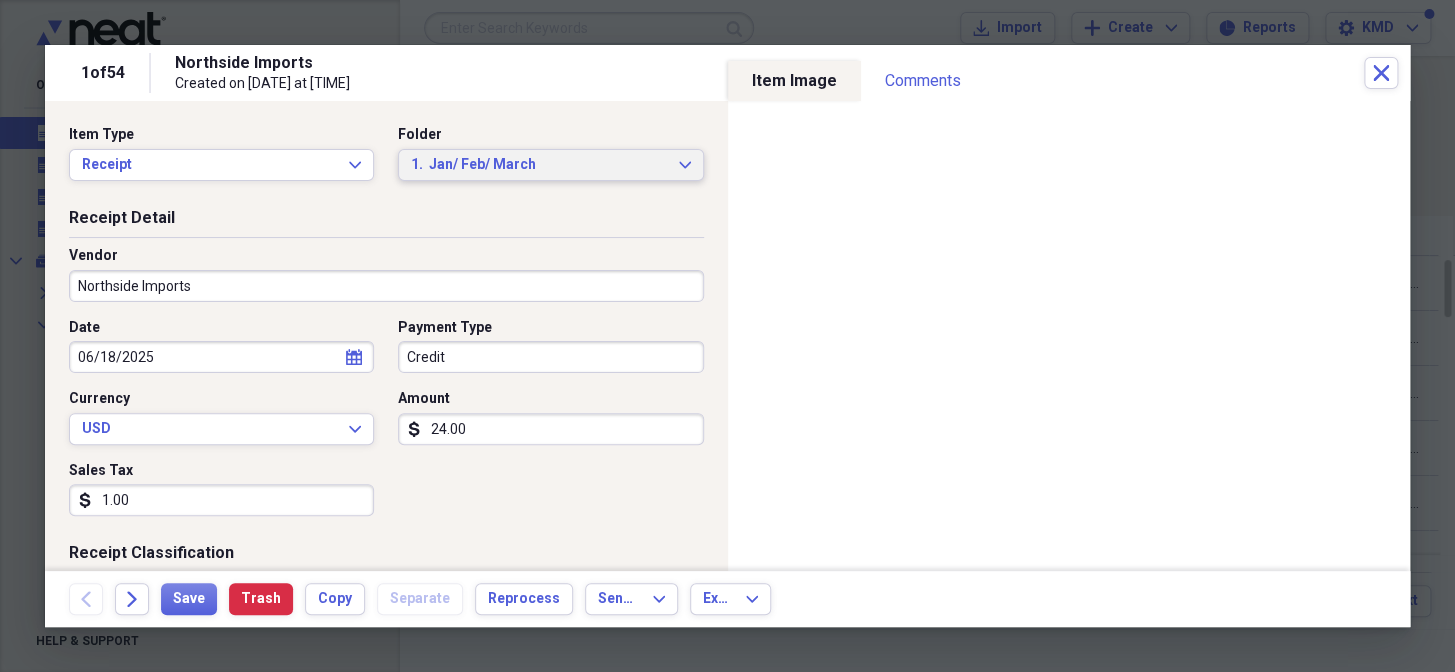 scroll, scrollTop: 19060, scrollLeft: 0, axis: vertical 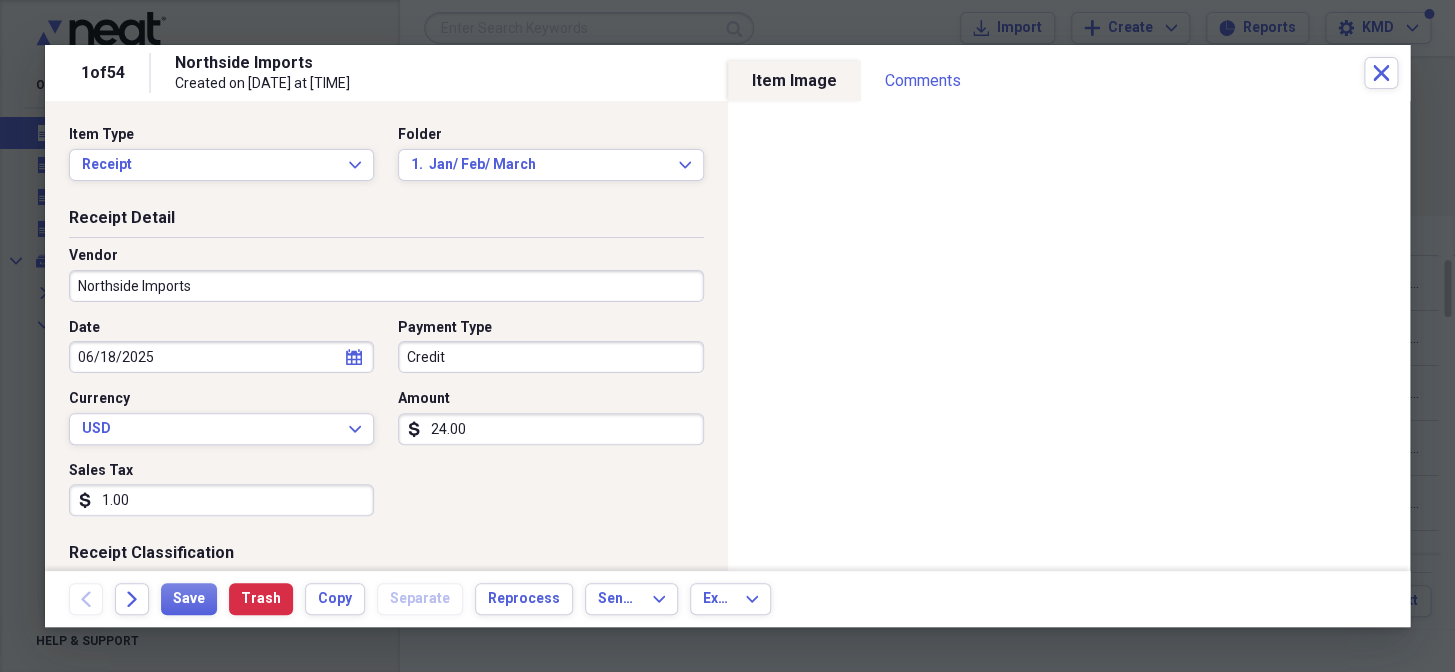 click on "1.00" at bounding box center [221, 500] 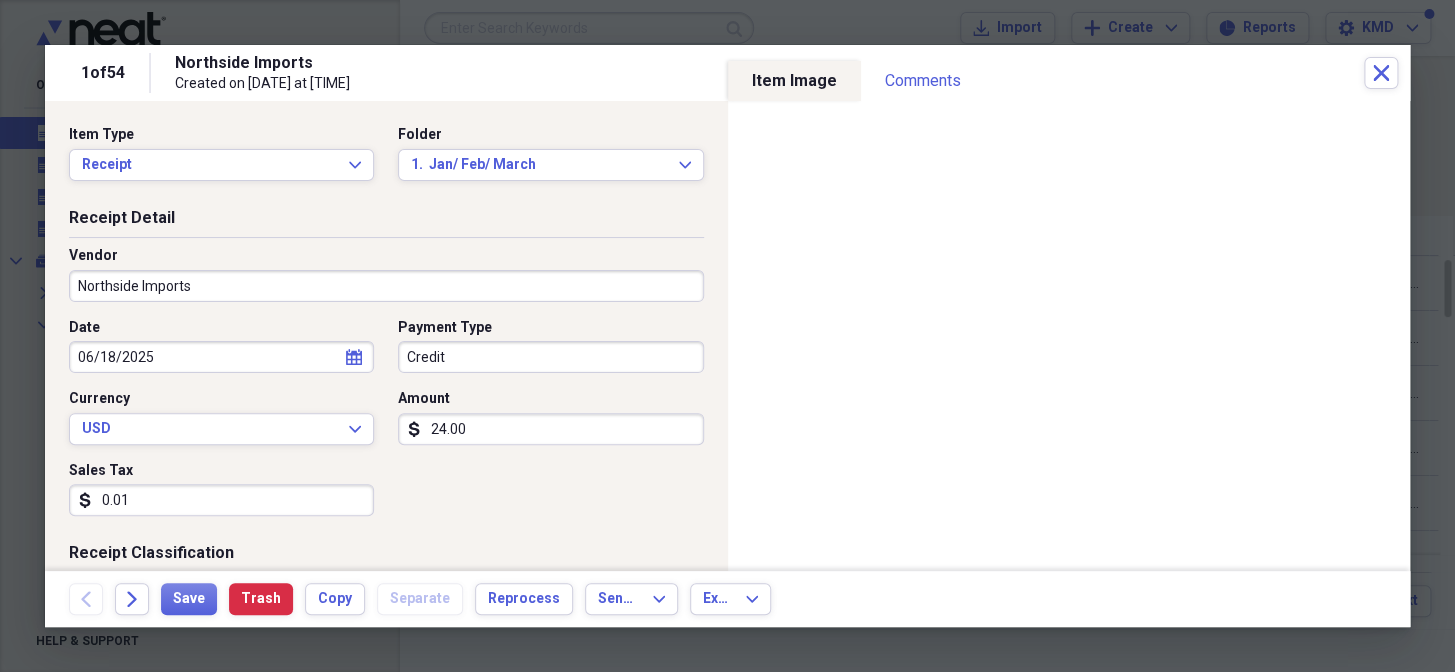 type on "0.01" 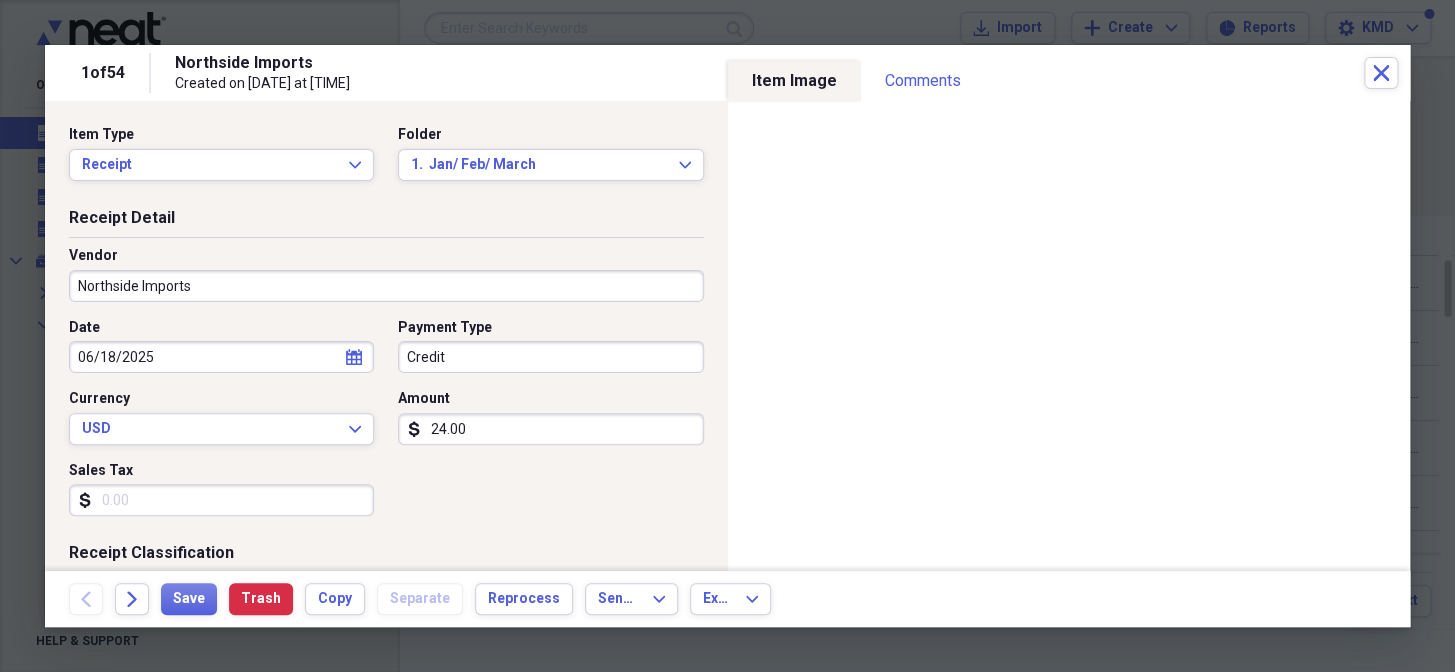 type 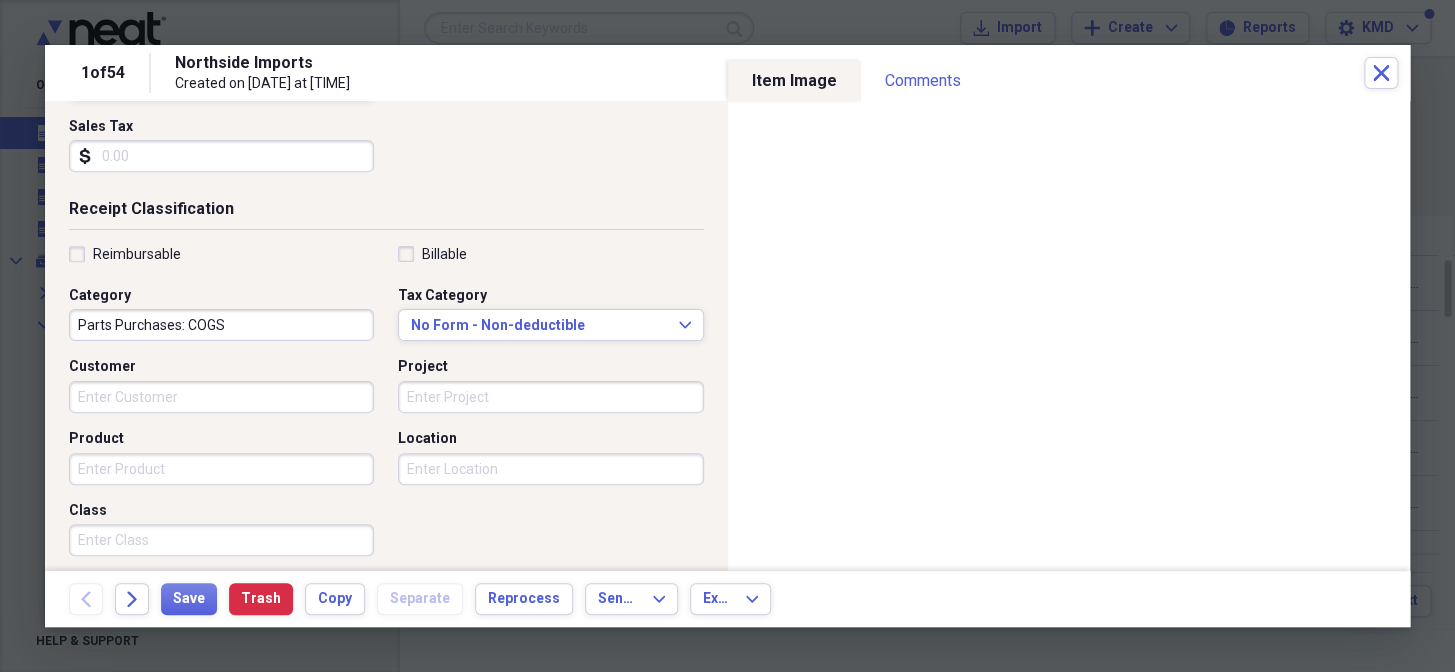scroll, scrollTop: 363, scrollLeft: 0, axis: vertical 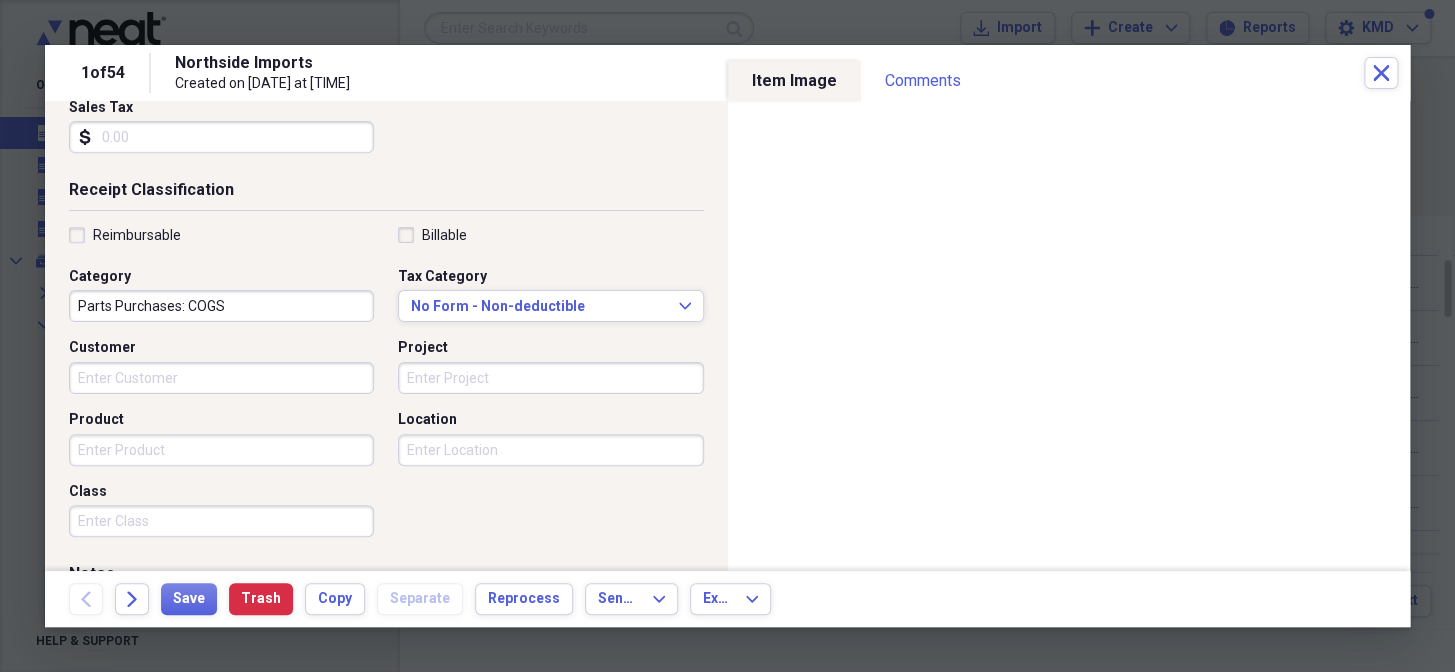 type on "52.53" 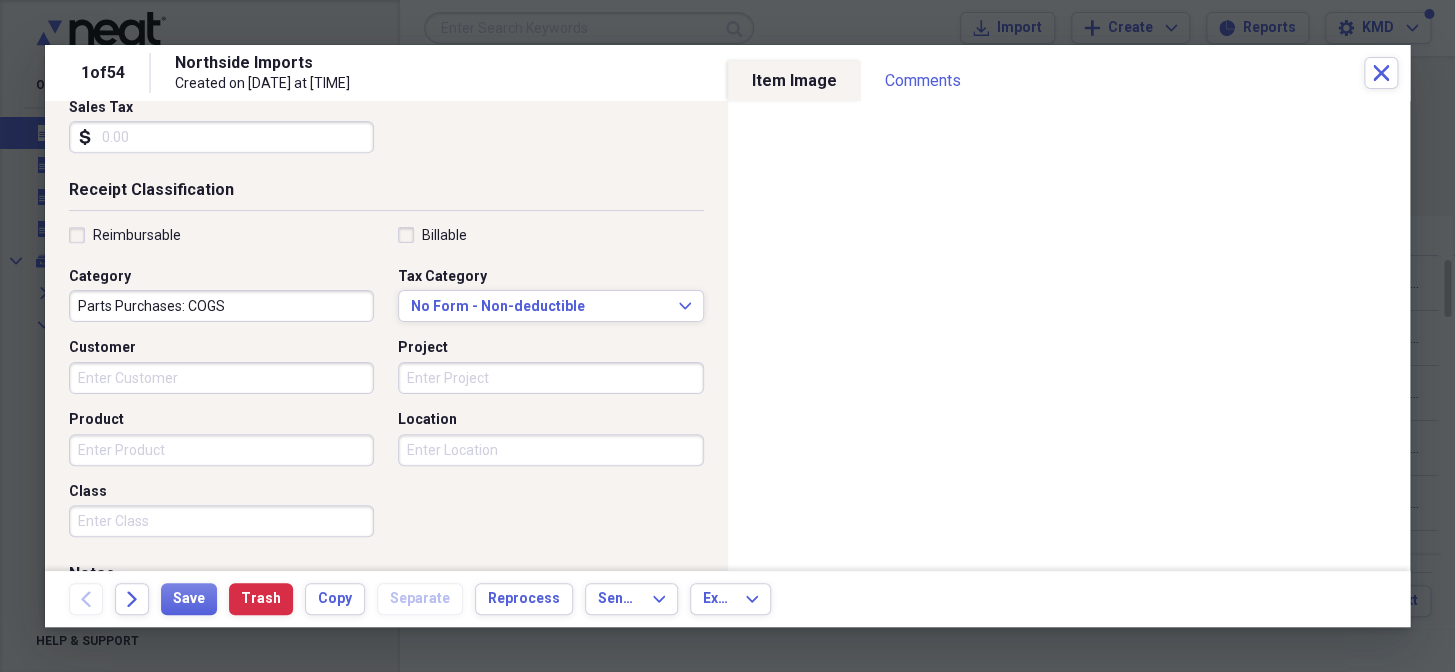 click on "Project" at bounding box center (550, 378) 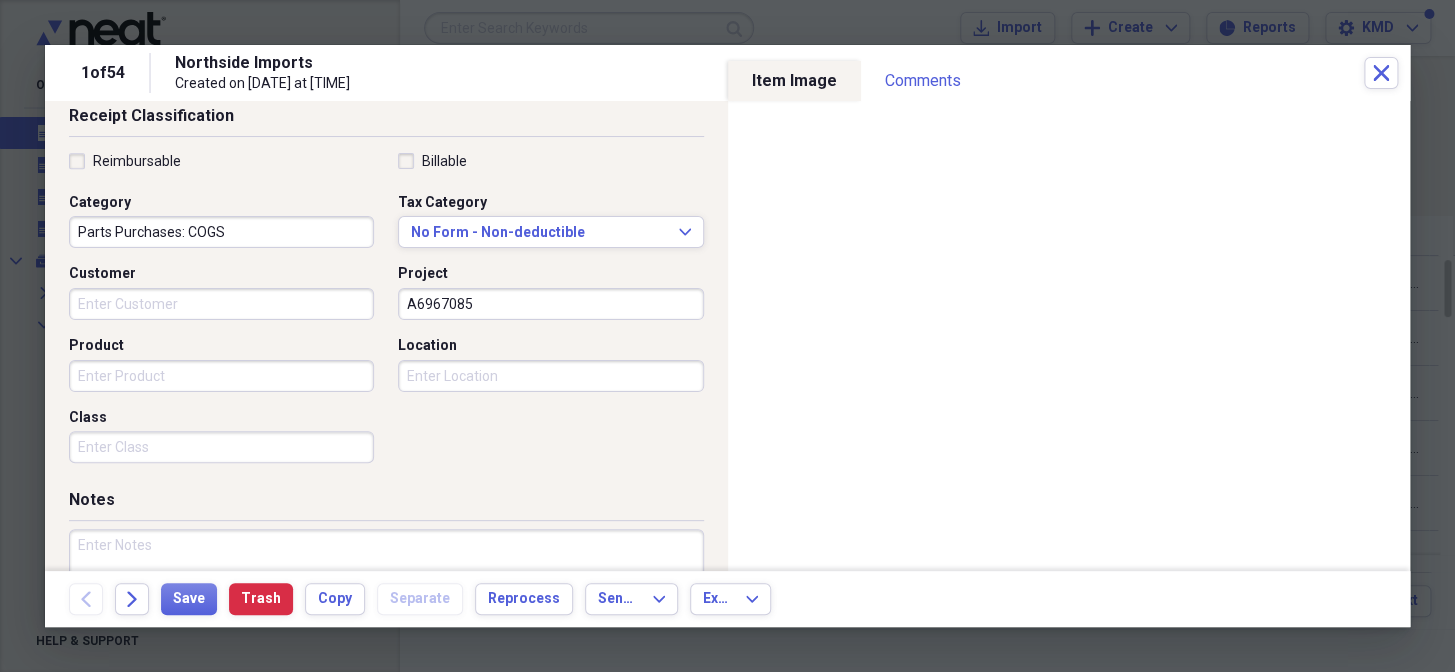 scroll, scrollTop: 550, scrollLeft: 0, axis: vertical 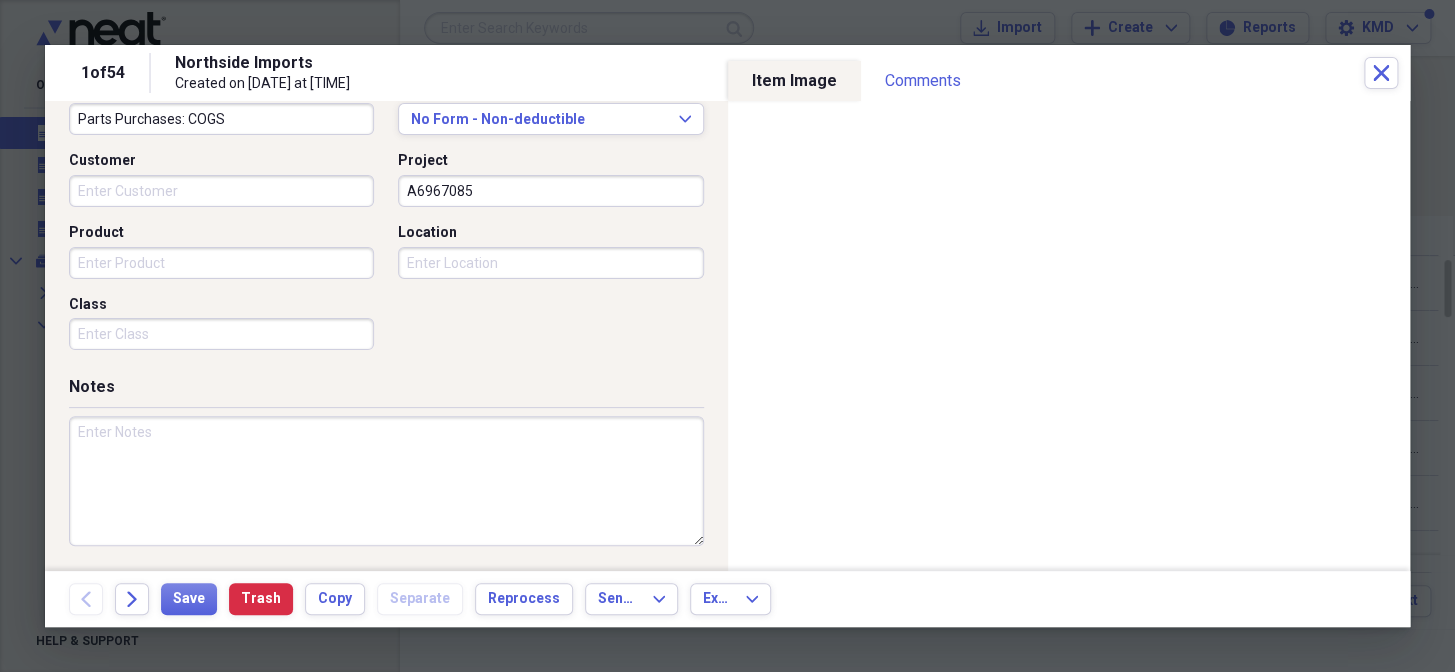 type on "A6967085" 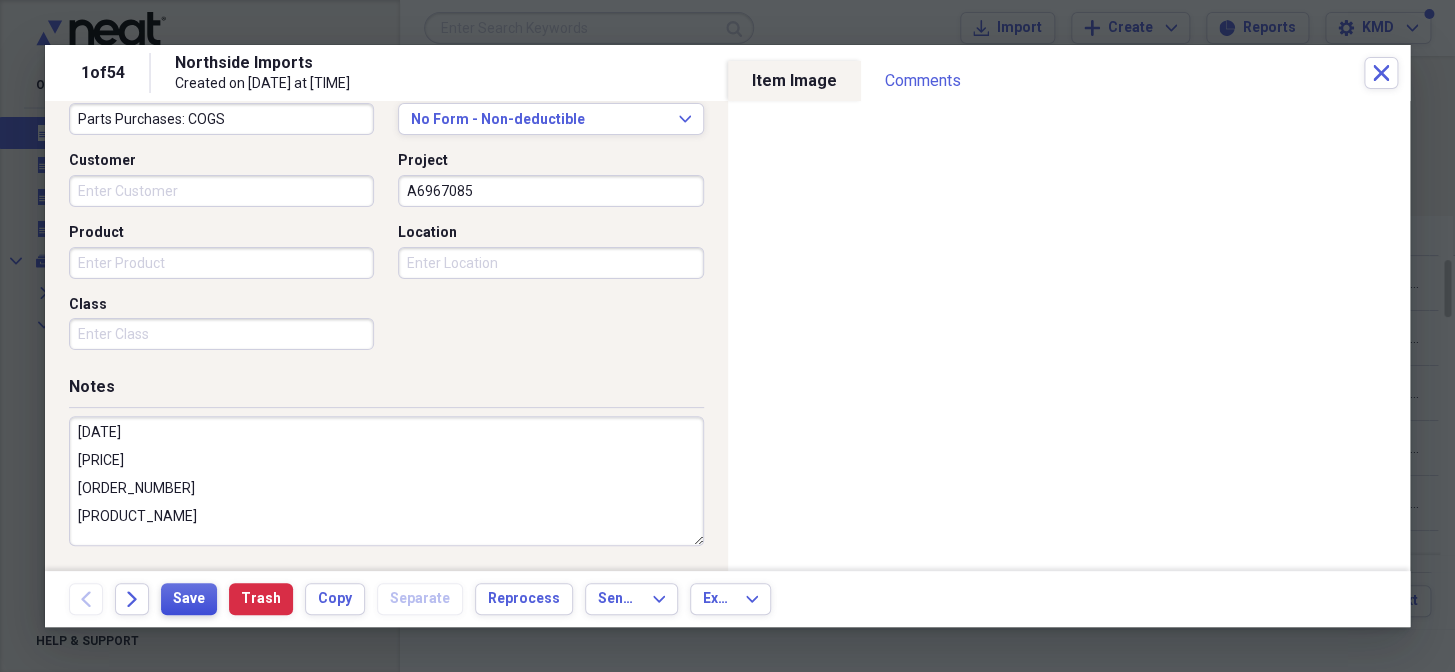 drag, startPoint x: 200, startPoint y: 586, endPoint x: 205, endPoint y: 539, distance: 47.26521 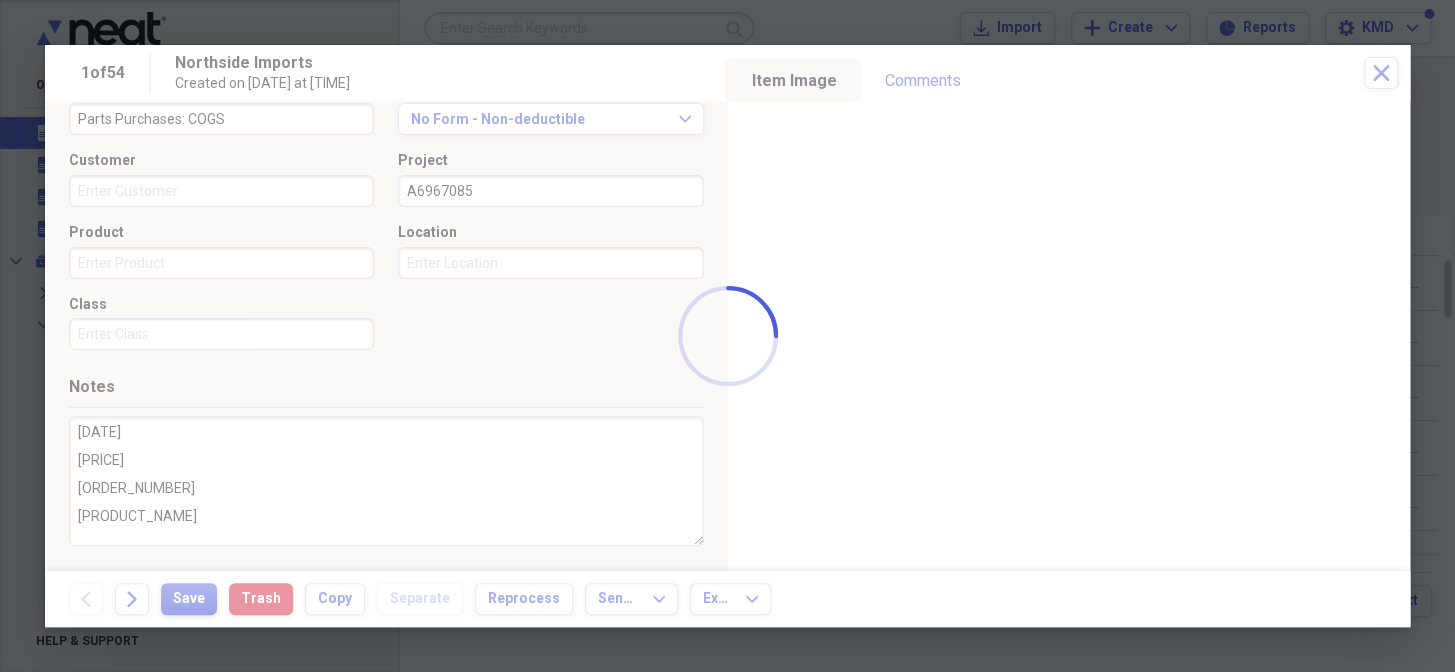 type on "6.18.25
$52.53
MC-9384
GOLD -MD" 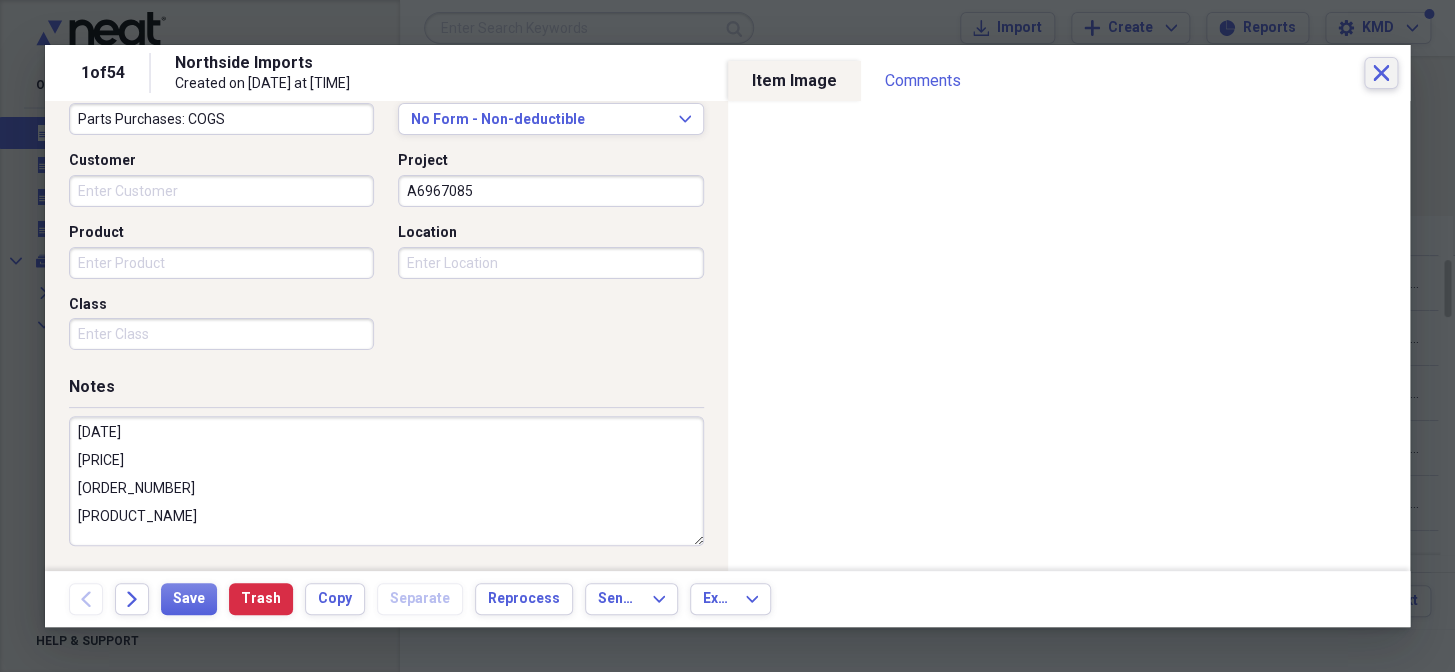 click 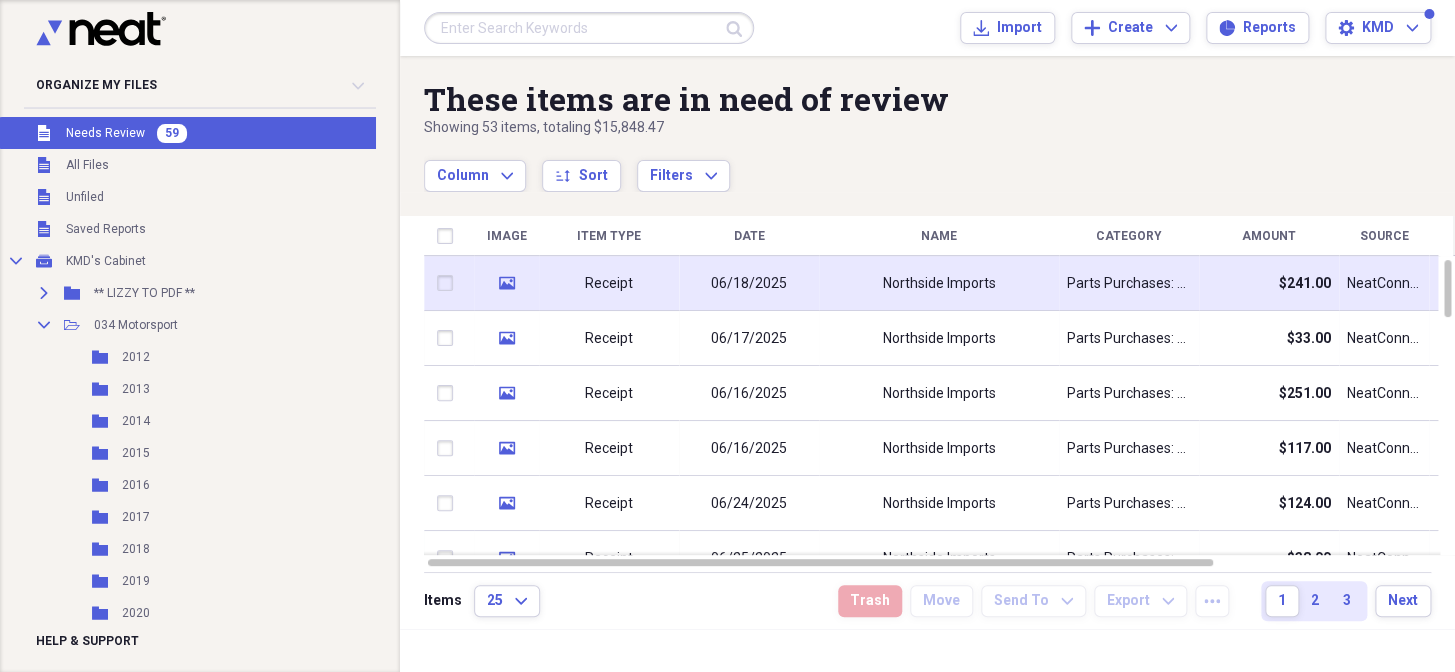 click on "Northside Imports" at bounding box center [939, 283] 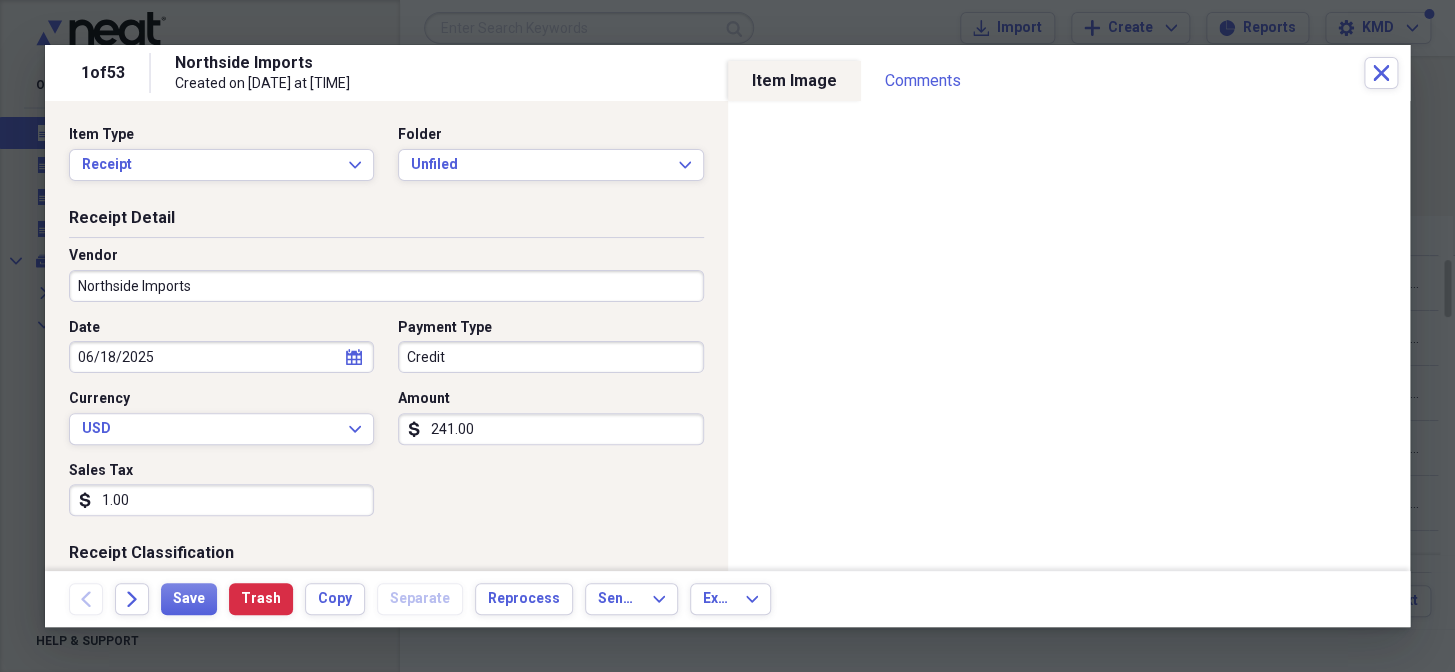 click on "1.00" at bounding box center (221, 500) 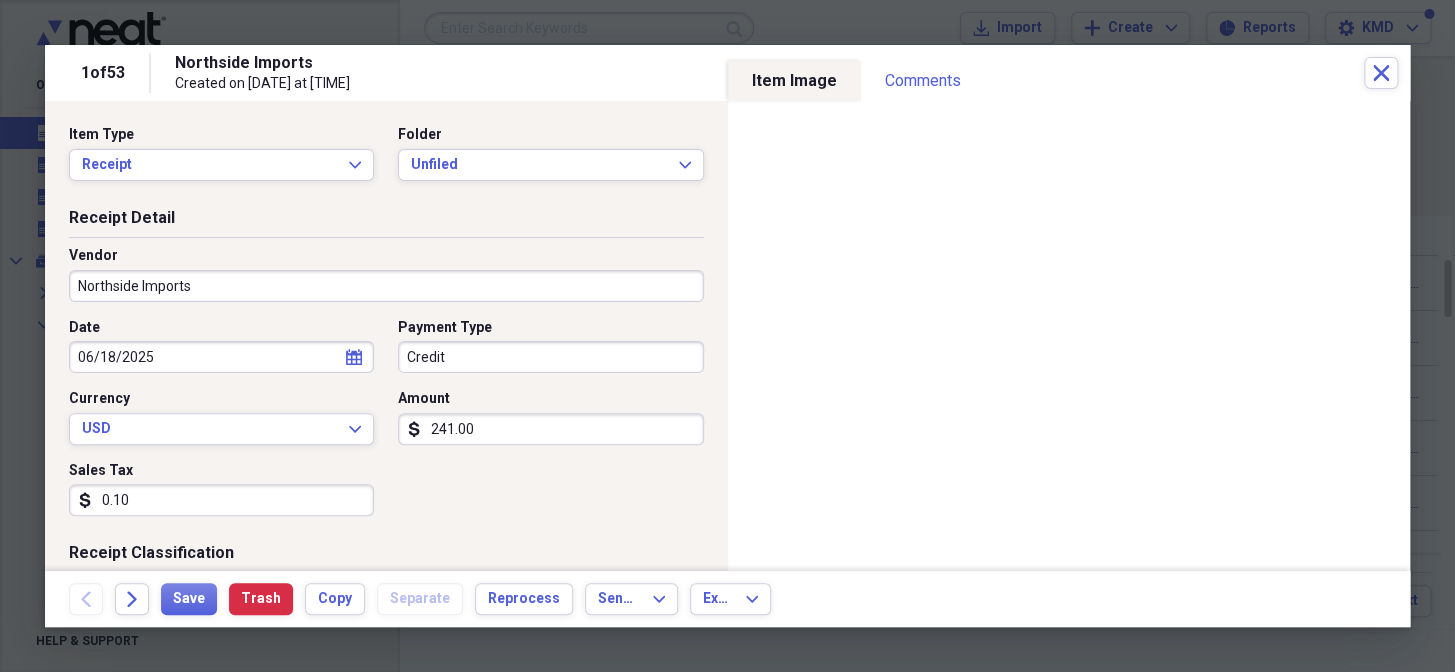 click on "0.10" at bounding box center (221, 500) 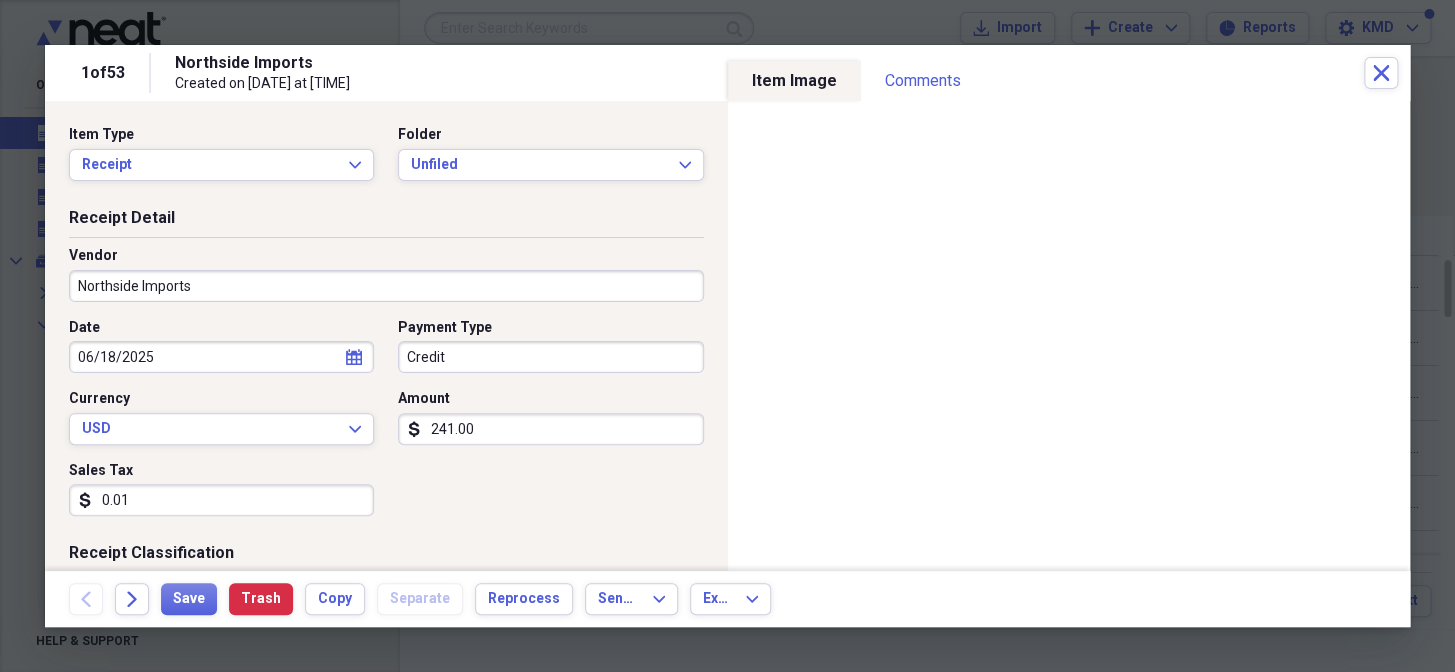 click on "Sales Tax dollar-sign 0.01" at bounding box center [227, 489] 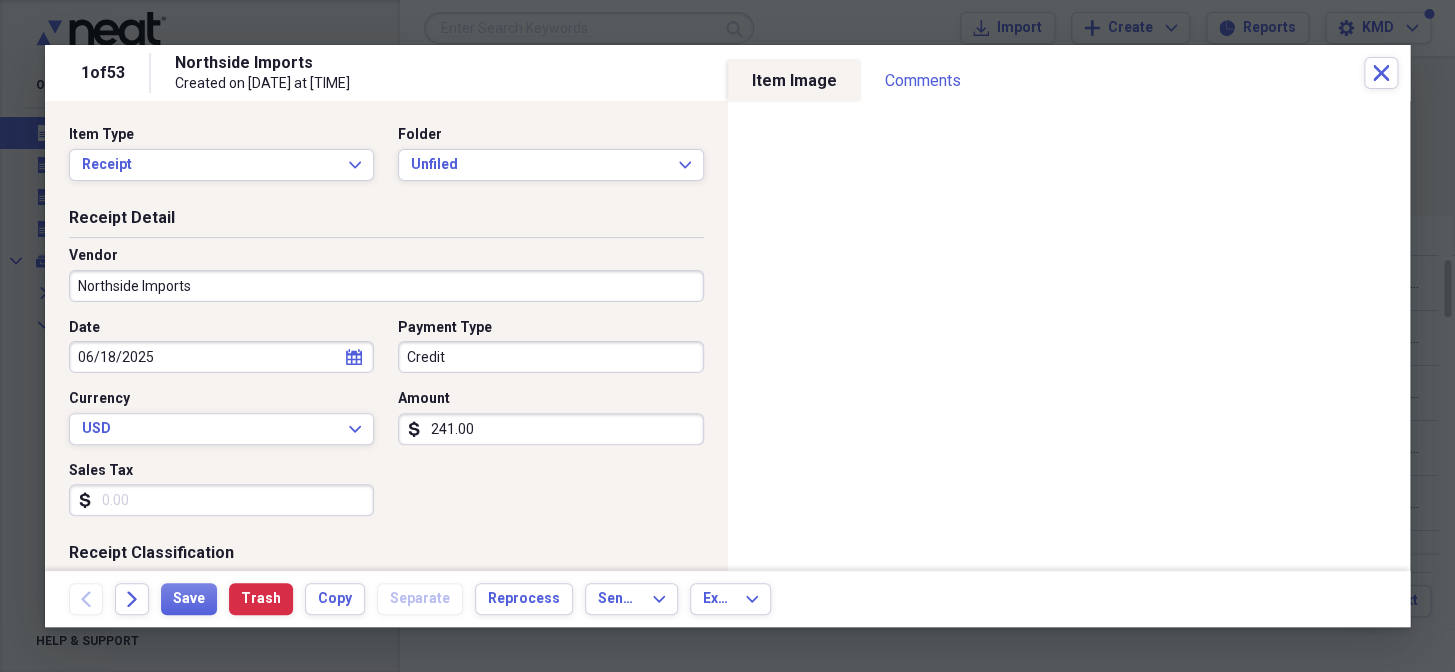 type 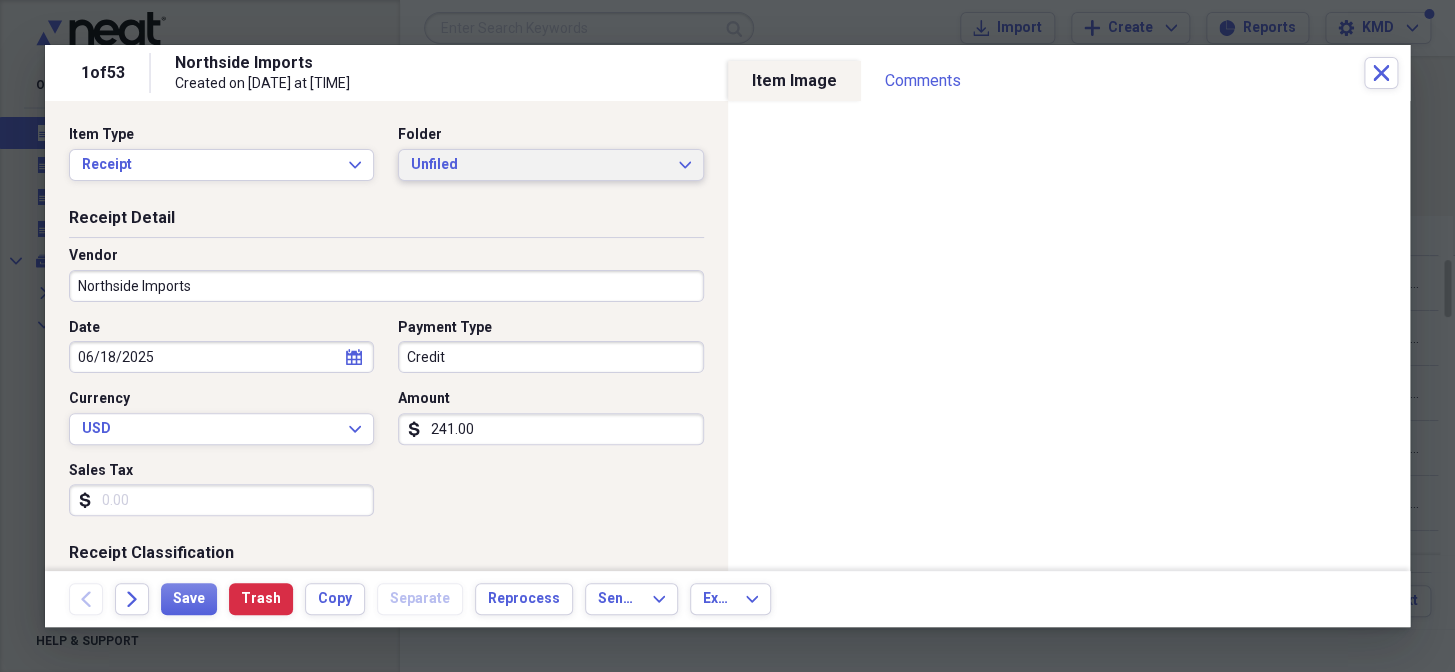 click on "Unfiled" at bounding box center (538, 165) 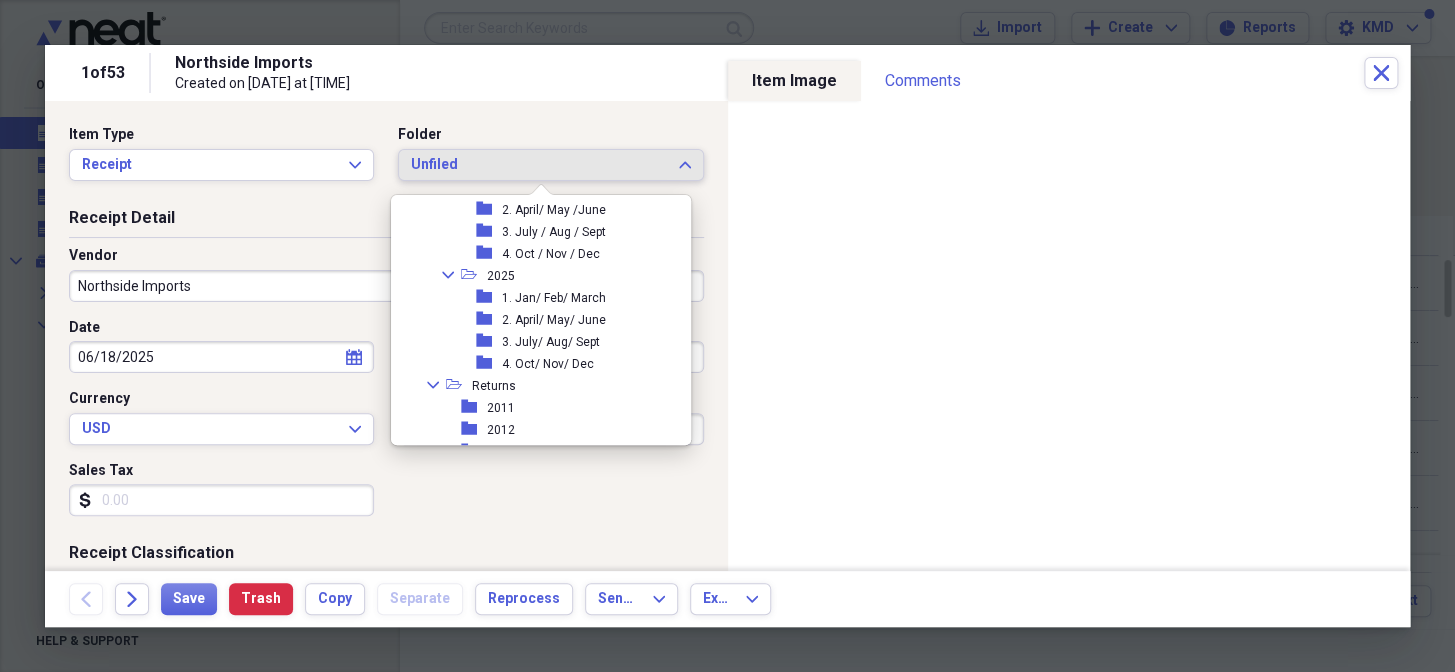 scroll, scrollTop: 19108, scrollLeft: 0, axis: vertical 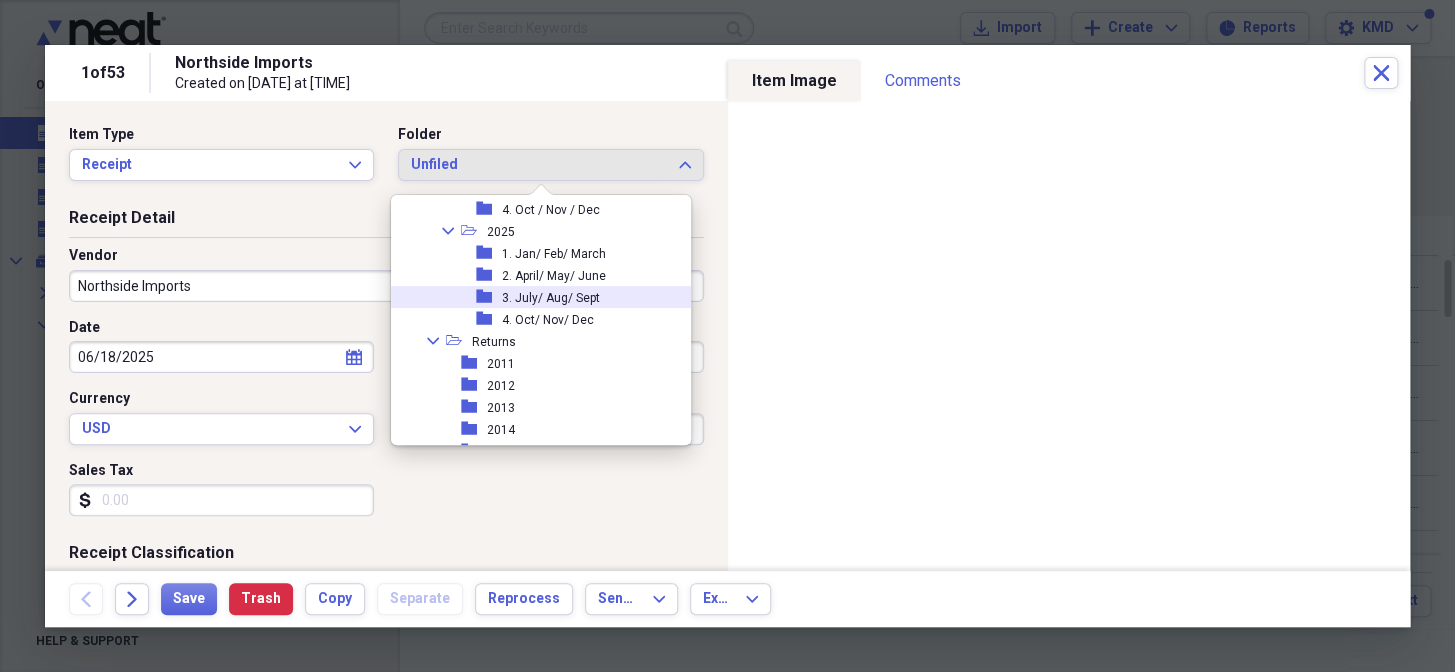 click on "2.  April/ May/ June" at bounding box center (554, 276) 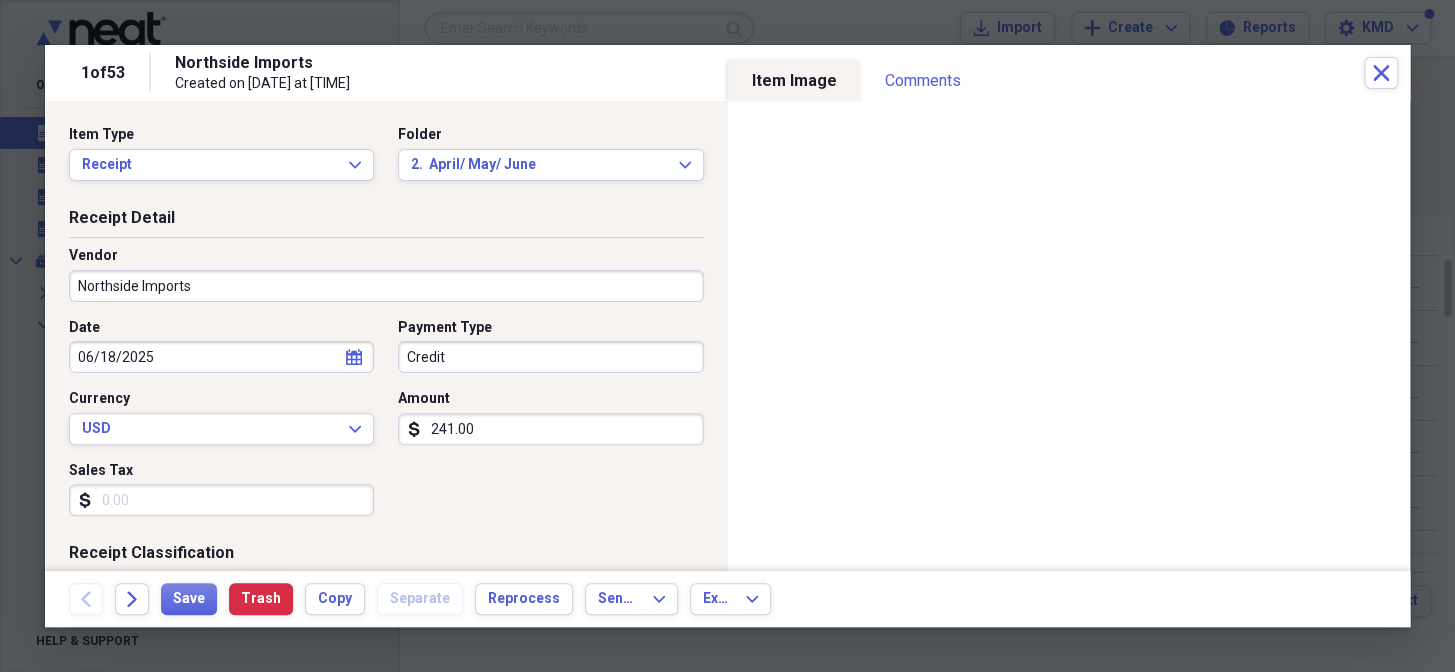 click on "Credit" at bounding box center [550, 357] 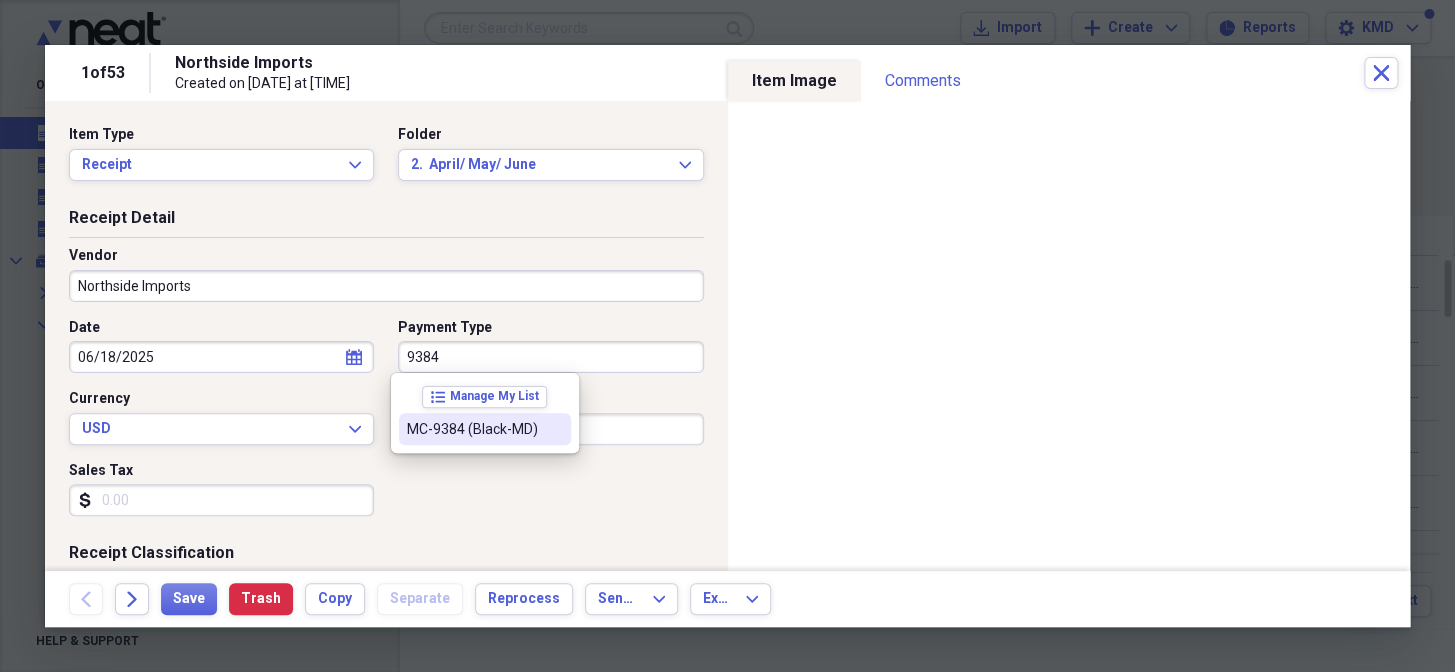 click on "MC-9384 (Black-MD)" at bounding box center [473, 429] 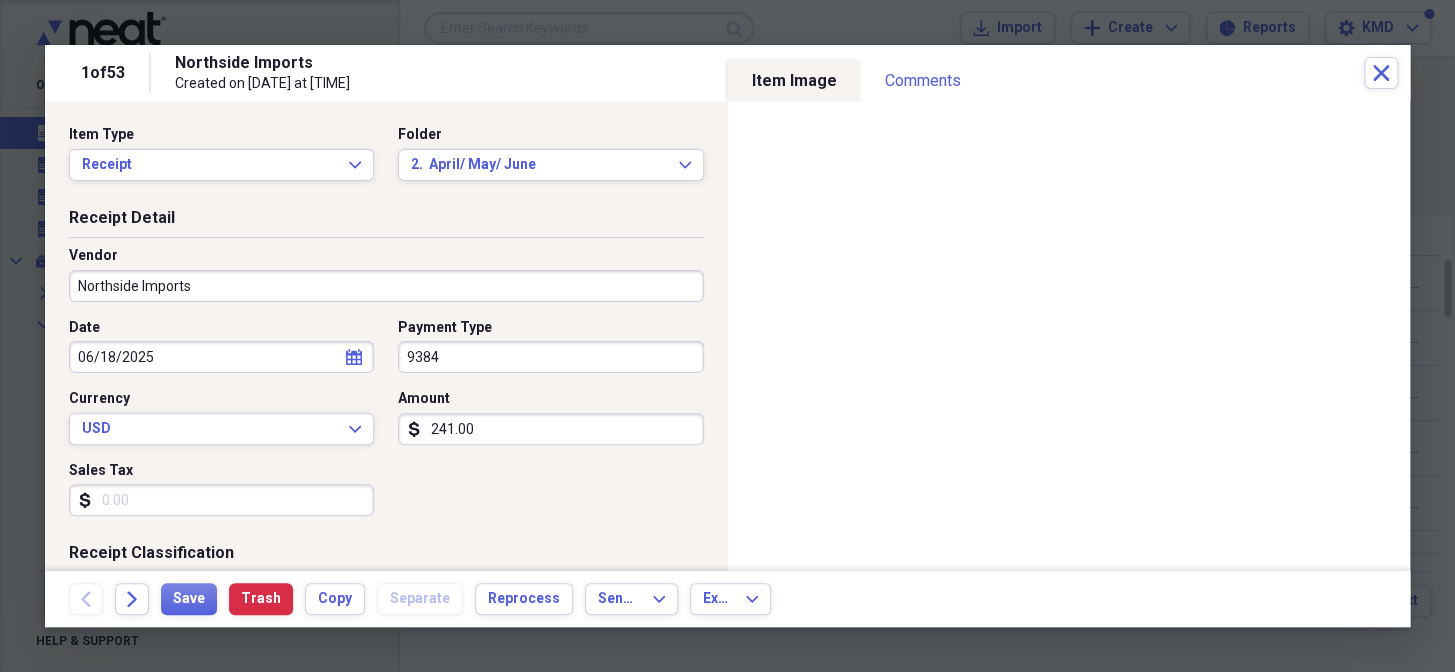 type on "MC-9384 (Black-MD)" 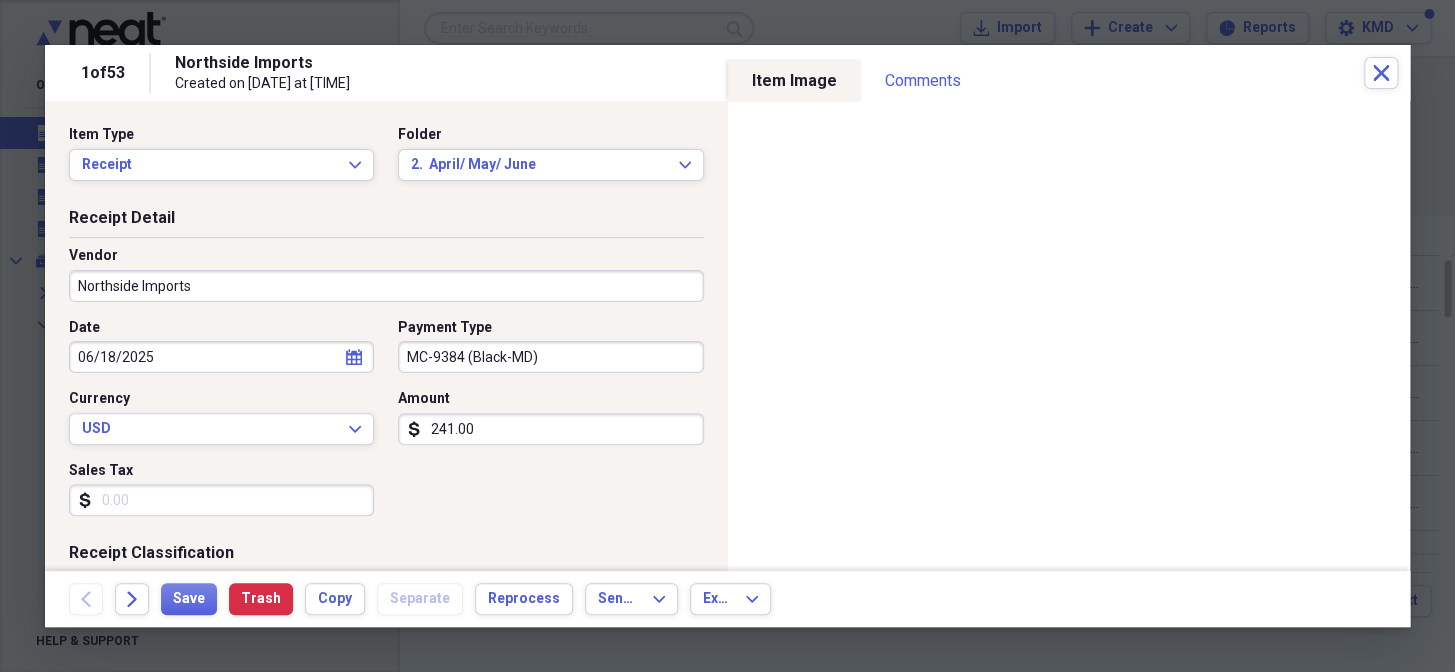 click on "241.00" at bounding box center (550, 429) 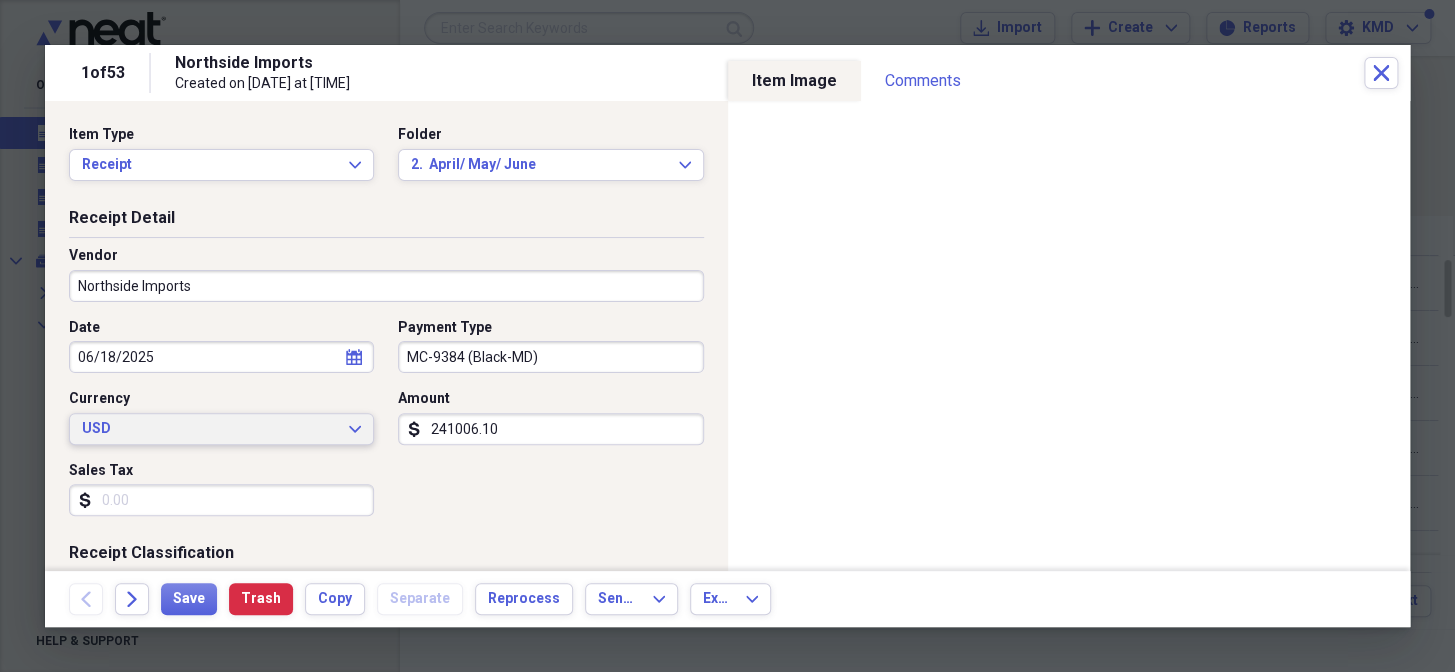 drag, startPoint x: 496, startPoint y: 428, endPoint x: 367, endPoint y: 429, distance: 129.00388 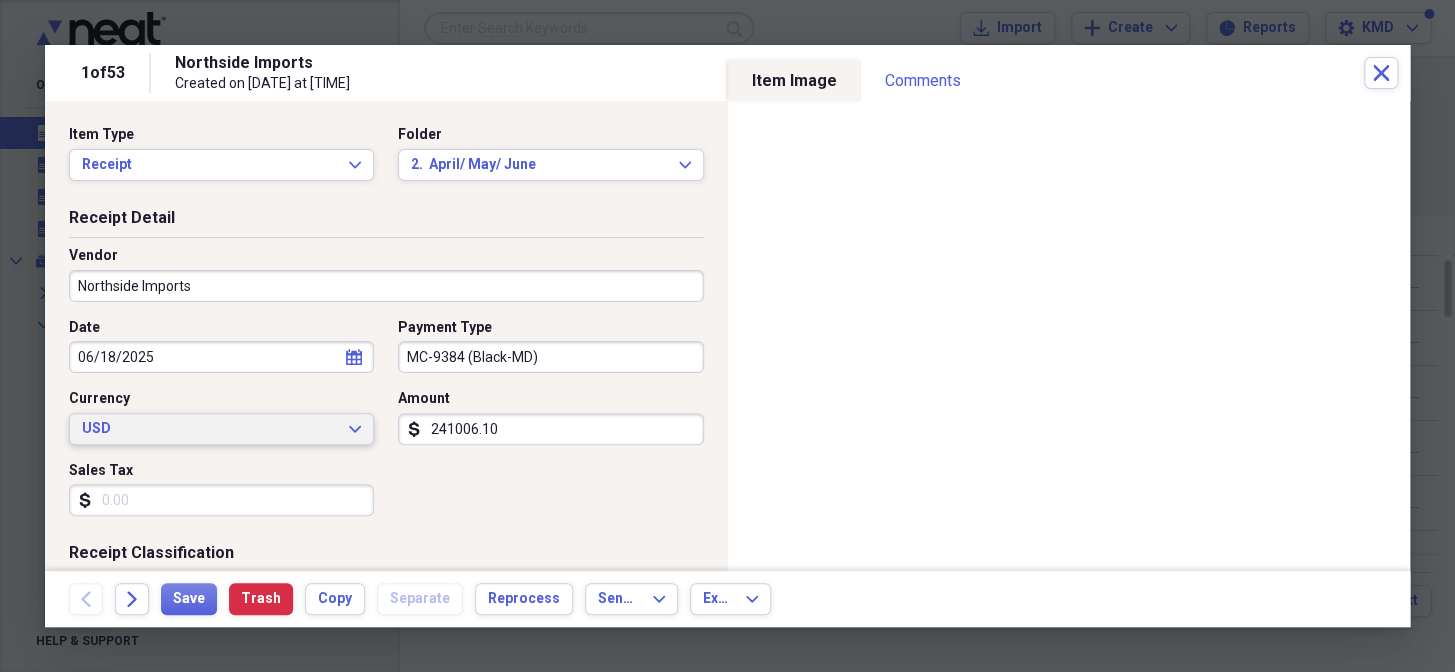click on "Date 06/18/2025 calendar Calendar Payment Type MC-9384 (Black-MD) Currency USD Expand Amount dollar-sign 241006.10 Sales Tax dollar-sign" at bounding box center (386, 425) 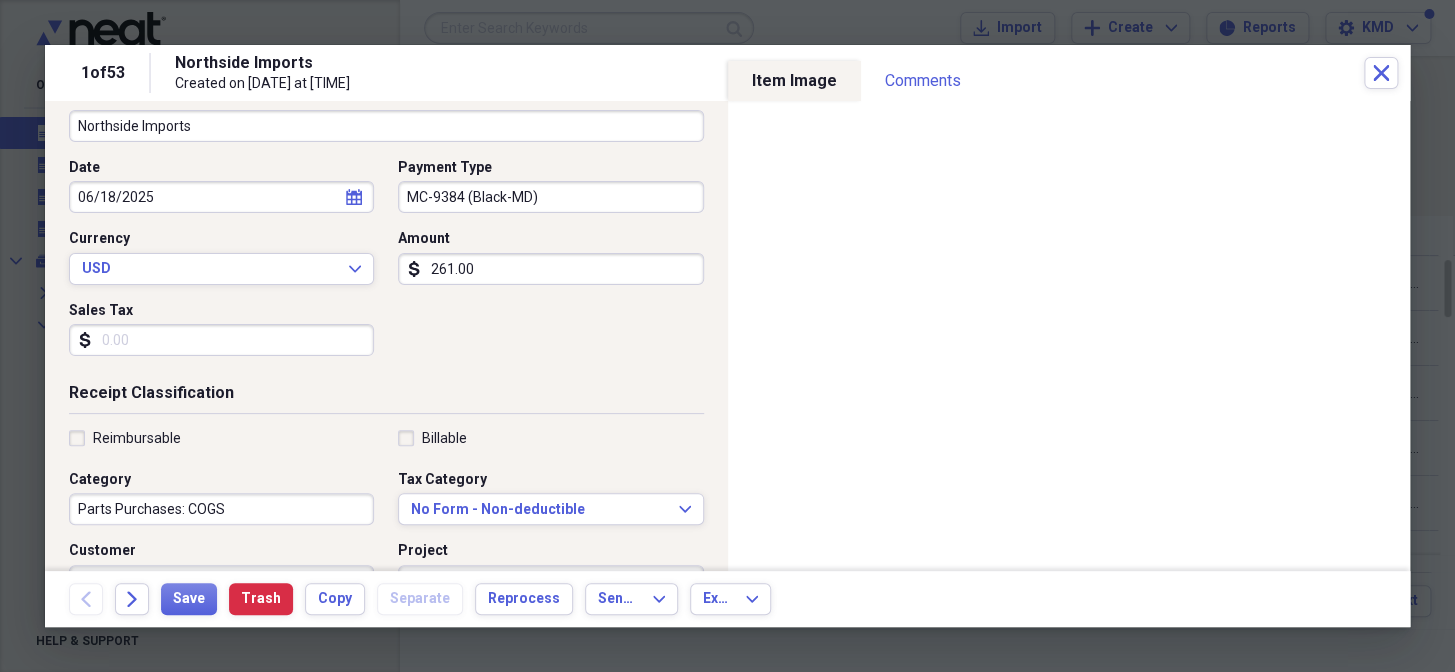 scroll, scrollTop: 272, scrollLeft: 0, axis: vertical 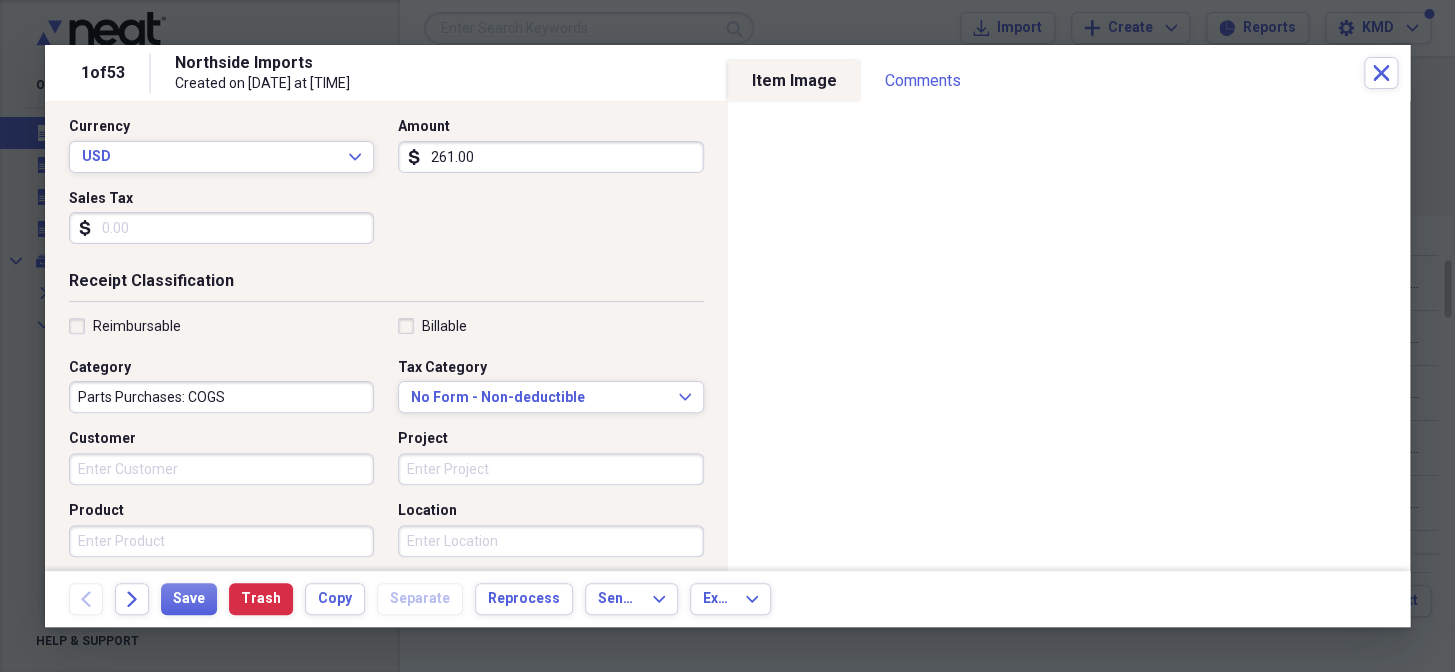 type on "261.00" 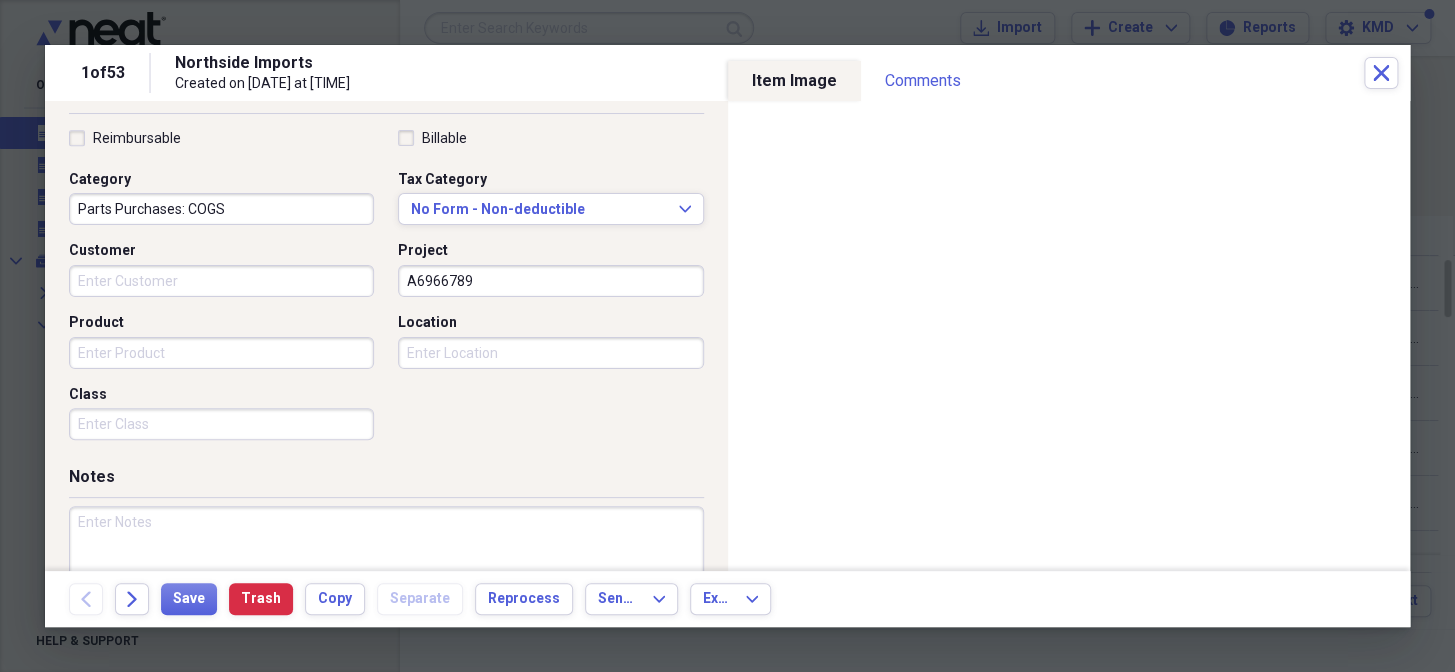 scroll, scrollTop: 550, scrollLeft: 0, axis: vertical 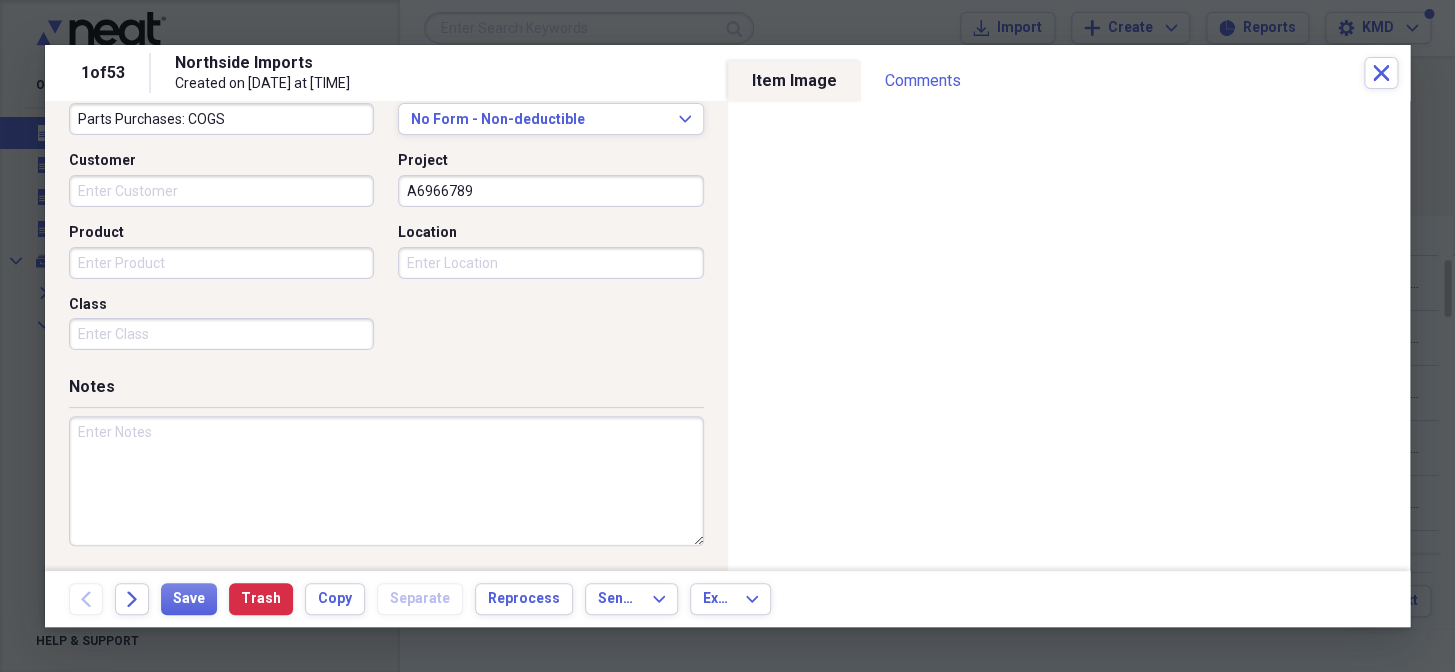 type on "A6966789" 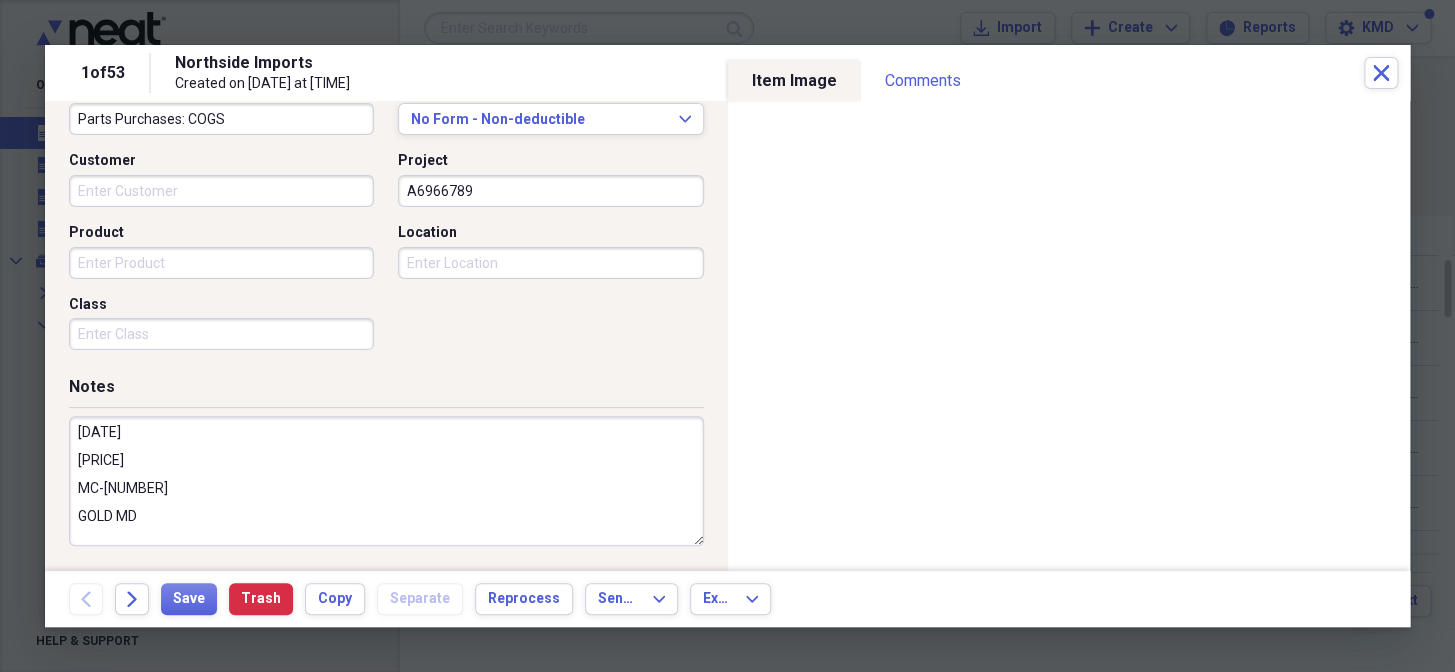 scroll, scrollTop: 8, scrollLeft: 0, axis: vertical 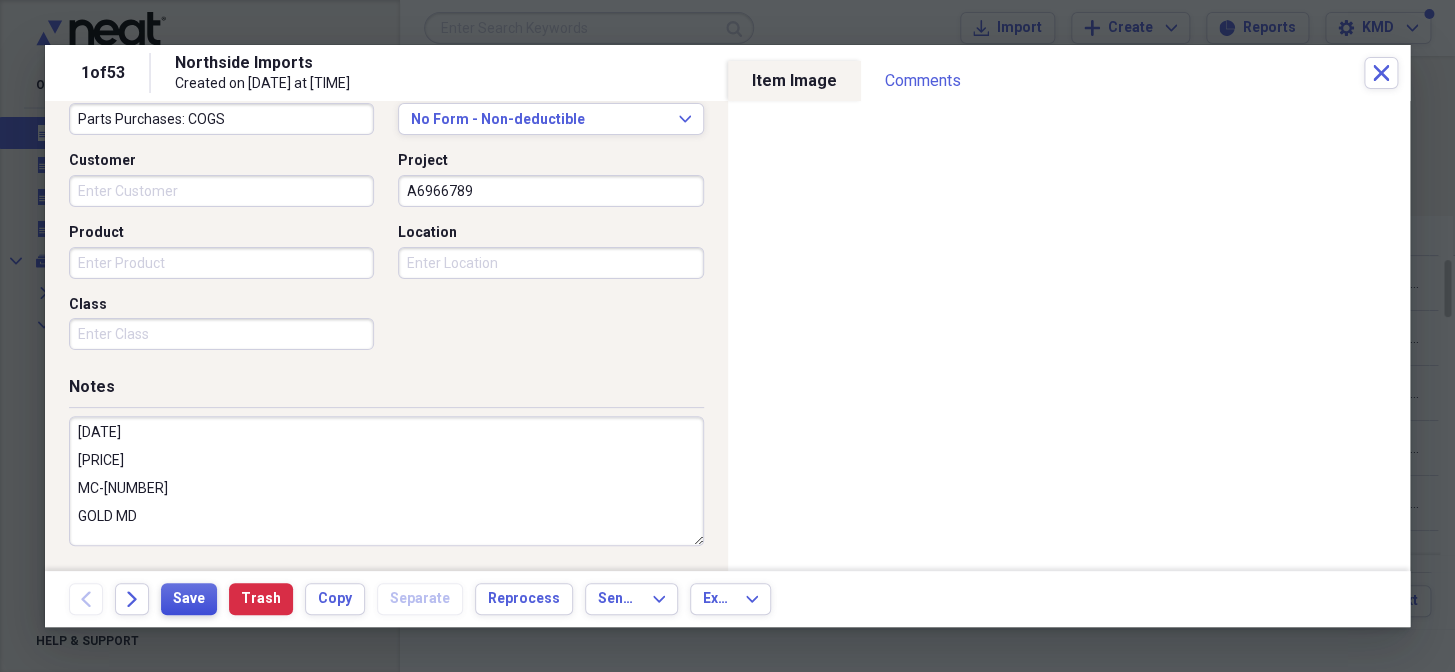 click on "Save" at bounding box center (189, 599) 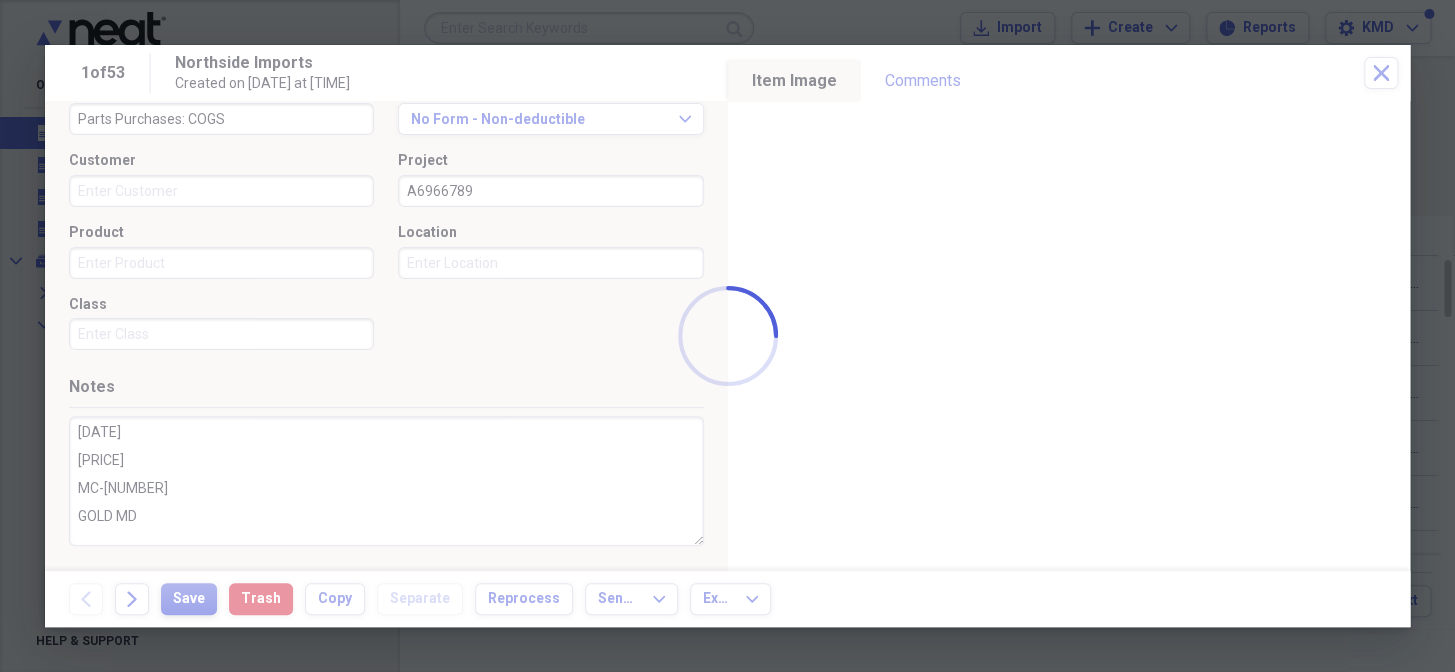 type on "6.18.25
$261.00
MC-9384
GOLD MD" 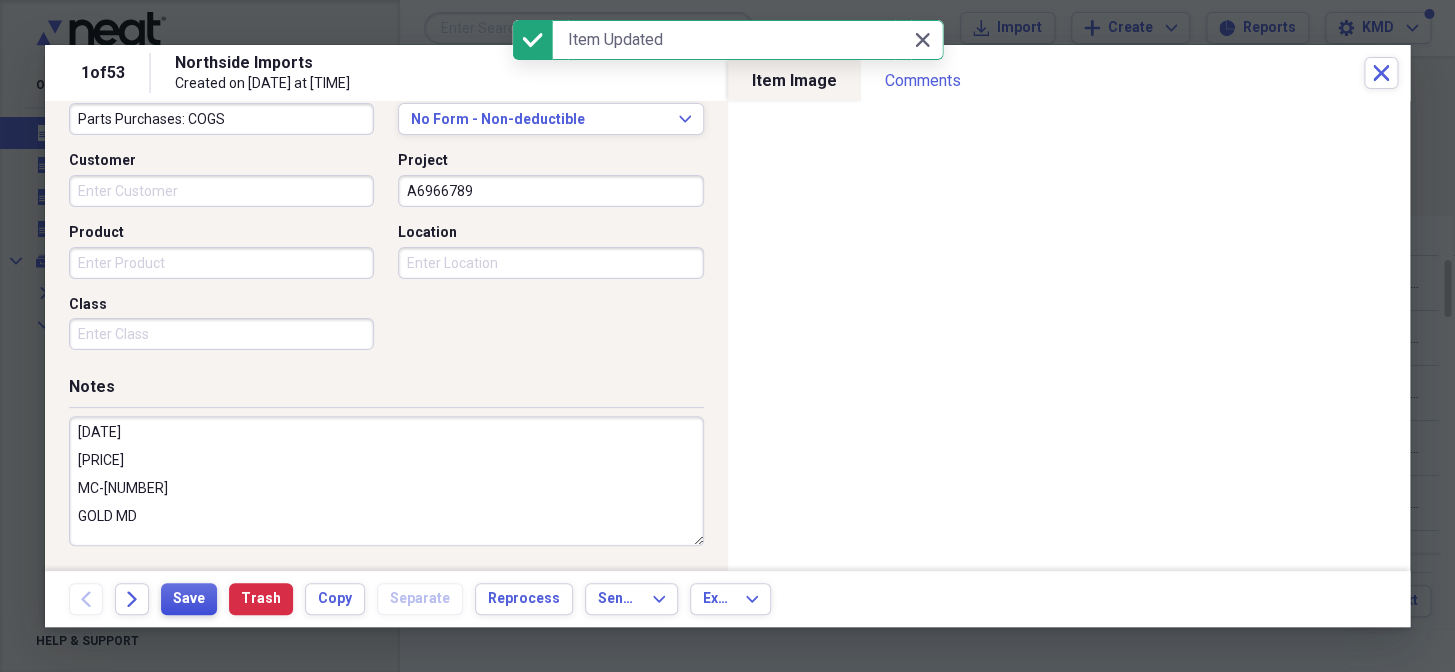 scroll, scrollTop: 0, scrollLeft: 0, axis: both 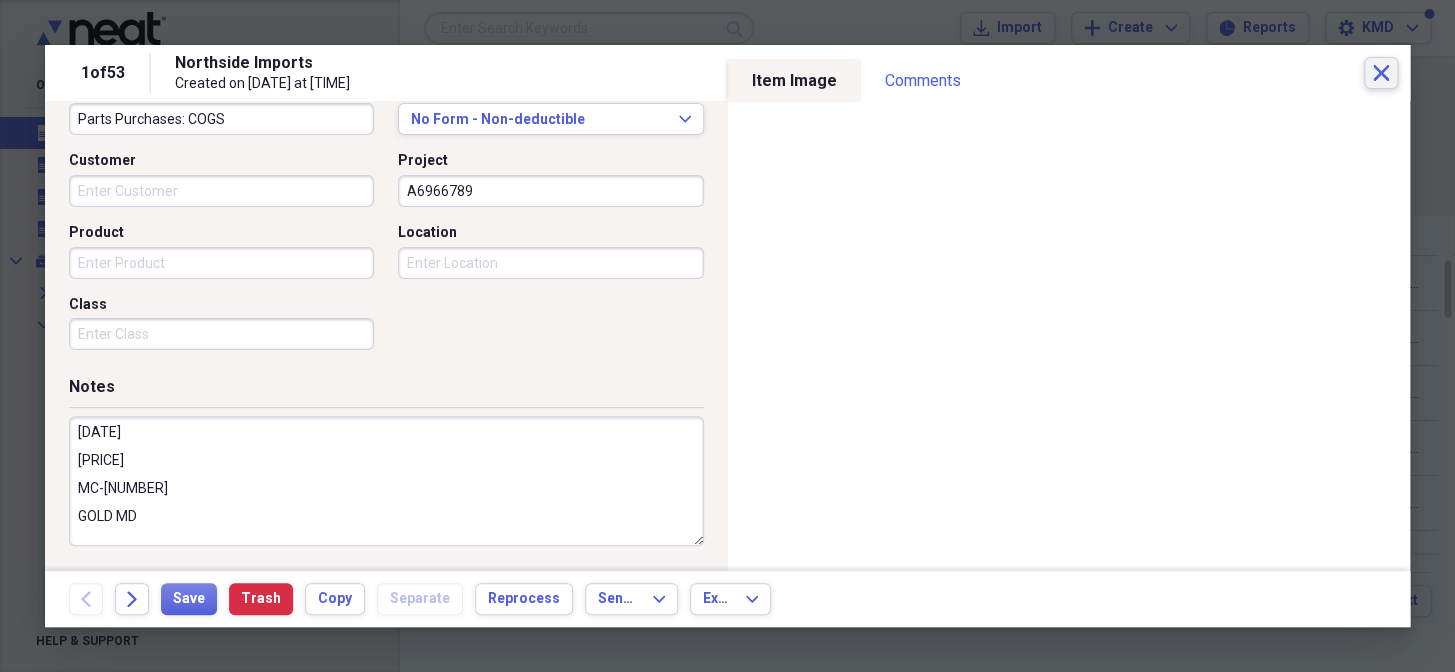 click 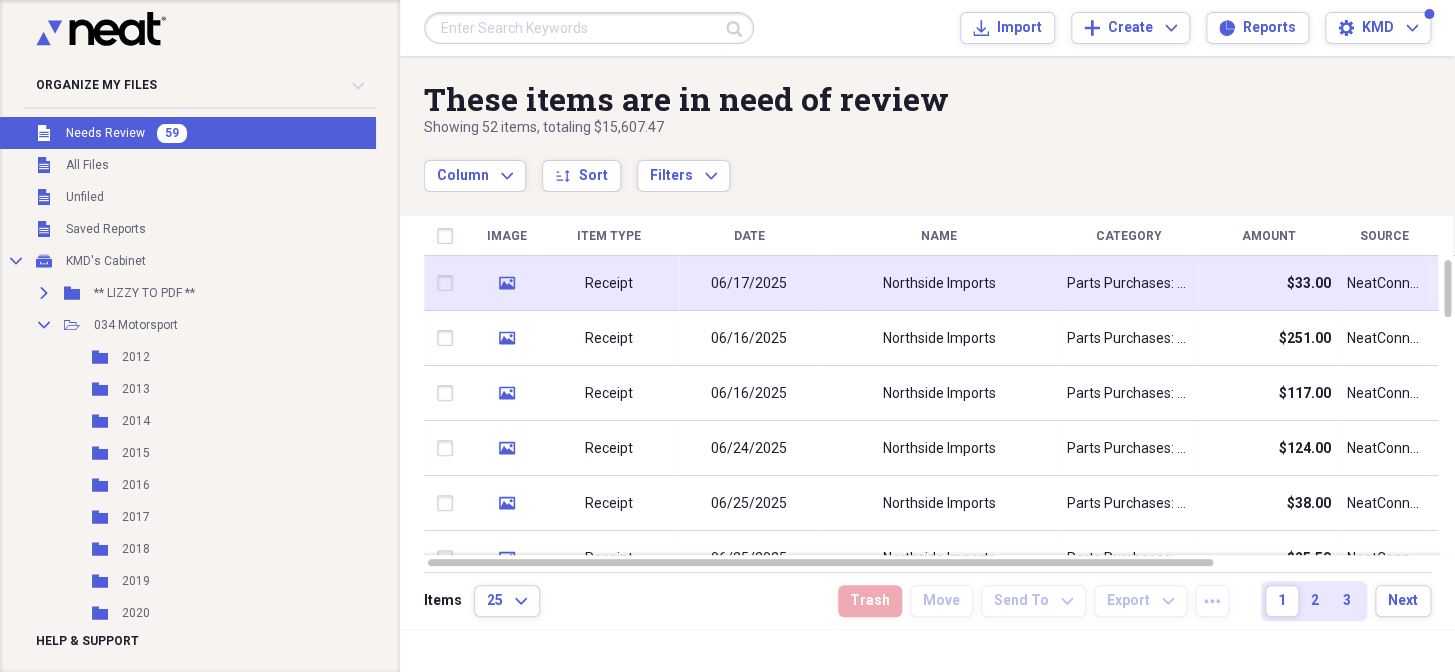 click on "Northside Imports" at bounding box center [939, 283] 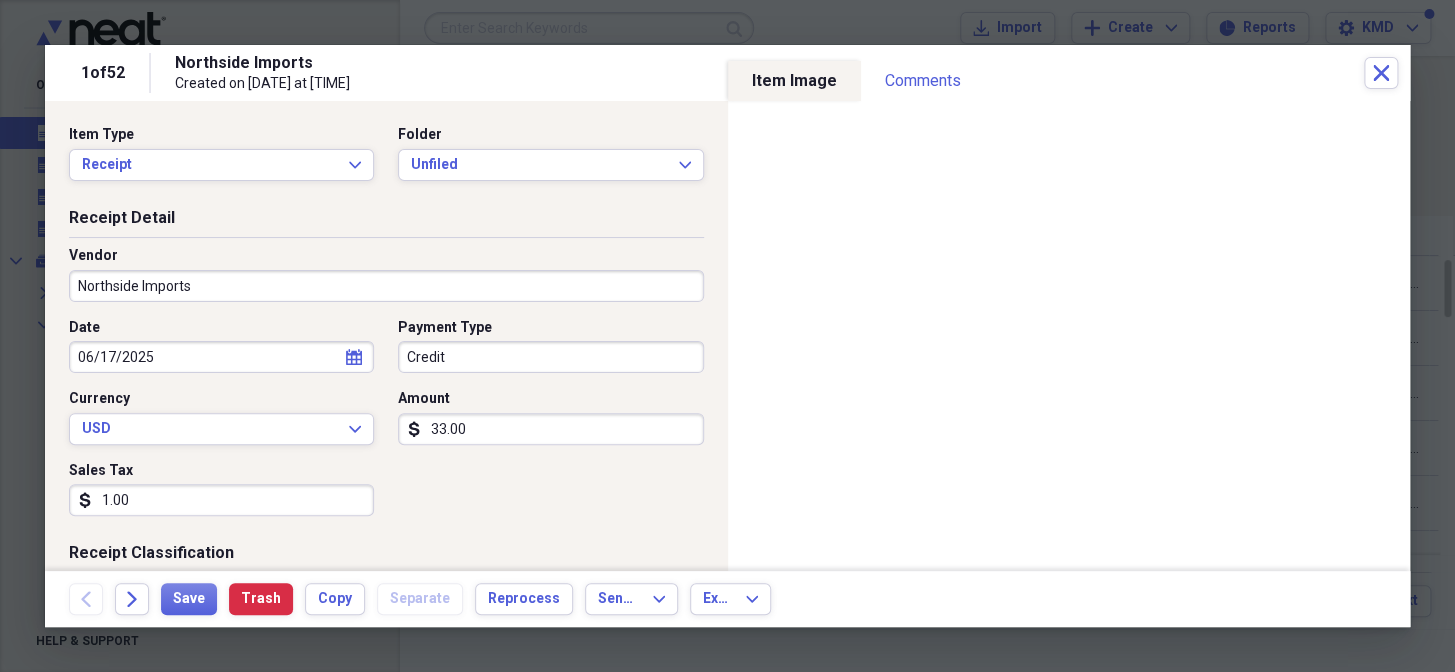 click on "1.00" at bounding box center [221, 500] 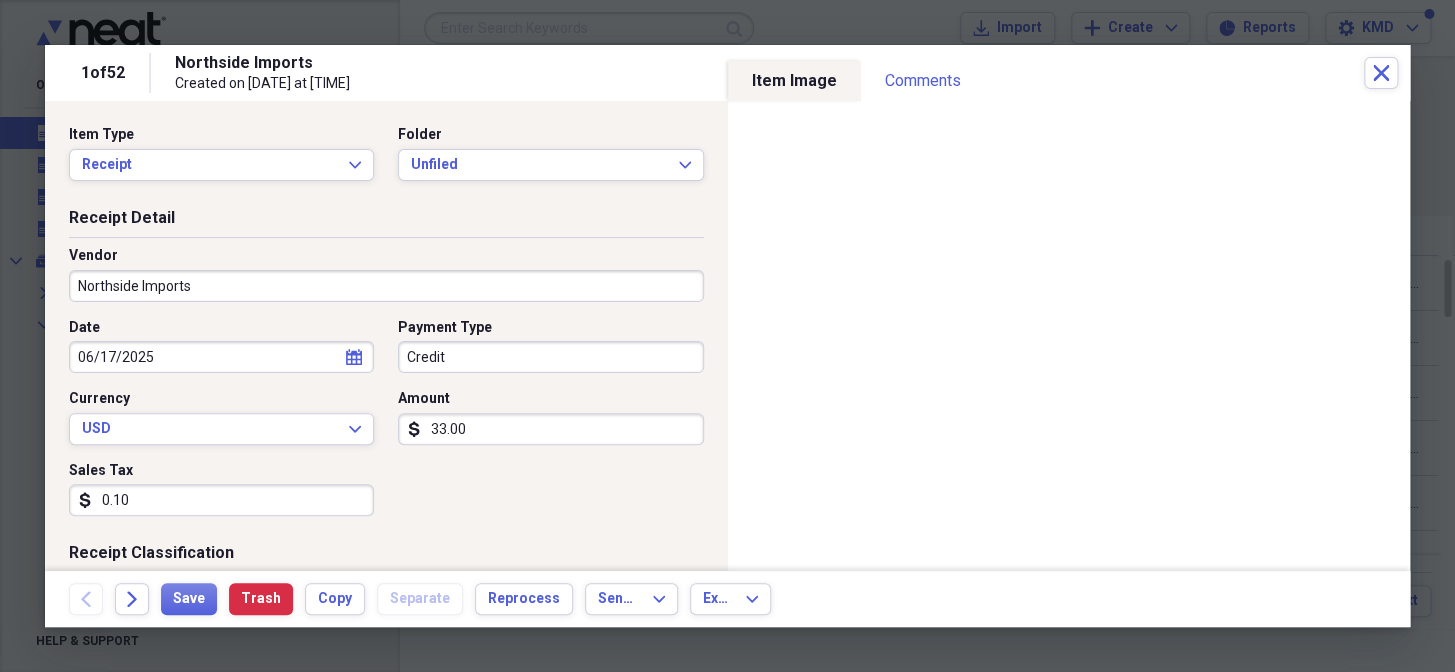 type on "0.01" 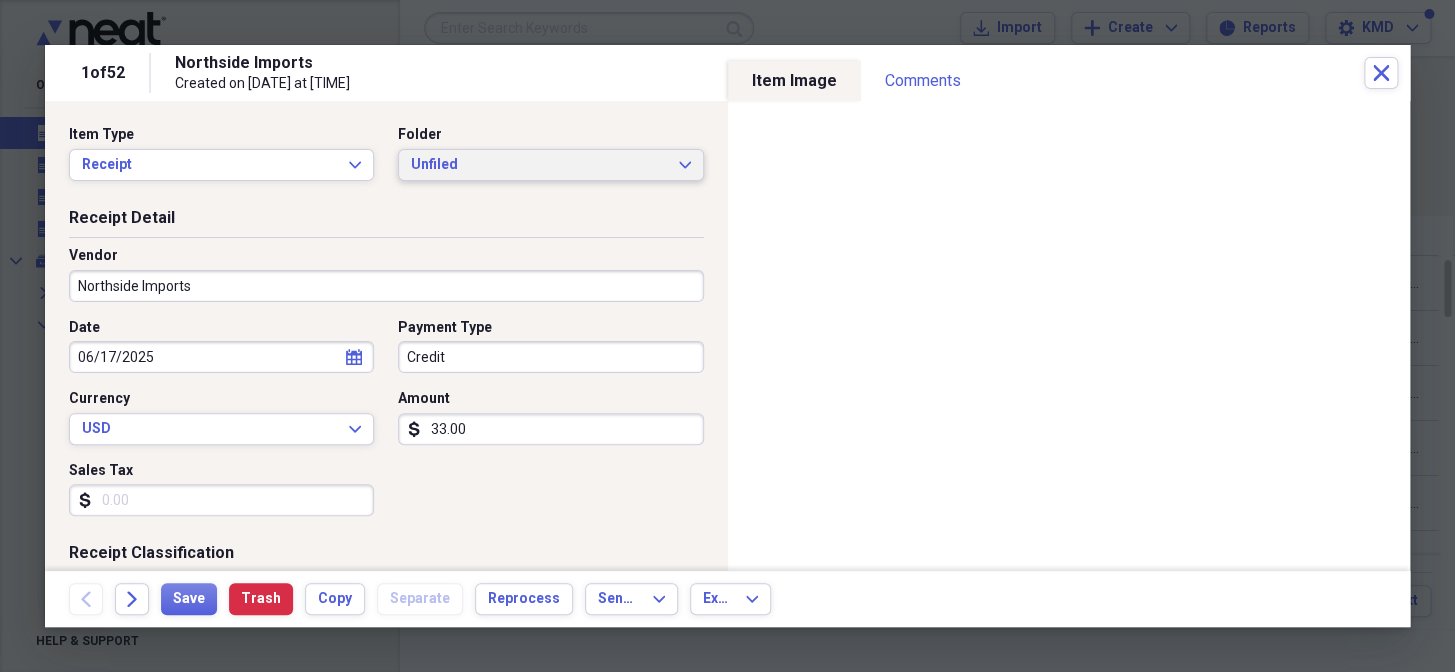 type 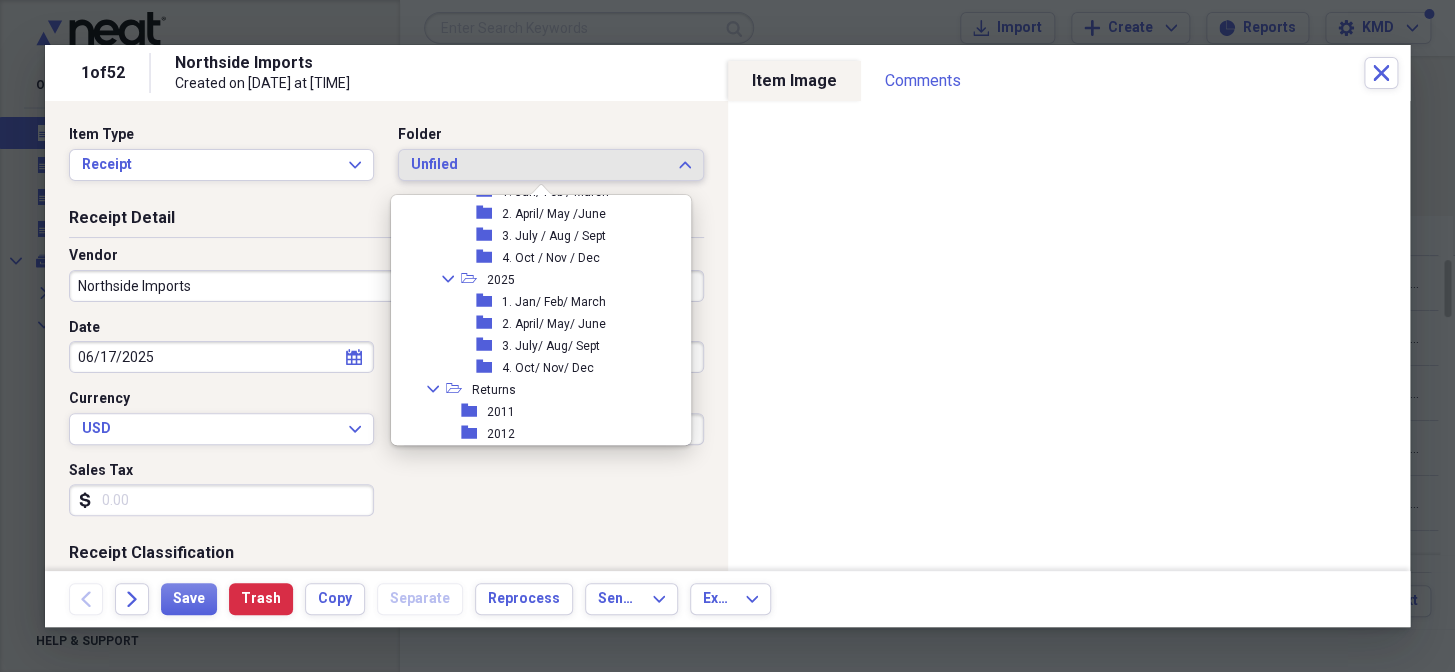 scroll, scrollTop: 19090, scrollLeft: 0, axis: vertical 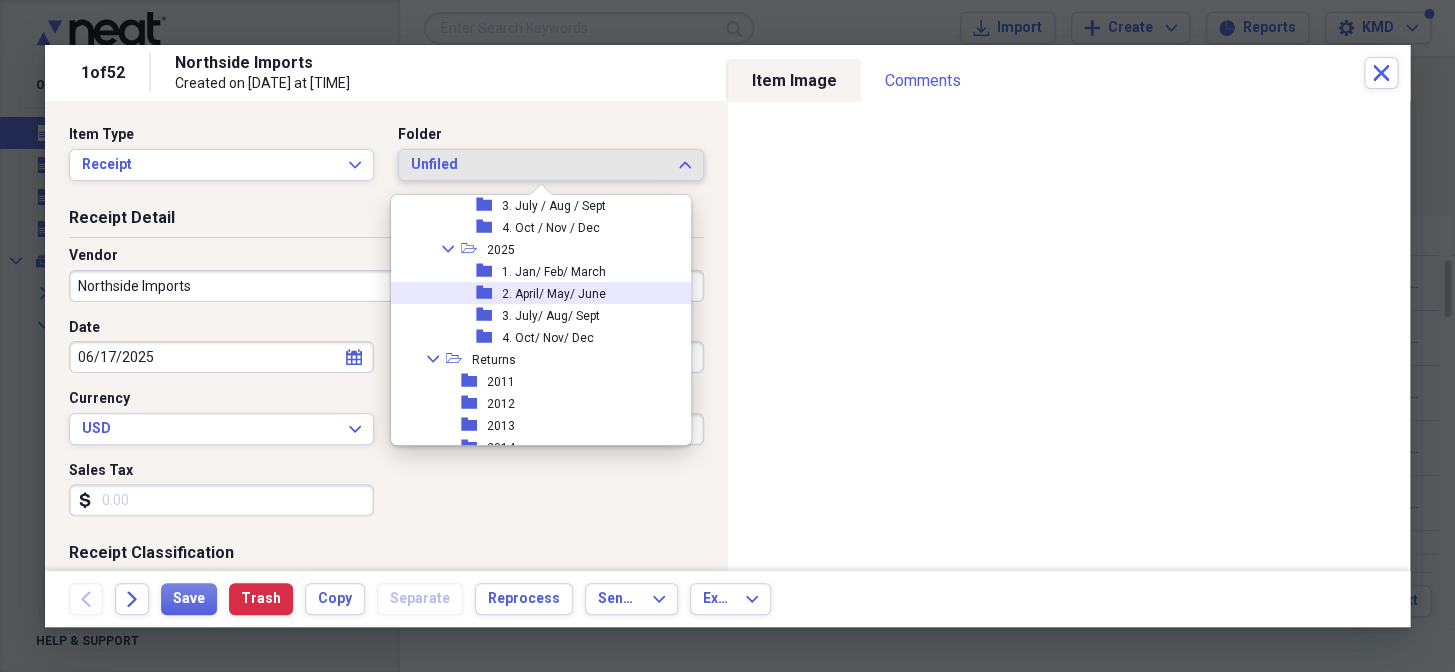 click on "2.  April/ May/ June" at bounding box center [554, 294] 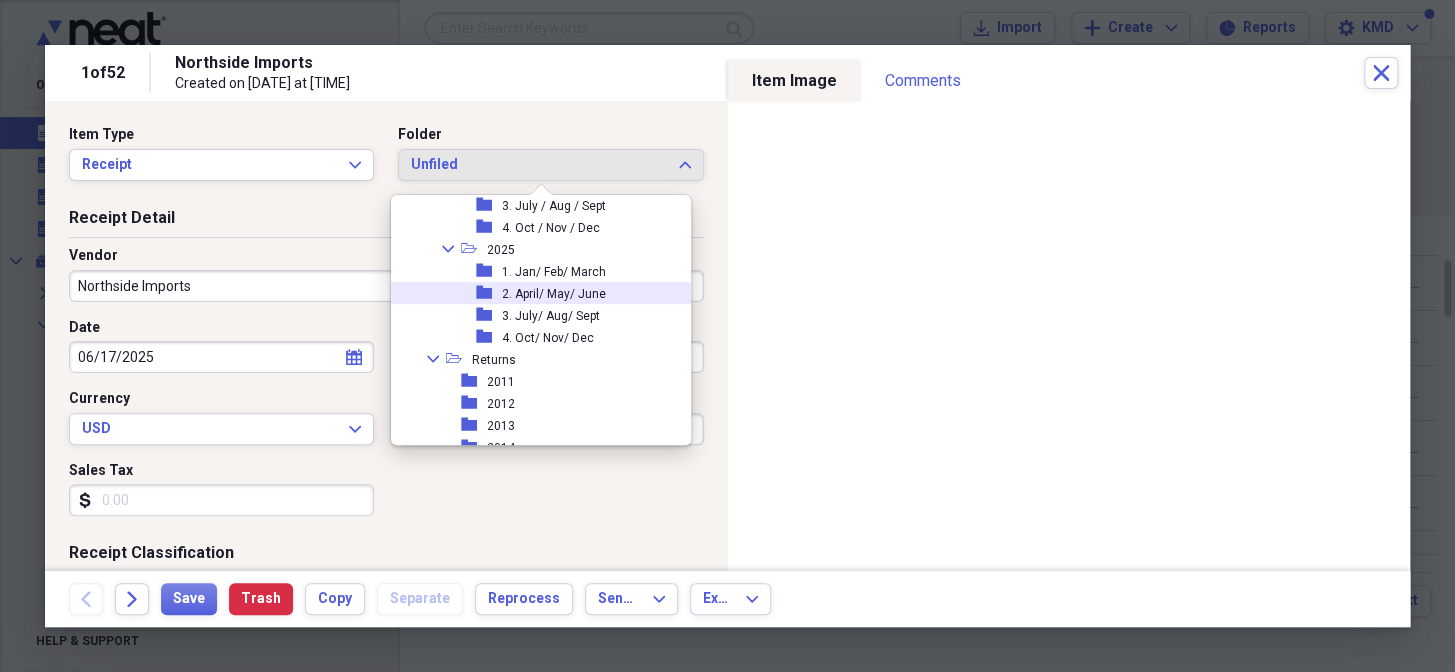 click on "2.  April/ May/ June" at bounding box center (554, 294) 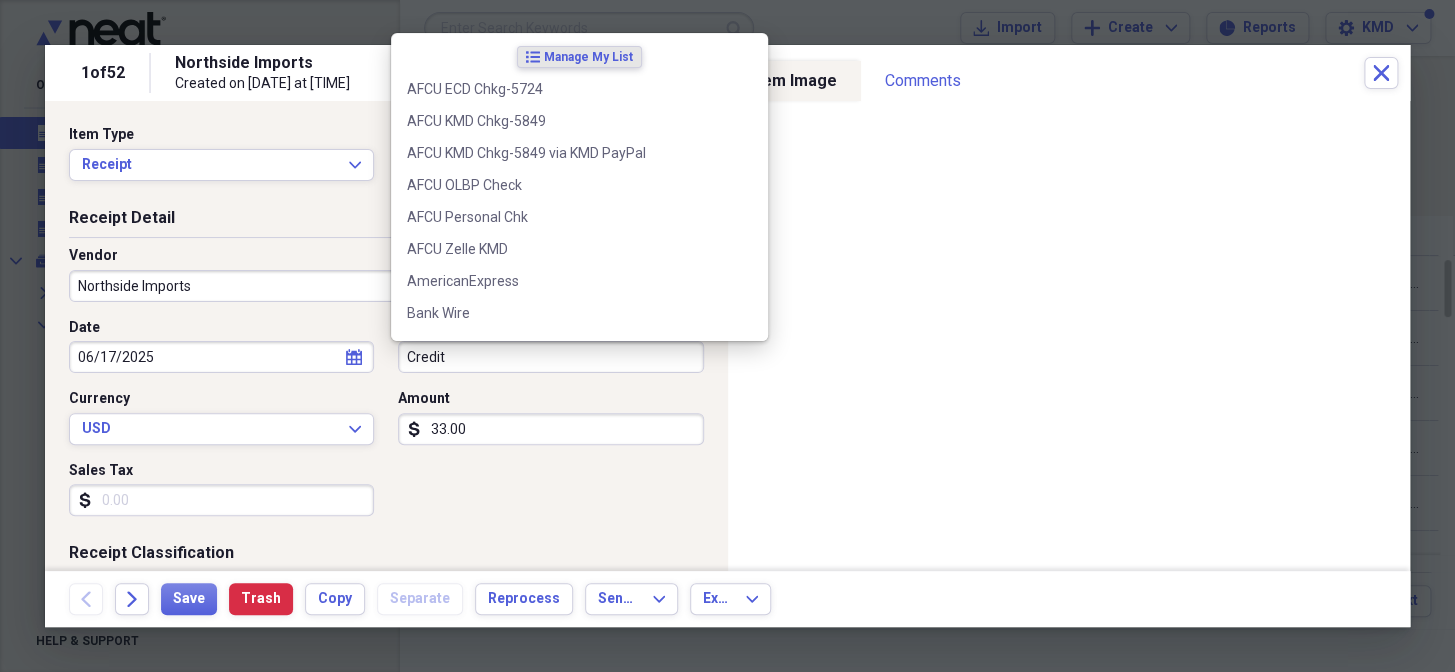 click on "Credit" at bounding box center [550, 357] 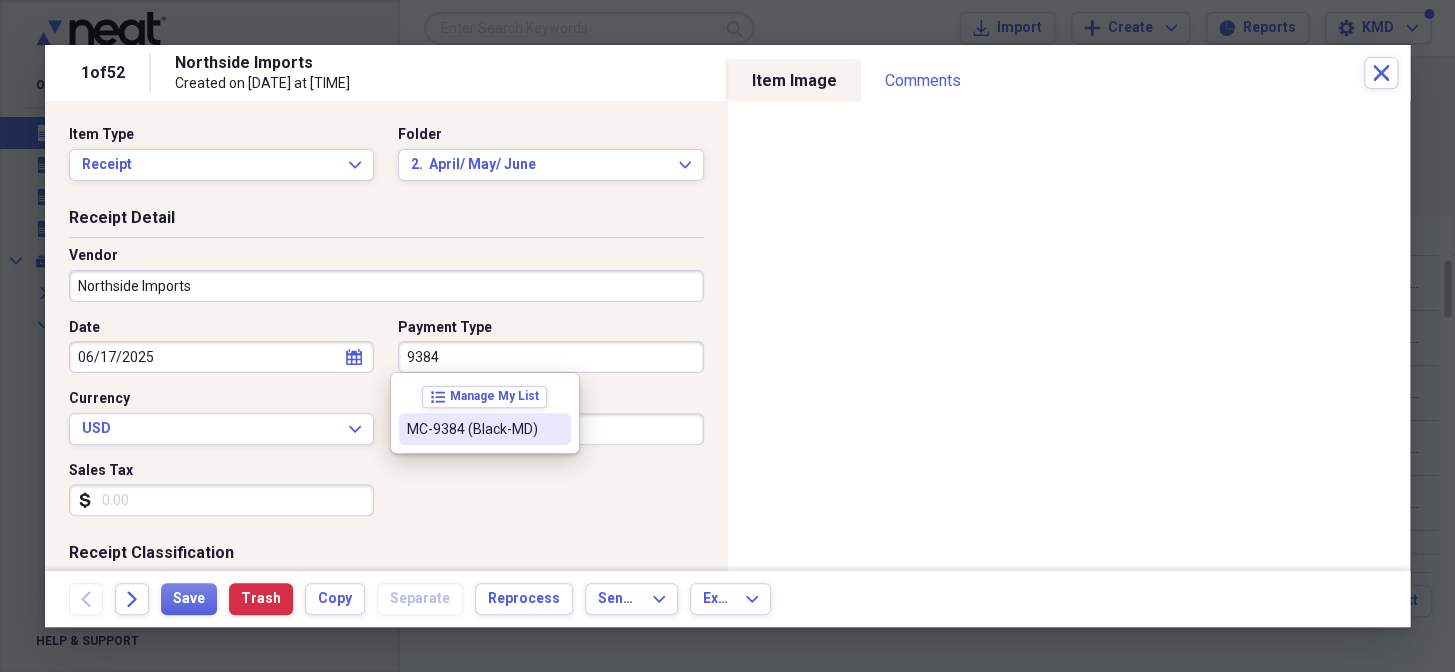 click on "MC-9384 (Black-MD)" at bounding box center (473, 429) 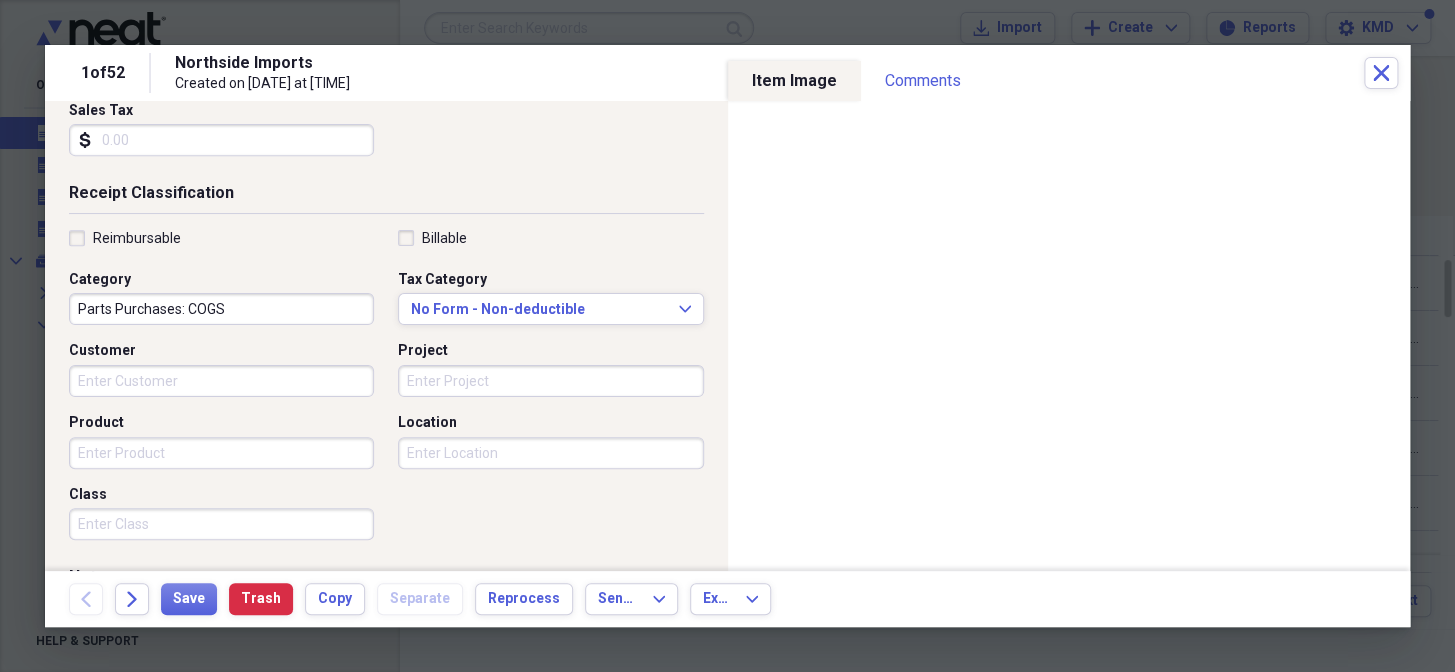 scroll, scrollTop: 454, scrollLeft: 0, axis: vertical 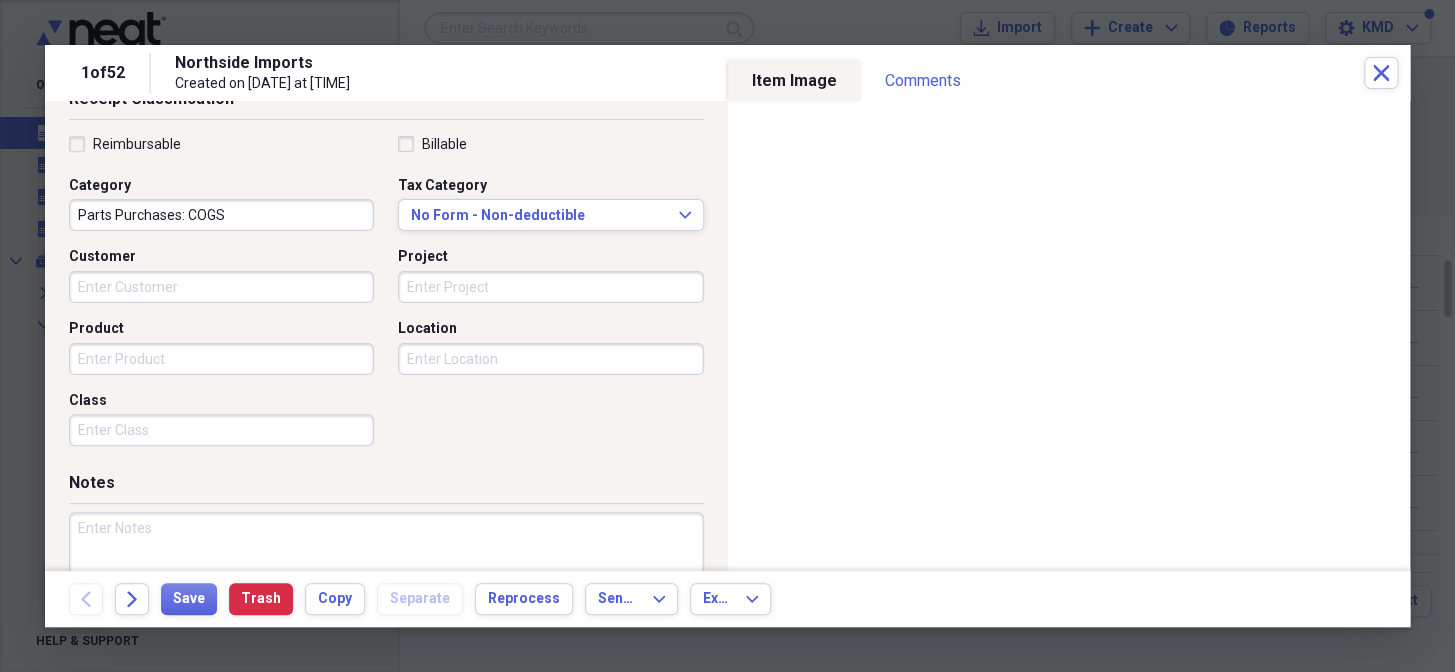 click on "Project" at bounding box center [550, 287] 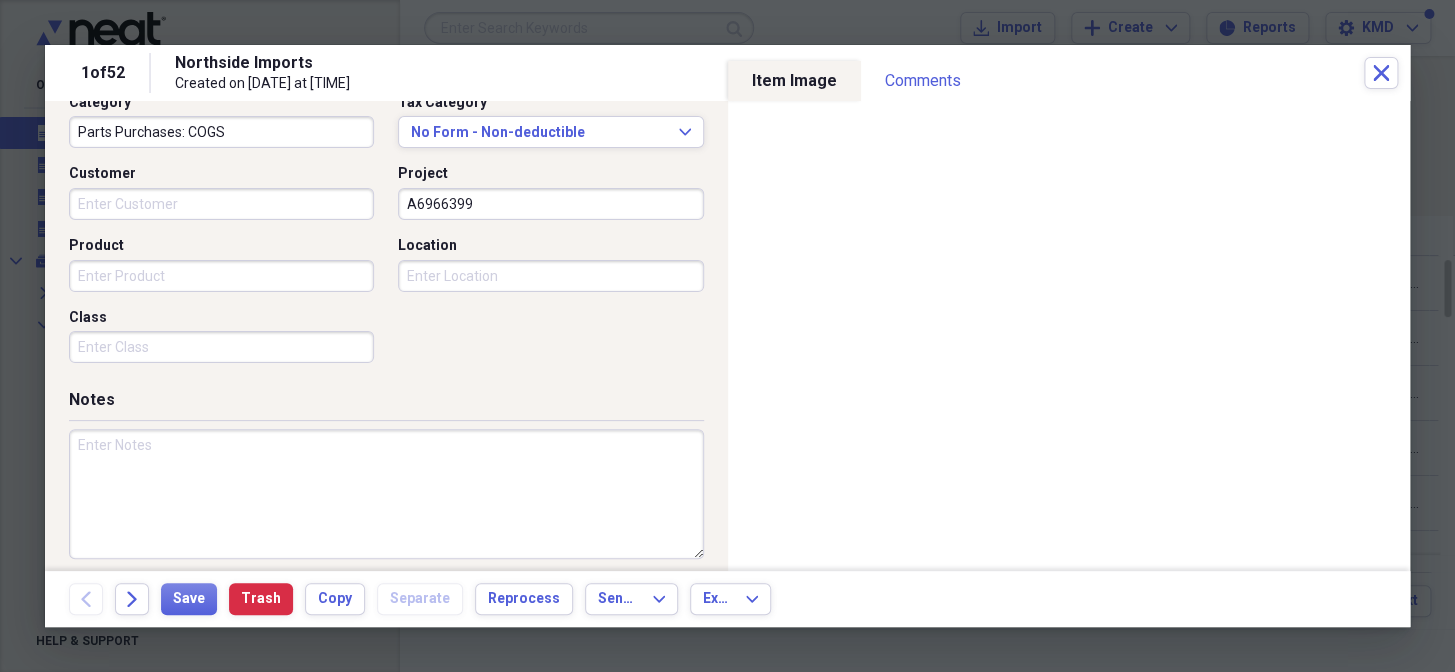 scroll, scrollTop: 550, scrollLeft: 0, axis: vertical 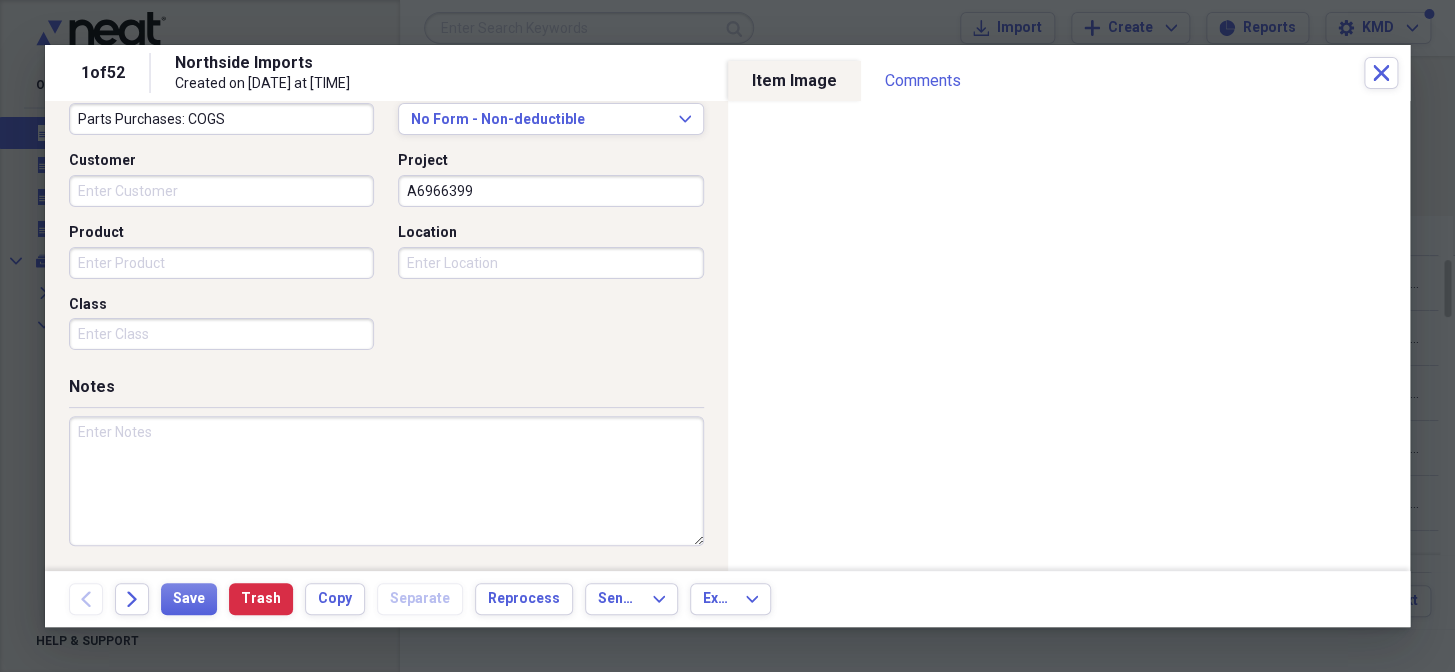 type on "A6966399" 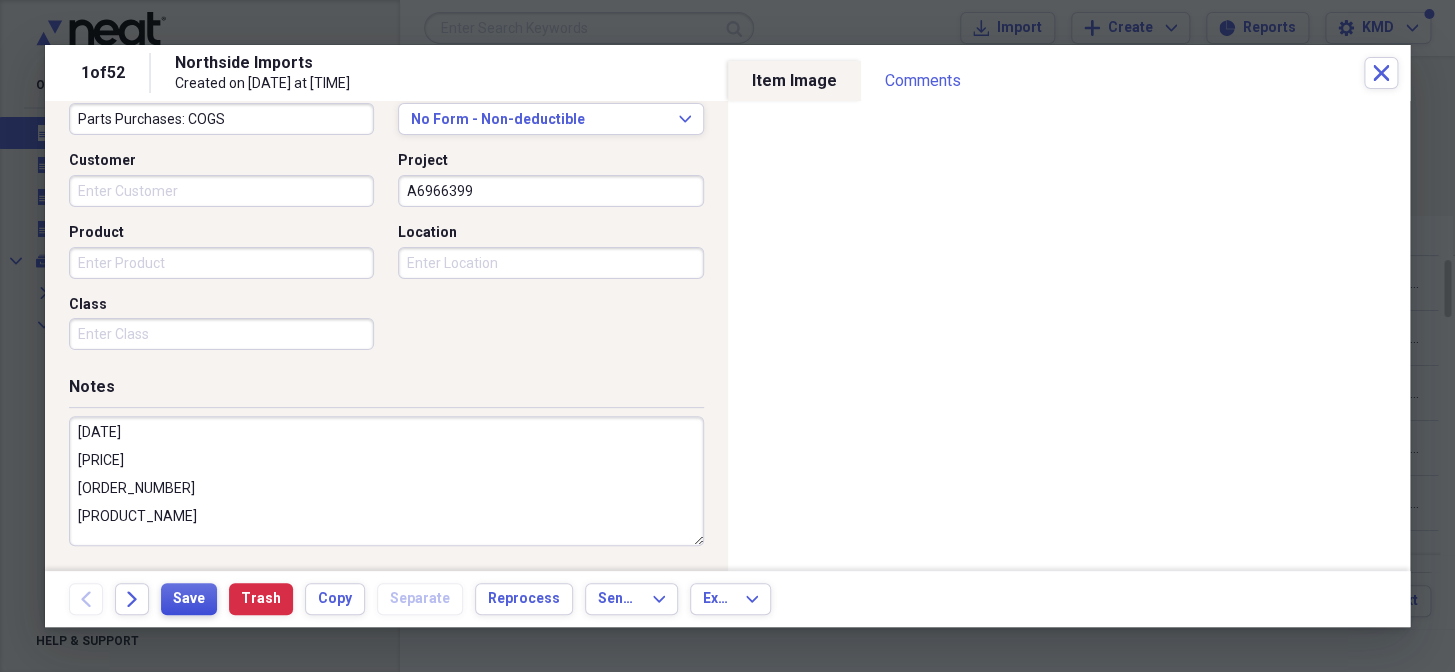 type on "6.17.25
$33.00
MC-9384
GOLD MD" 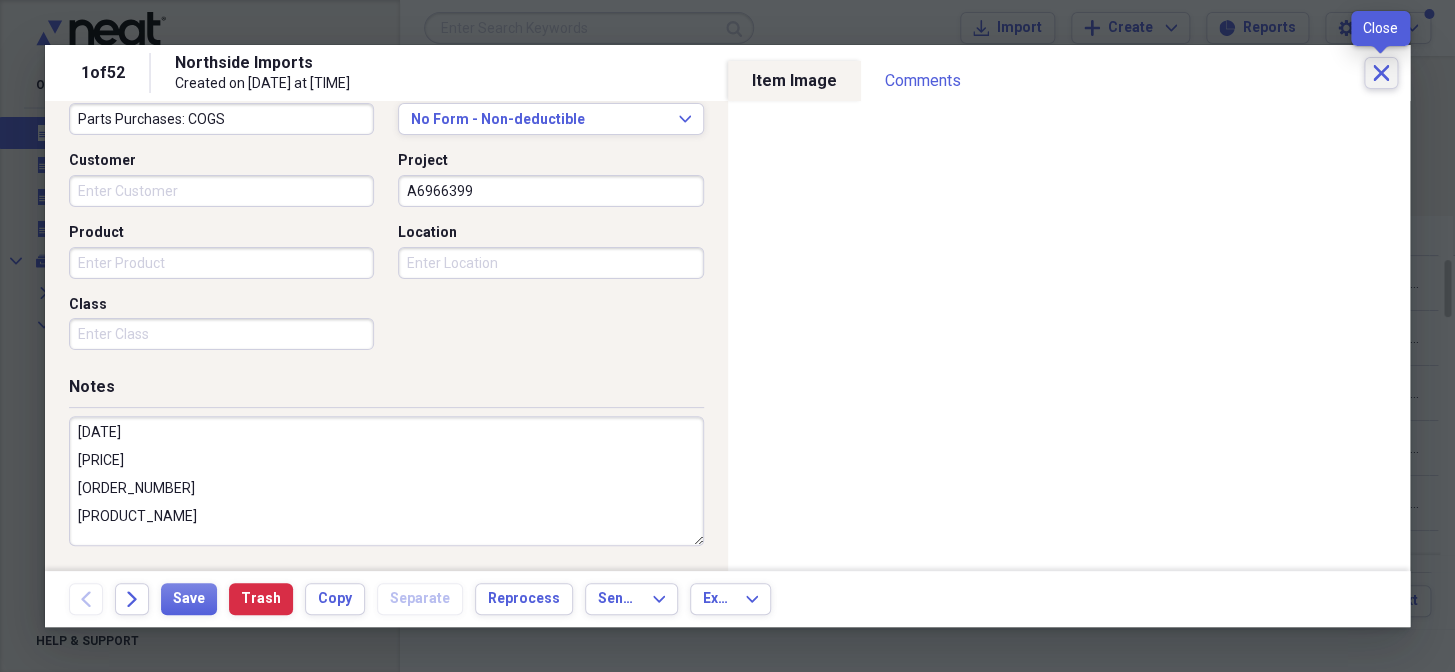 click on "Close" 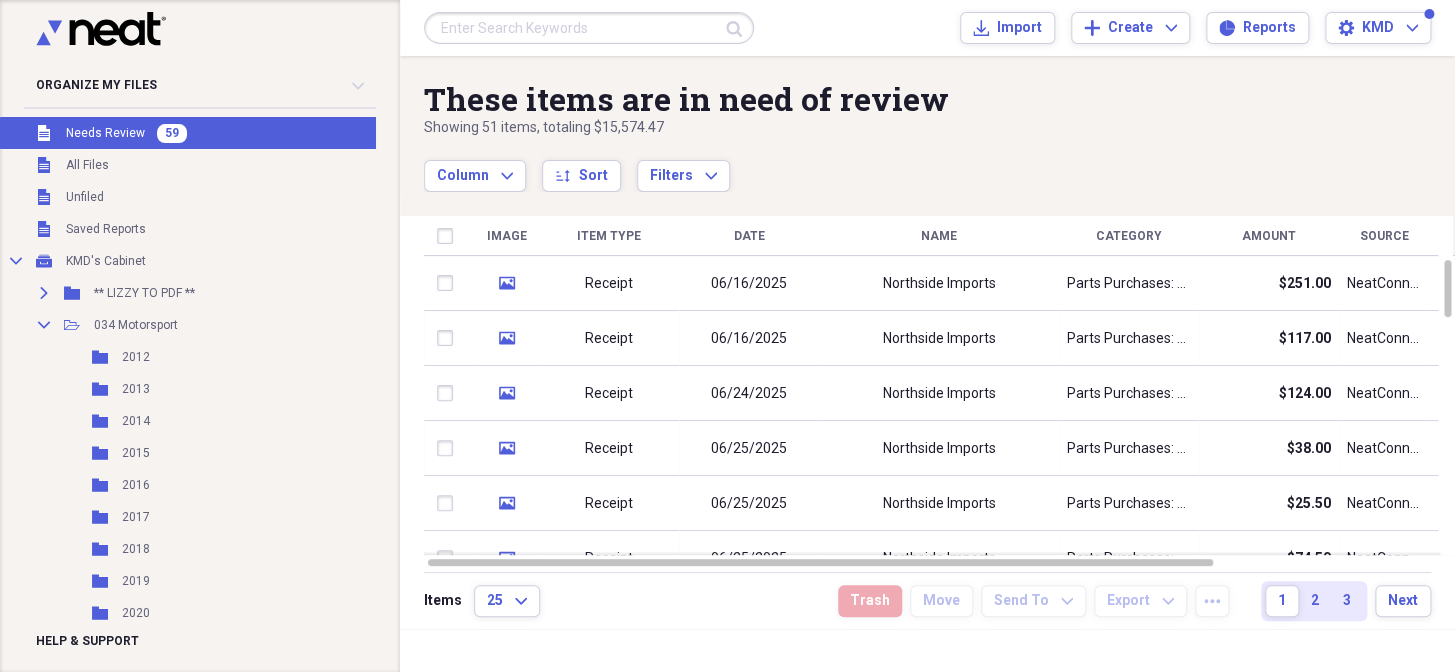 drag, startPoint x: 779, startPoint y: 264, endPoint x: 753, endPoint y: 234, distance: 39.698868 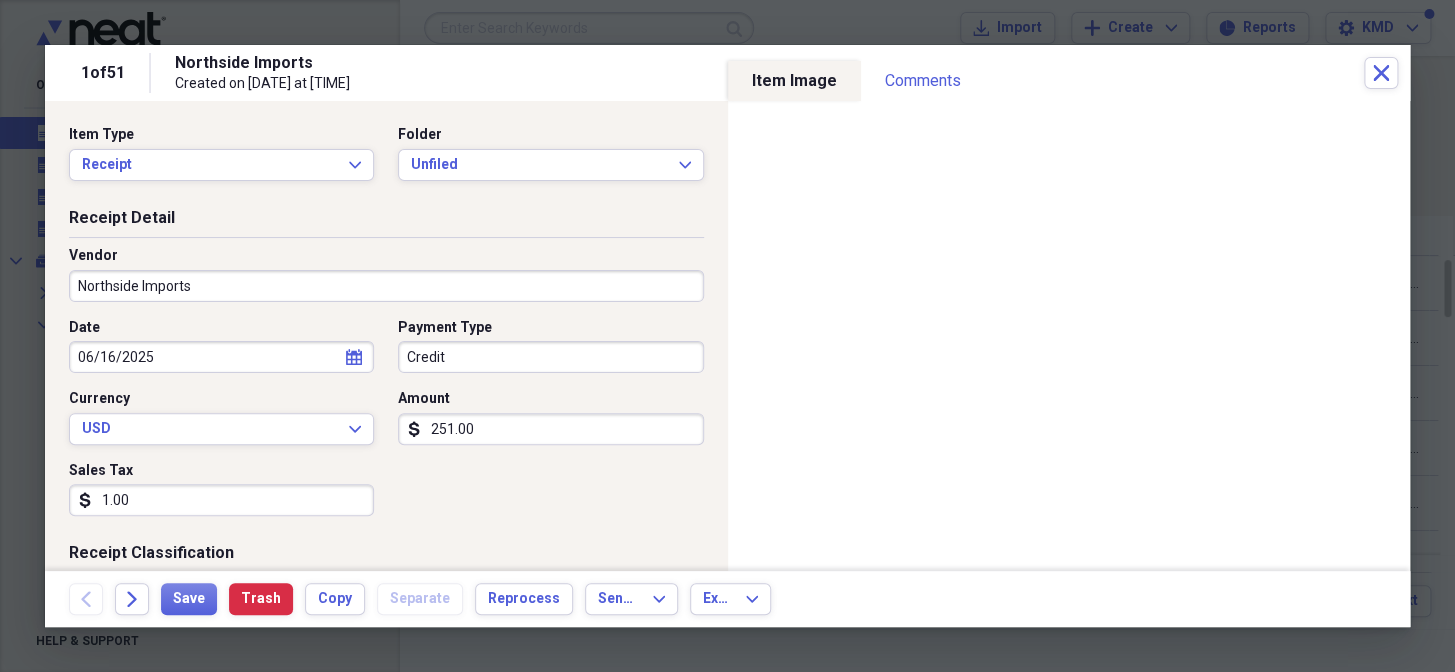 click on "1.00" at bounding box center [221, 500] 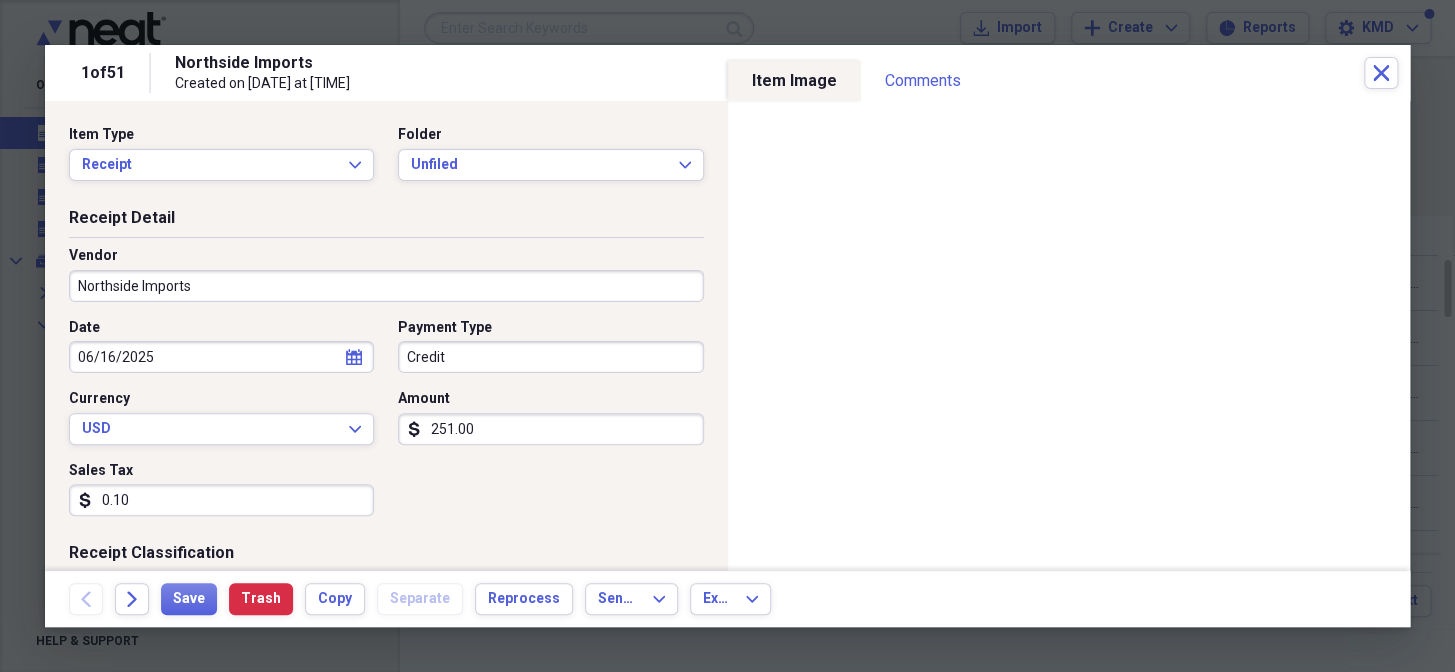 type on "0.01" 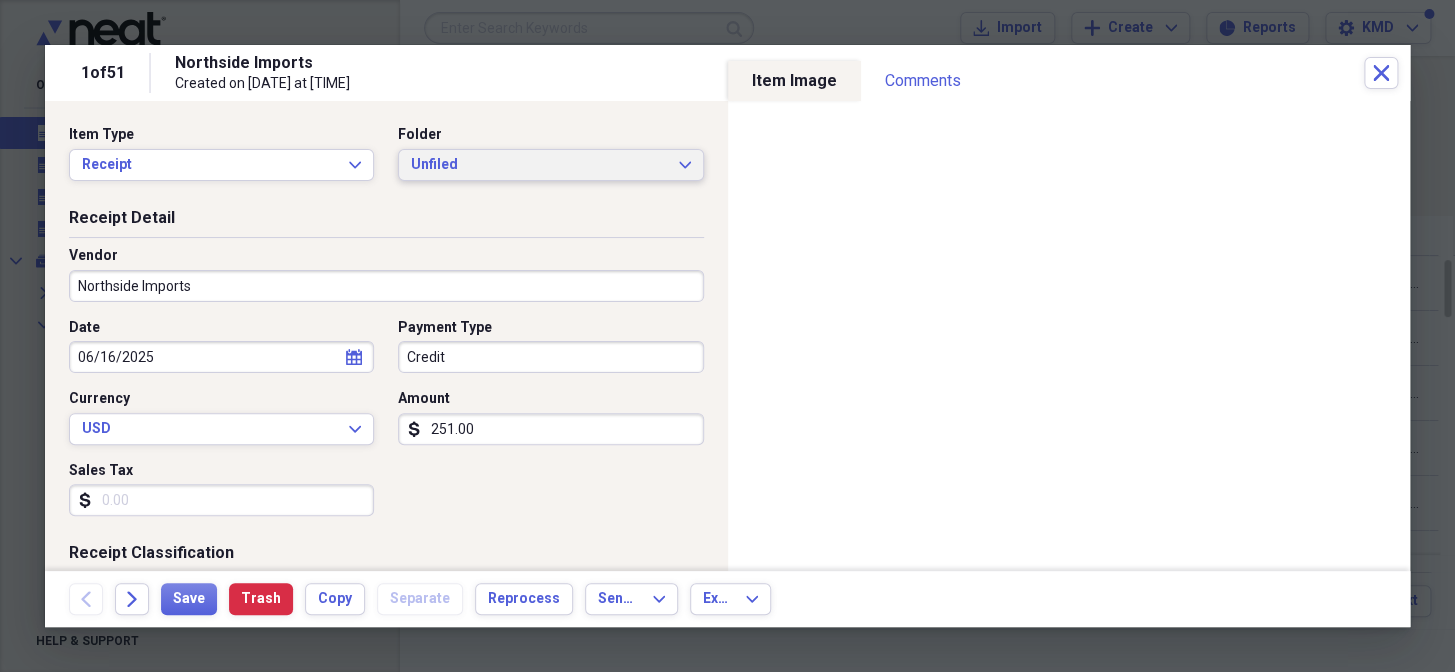 type 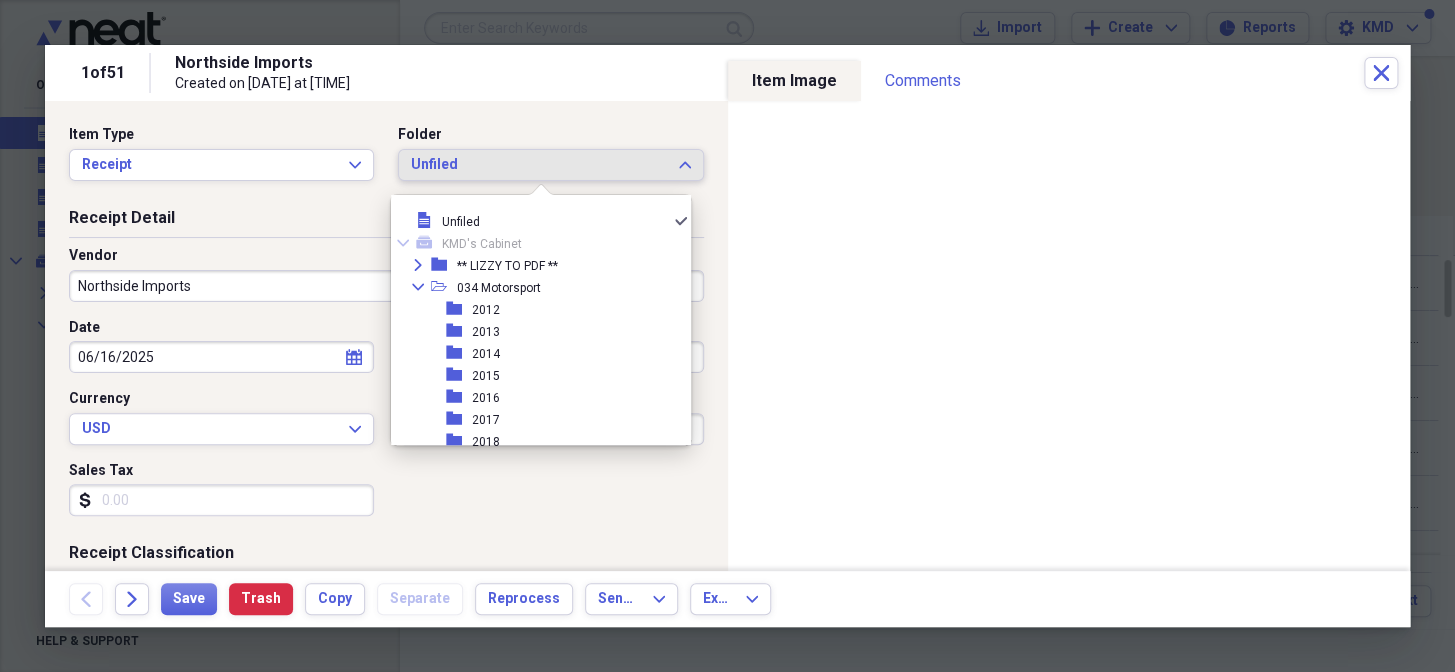 scroll, scrollTop: 3880, scrollLeft: 0, axis: vertical 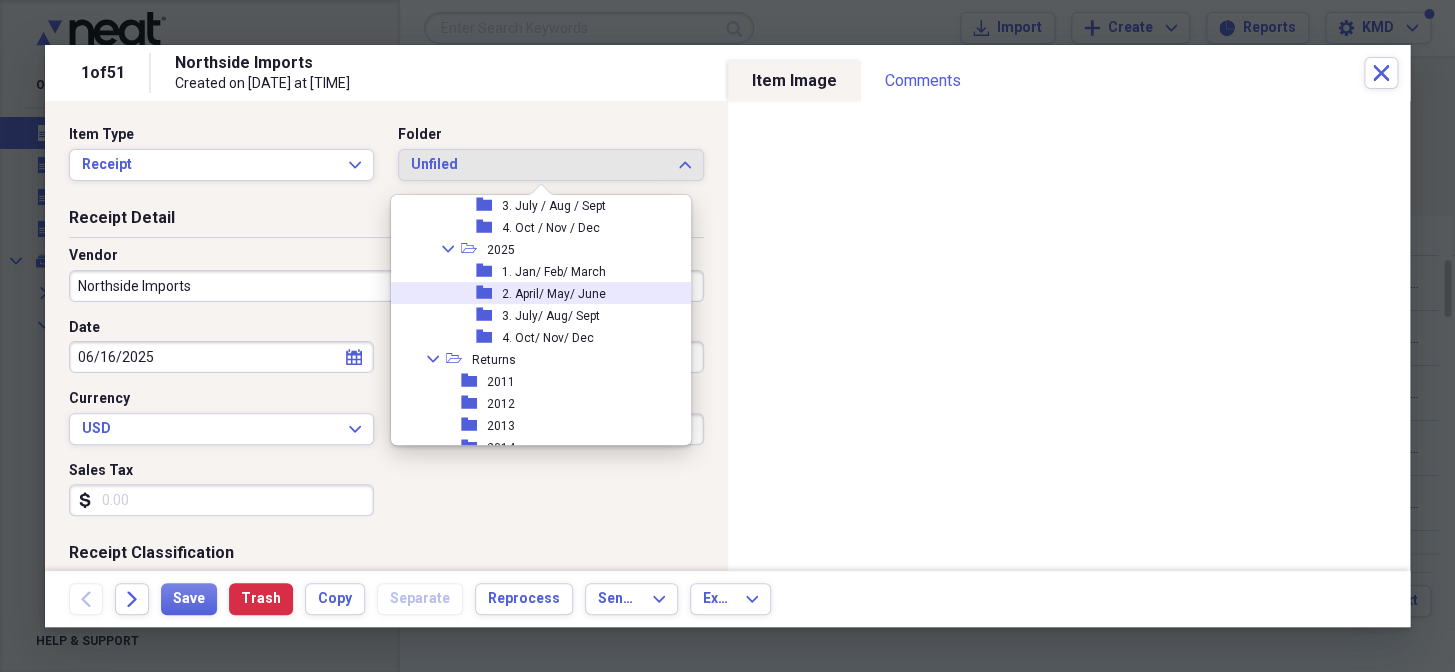 click on "2.  April/ May/ June" at bounding box center (554, 294) 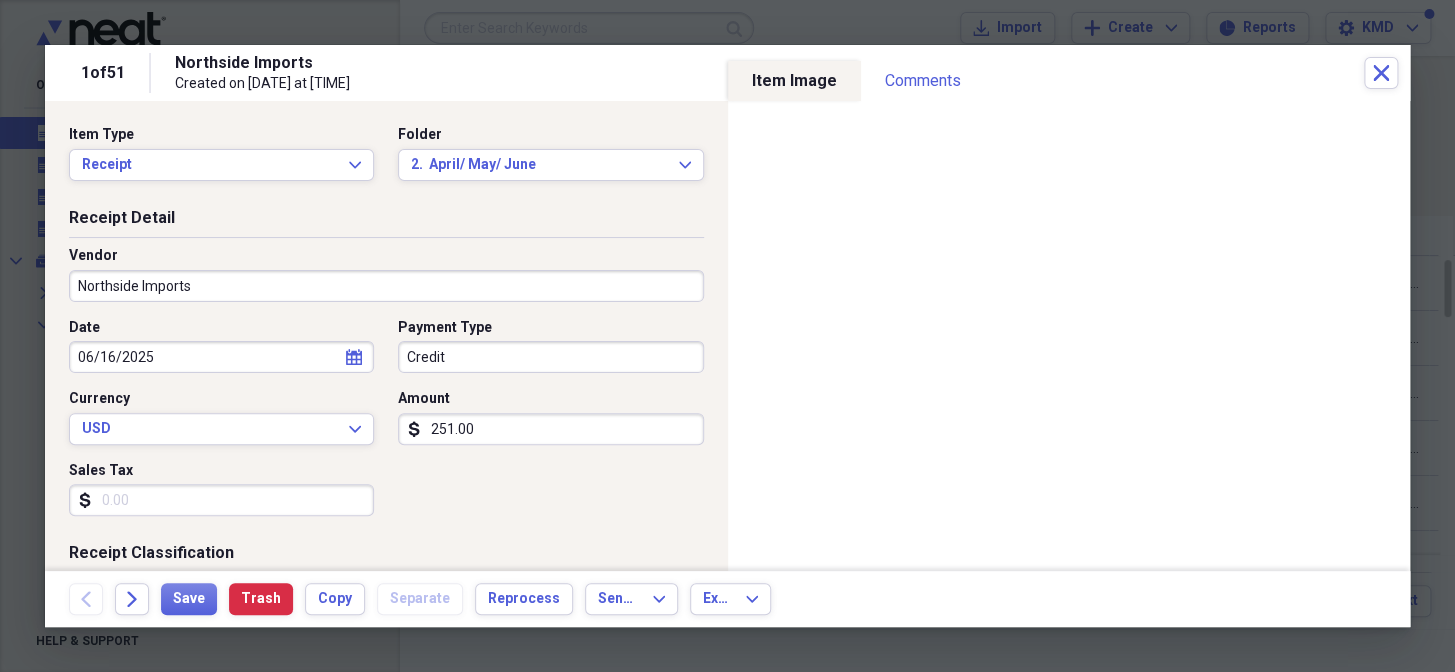 click on "Credit" at bounding box center [550, 357] 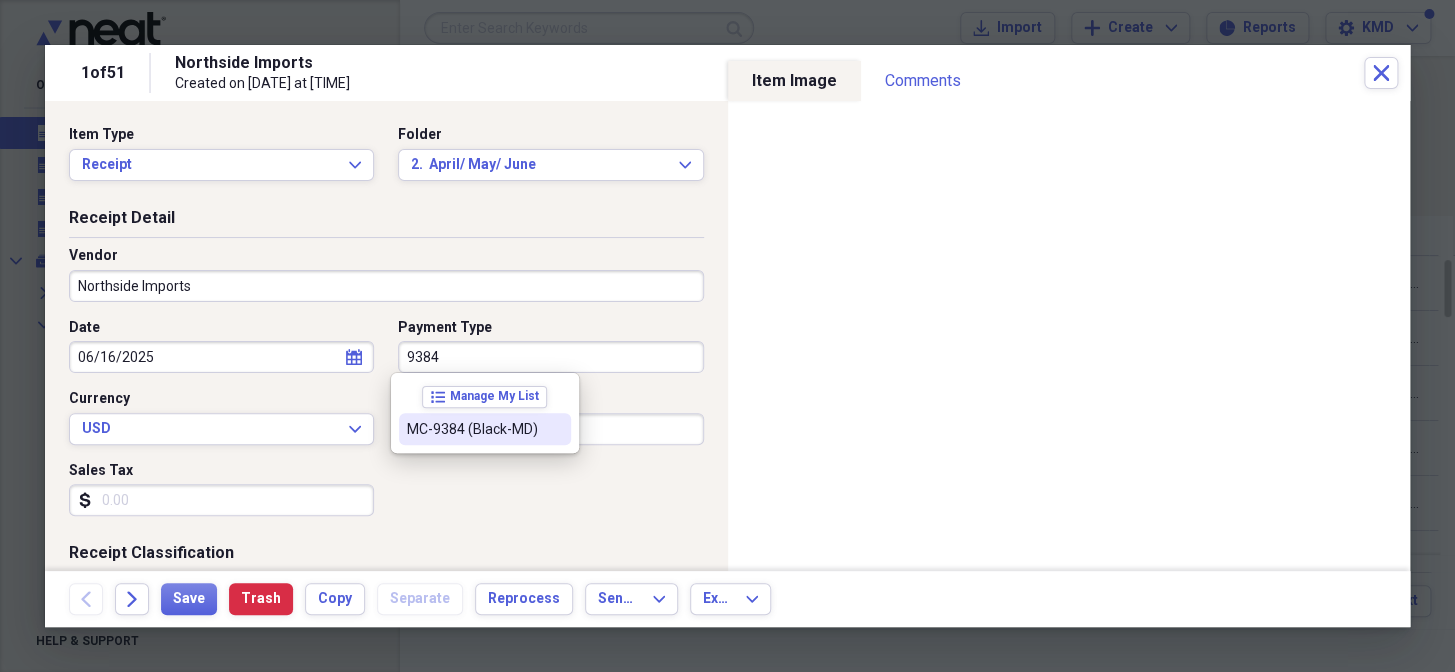 click on "MC-9384 (Black-MD)" at bounding box center [473, 429] 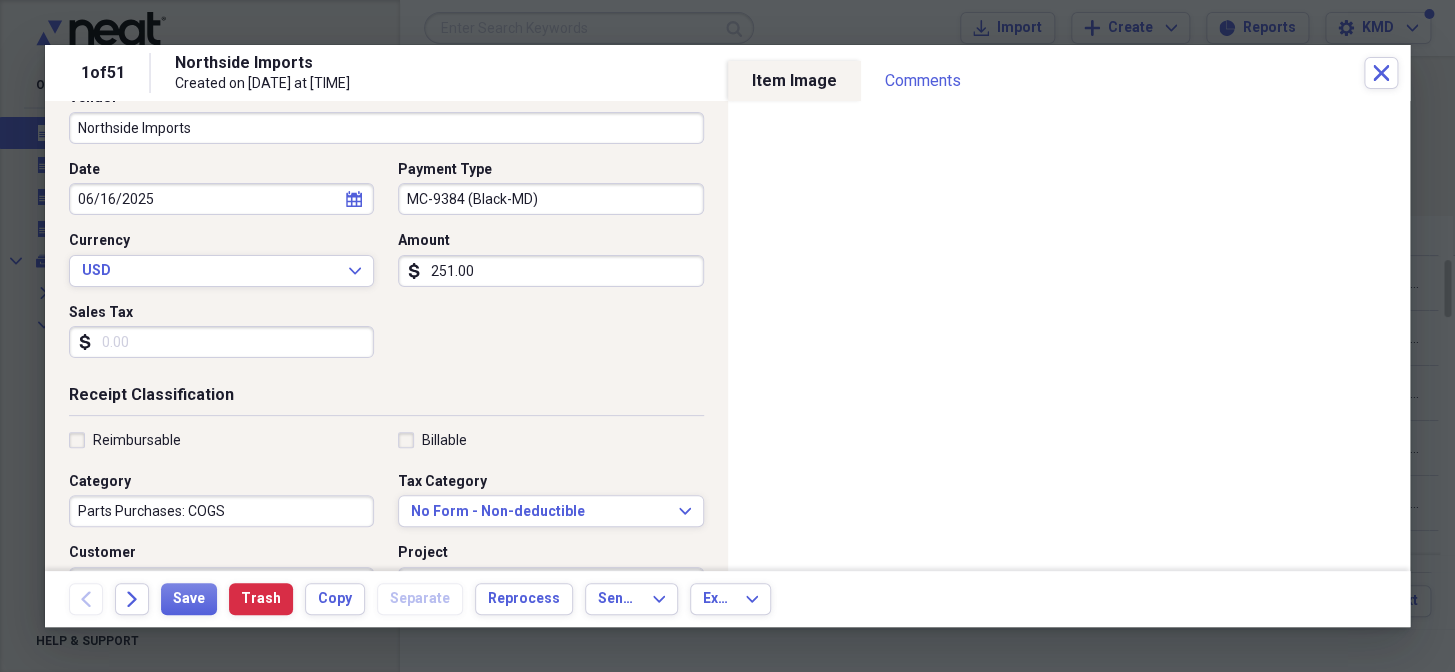 scroll, scrollTop: 272, scrollLeft: 0, axis: vertical 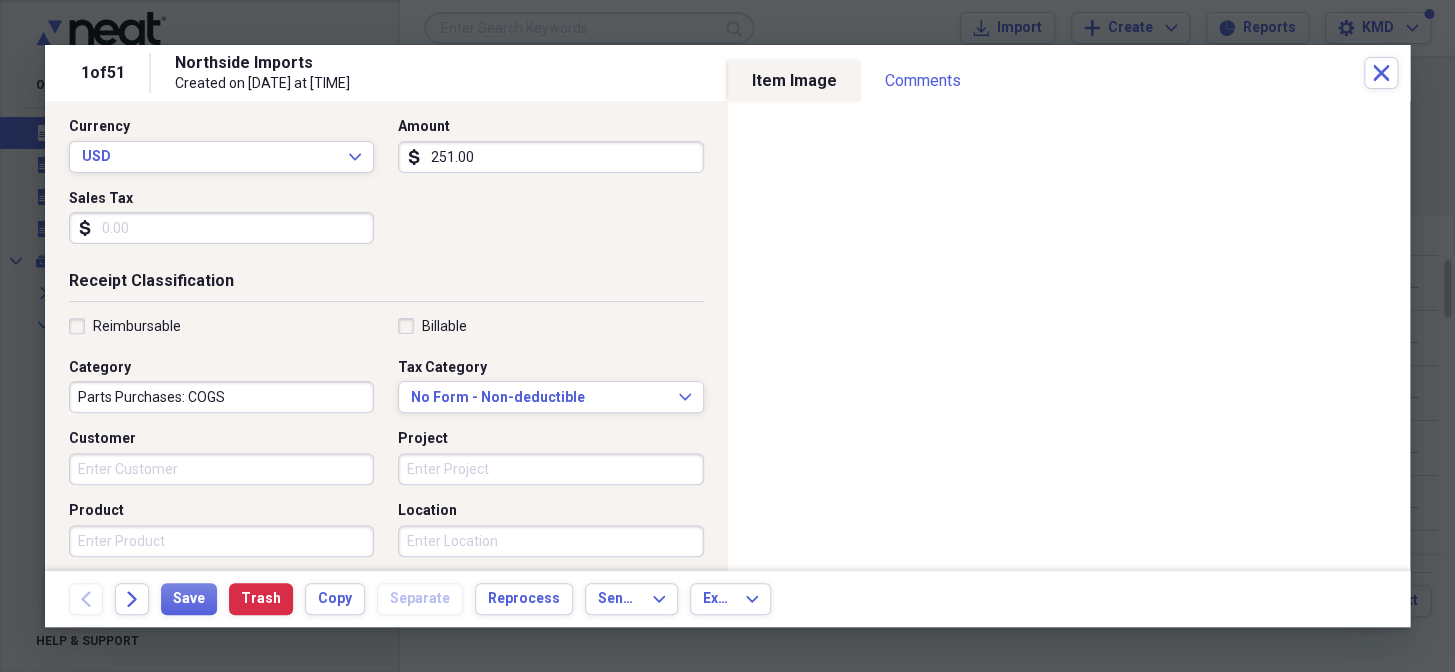 click on "Project" at bounding box center [550, 469] 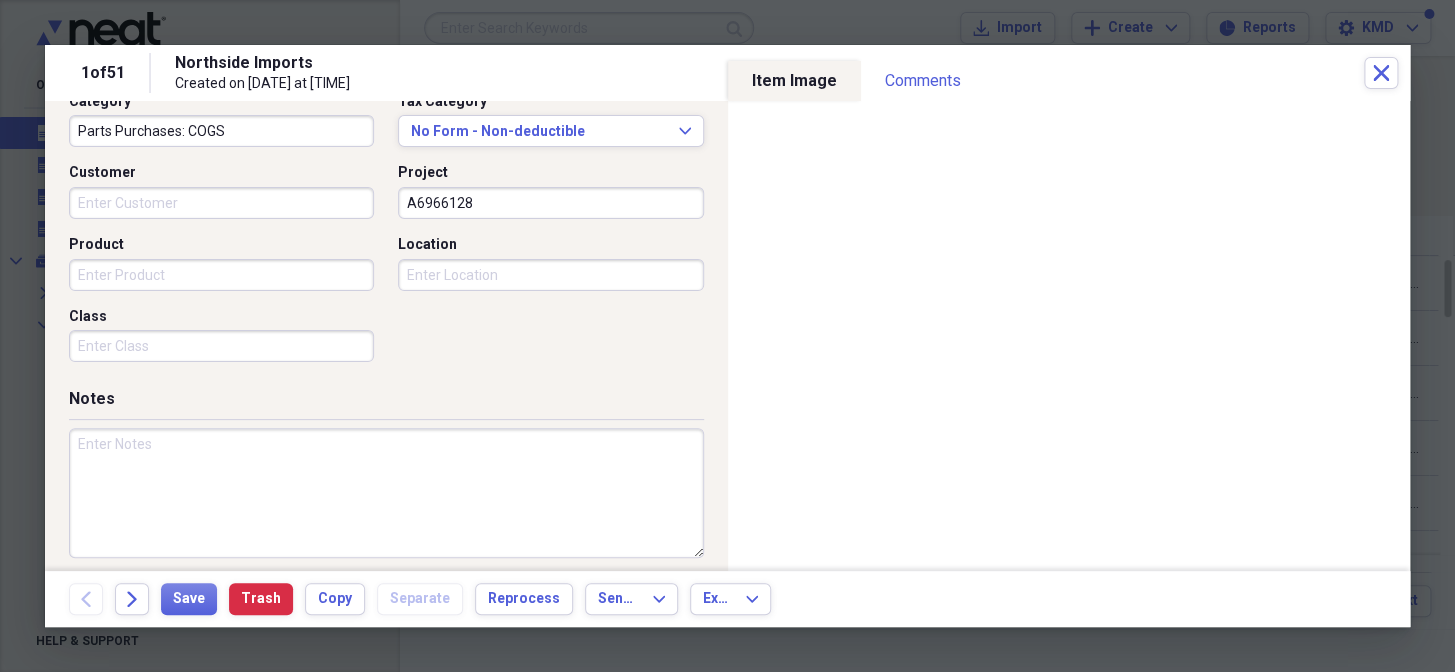 scroll, scrollTop: 550, scrollLeft: 0, axis: vertical 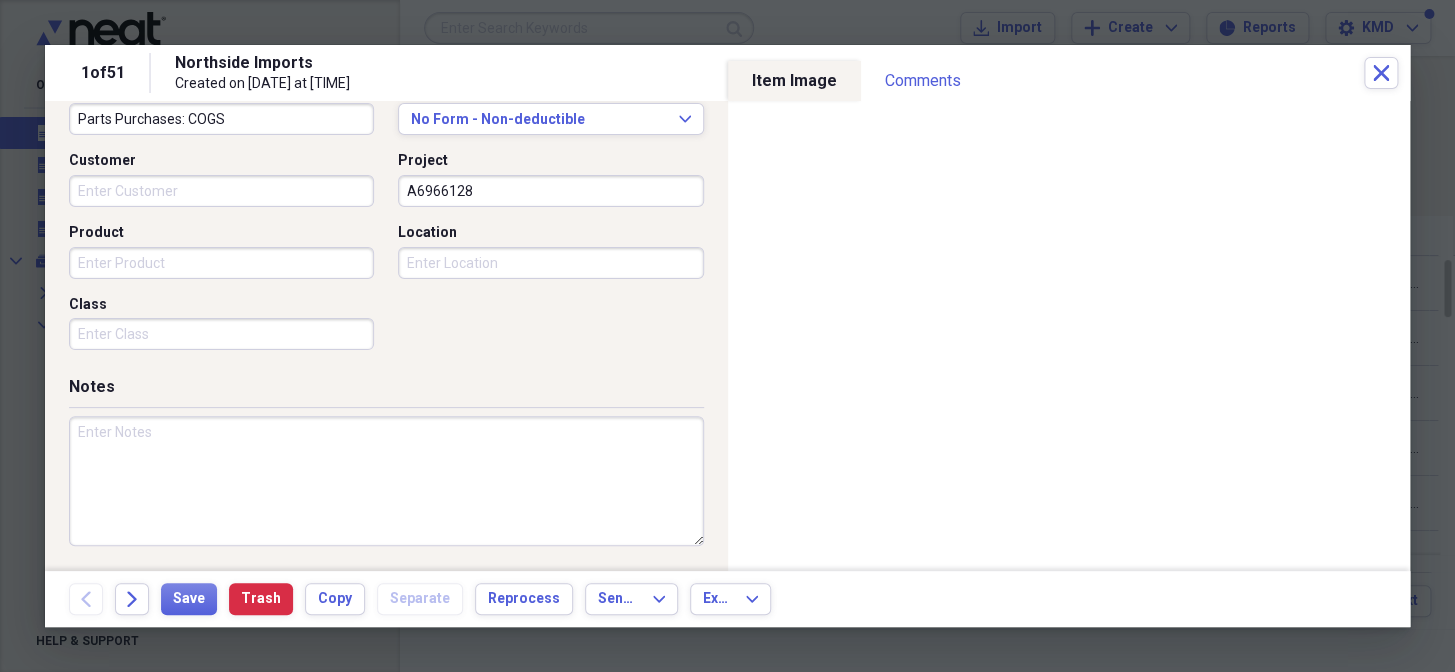 type on "A6966128" 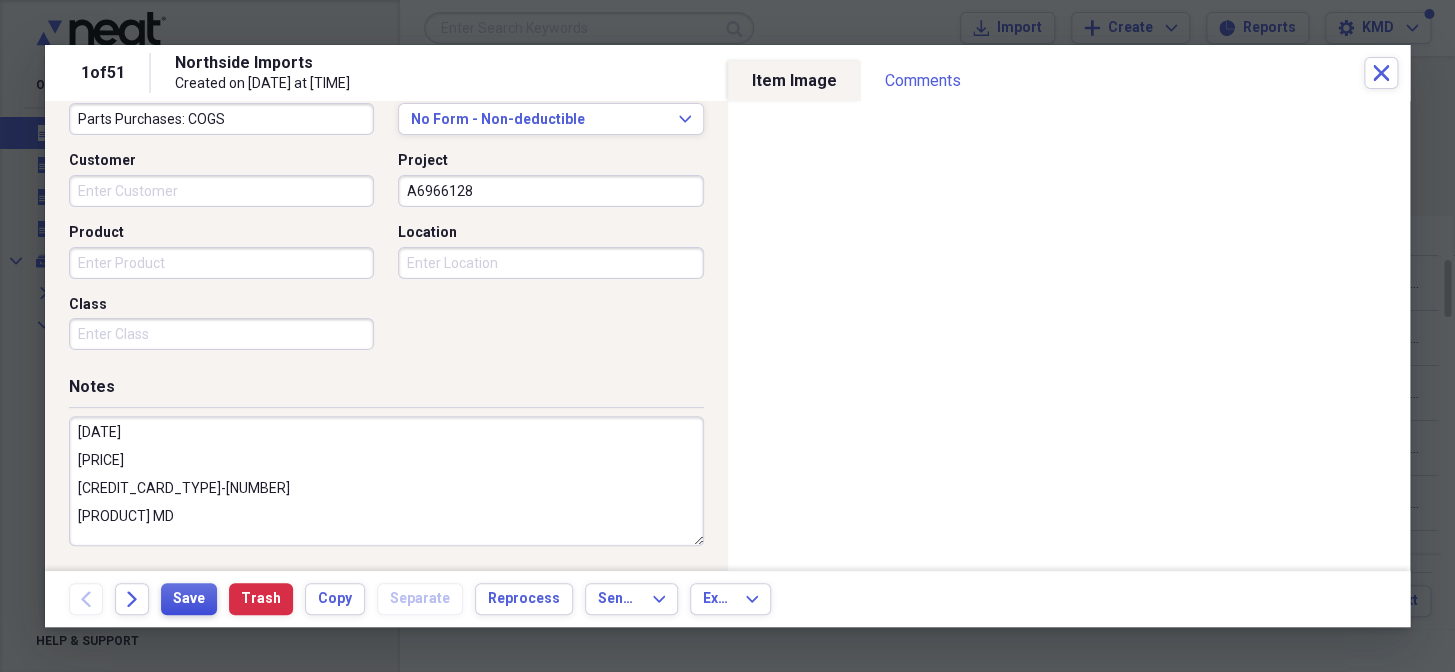 type on "[DATE]
[PRICE]
[CREDIT_CARD_TYPE]-[NUMBER]
[PRODUCT] MD" 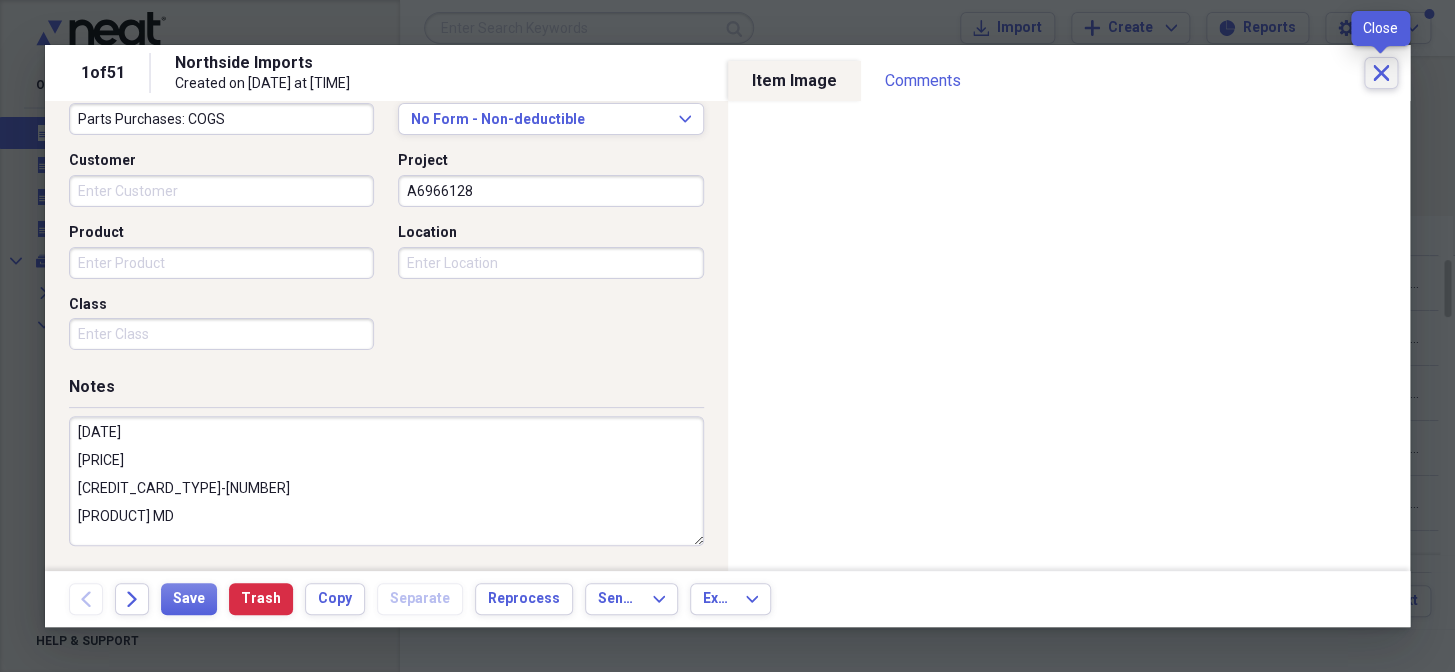 click on "Close" 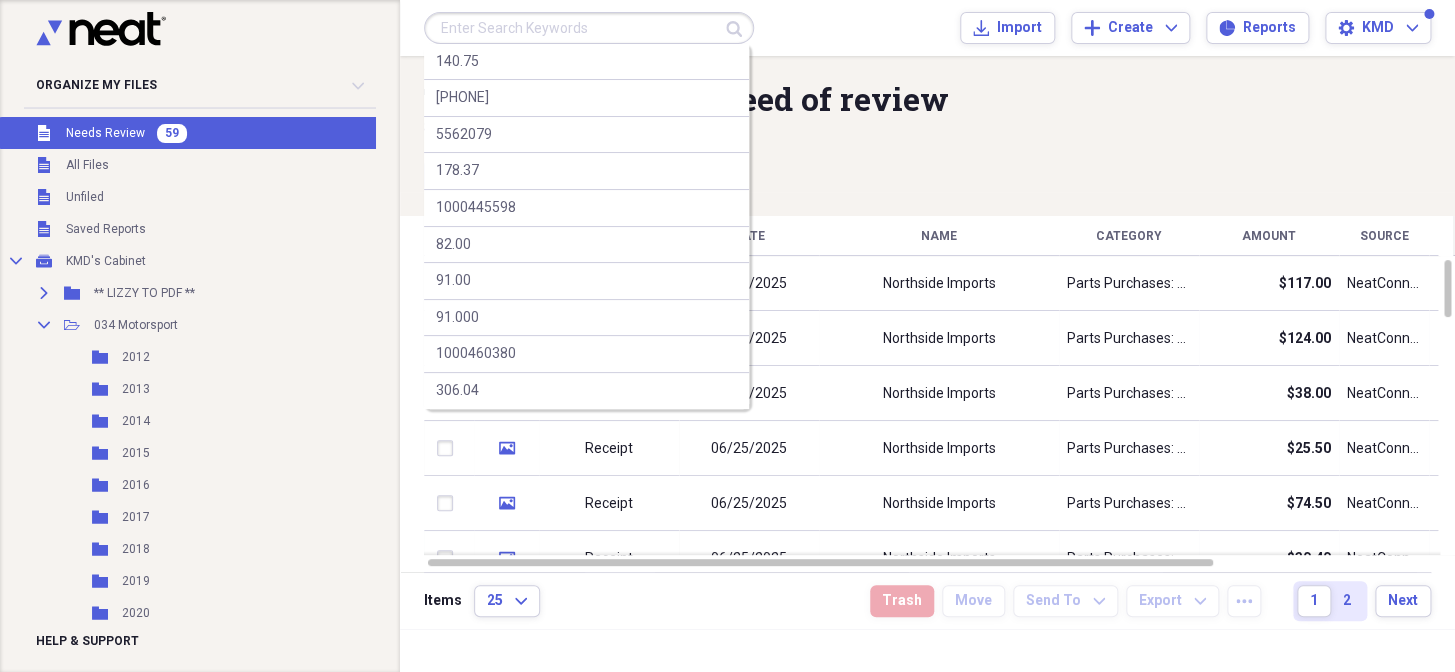click at bounding box center [589, 28] 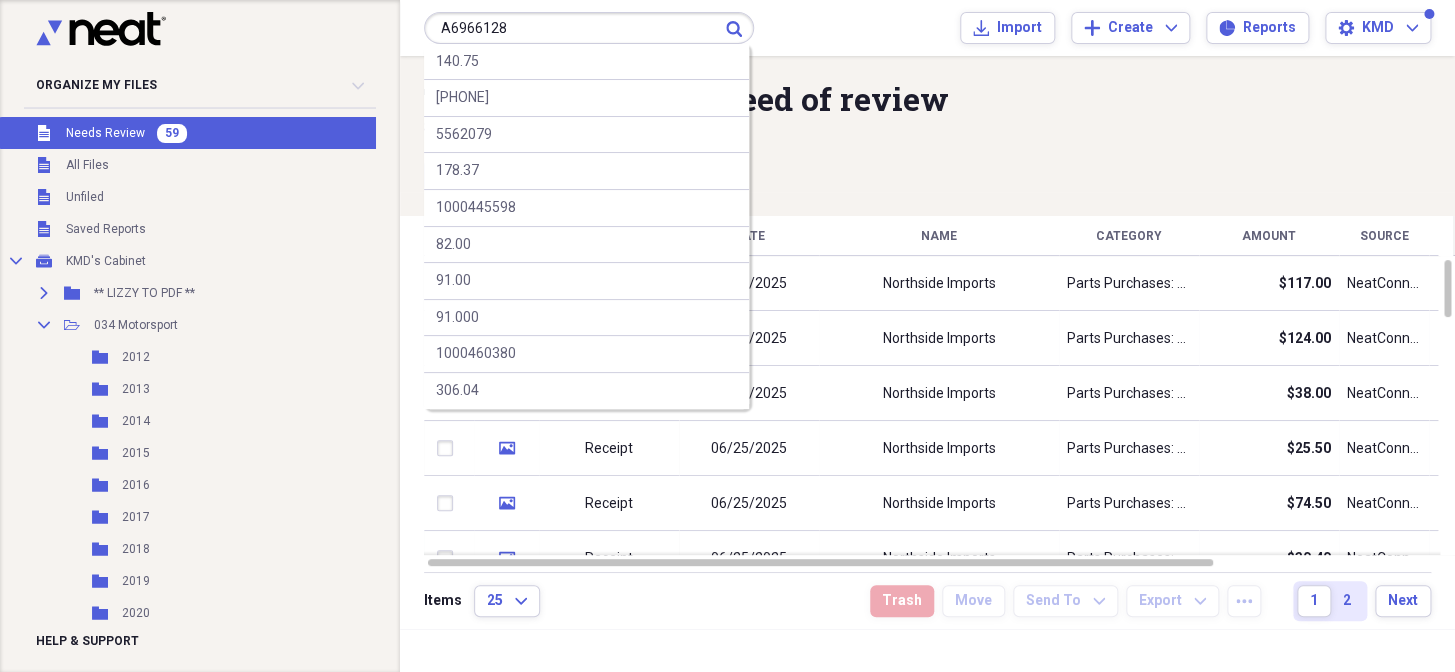 type on "A6966128" 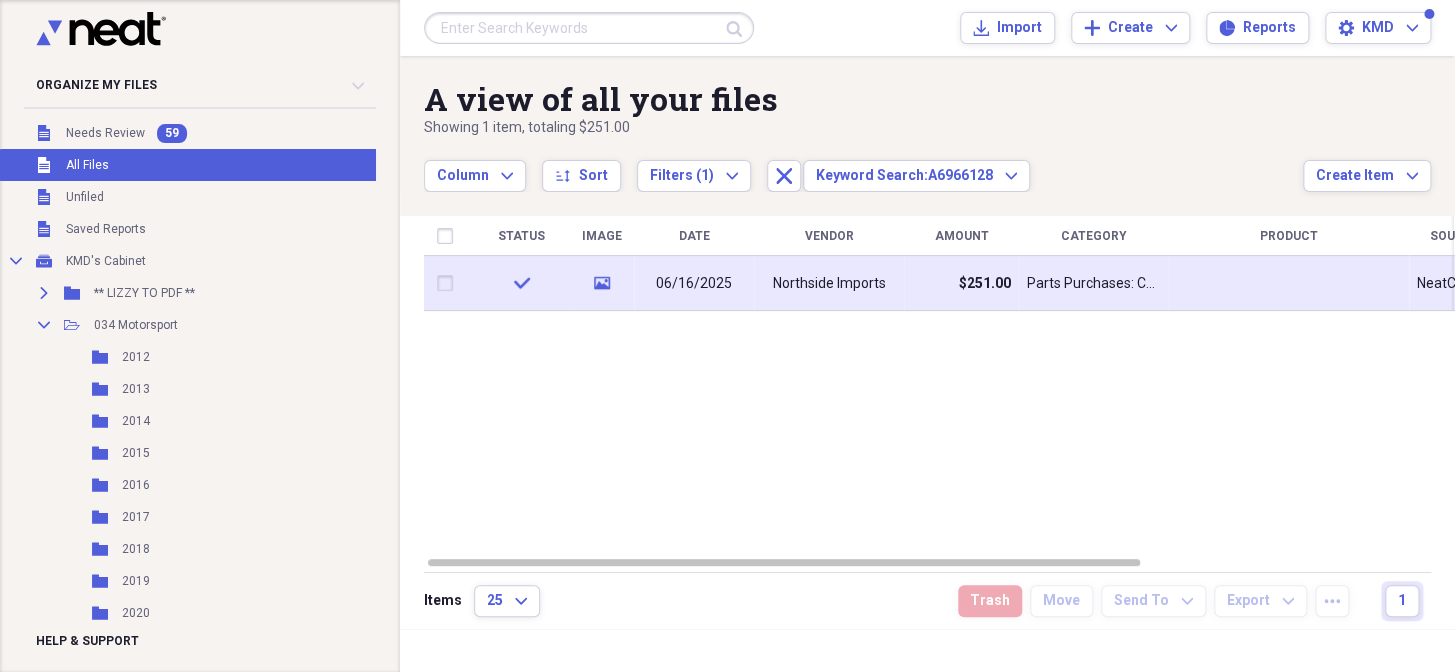 click on "Northside Imports" at bounding box center [829, 284] 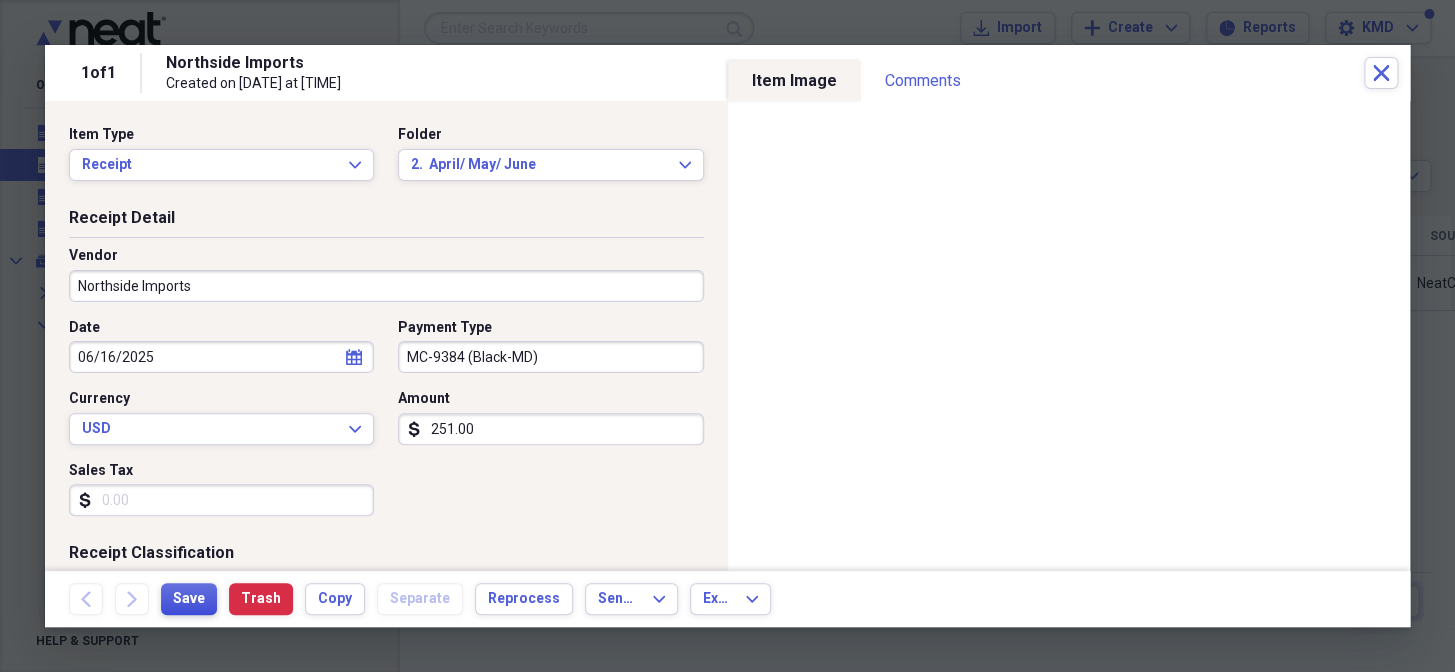 click on "Save" at bounding box center (189, 599) 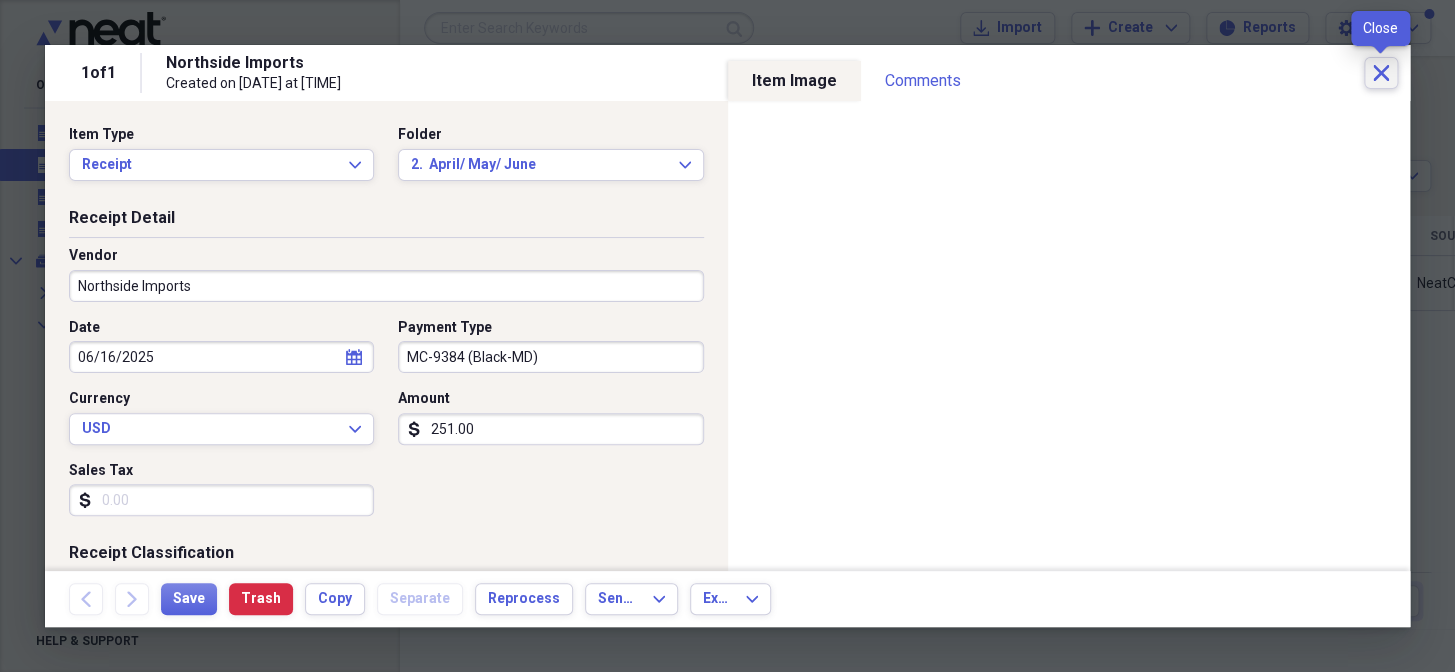 click on "Close" at bounding box center [1381, 73] 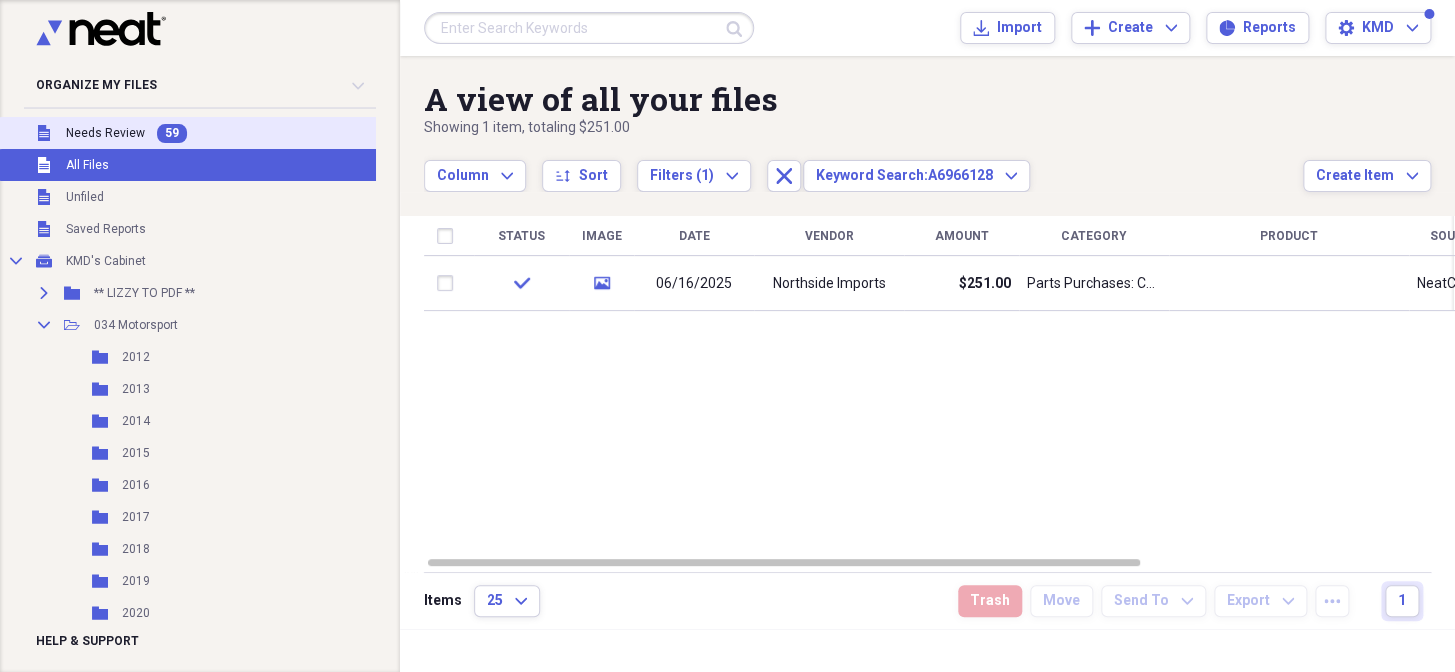 click on "Unfiled Needs Review 59" at bounding box center [248, 133] 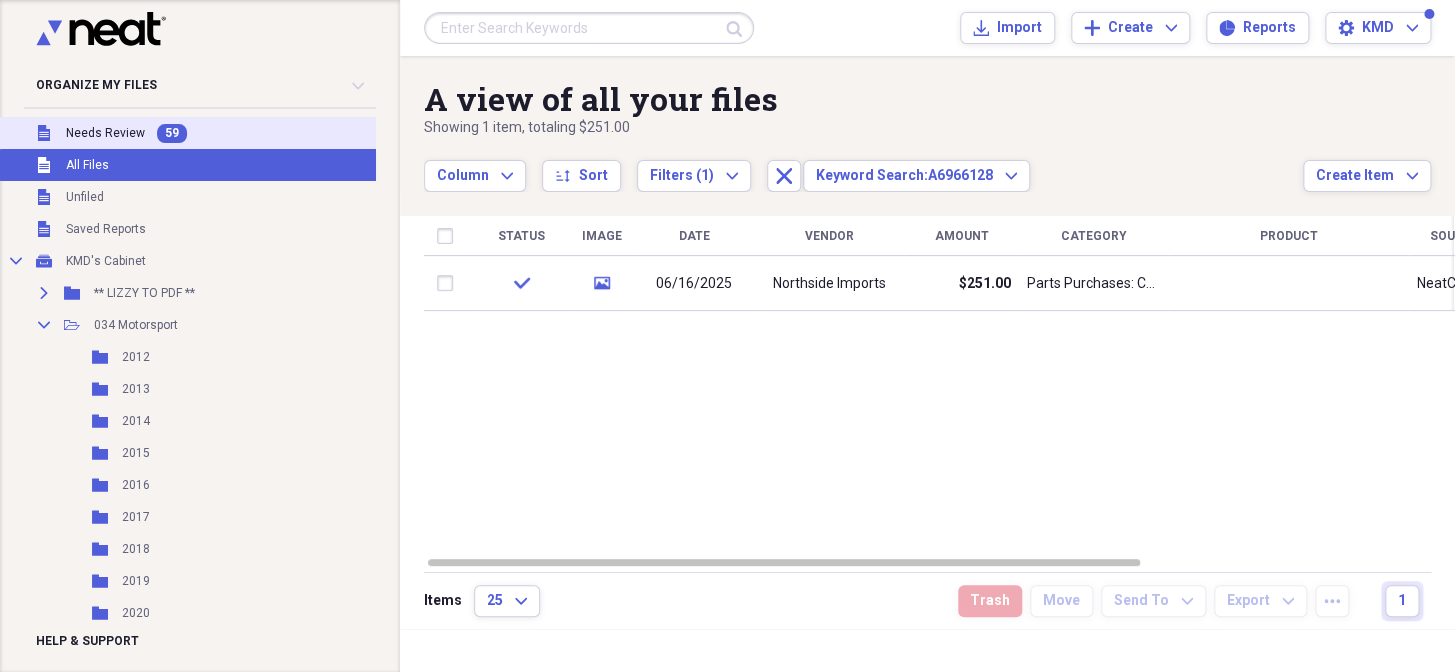 click on "Unfiled Needs Review 59" at bounding box center (248, 133) 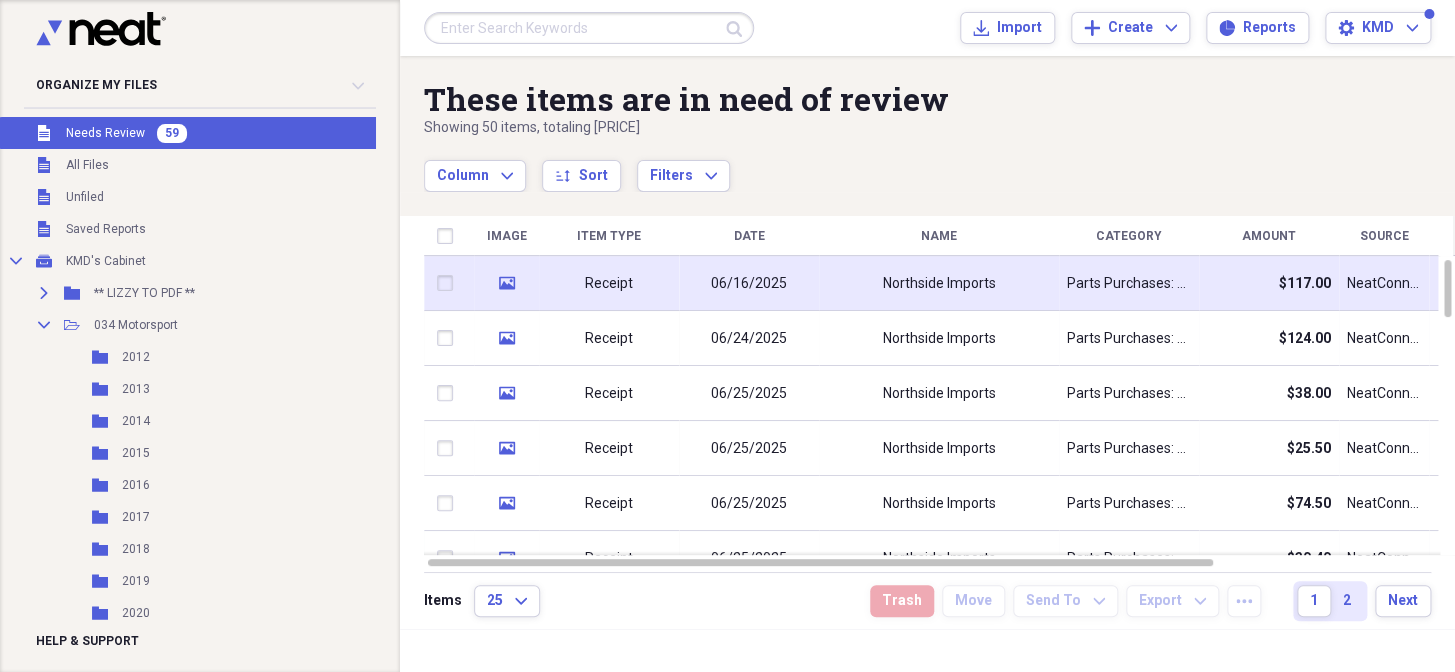 click on "Northside Imports" at bounding box center [939, 283] 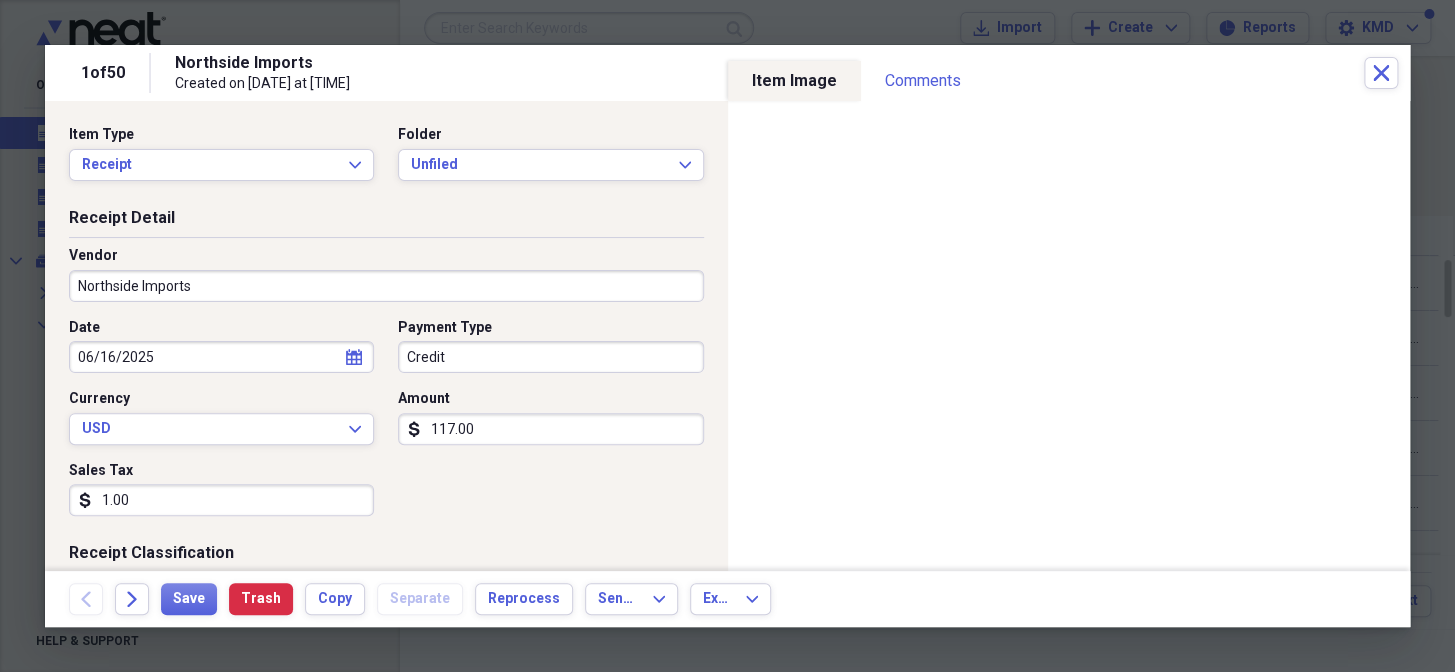 click on "1.00" at bounding box center [221, 500] 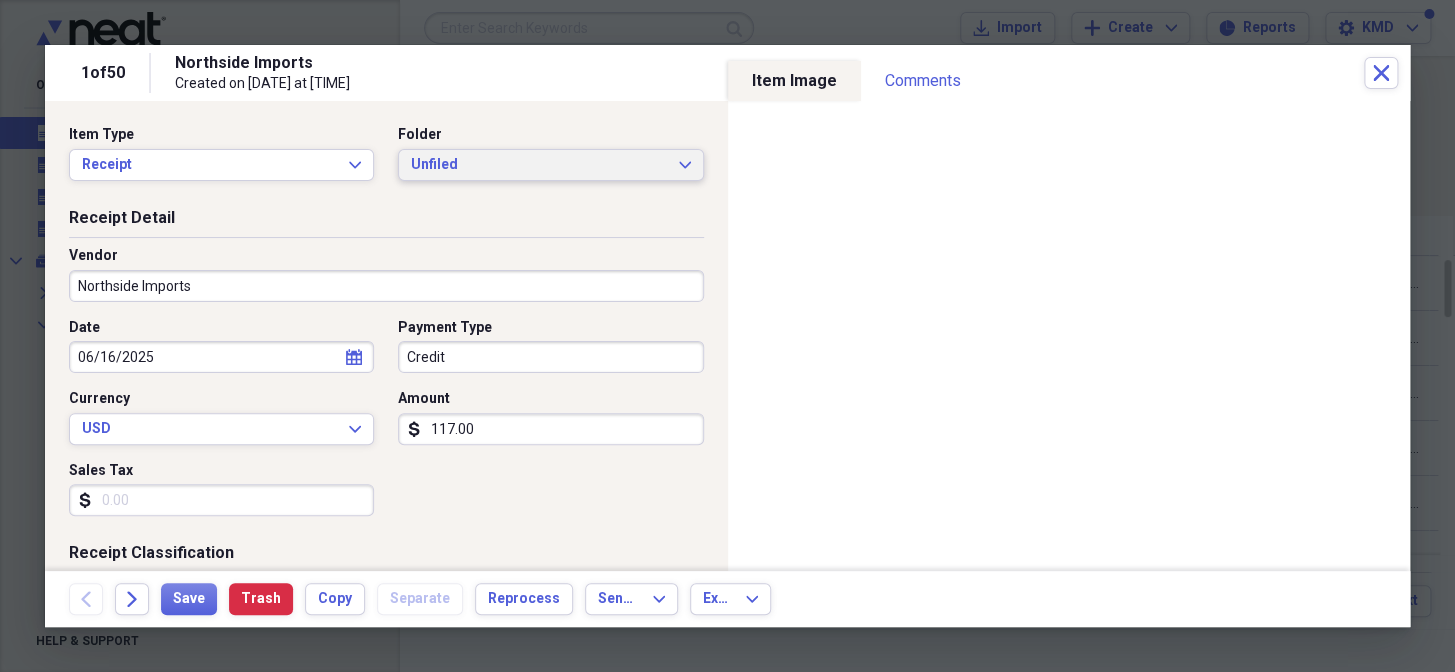 type 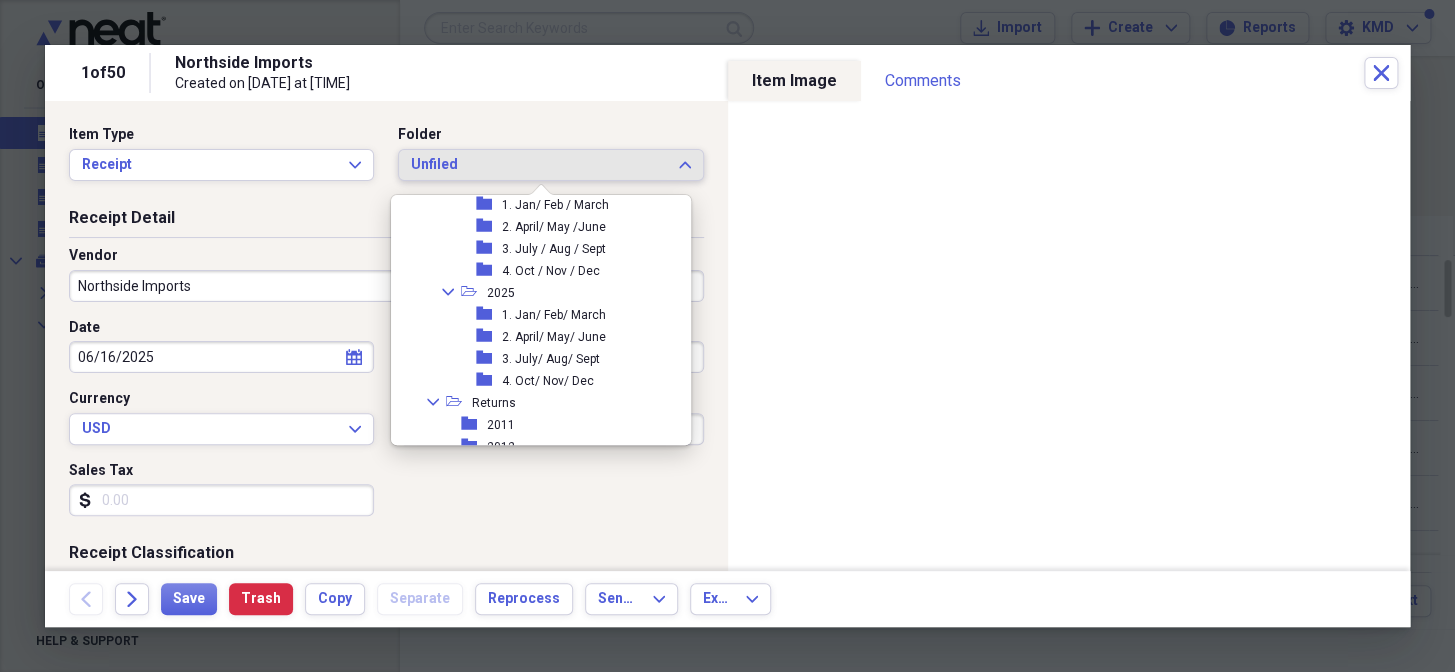 scroll, scrollTop: 19090, scrollLeft: 0, axis: vertical 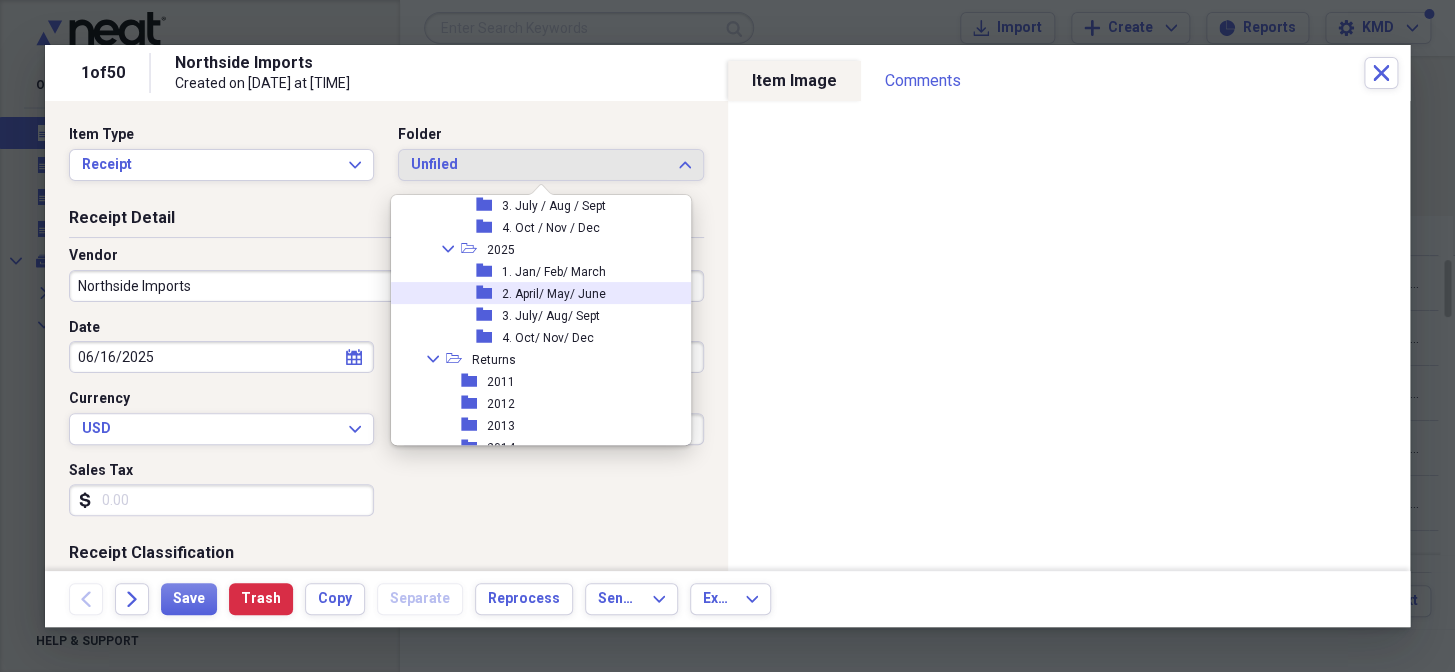 click on "2.  April/ May/ June" at bounding box center [554, 294] 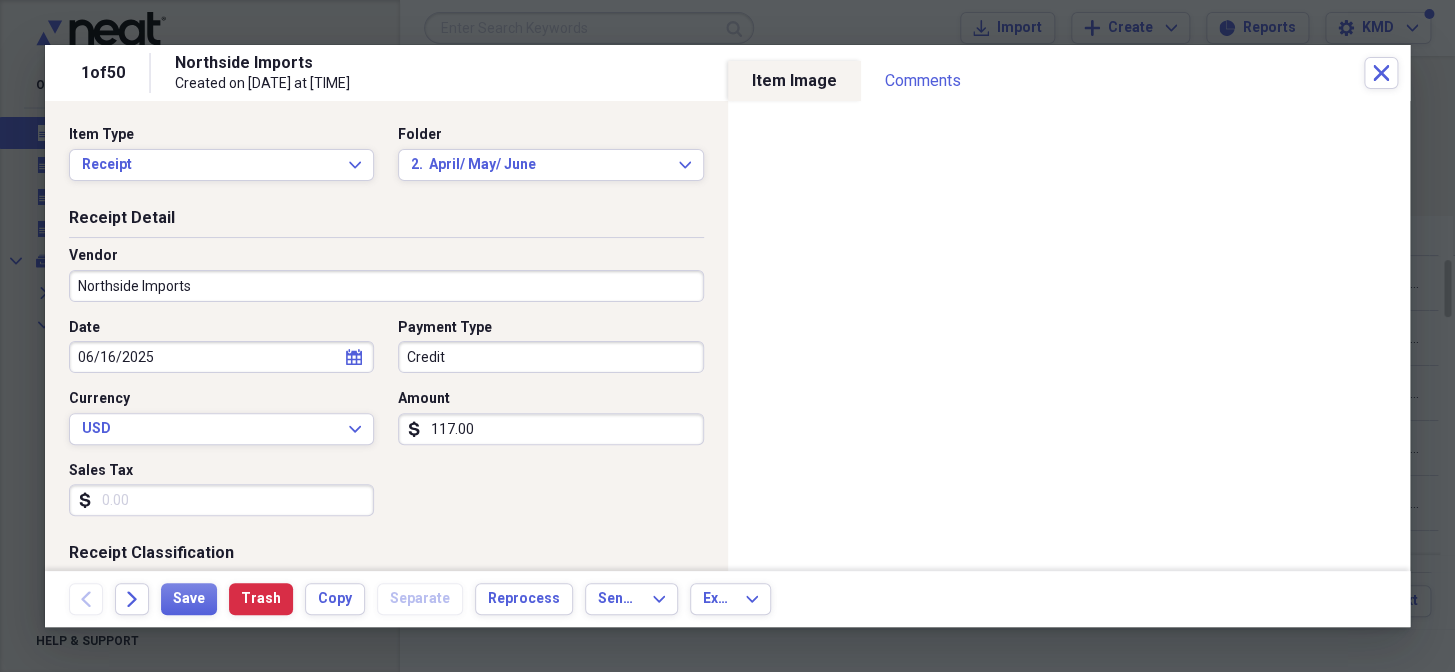 click on "Credit" at bounding box center (550, 357) 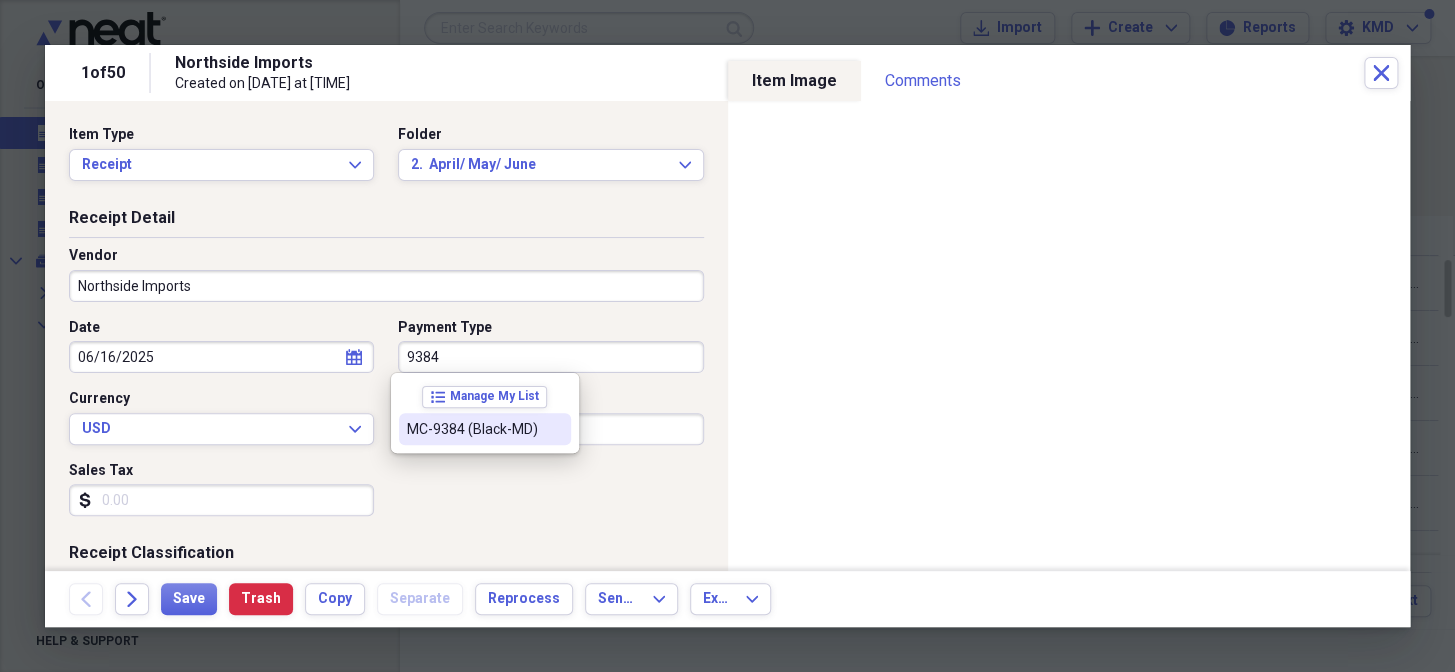 click on "MC-9384 (Black-MD)" at bounding box center [473, 429] 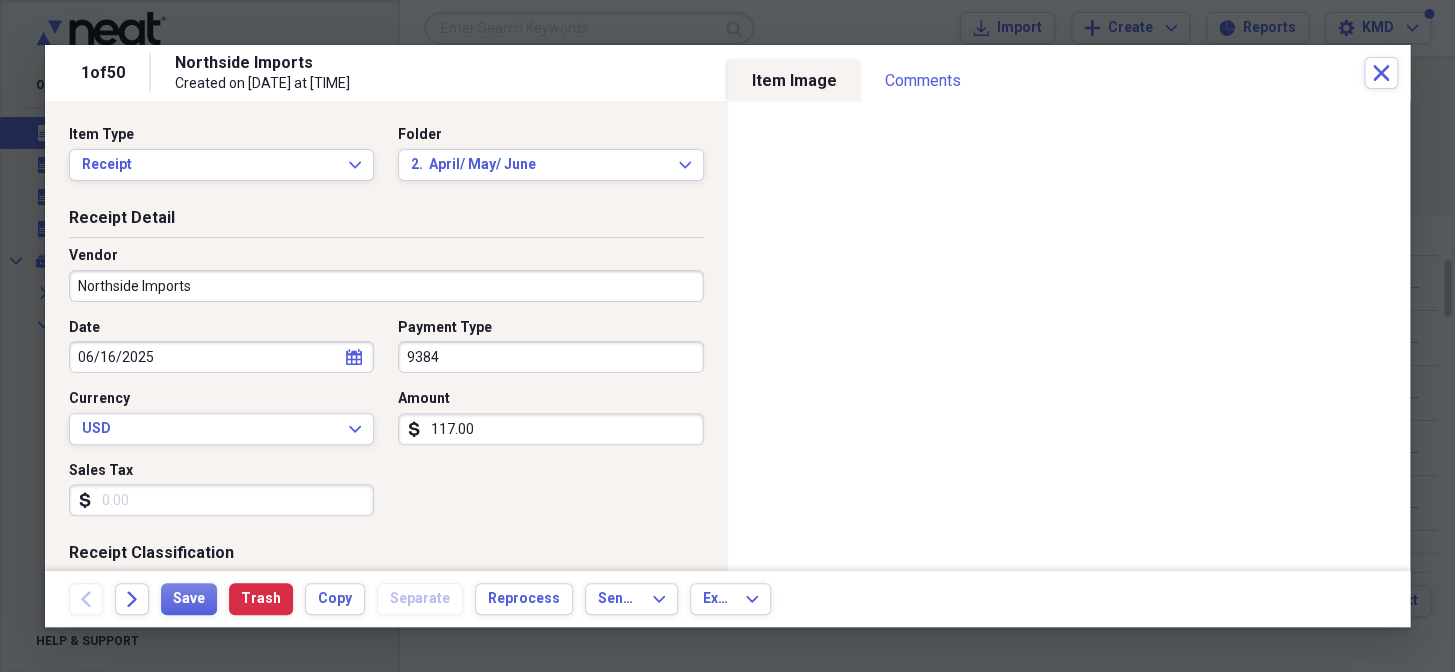 type on "MC-9384 (Black-MD)" 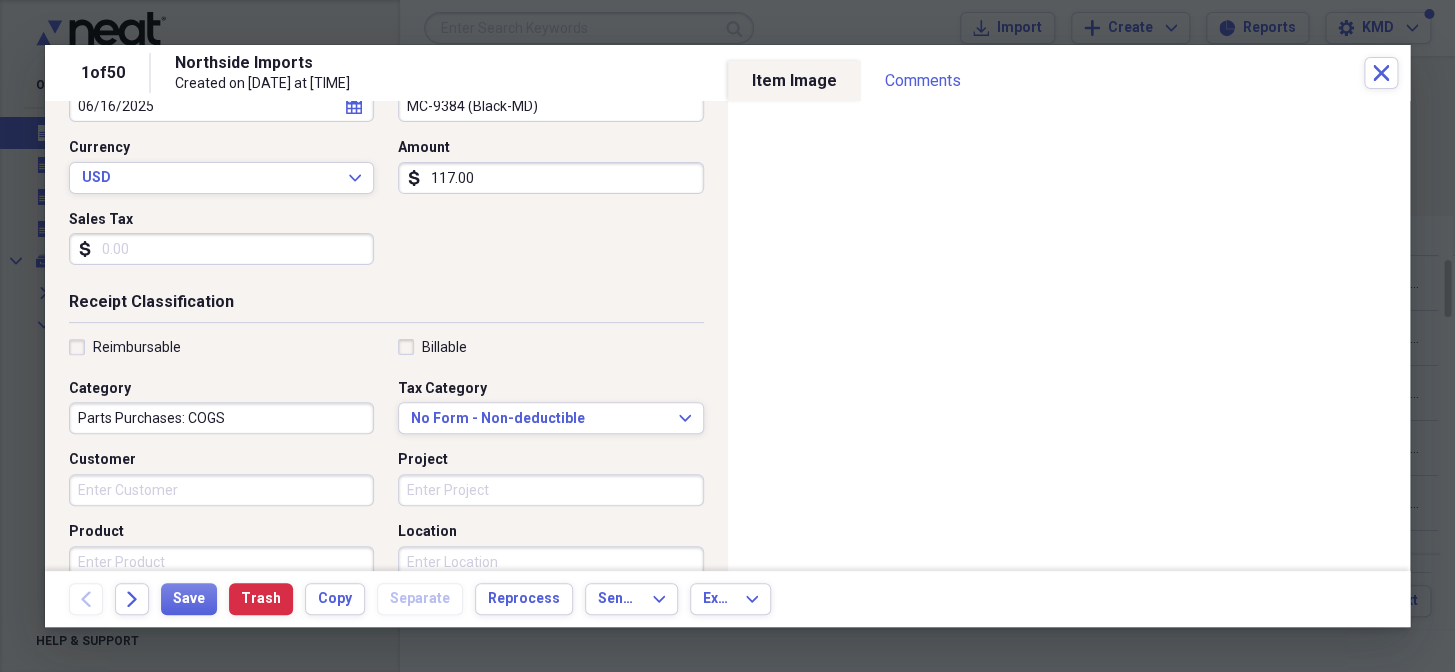 scroll, scrollTop: 272, scrollLeft: 0, axis: vertical 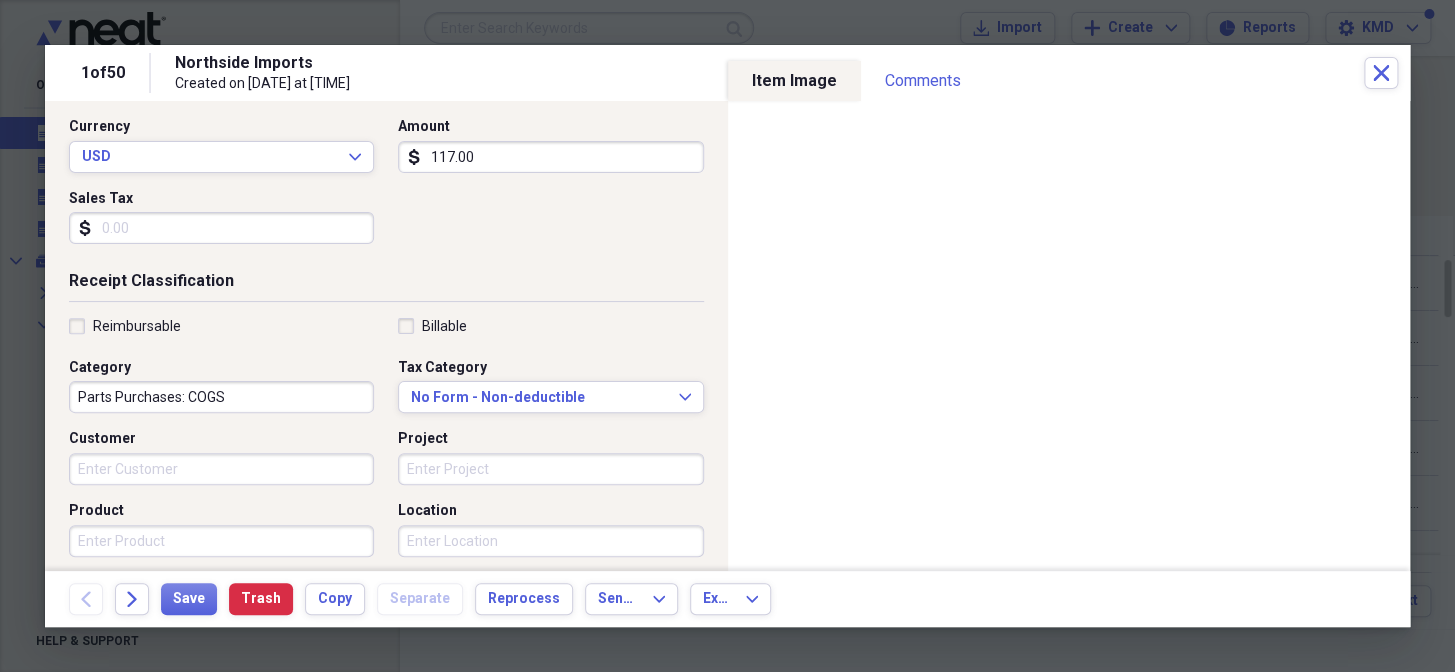 click on "Project" at bounding box center (550, 469) 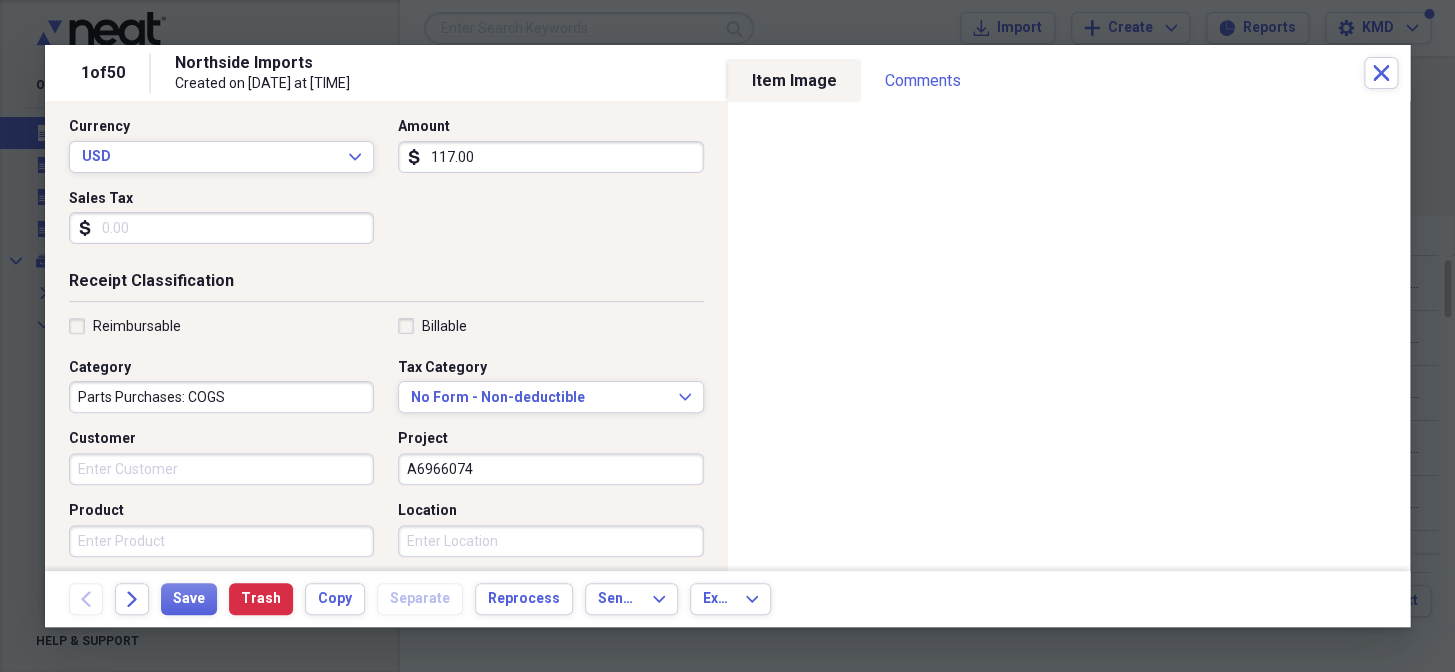 scroll, scrollTop: 550, scrollLeft: 0, axis: vertical 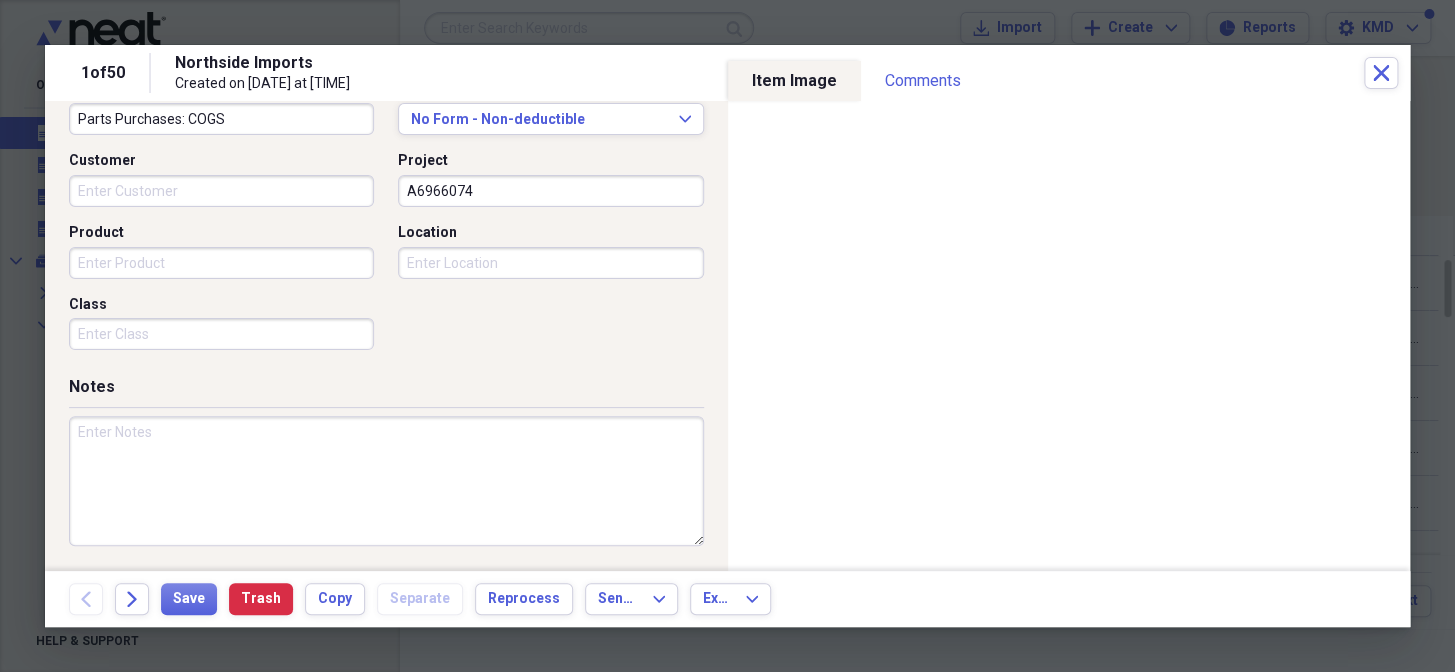type on "A6966074" 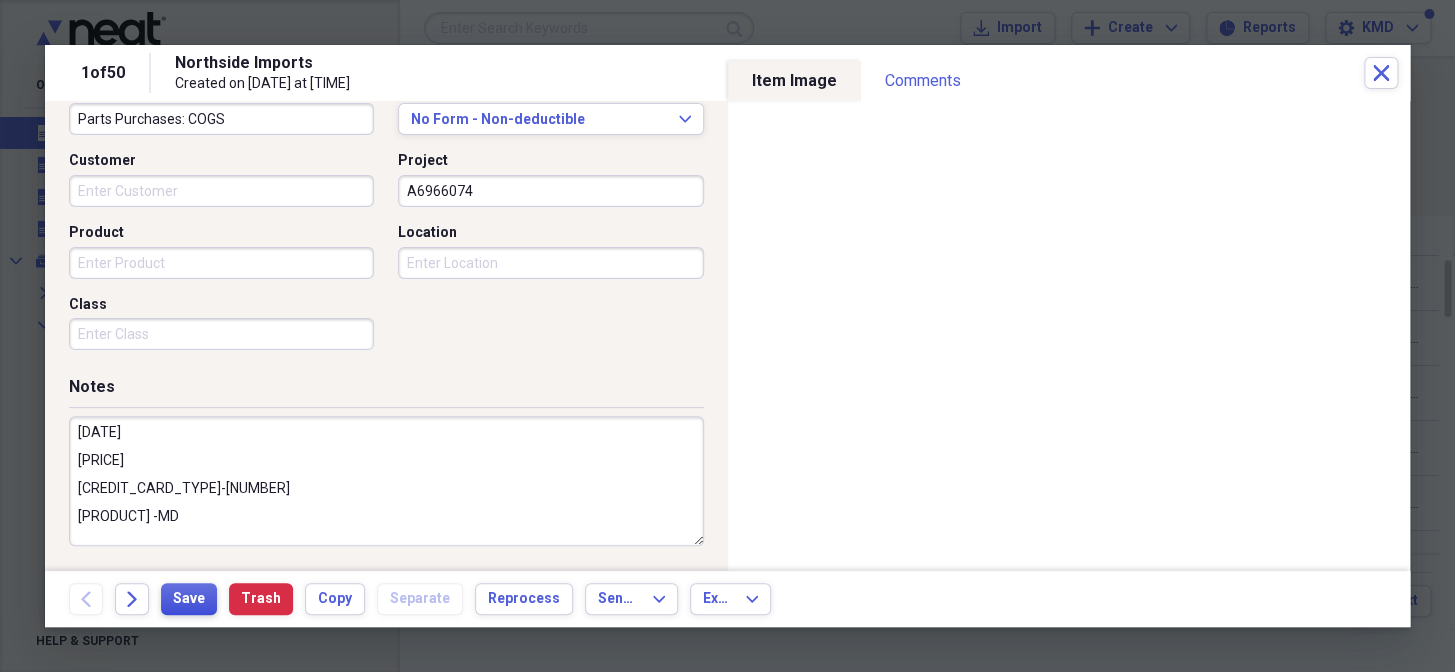 type on "[DATE]
[PRICE]
[CREDIT_CARD_TYPE]-[NUMBER]
[PRODUCT] -MD" 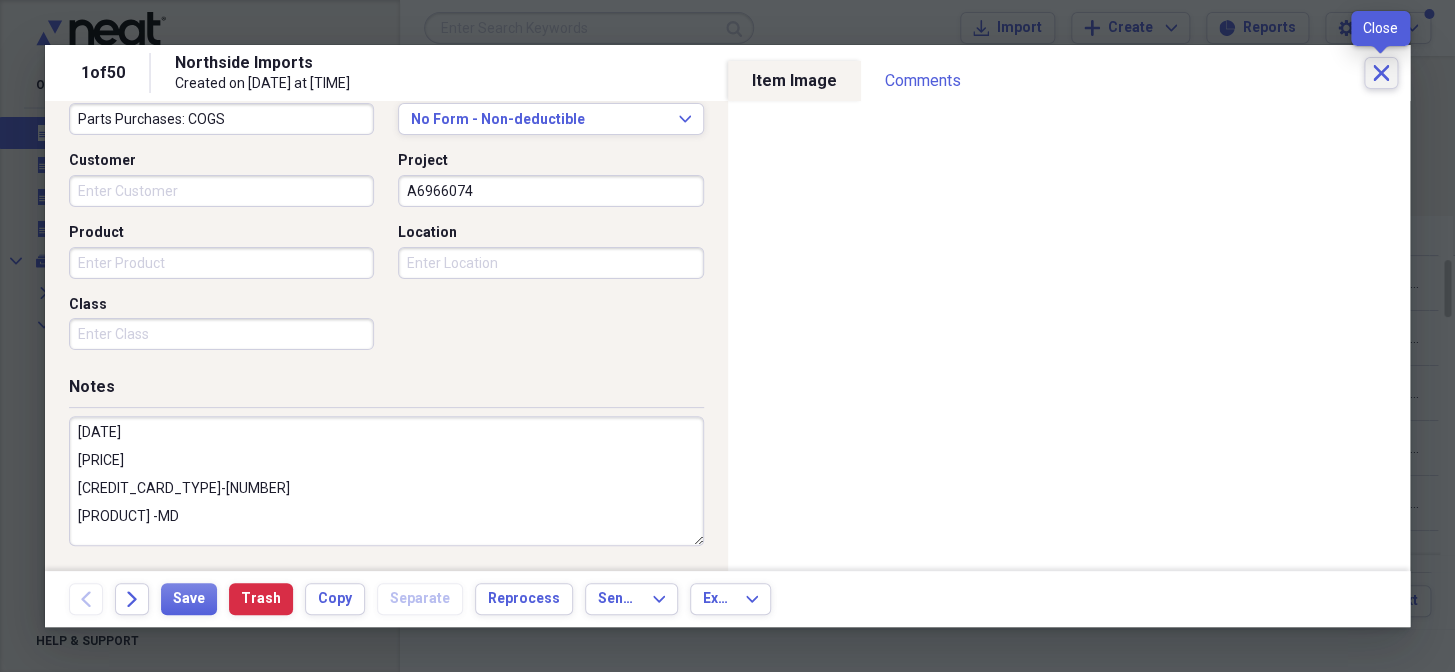 click on "Close" 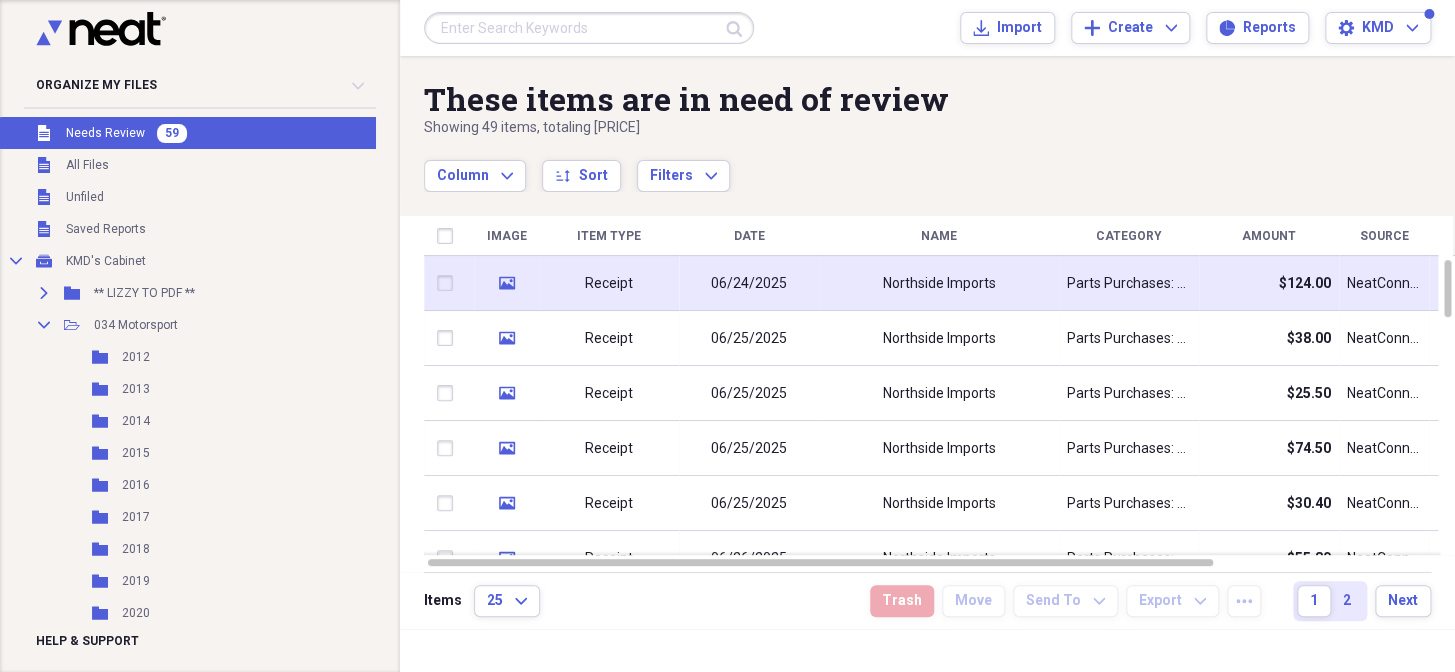 click on "06/24/2025" at bounding box center [749, 284] 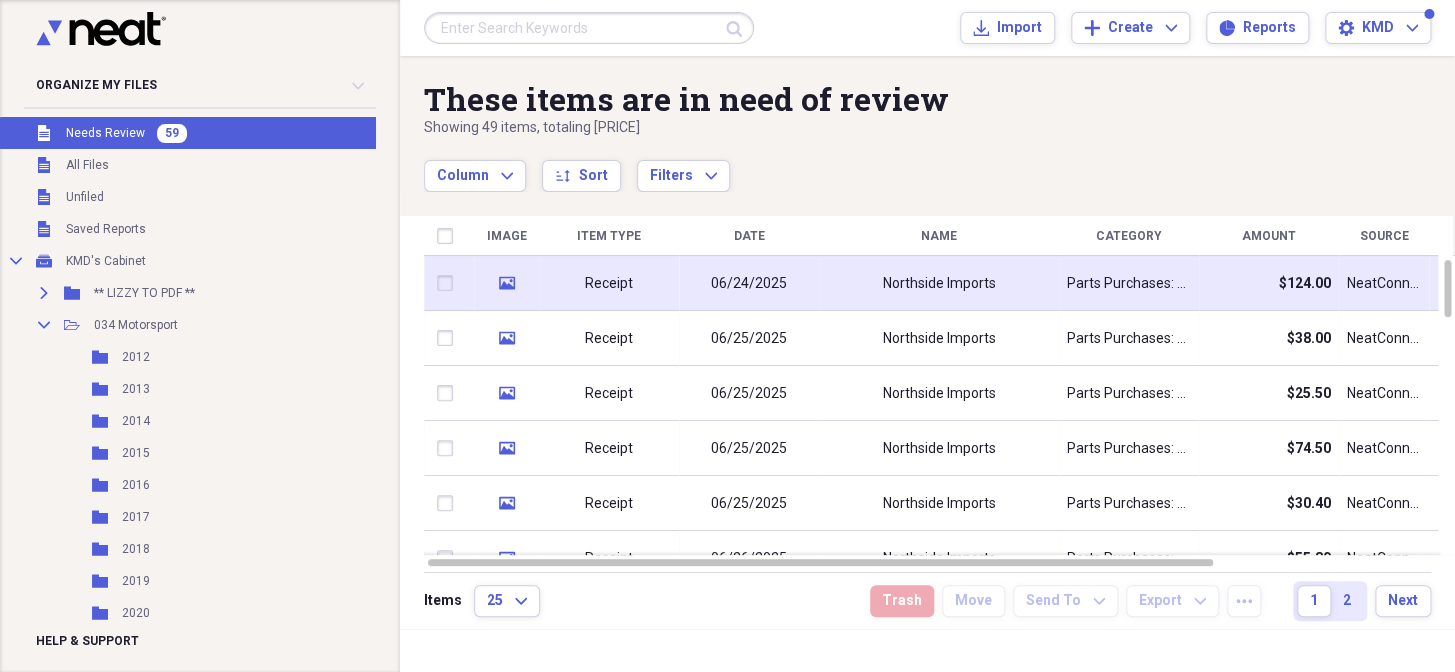 click on "06/24/2025" at bounding box center [749, 284] 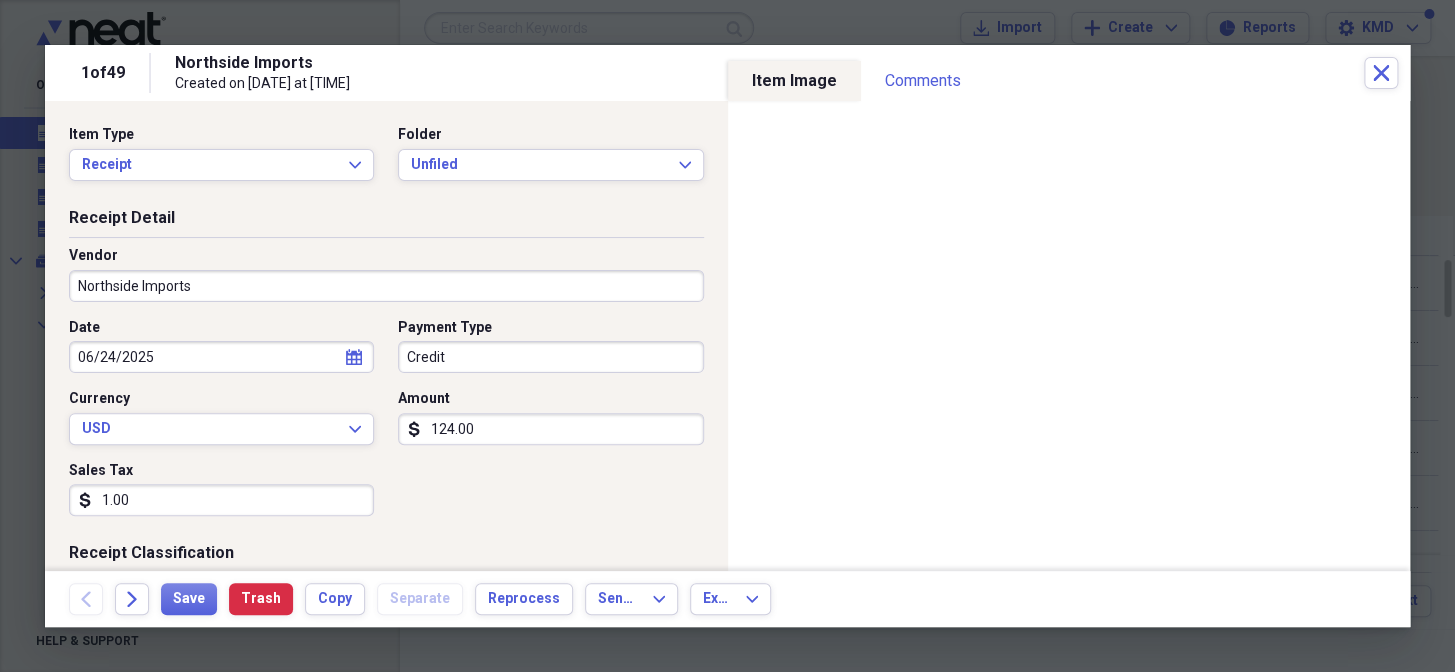 click on "1.00" at bounding box center [221, 500] 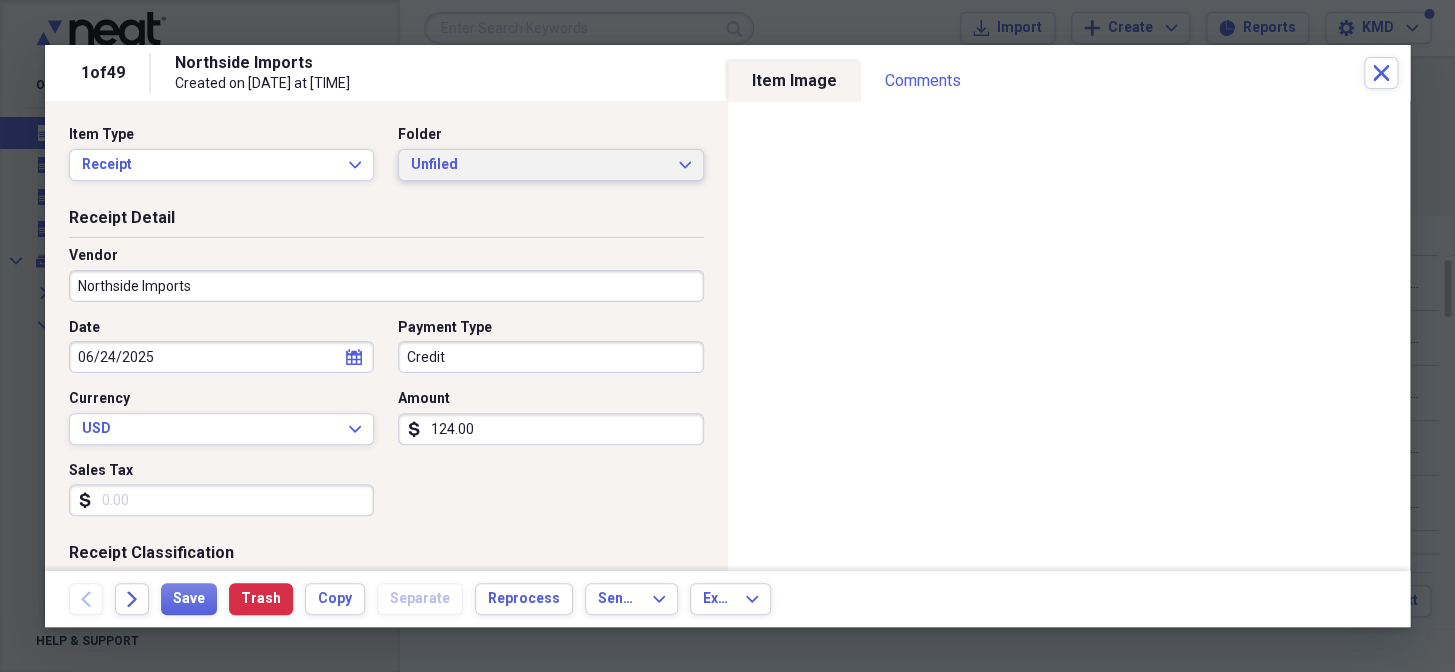 type 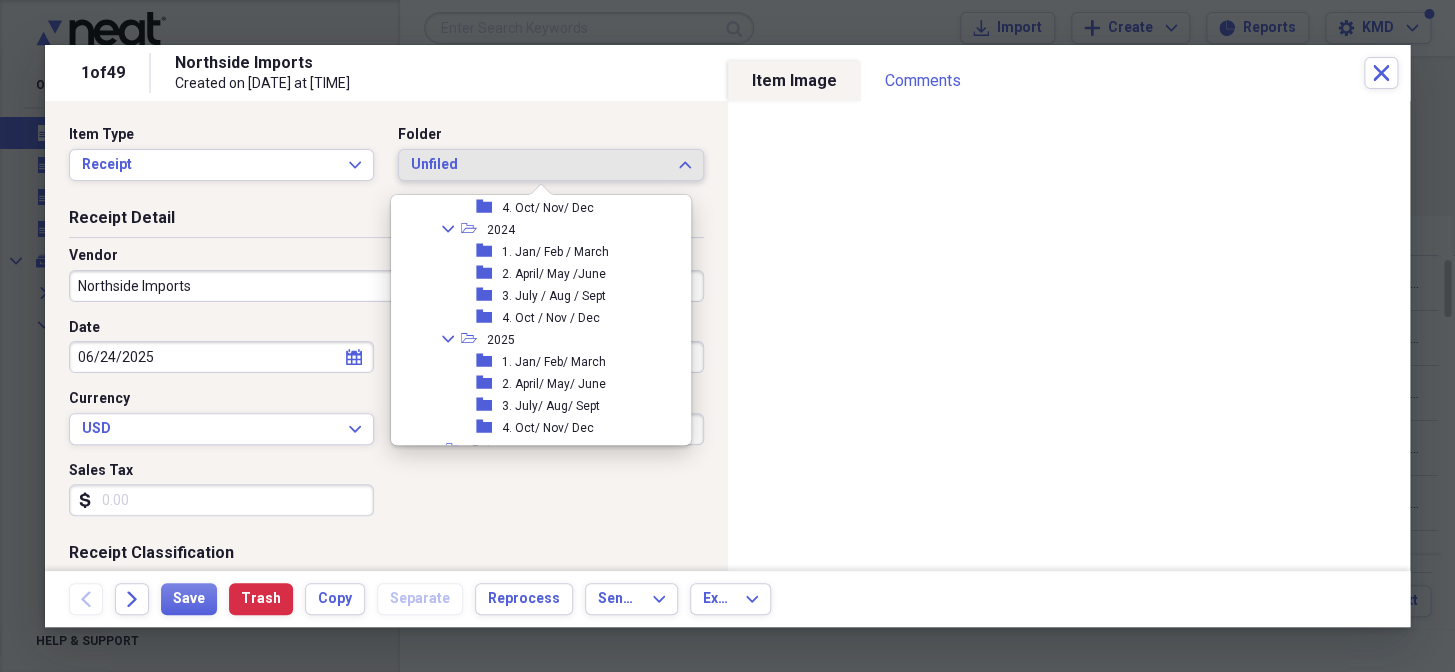 scroll, scrollTop: 19090, scrollLeft: 0, axis: vertical 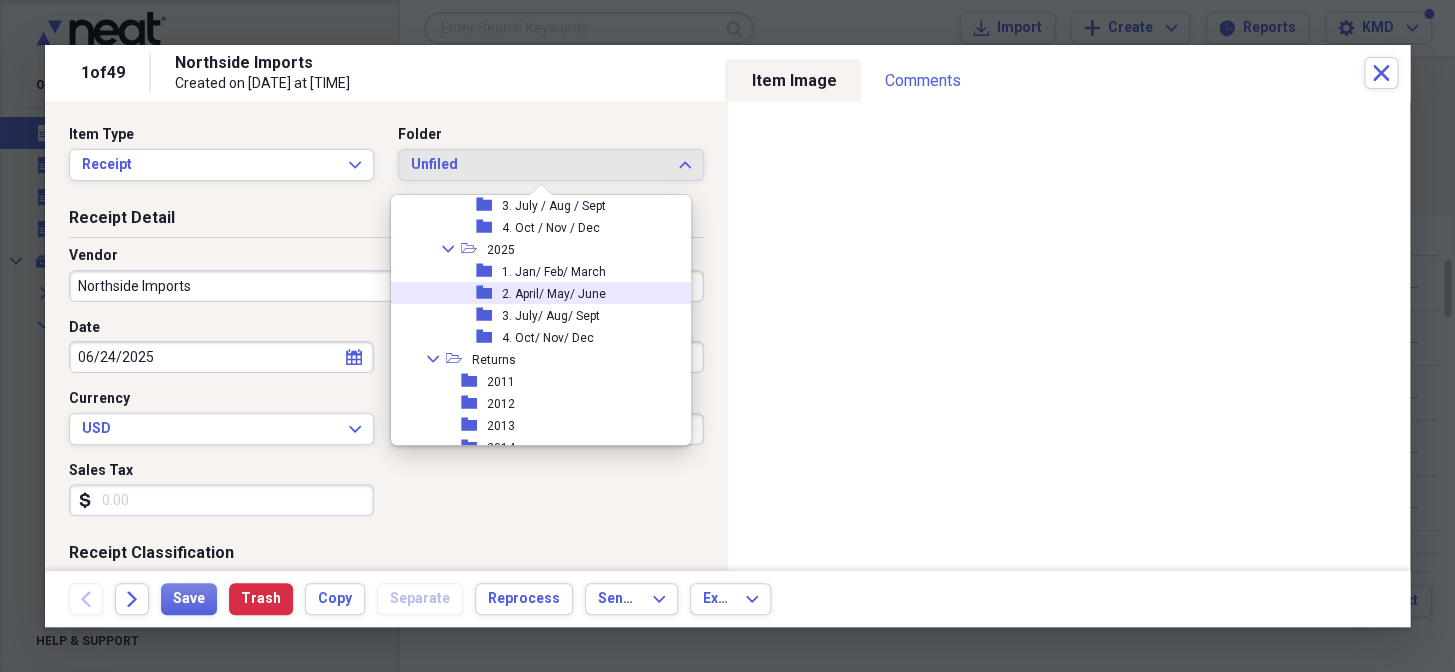 click on "2.  April/ May/ June" at bounding box center (554, 294) 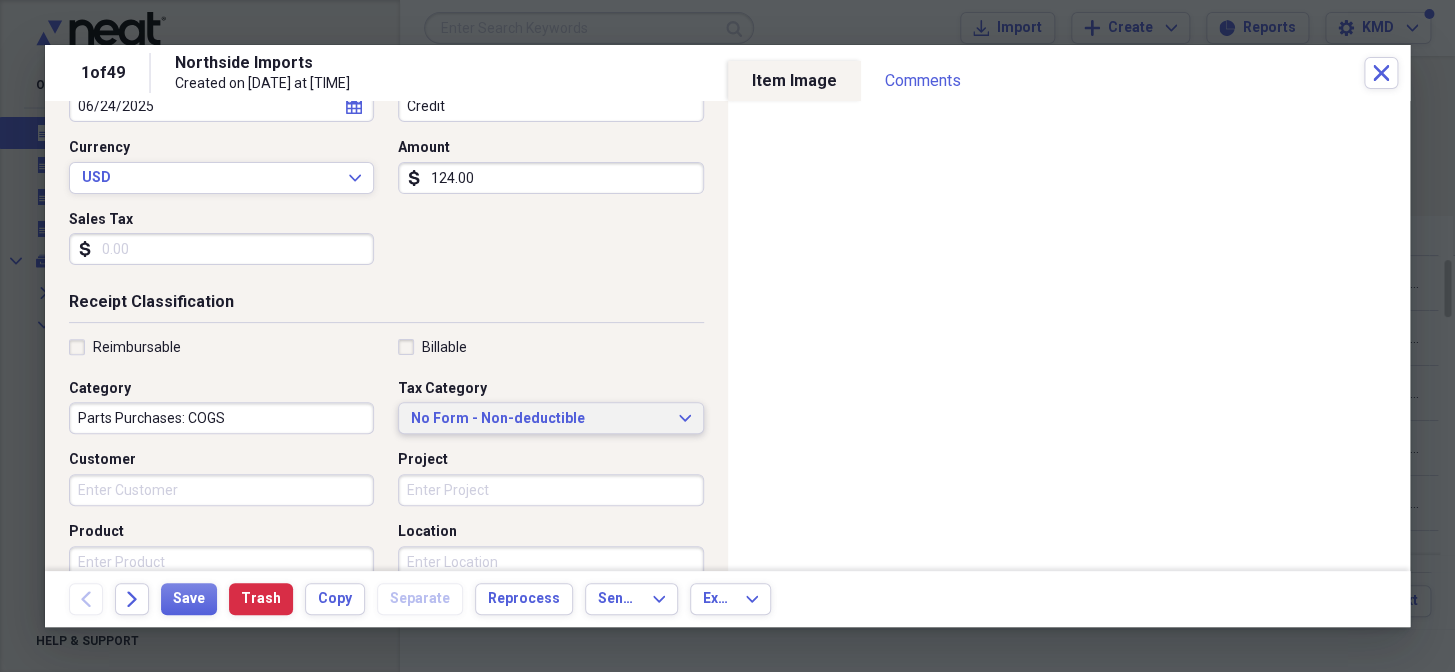 scroll, scrollTop: 363, scrollLeft: 0, axis: vertical 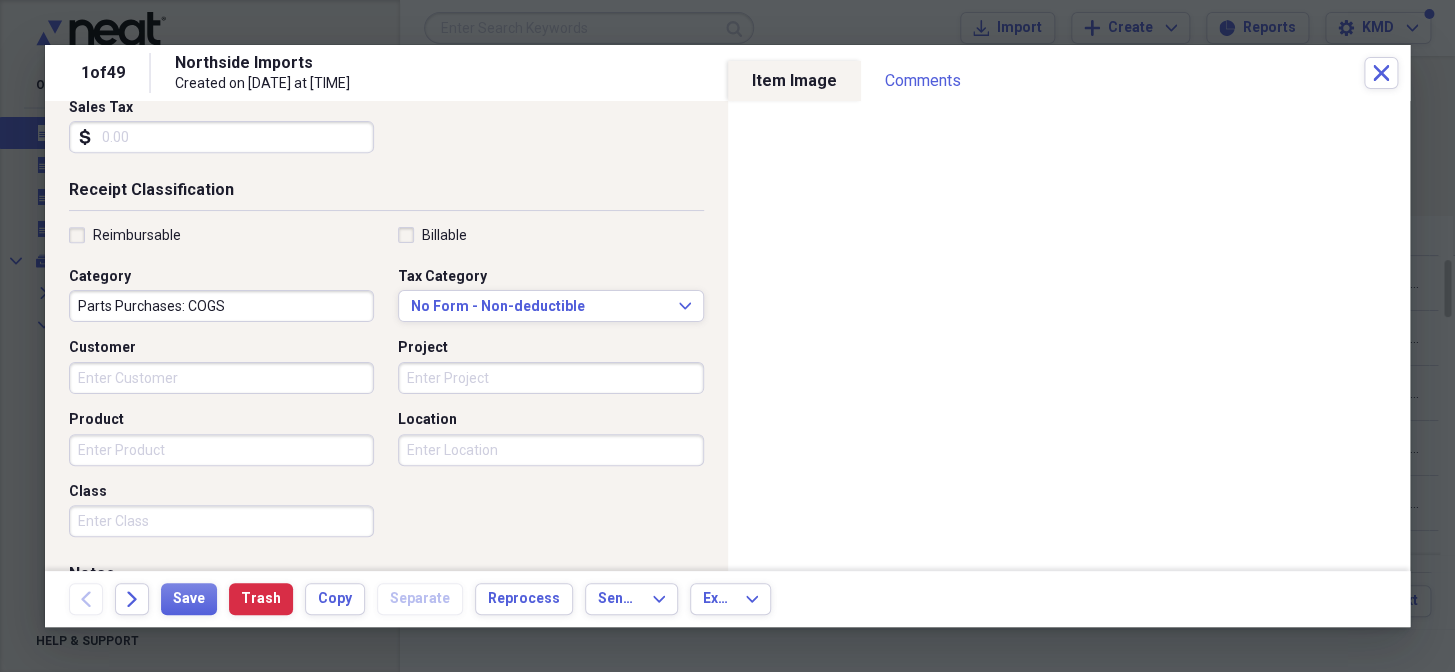 click on "Project" at bounding box center (550, 378) 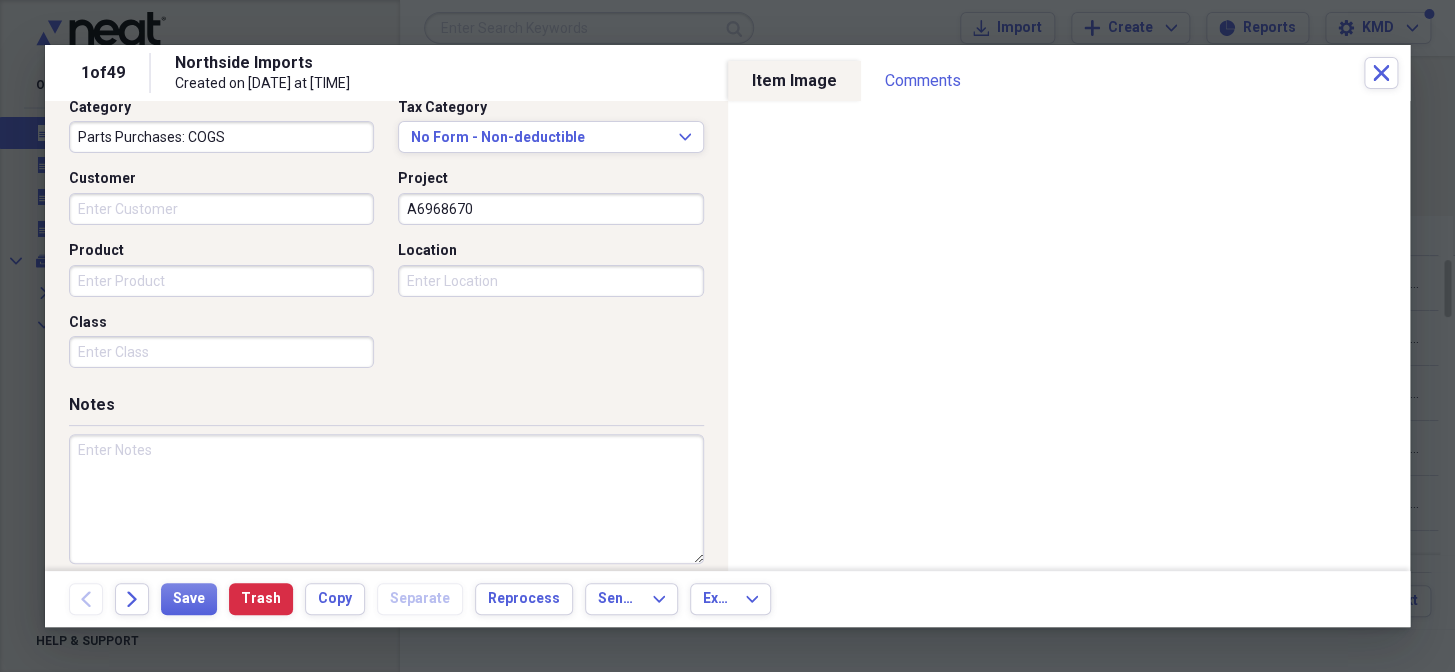 scroll, scrollTop: 550, scrollLeft: 0, axis: vertical 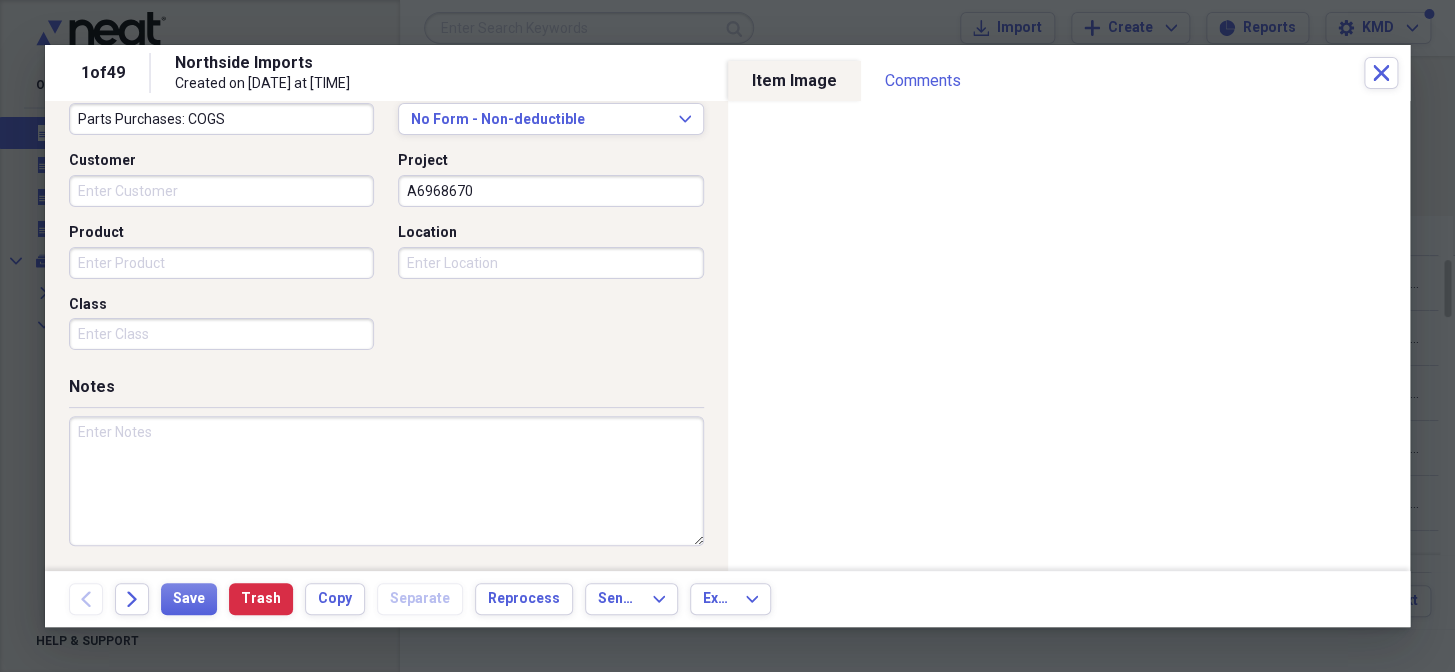 type on "A6968670" 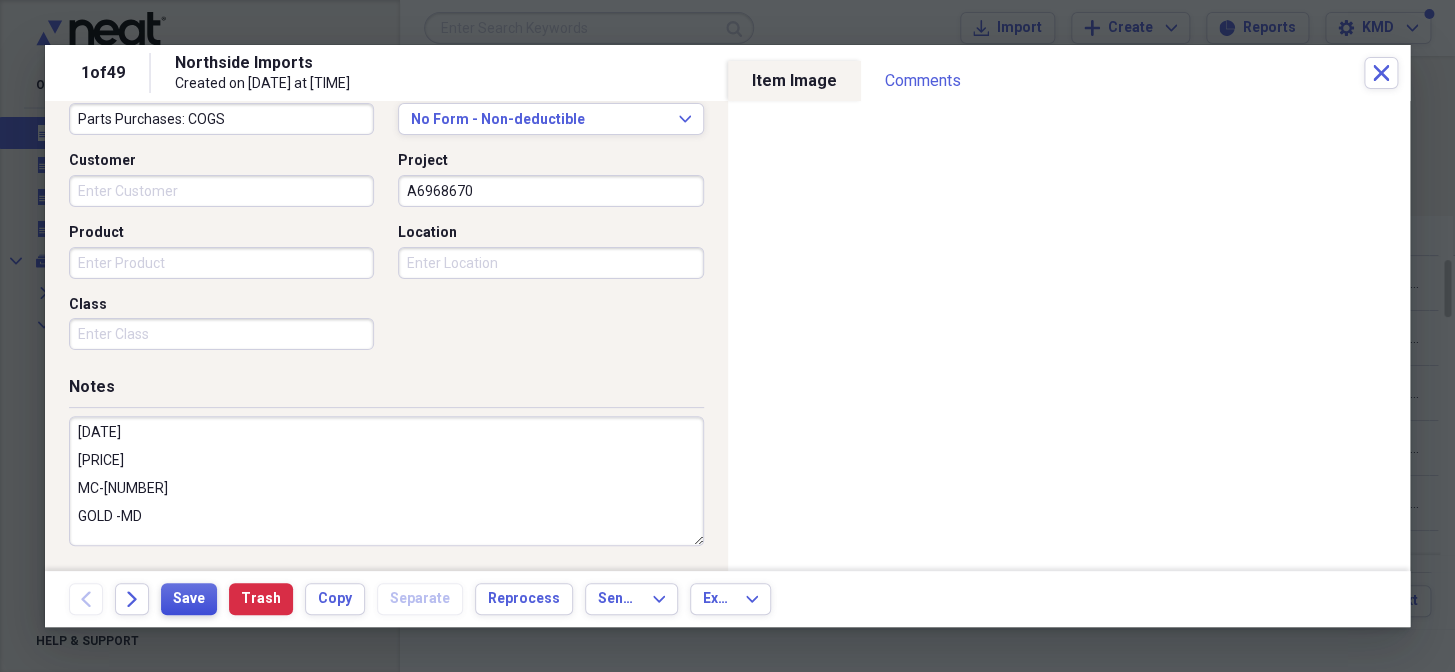 type on "[DATE]
[PRICE]
MC-[NUMBER]
GOLD -MD" 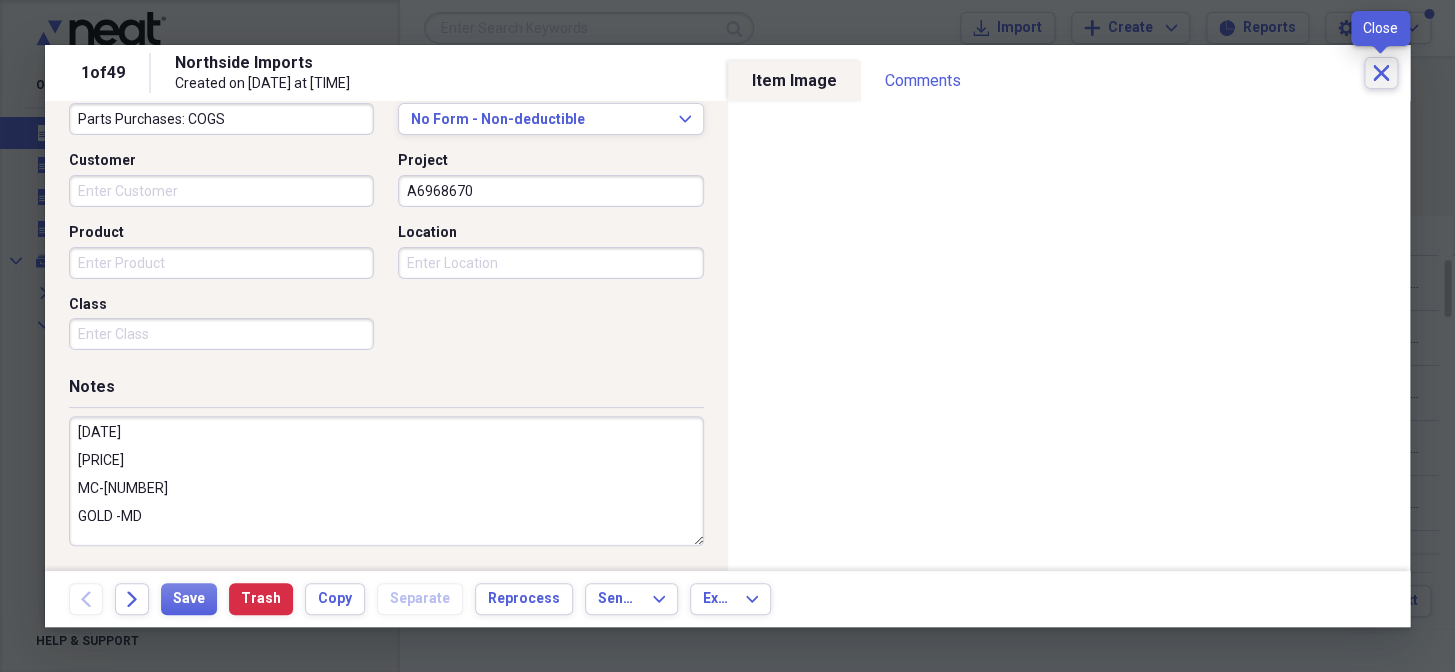 click 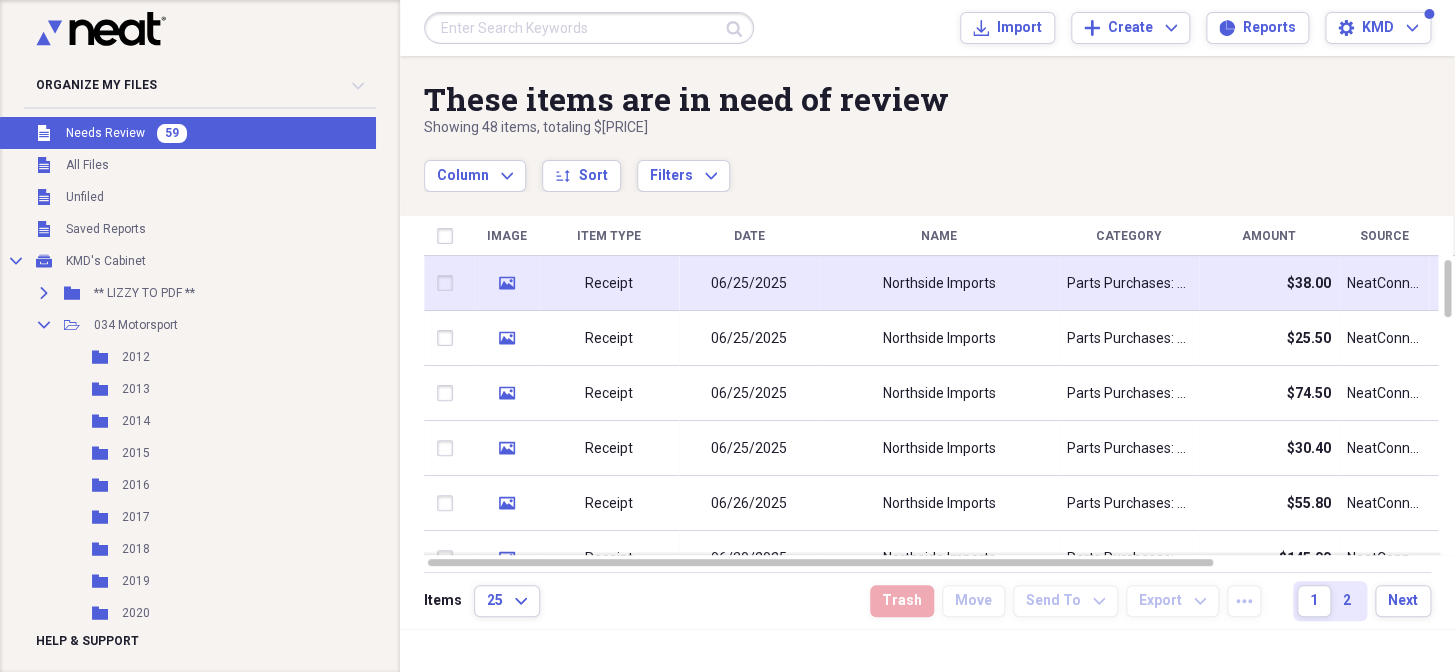 click on "Northside Imports" at bounding box center [939, 283] 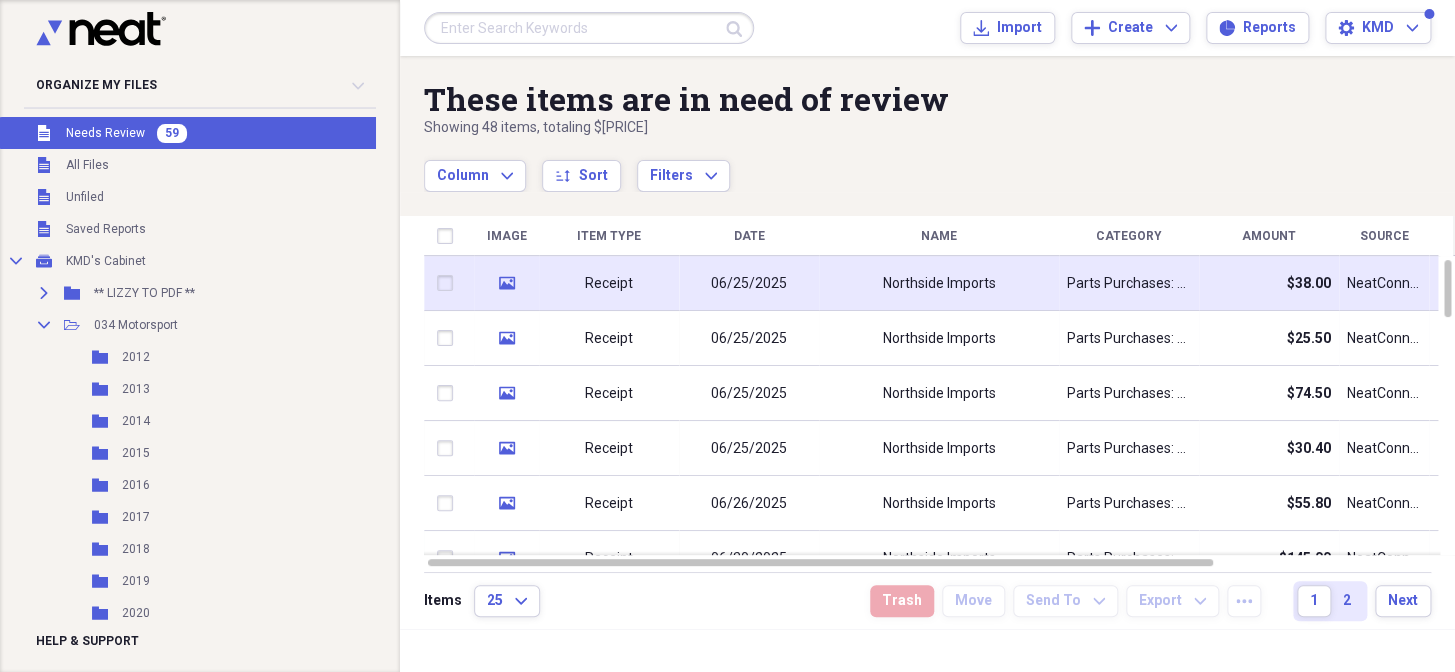 click on "Northside Imports" at bounding box center (939, 283) 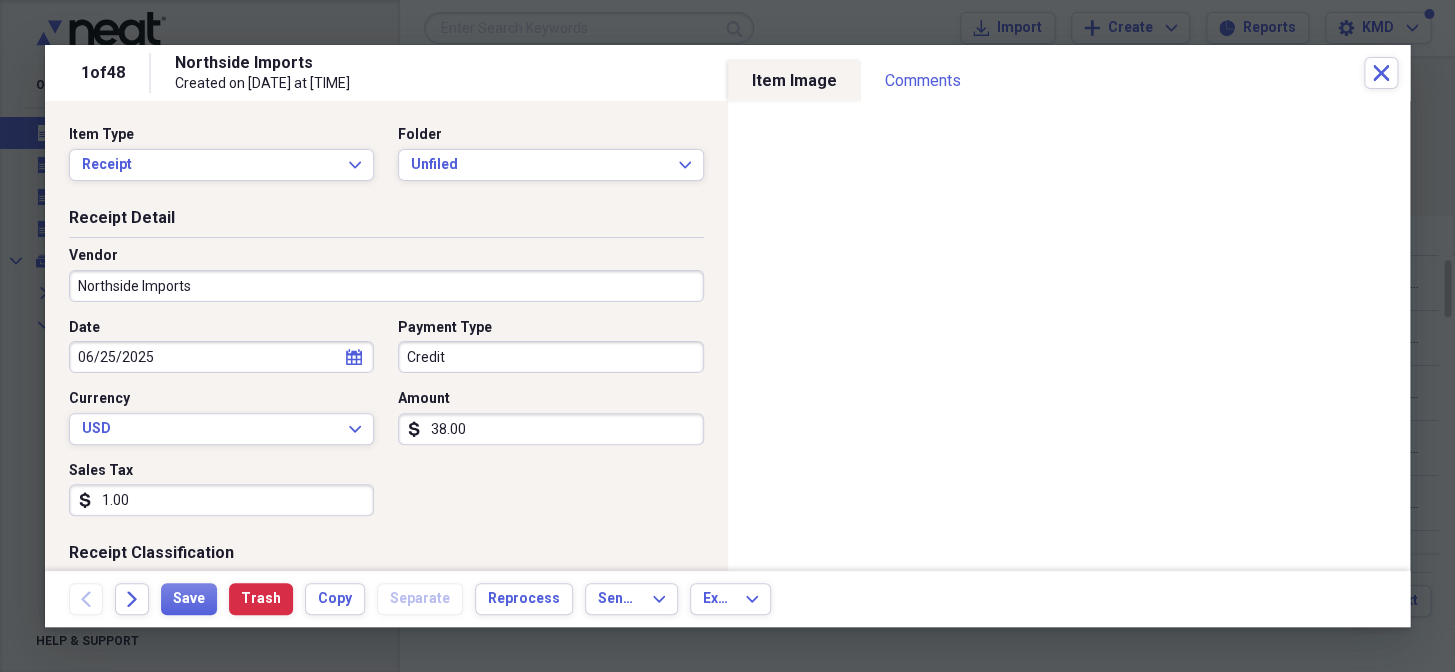 click on "1.00" at bounding box center (221, 500) 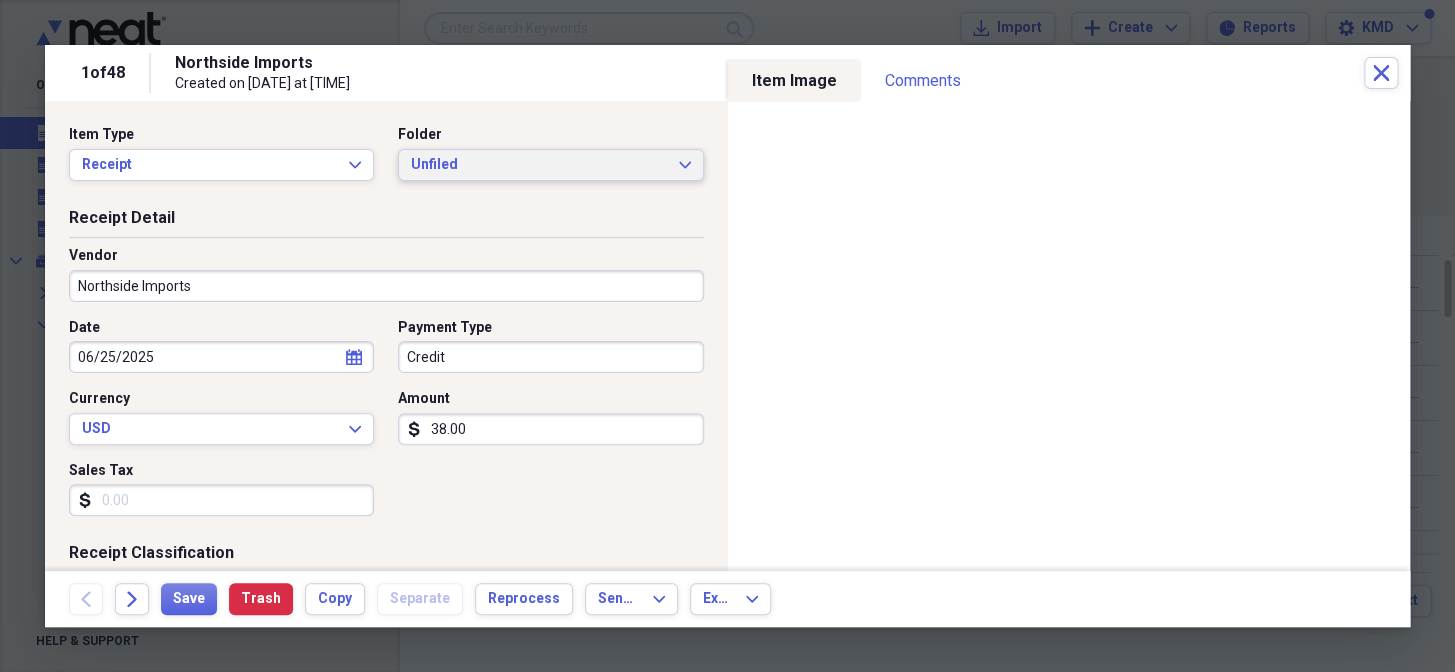 type 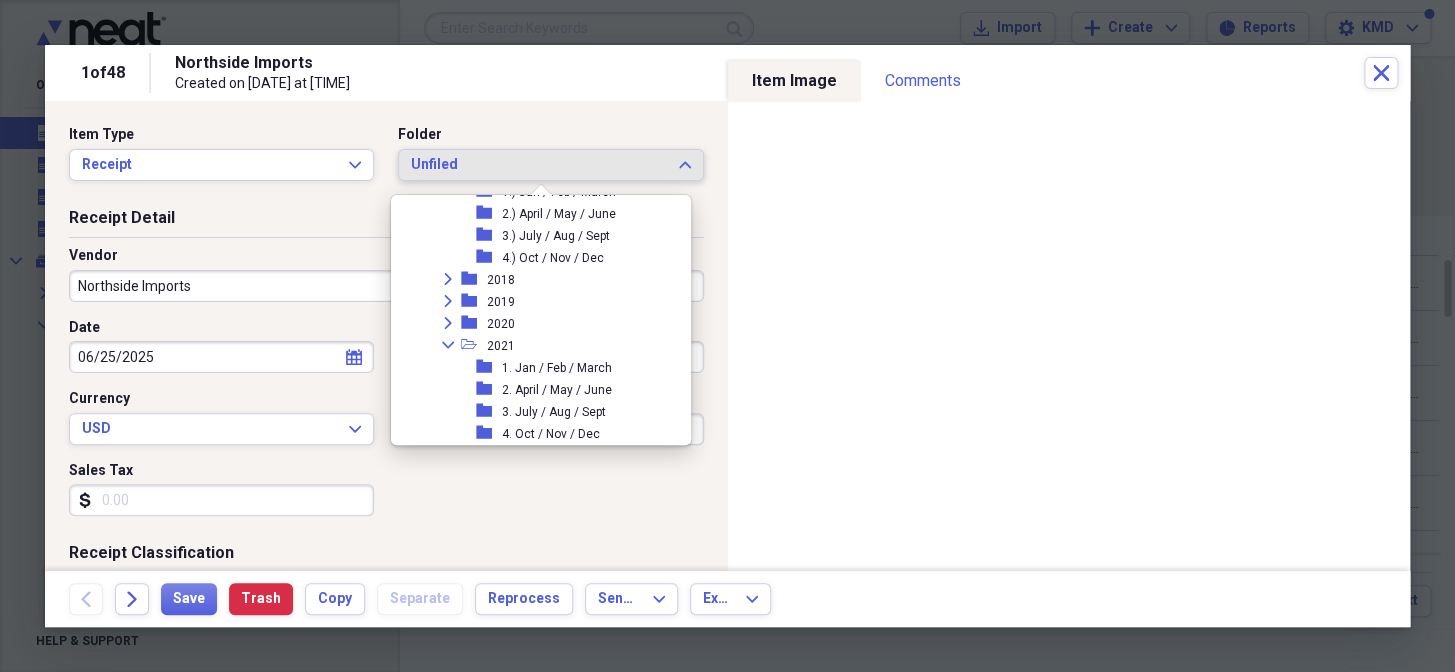 scroll, scrollTop: 19097, scrollLeft: 0, axis: vertical 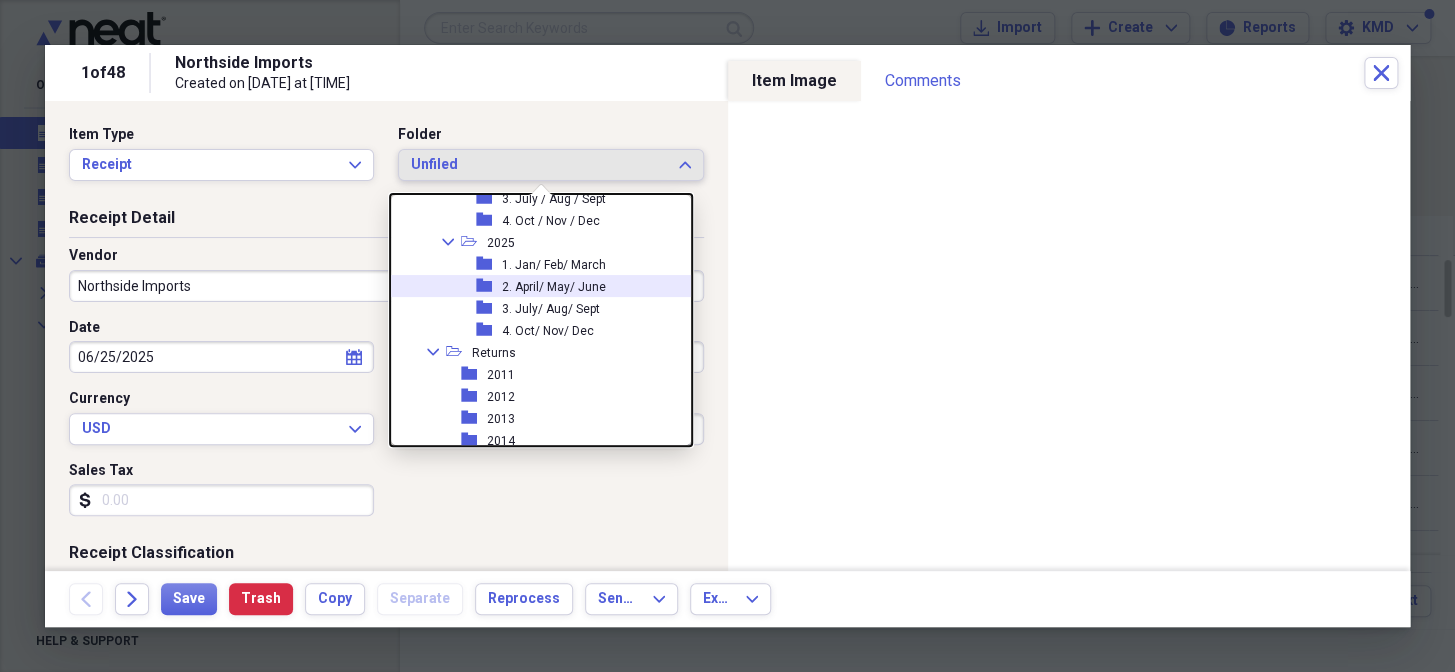 click on "2.  April/ May/ June" at bounding box center (554, 287) 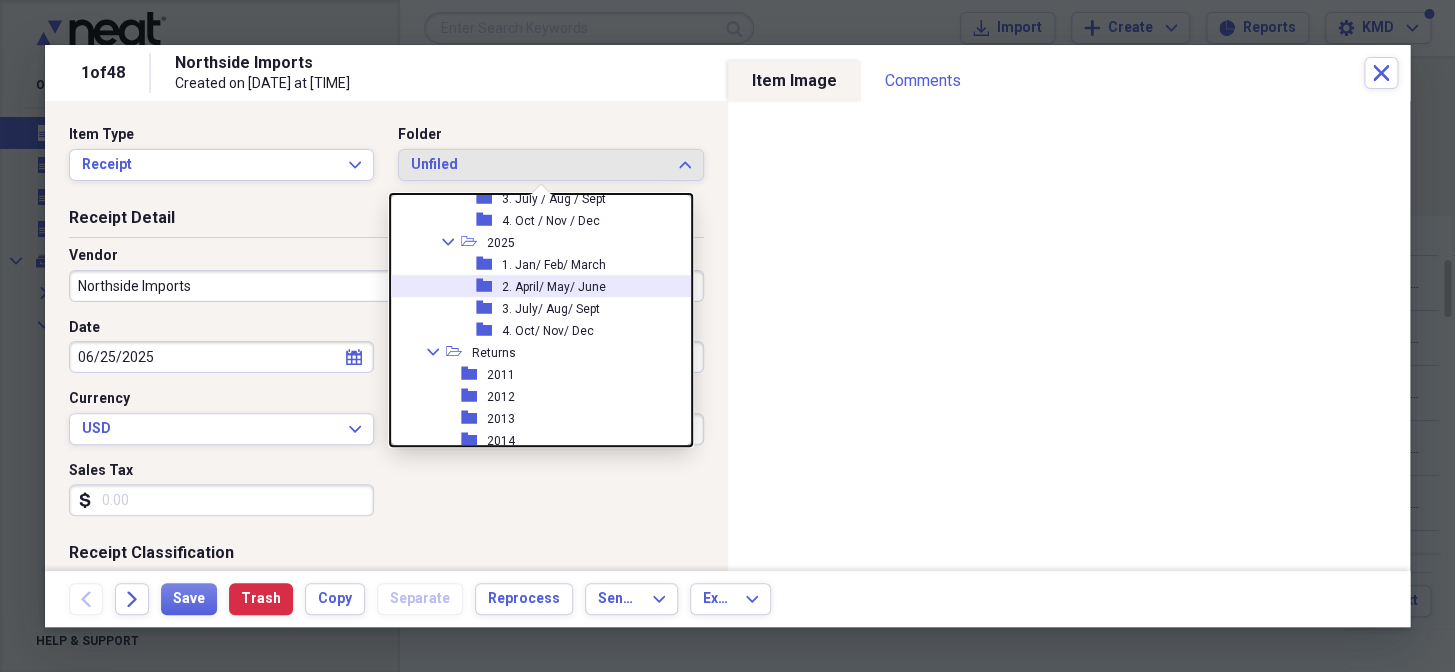 click on "2.  April/ May/ June" at bounding box center [554, 287] 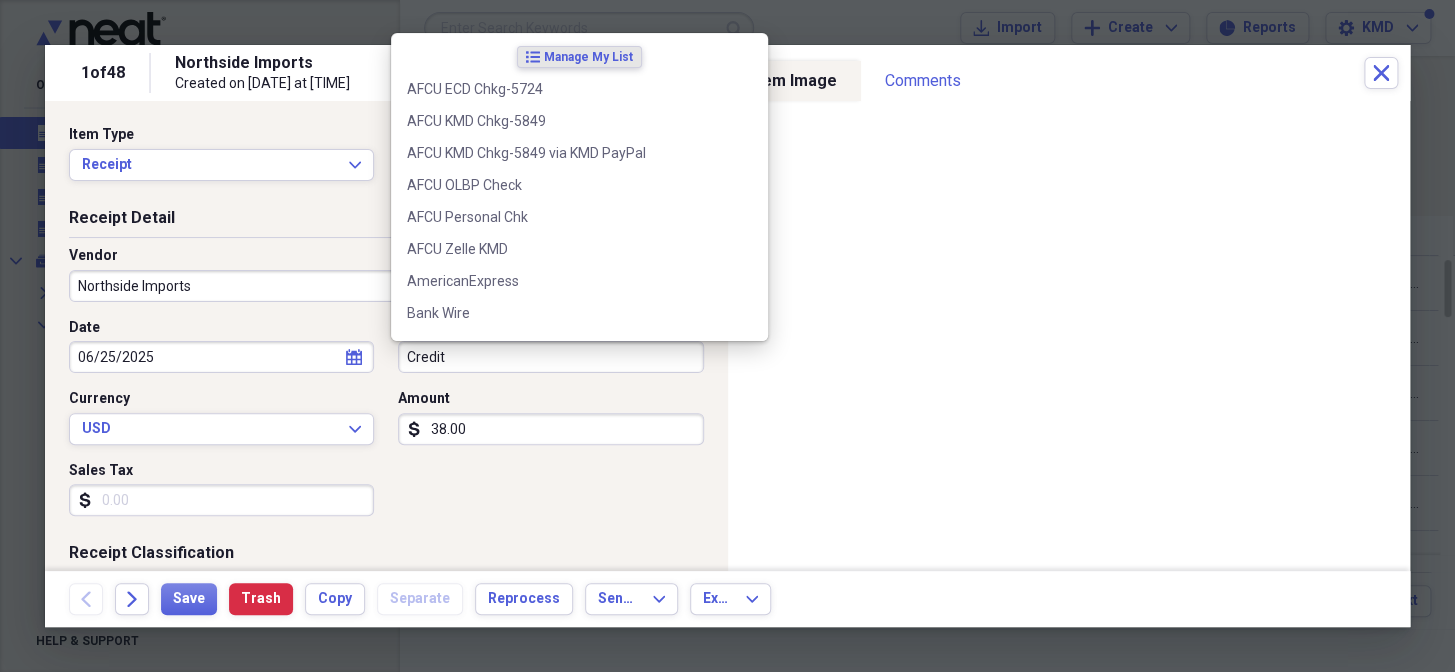 click on "Credit" at bounding box center [550, 357] 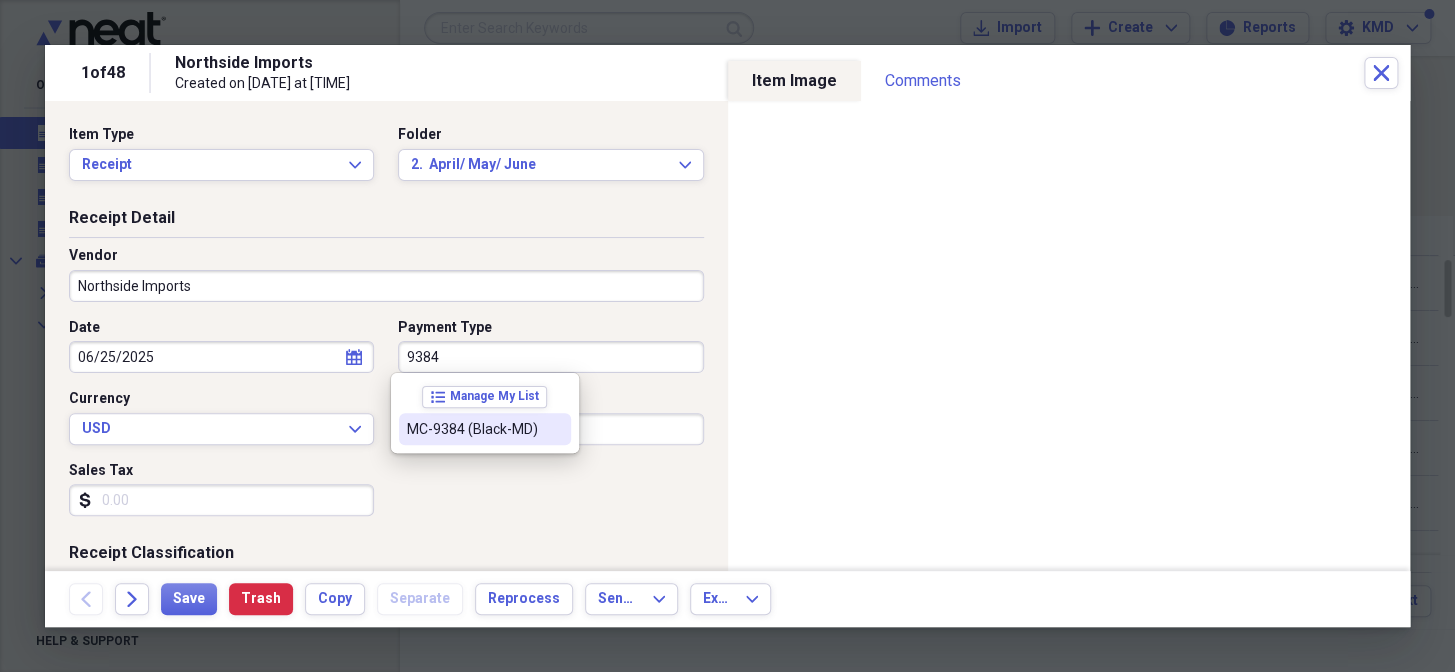 click on "MC-9384 (Black-MD)" at bounding box center [473, 429] 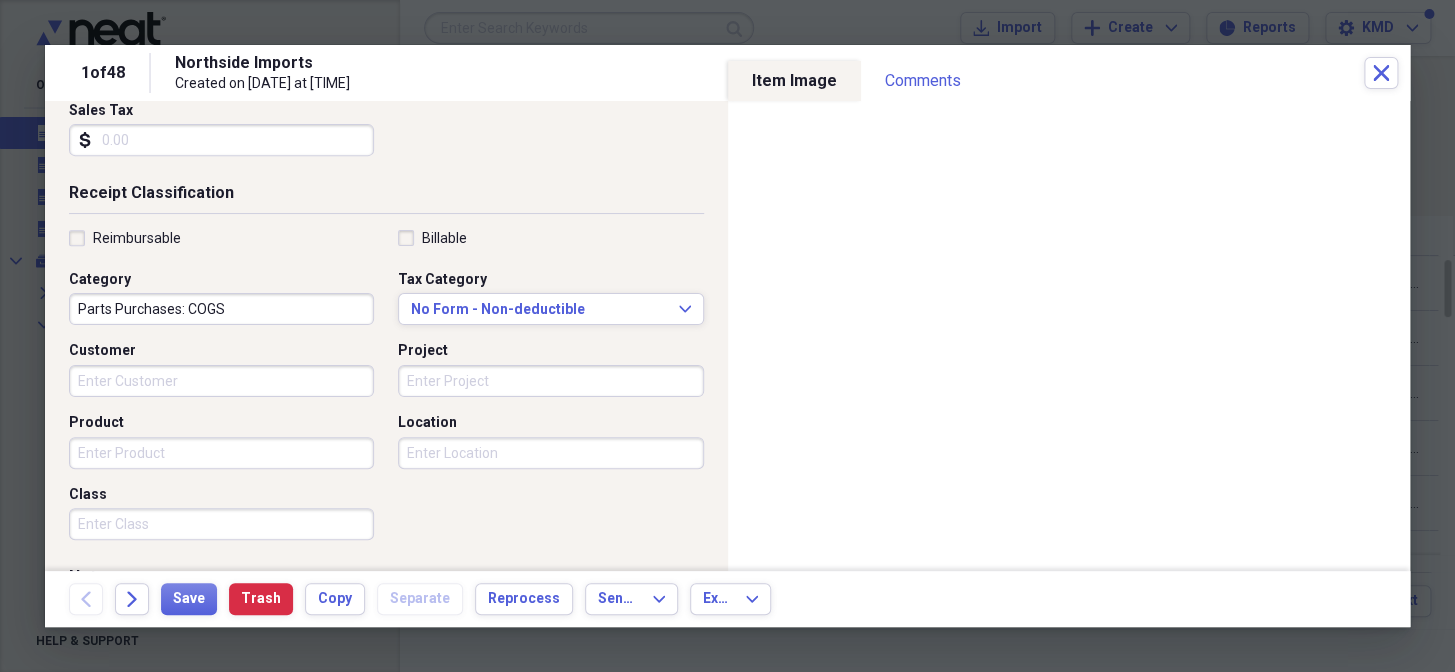 scroll, scrollTop: 363, scrollLeft: 0, axis: vertical 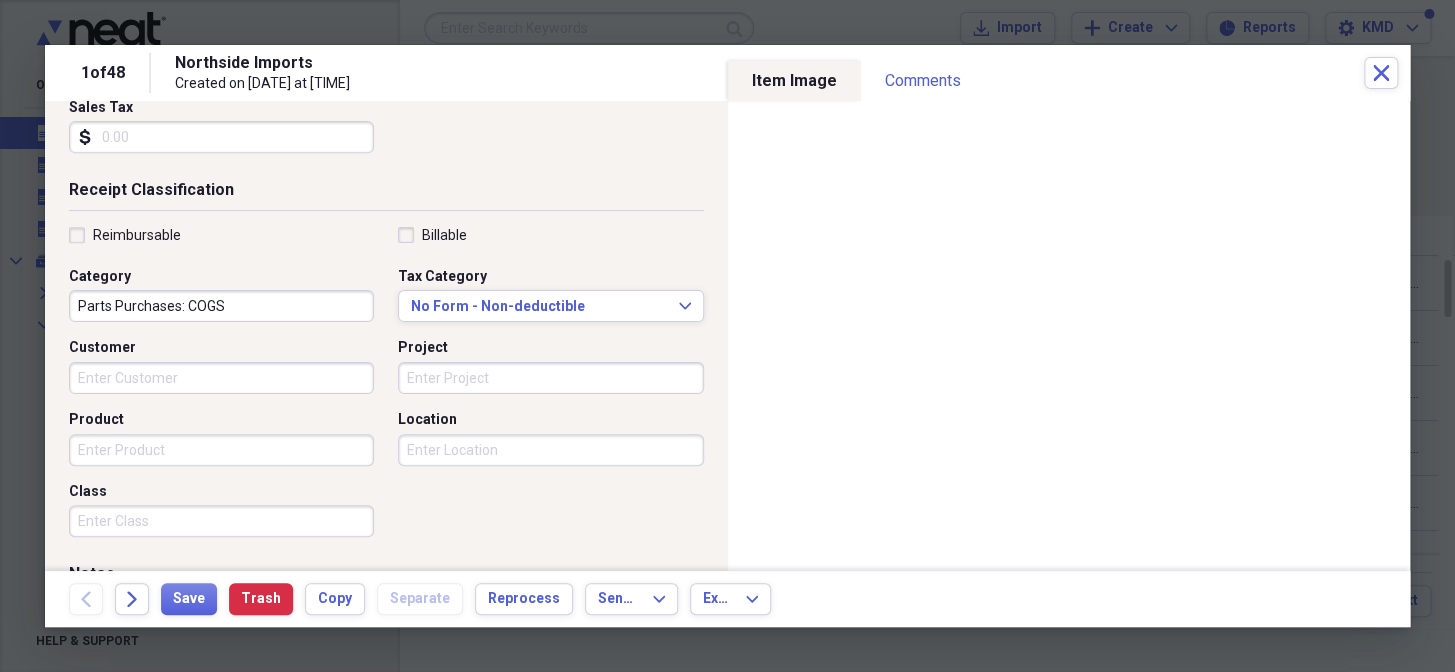 click on "Project" at bounding box center [550, 378] 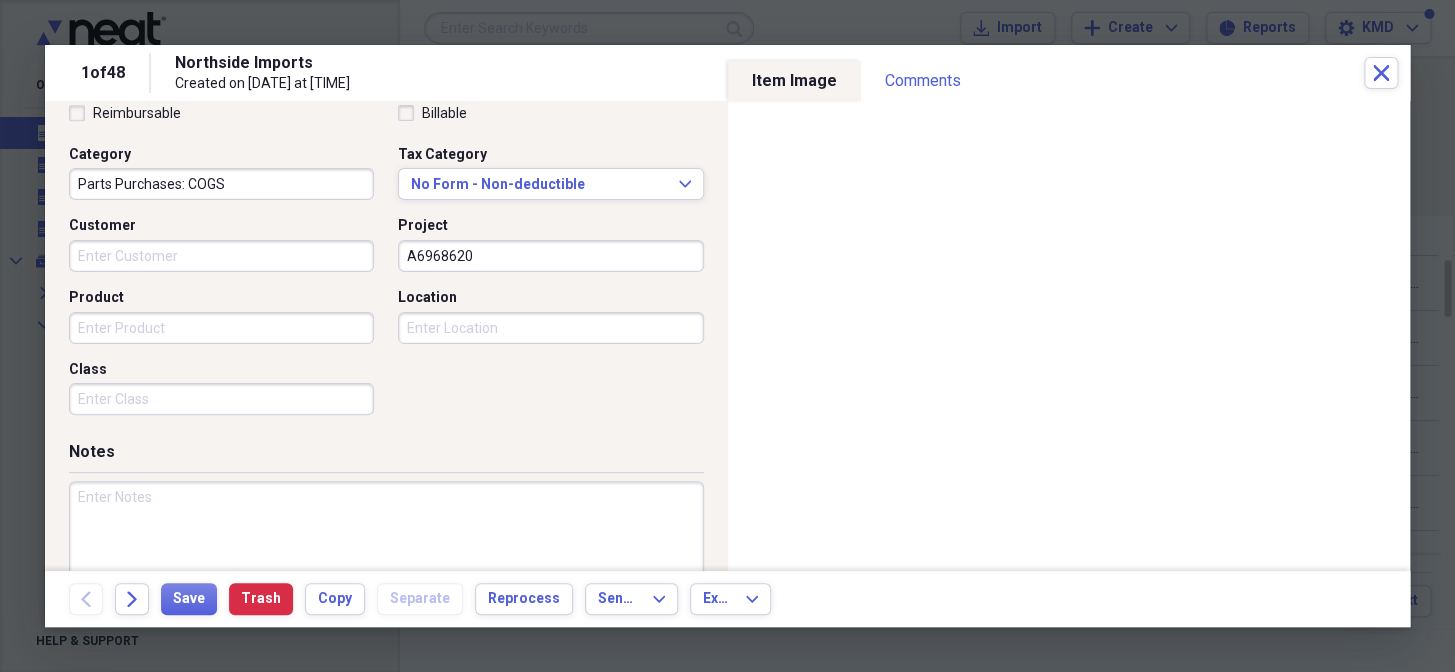 scroll, scrollTop: 545, scrollLeft: 0, axis: vertical 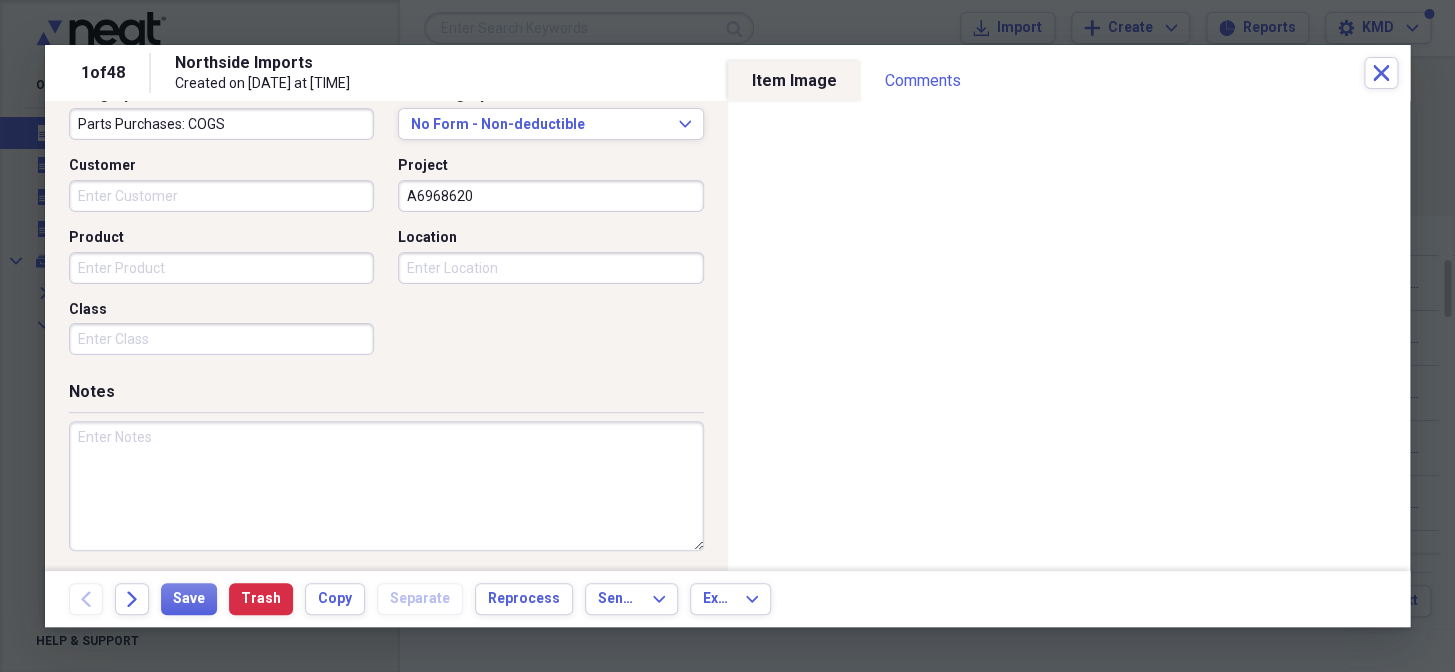 type on "A6968620" 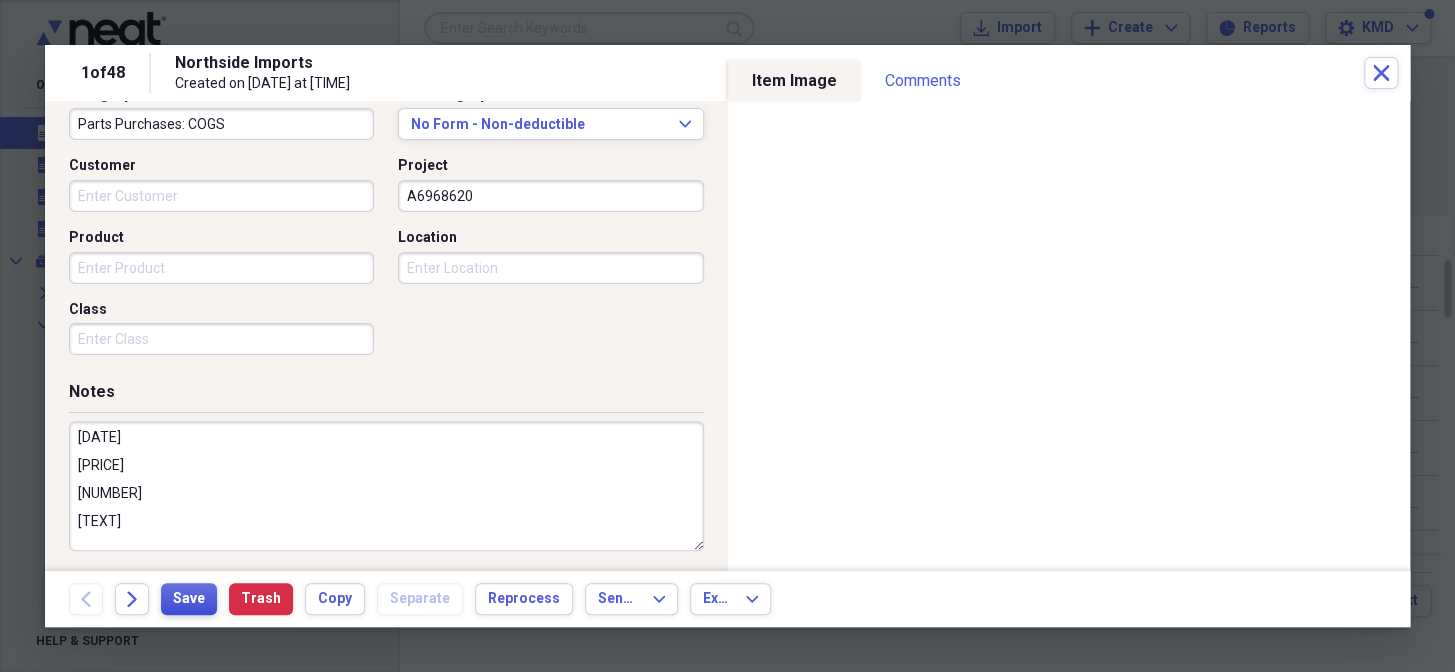type on "6.25.25
$38.00
MC-9384
GOLD -MD" 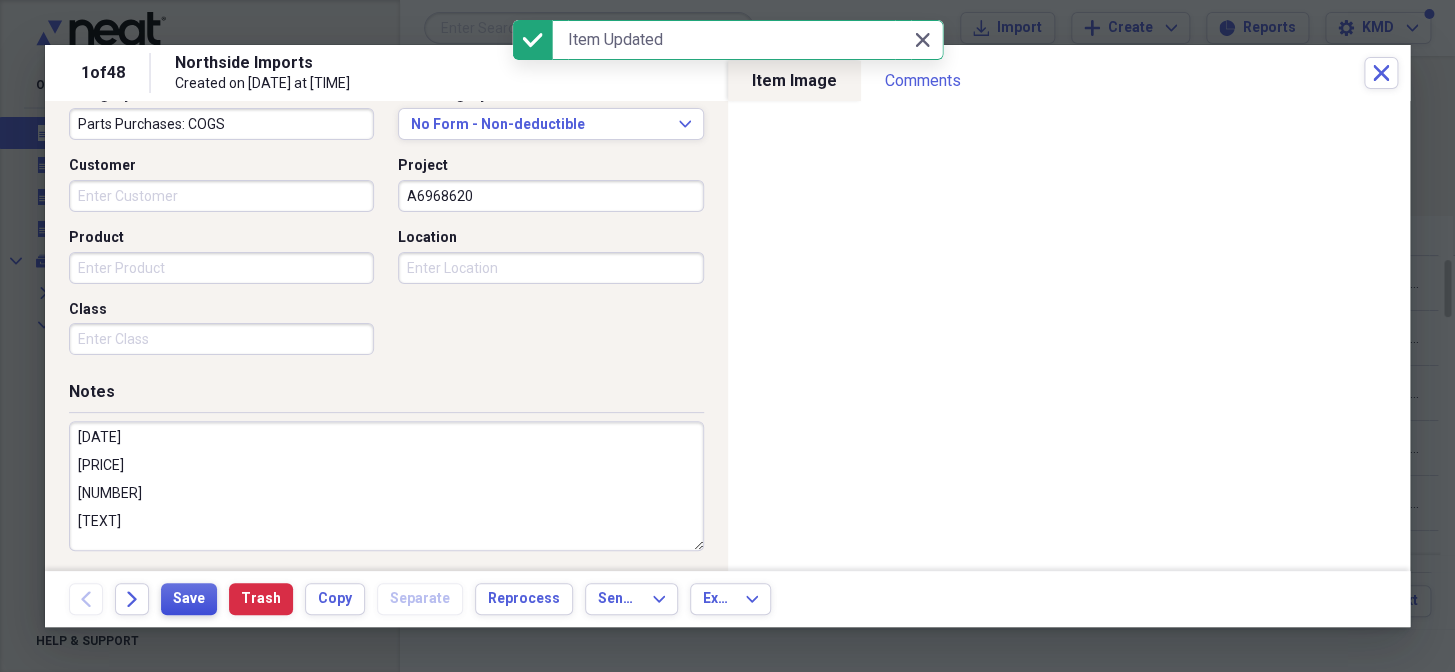 scroll, scrollTop: 0, scrollLeft: 0, axis: both 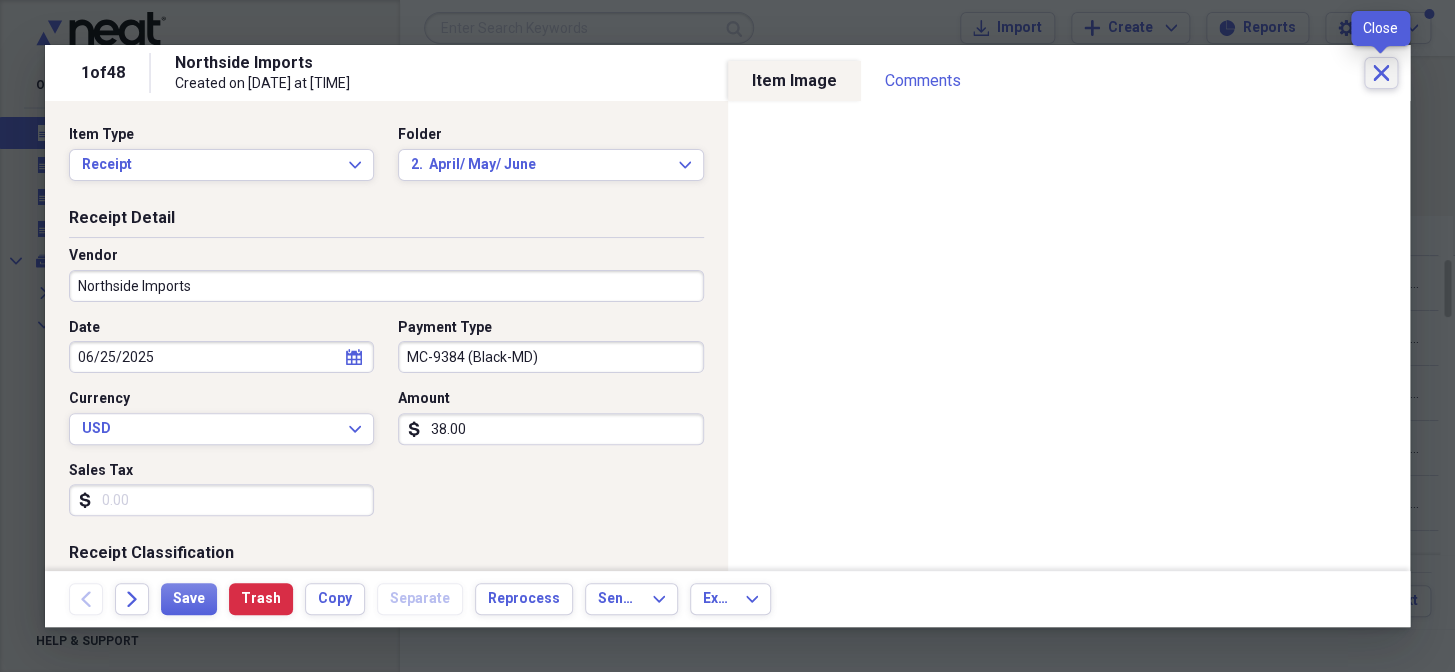 click 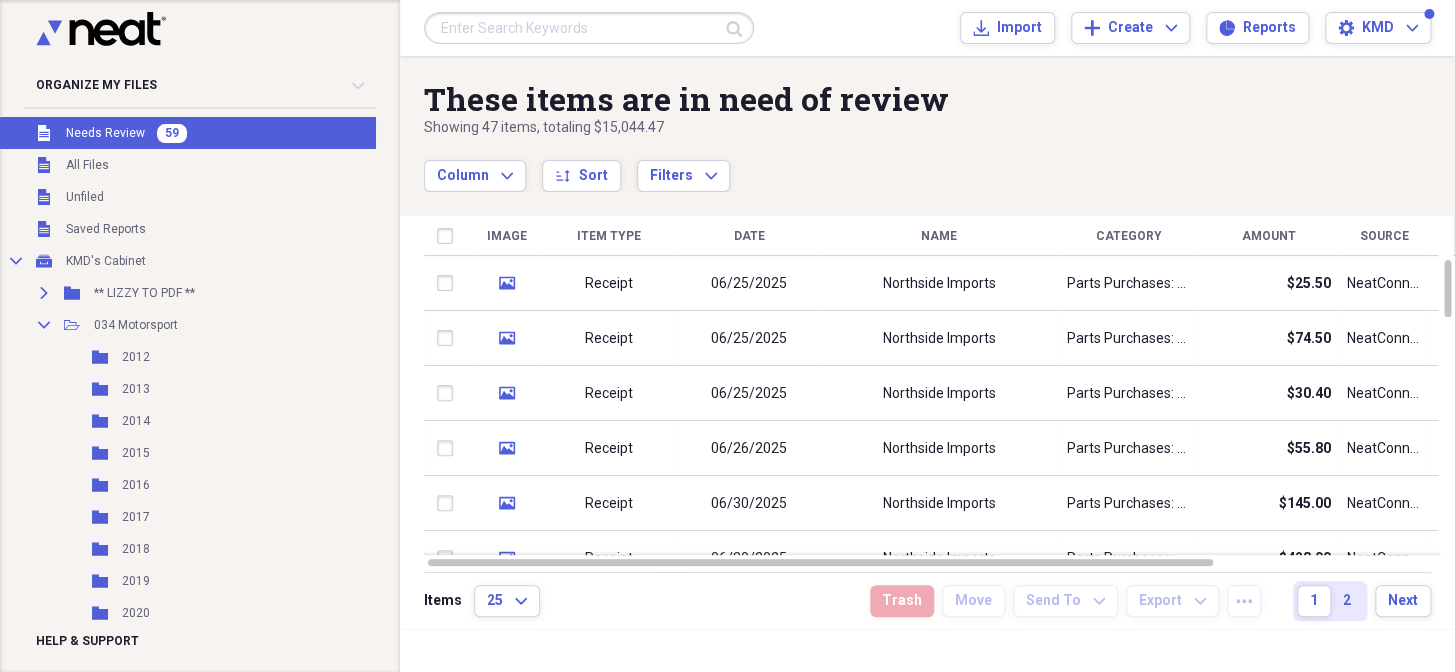 click at bounding box center (589, 28) 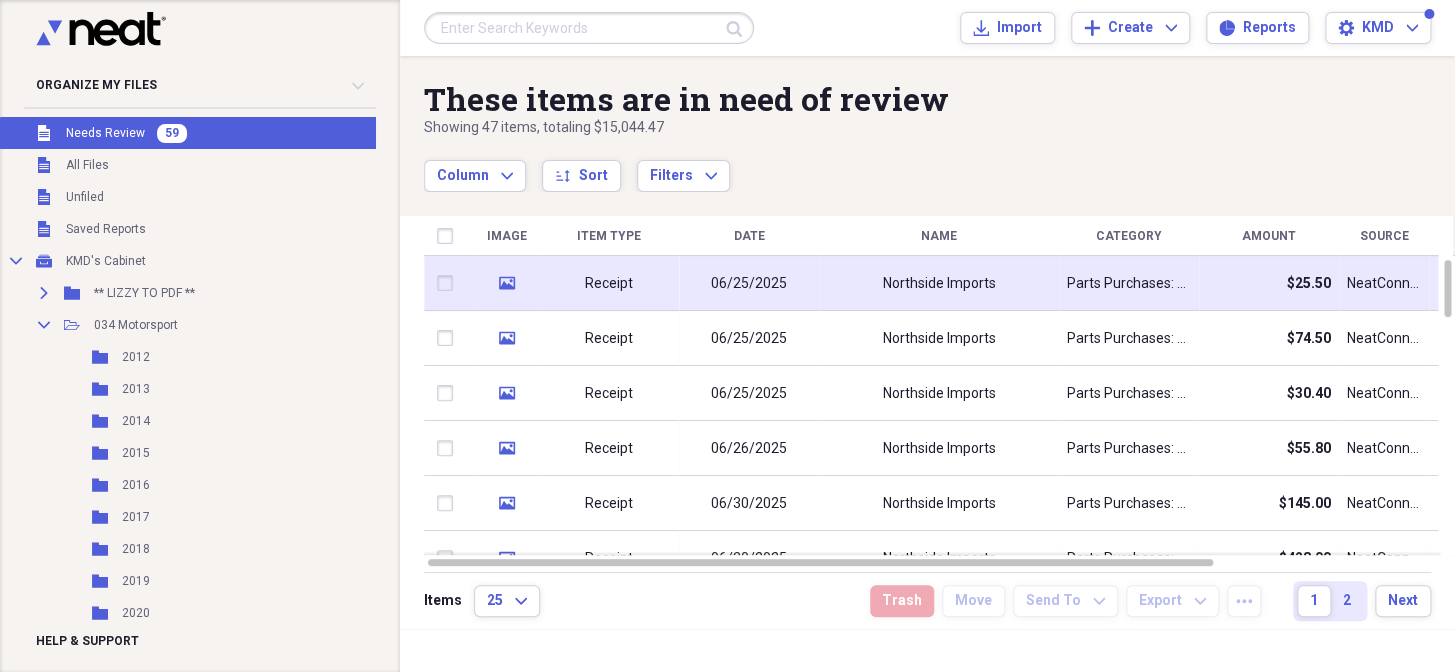 click on "Northside Imports" at bounding box center (939, 284) 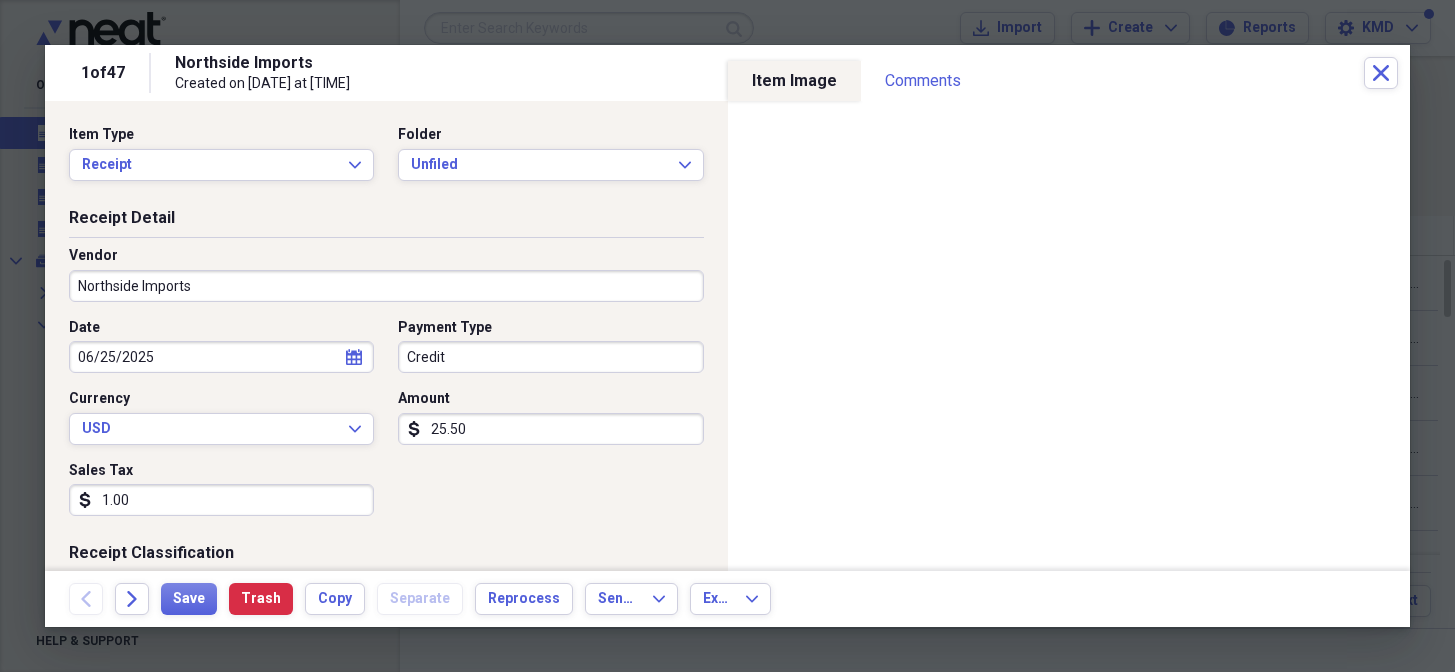 scroll, scrollTop: 0, scrollLeft: 0, axis: both 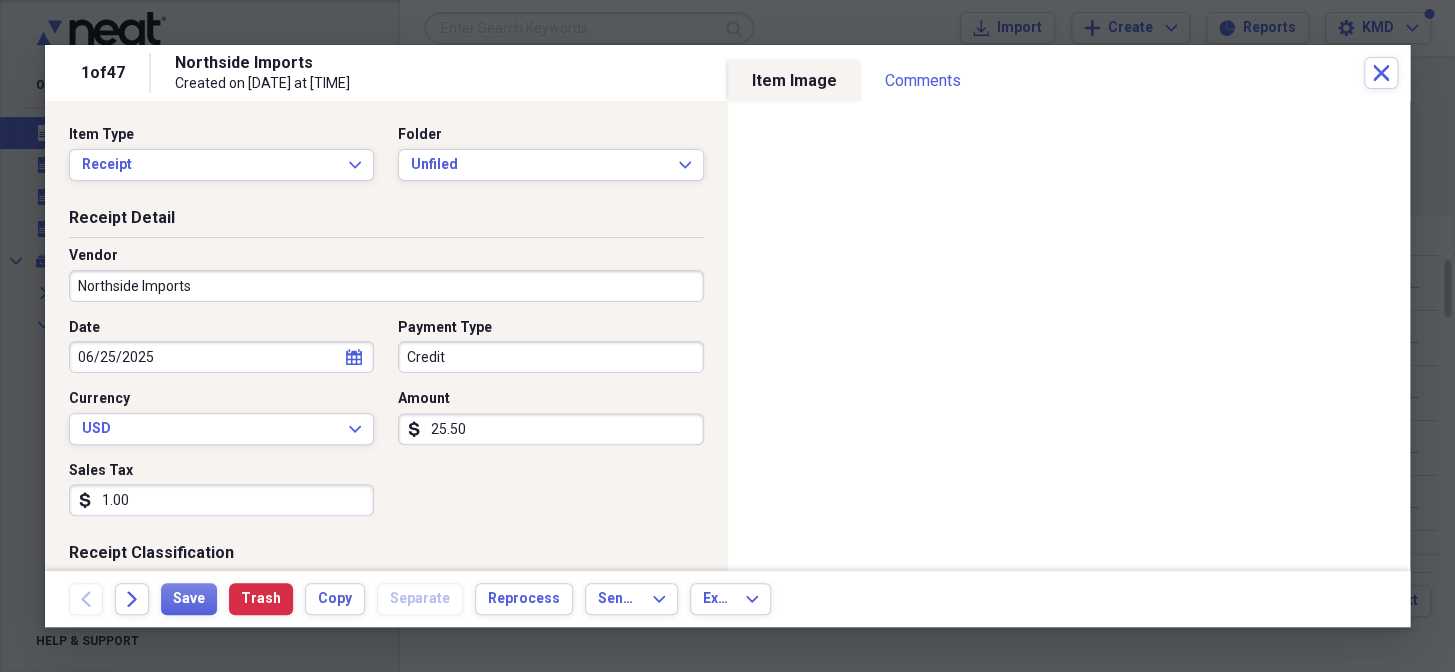 click on "1.00" at bounding box center [221, 500] 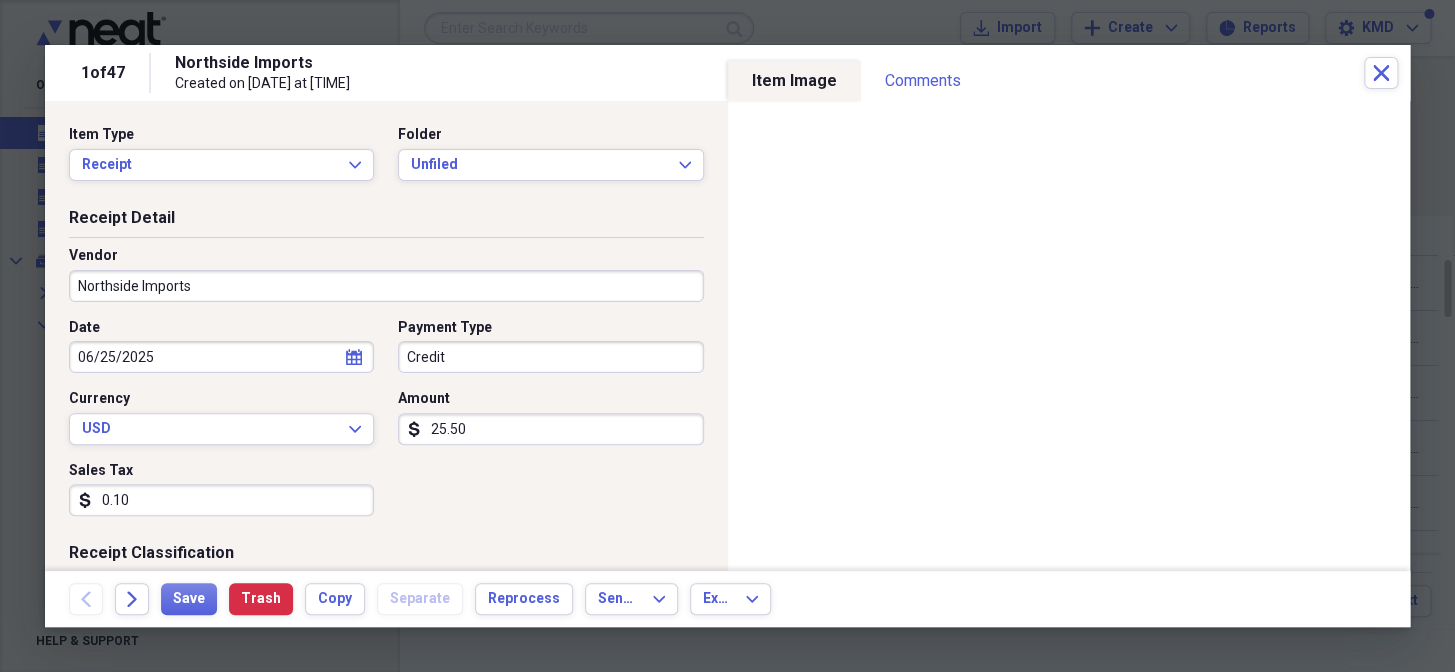 click on "0.10" at bounding box center (221, 500) 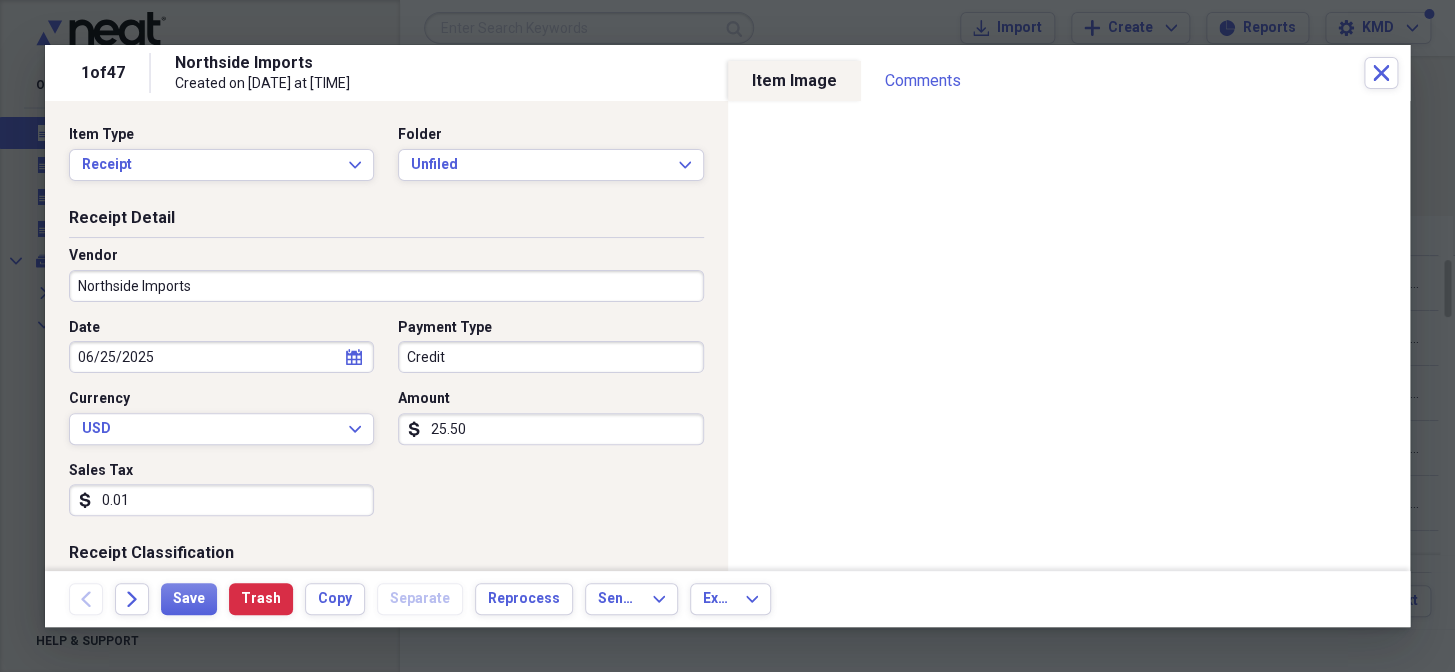type on "0.01" 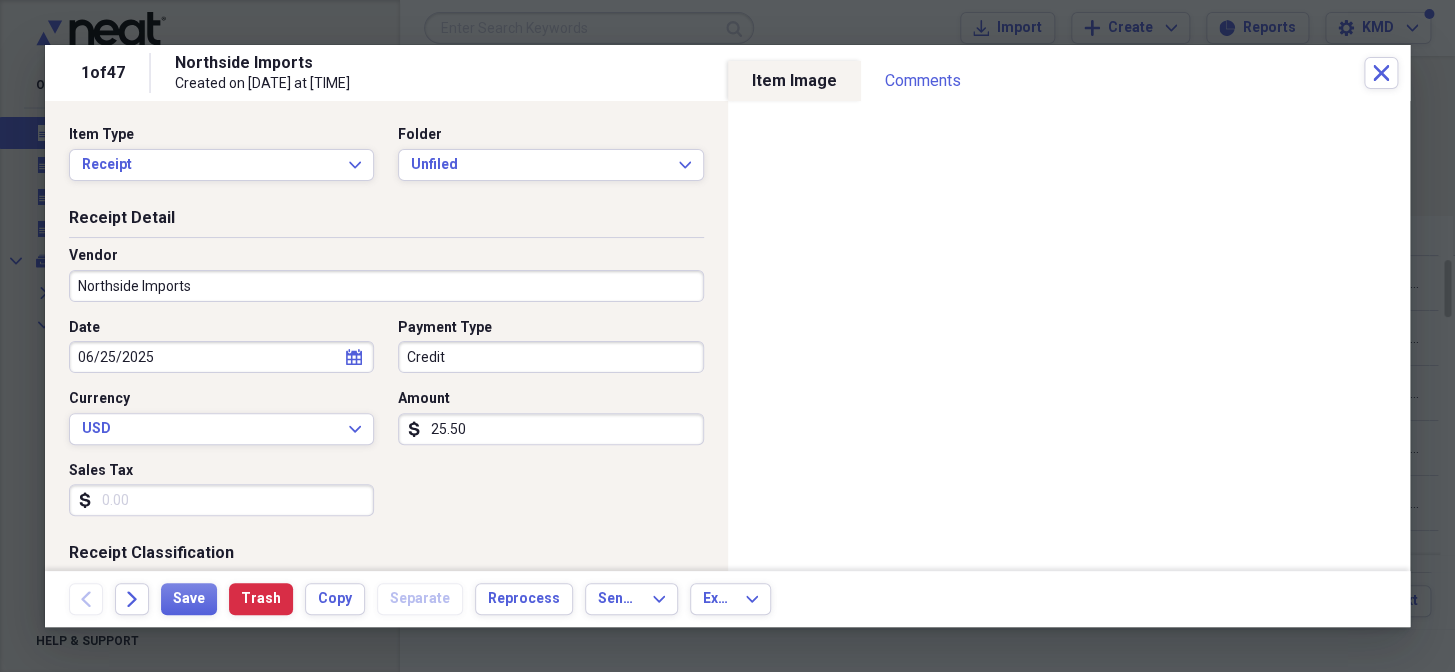 type 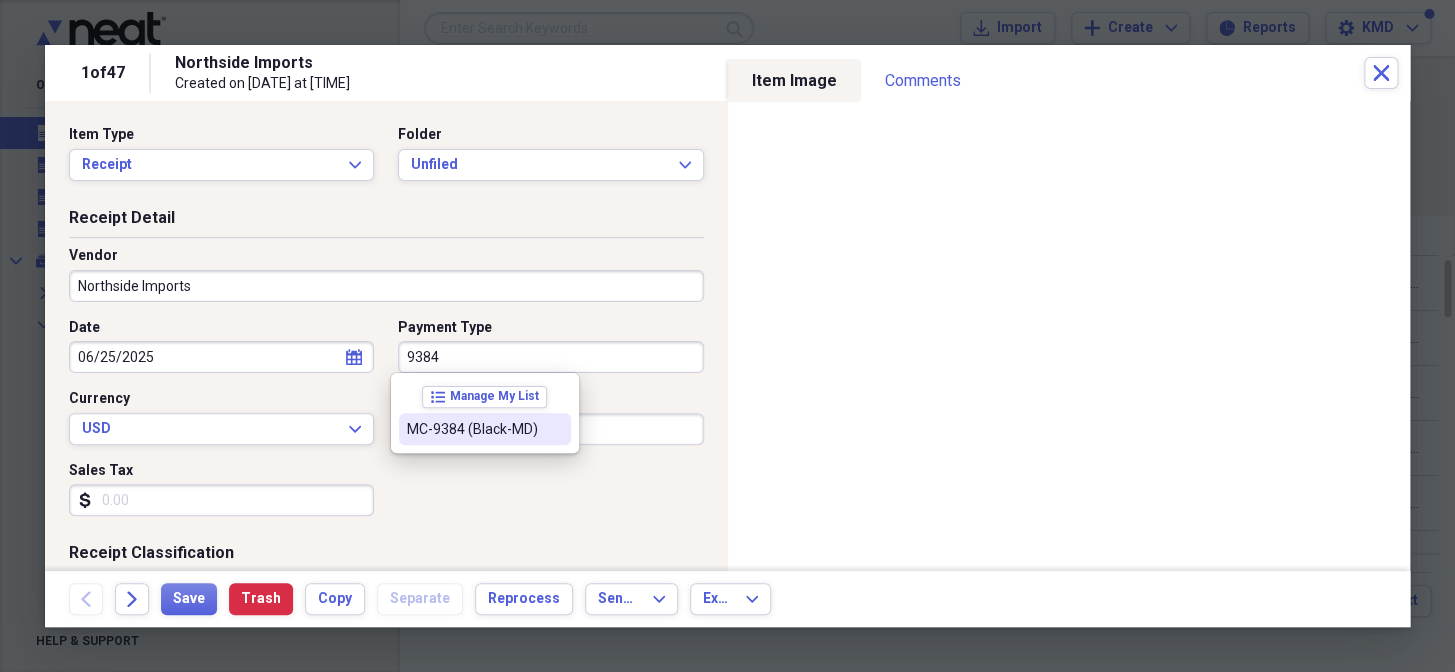 click on "MC-9384 (Black-MD)" at bounding box center (485, 429) 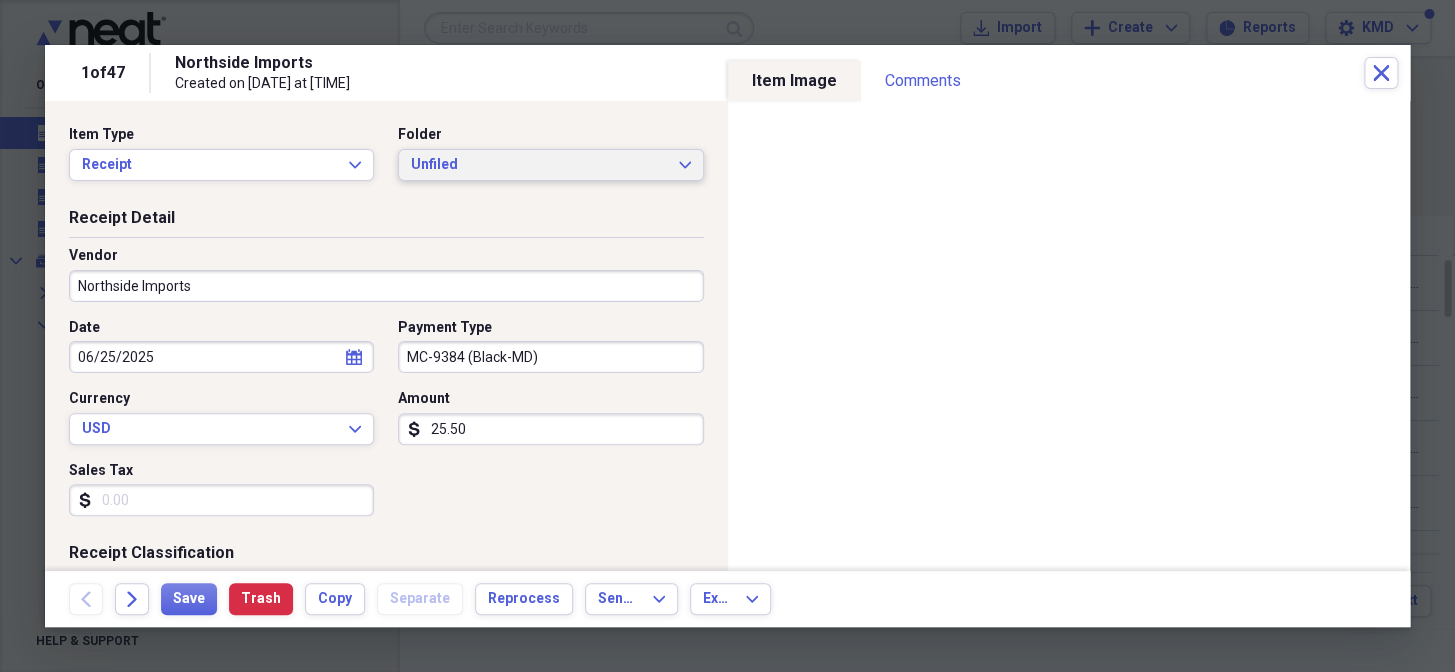 click on "Unfiled" at bounding box center (538, 165) 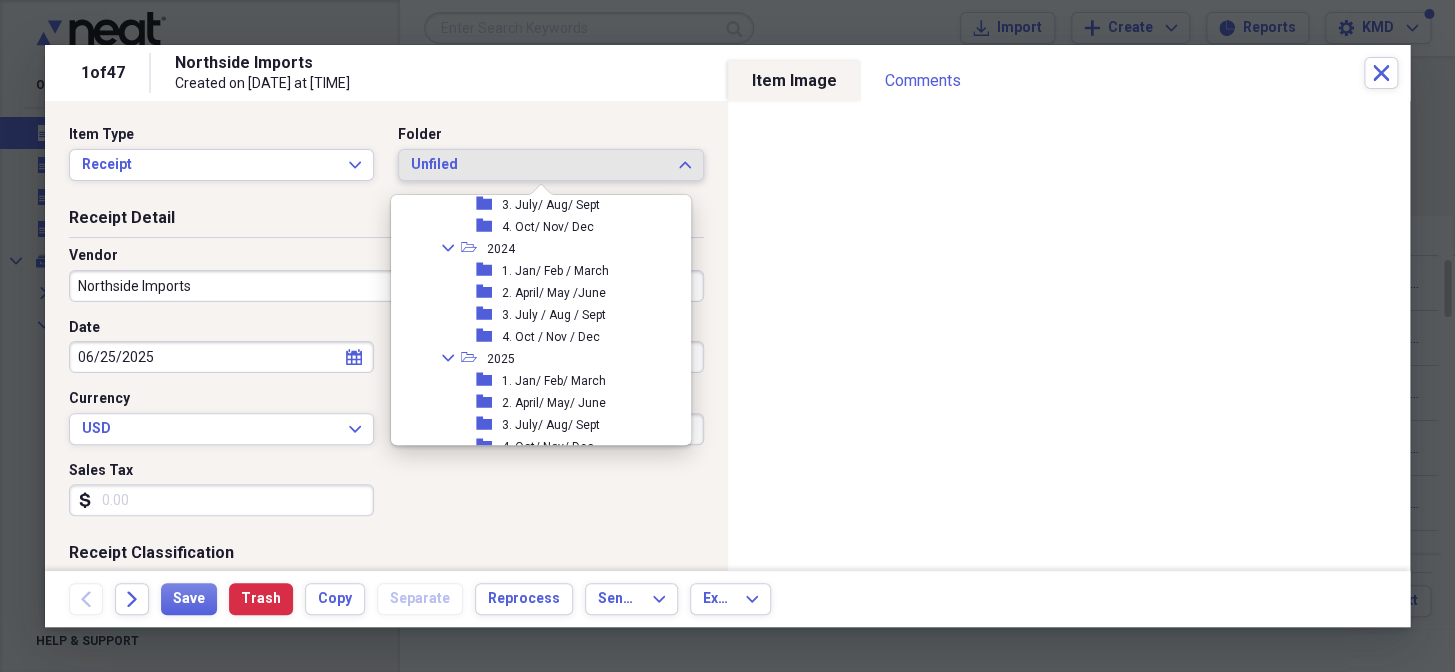 scroll, scrollTop: 19072, scrollLeft: 0, axis: vertical 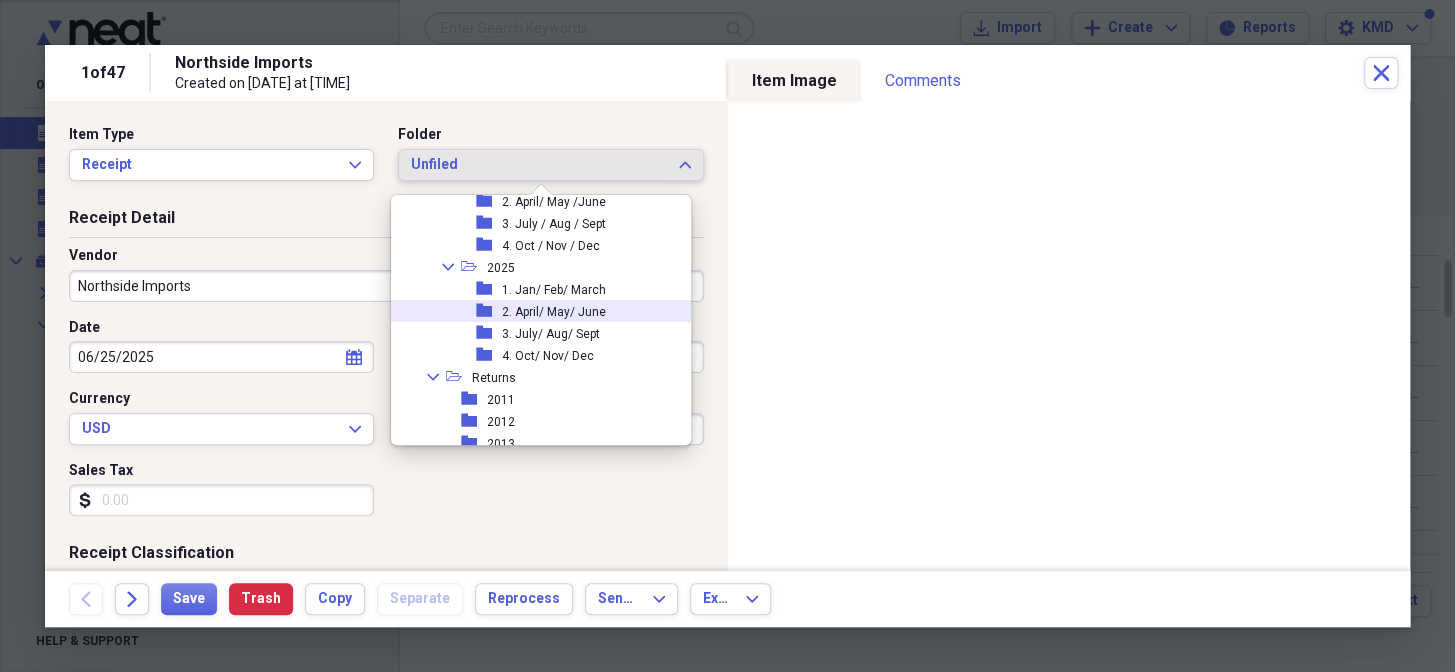 click on "2.  April/ May/ June" at bounding box center [554, 312] 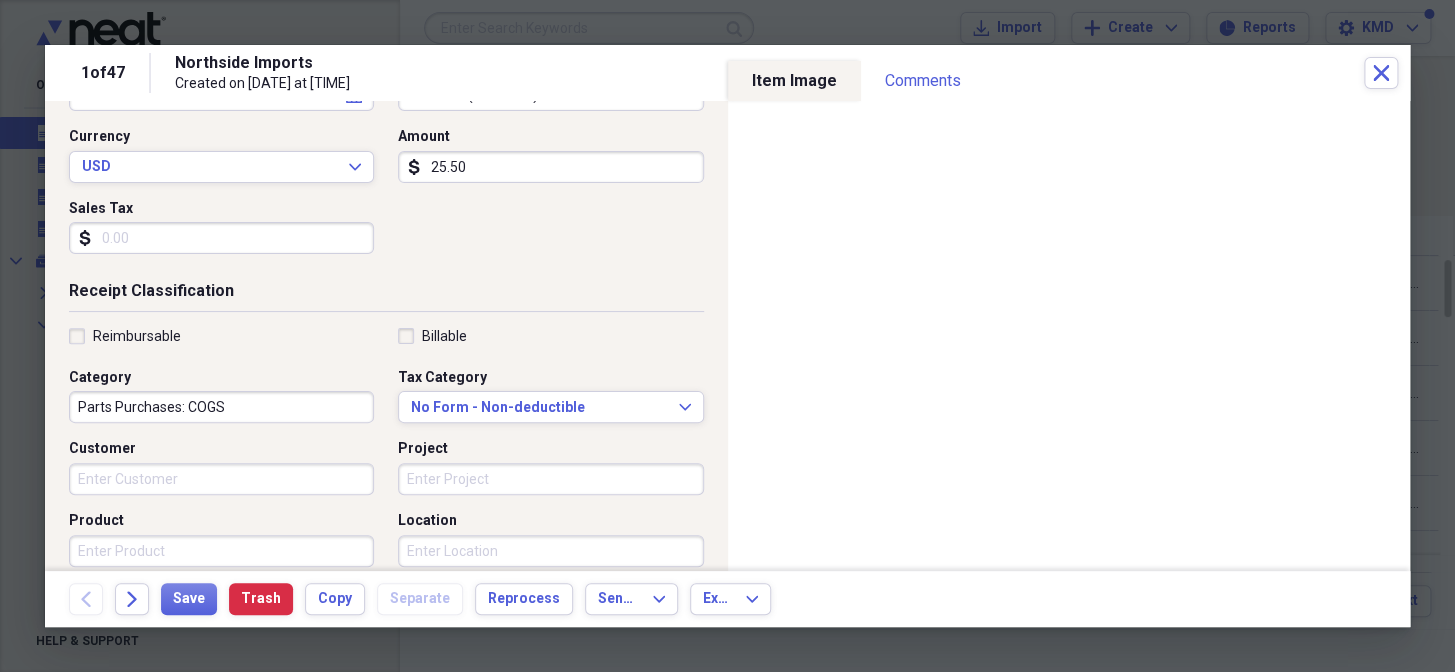 scroll, scrollTop: 272, scrollLeft: 0, axis: vertical 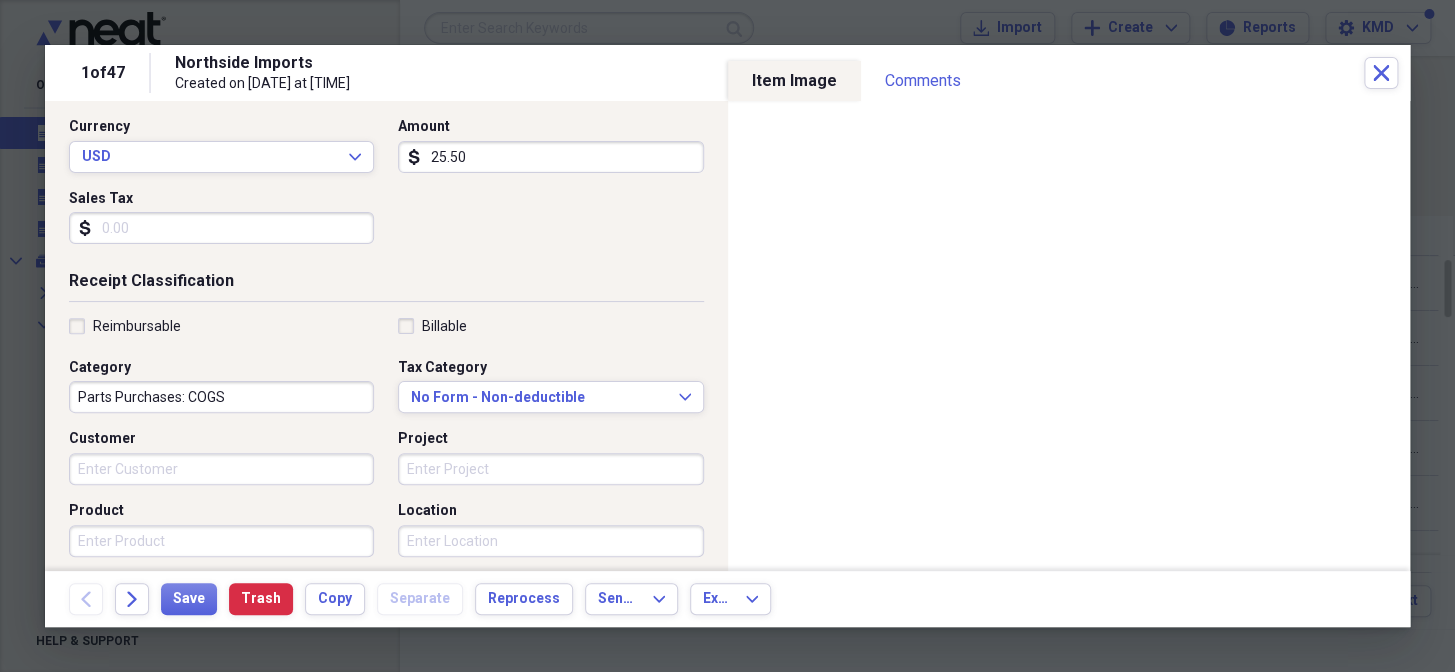 click on "Project" at bounding box center (550, 469) 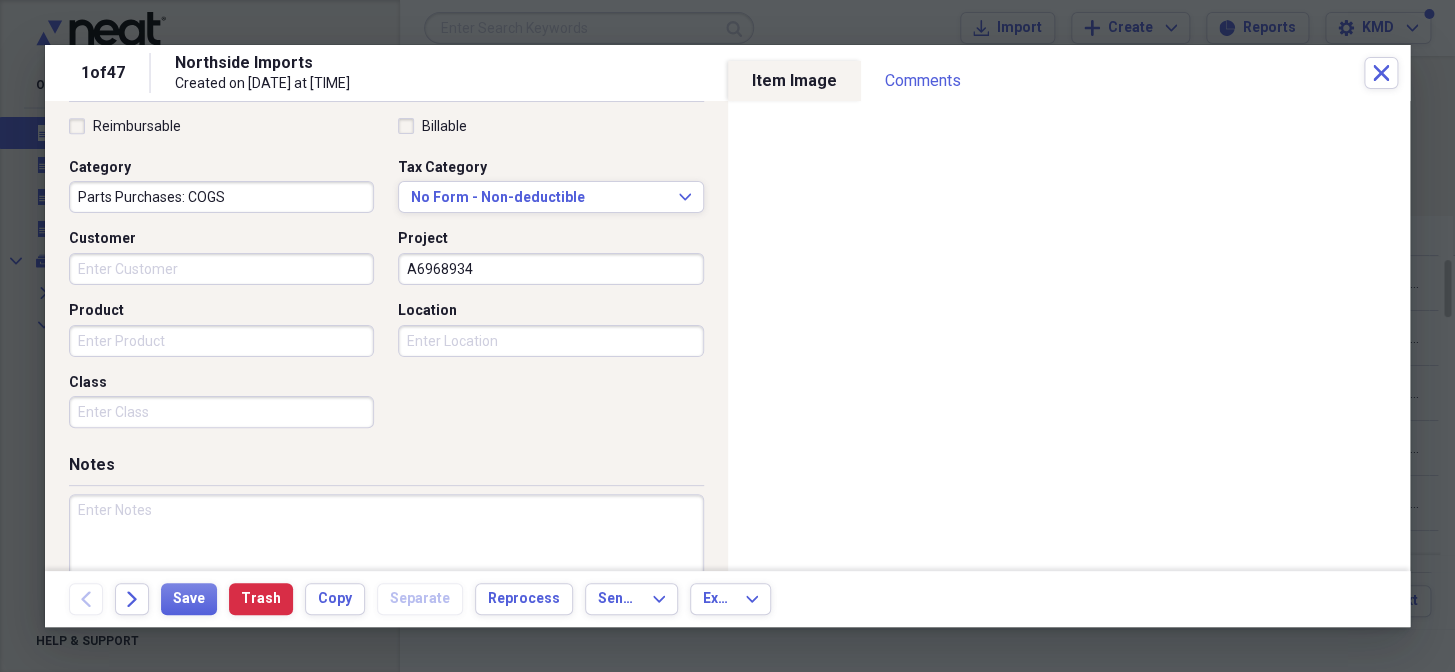 scroll, scrollTop: 550, scrollLeft: 0, axis: vertical 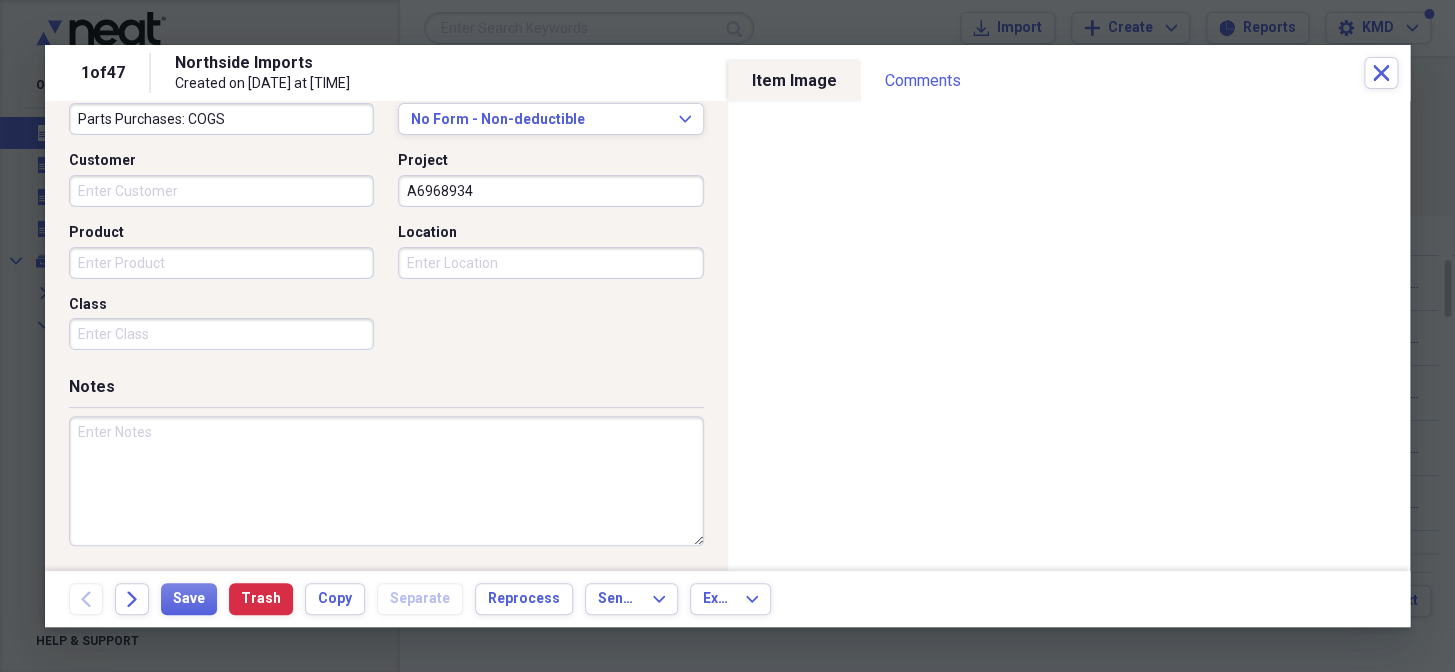 type on "A6968934" 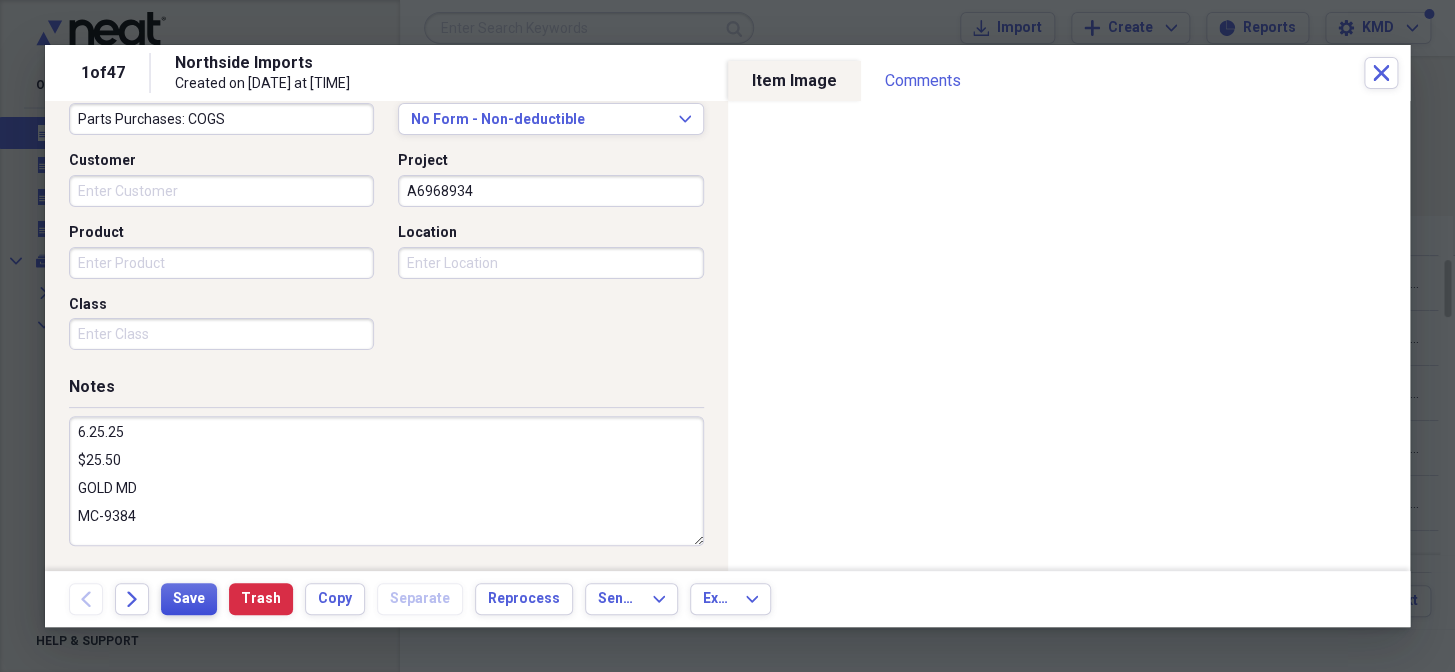 type on "6.25.25
$25.50
GOLD MD
MC-9384" 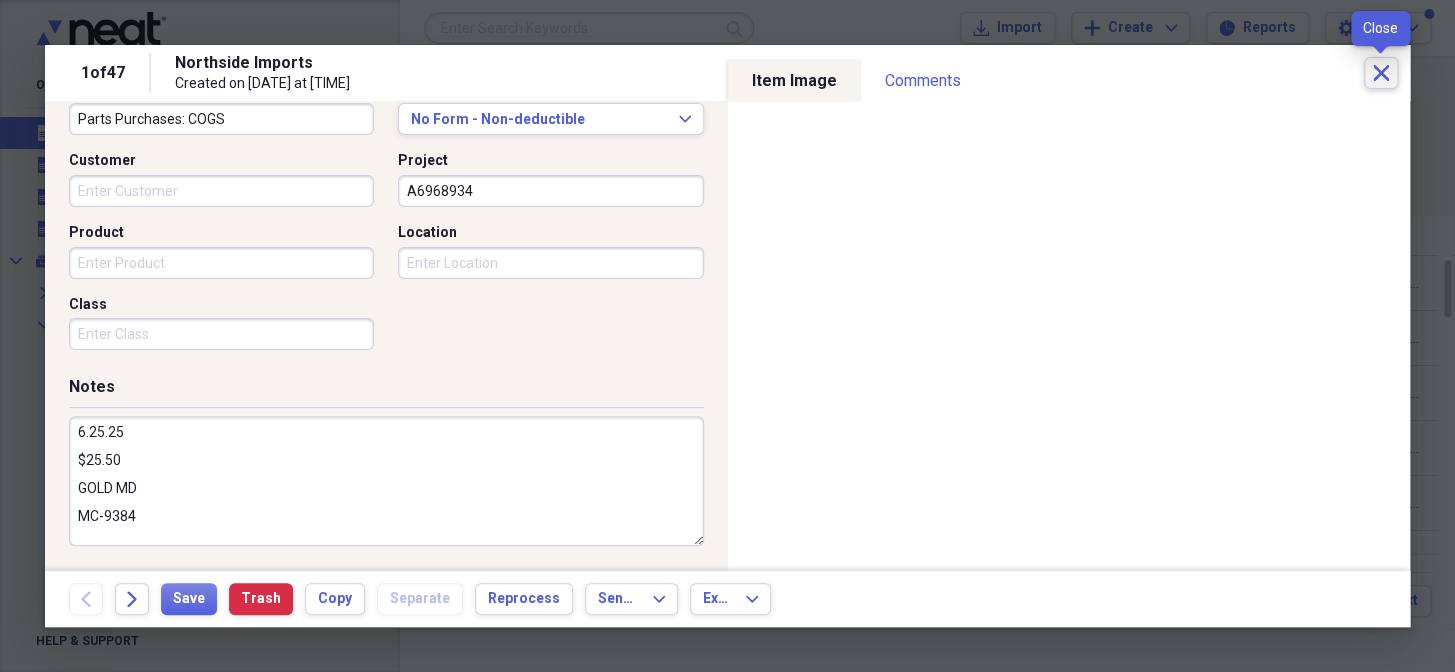 click on "Close" at bounding box center [1381, 73] 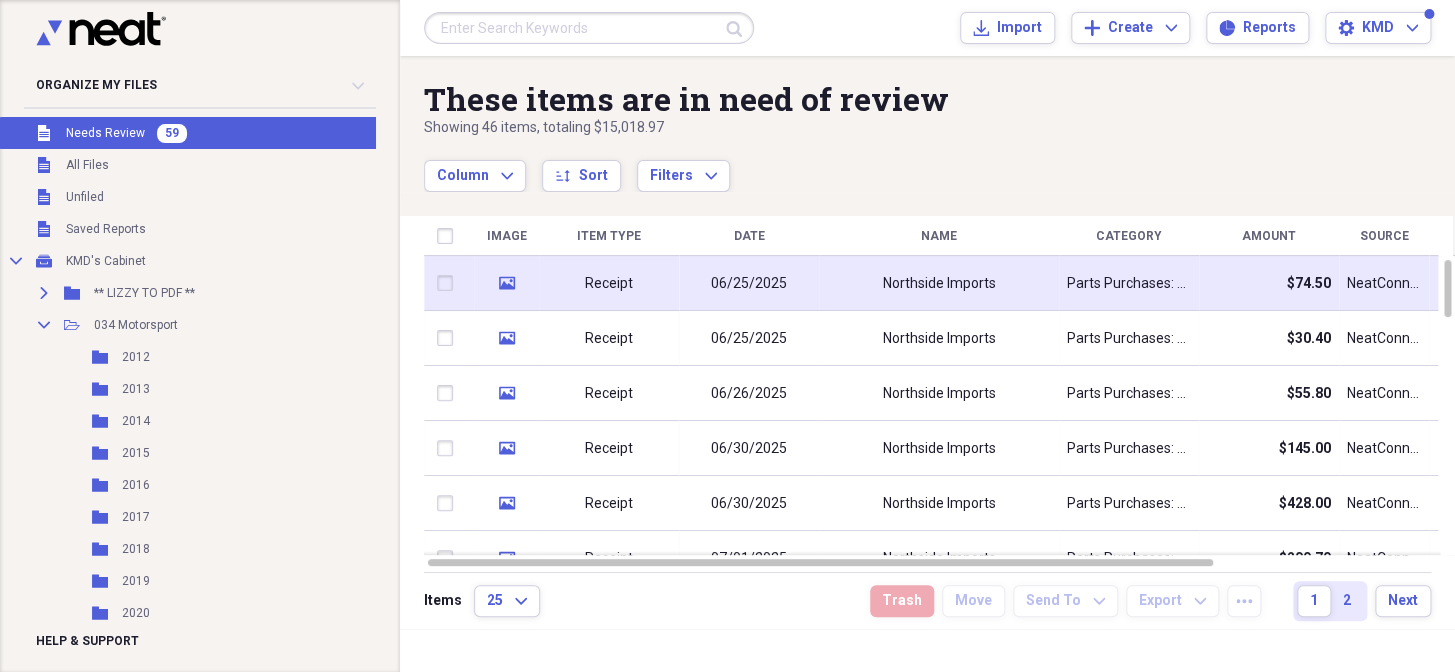 click on "06/25/2025" at bounding box center [749, 284] 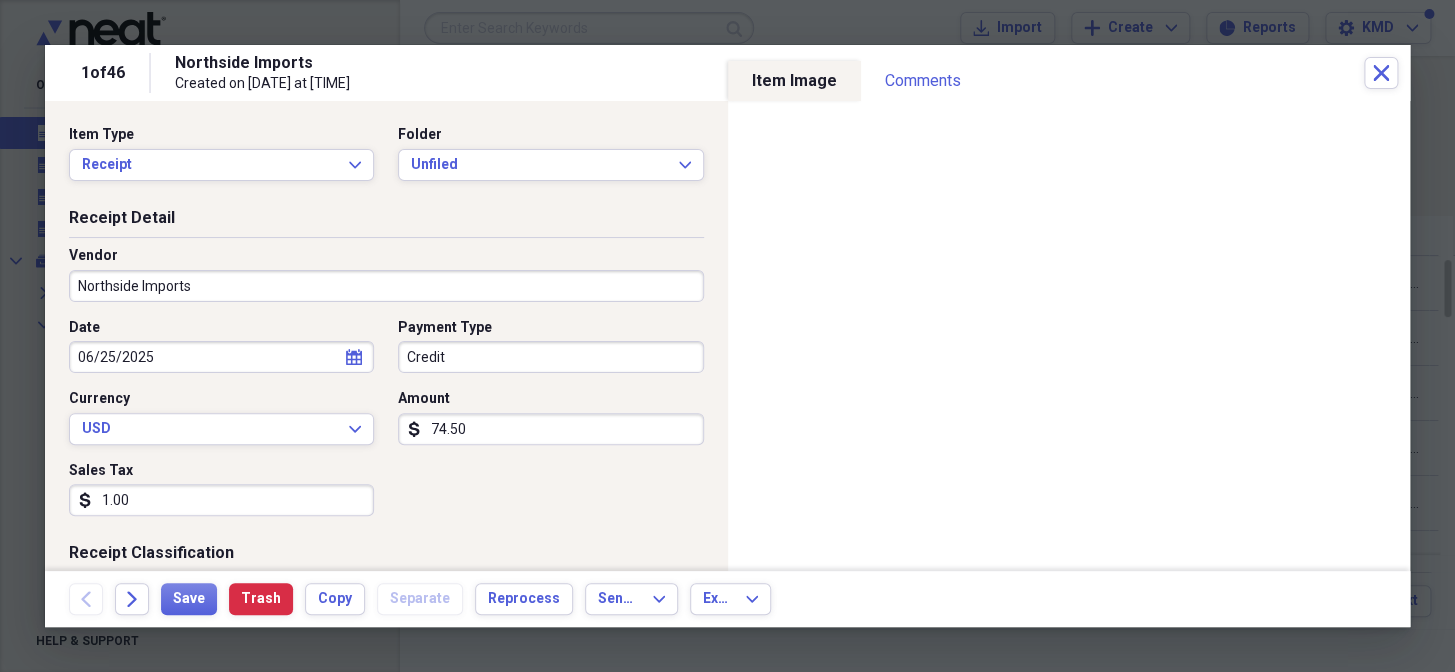 click on "1.00" at bounding box center (221, 500) 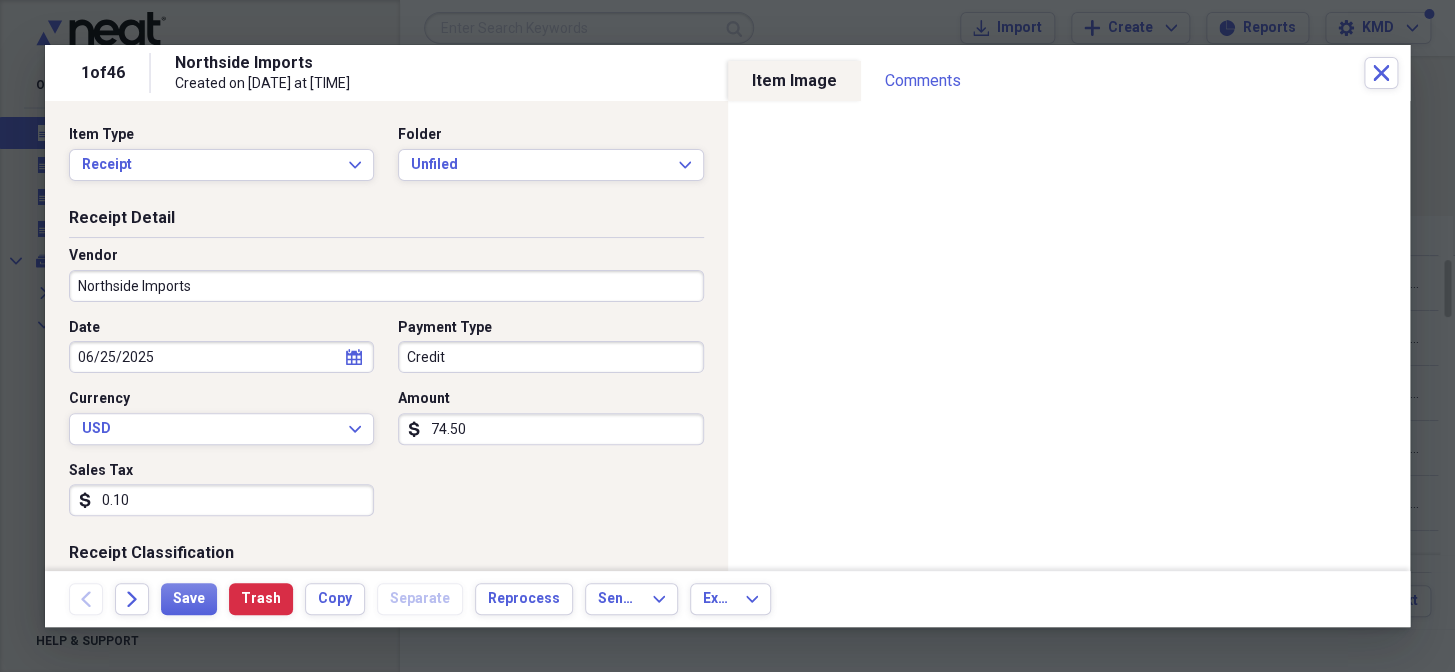 type on "0.01" 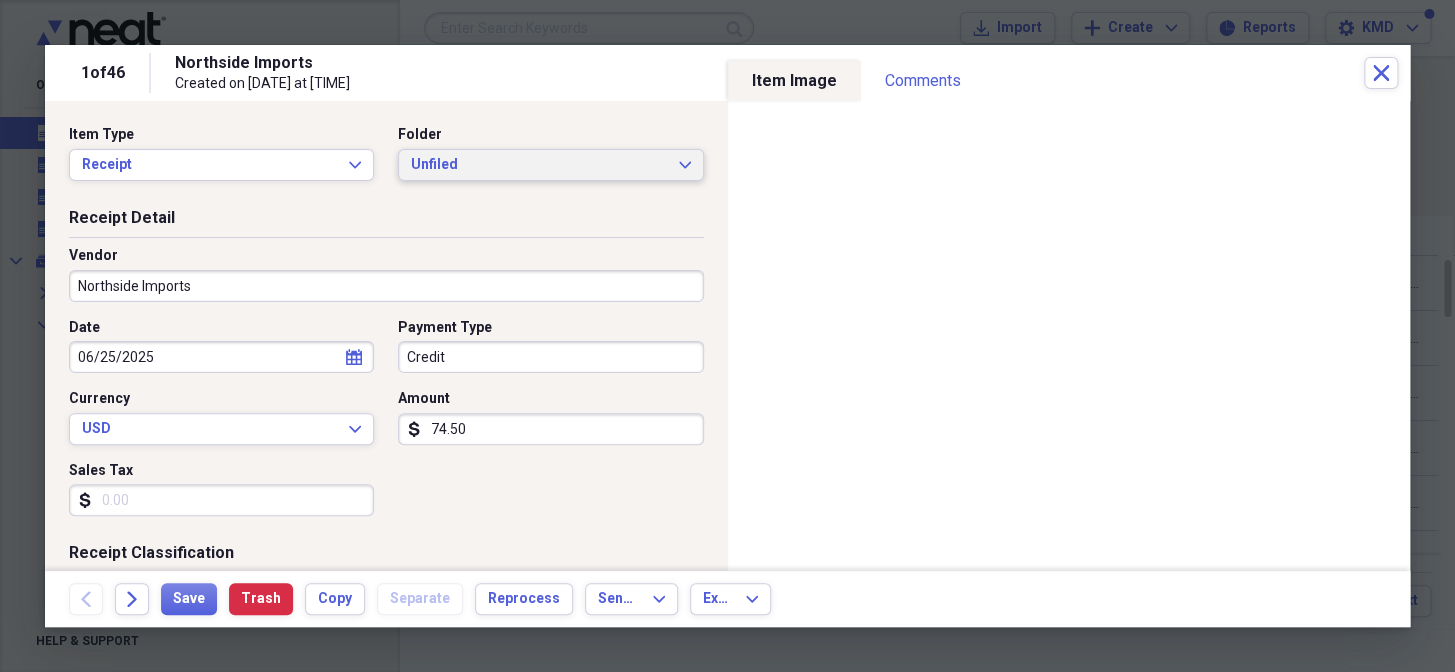 type 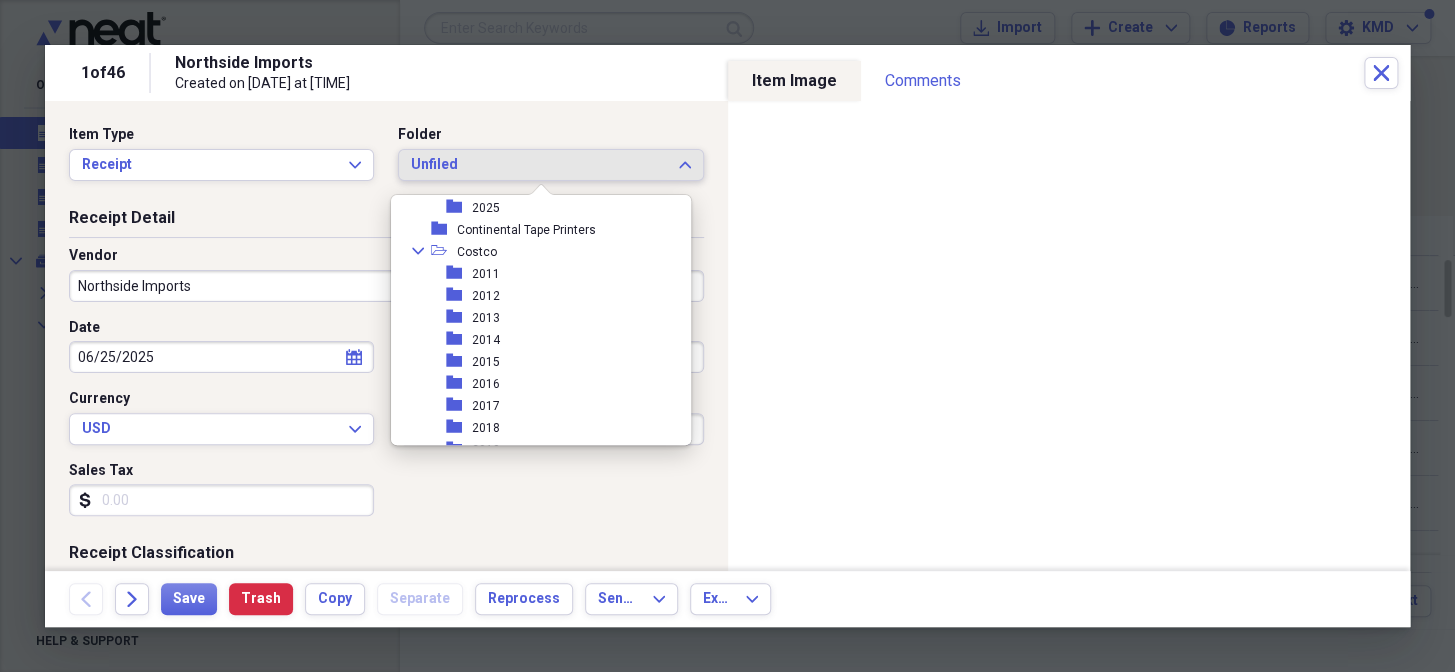scroll, scrollTop: 8454, scrollLeft: 0, axis: vertical 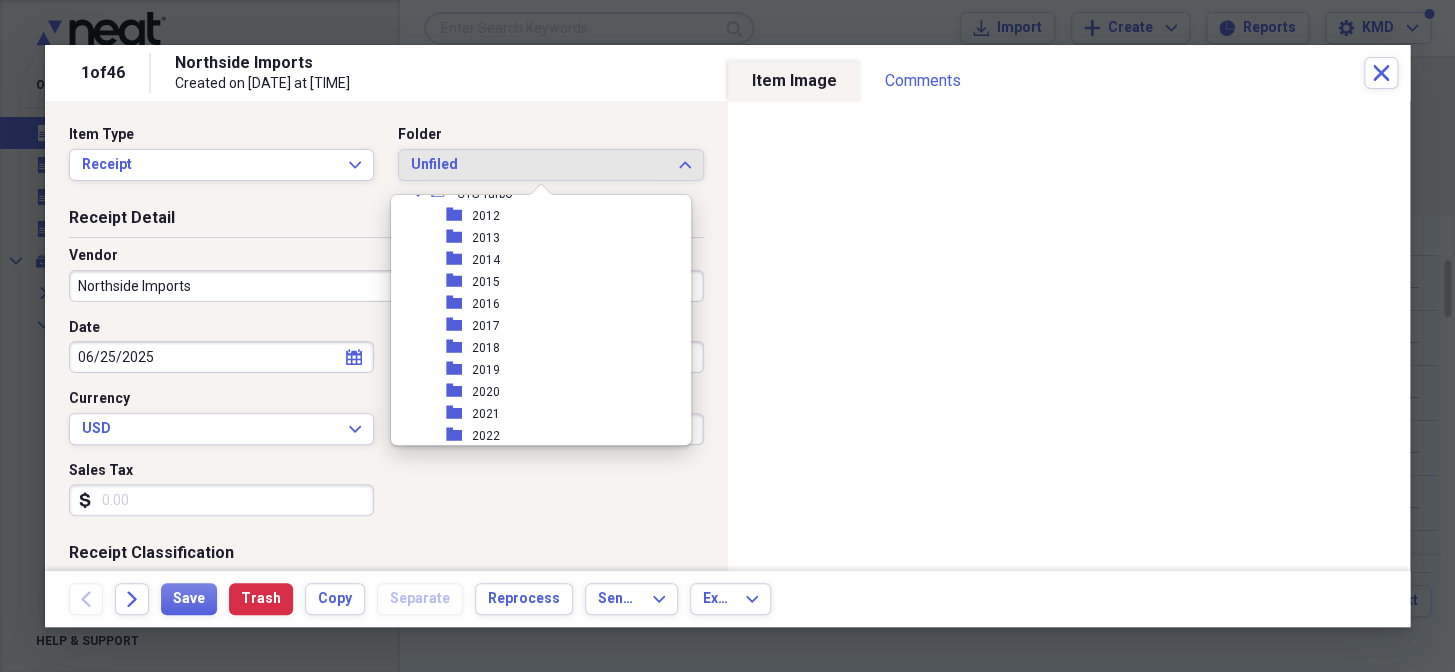 click 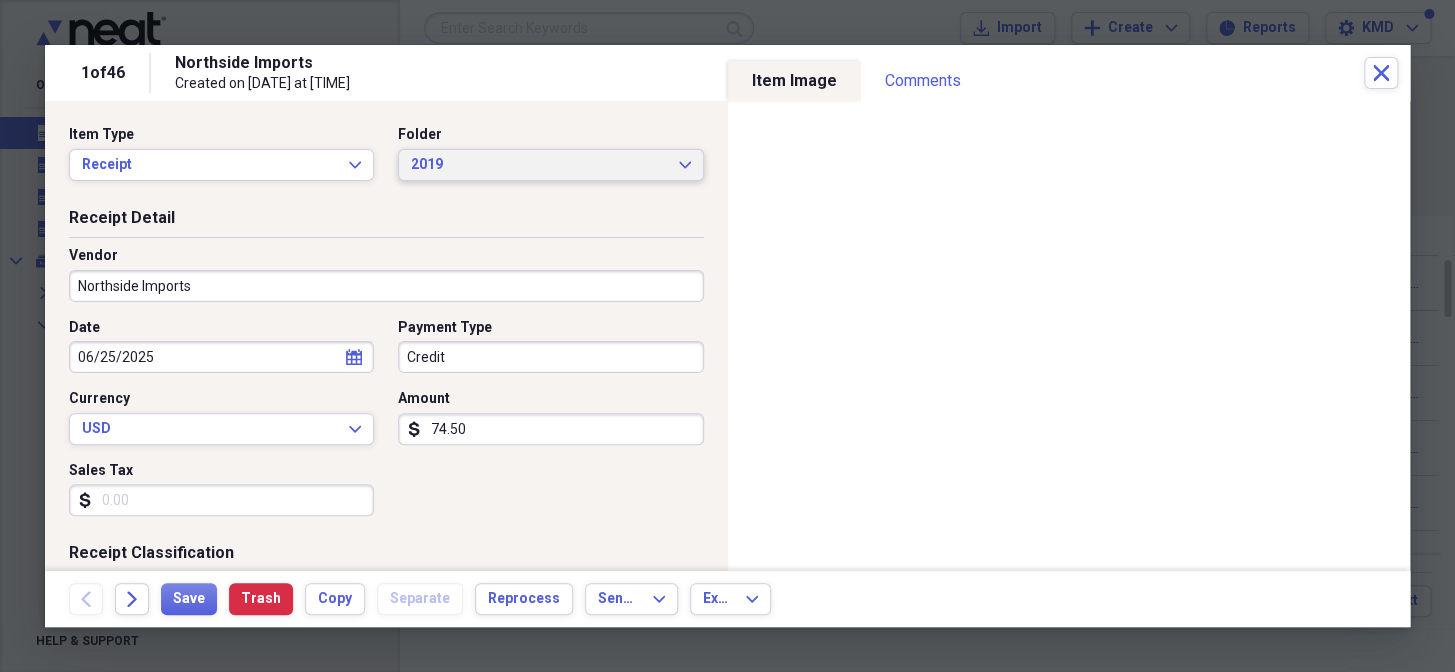 scroll, scrollTop: 8363, scrollLeft: 0, axis: vertical 